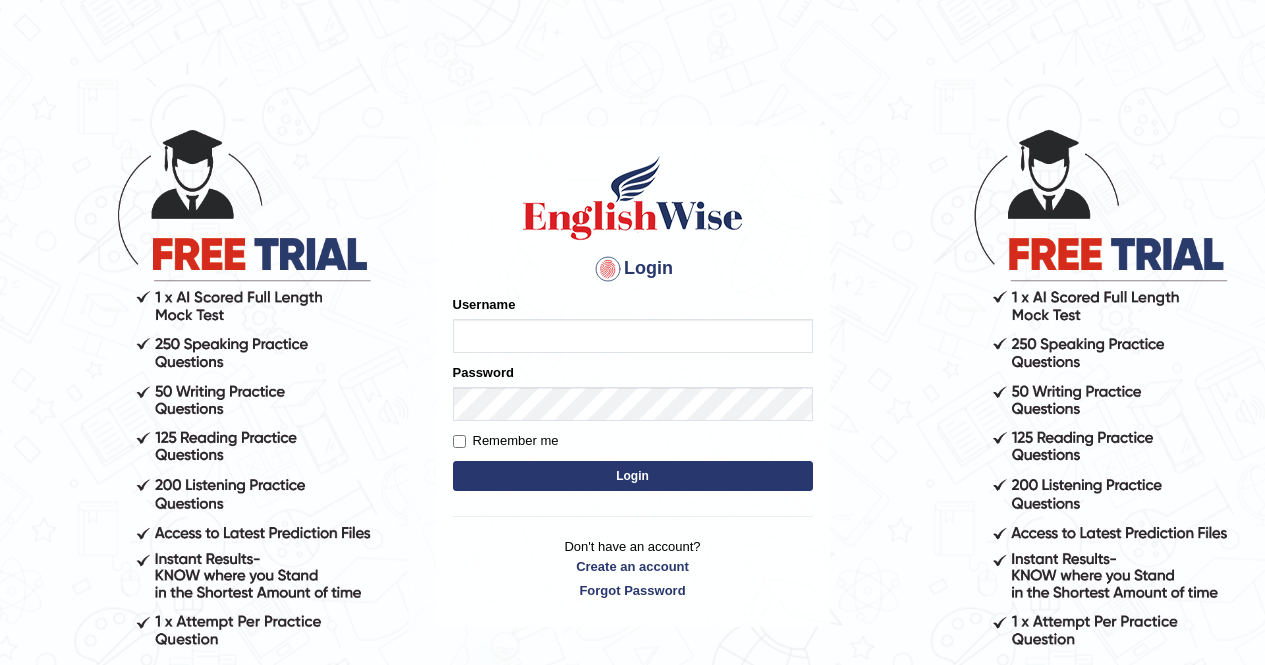scroll, scrollTop: 0, scrollLeft: 0, axis: both 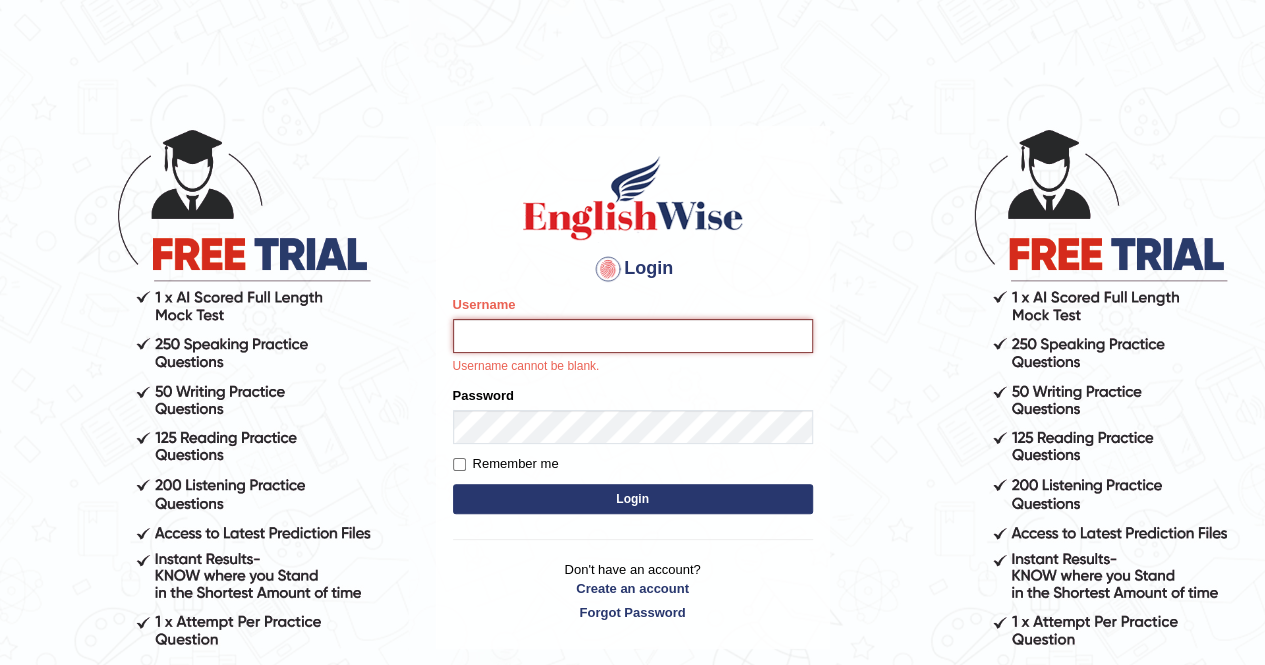 type on "anchalsheoran" 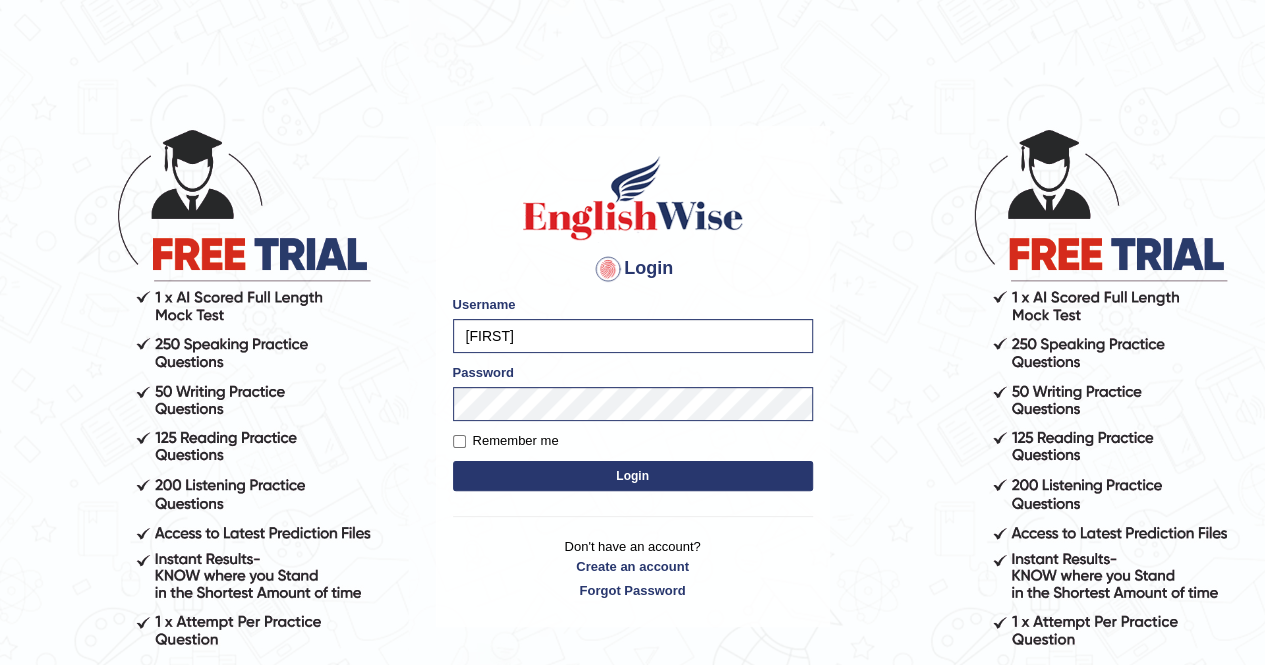 click on "Login" at bounding box center [633, 476] 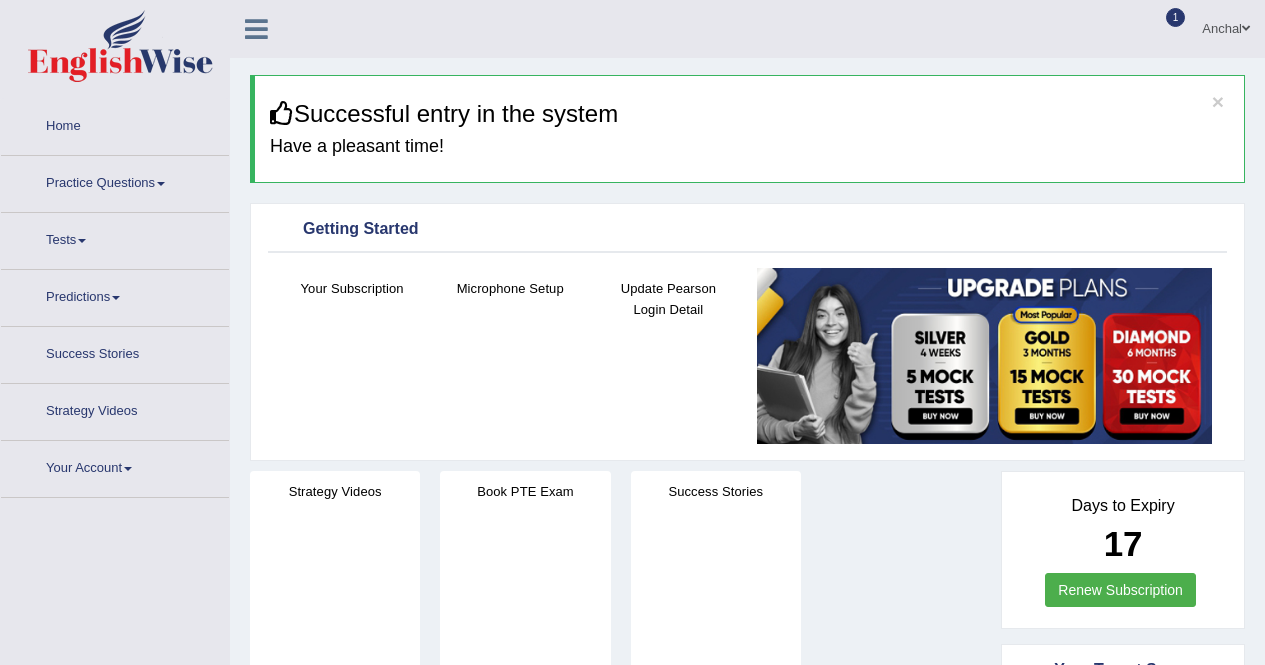 scroll, scrollTop: 0, scrollLeft: 0, axis: both 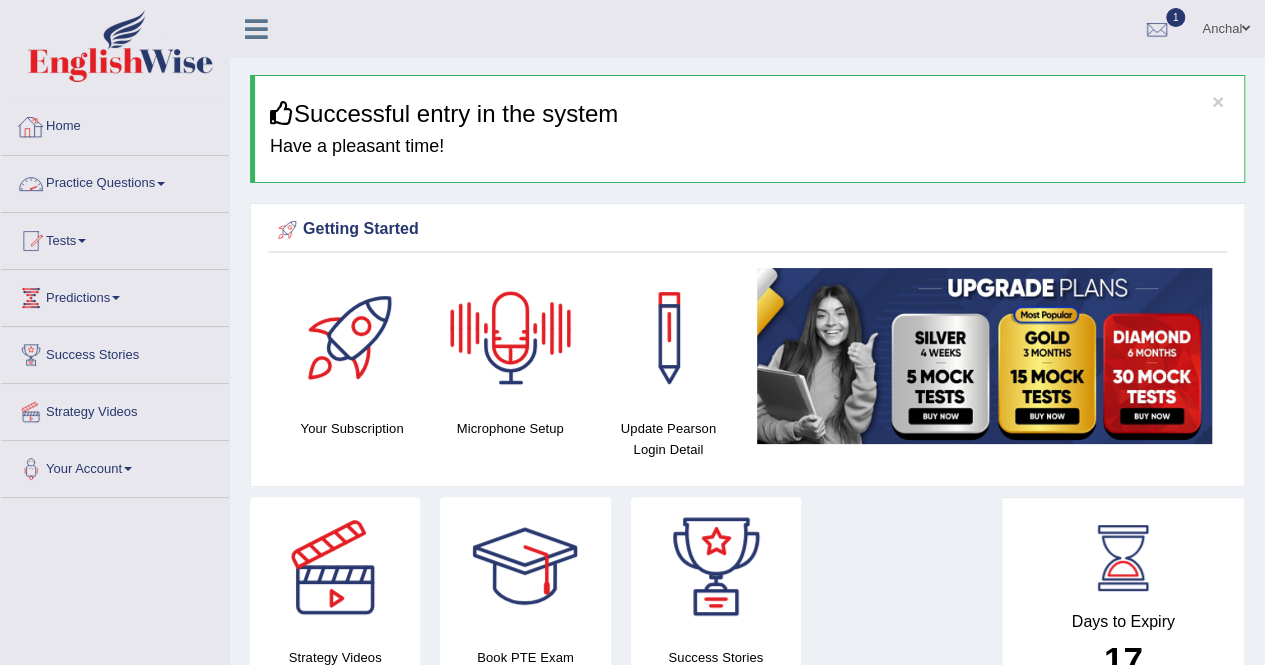 click on "Practice Questions" at bounding box center (115, 181) 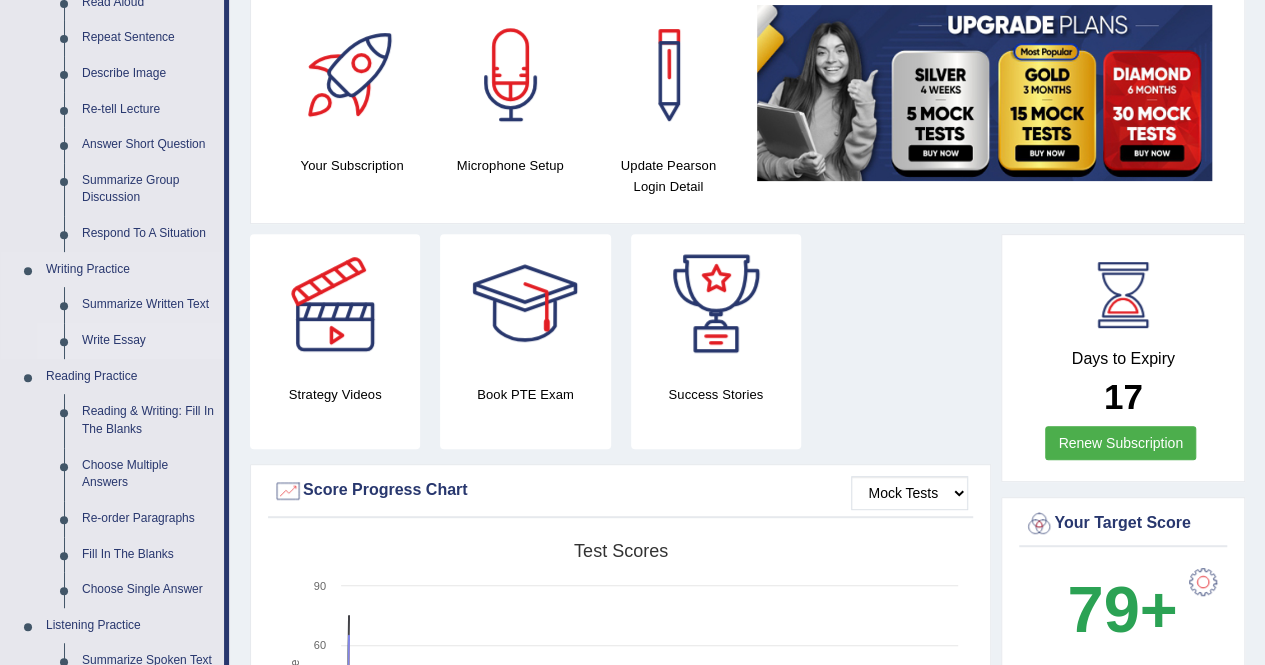 scroll, scrollTop: 262, scrollLeft: 0, axis: vertical 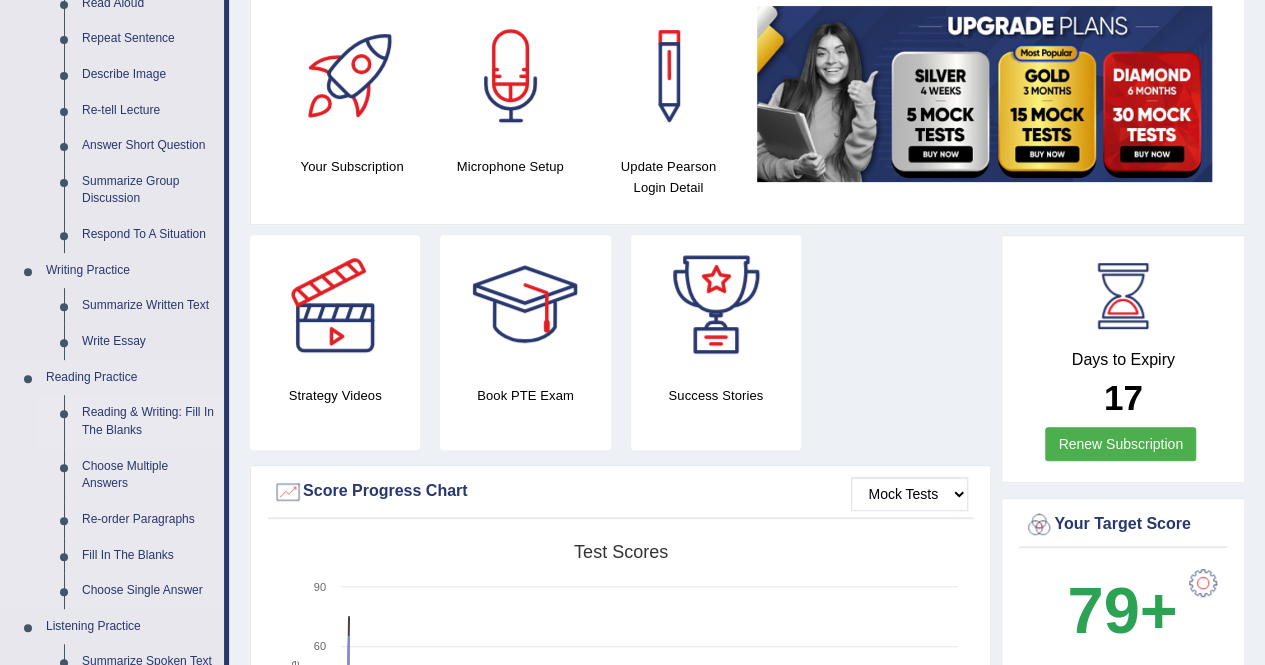 click on "Reading & Writing: Fill In The Blanks" at bounding box center (148, 421) 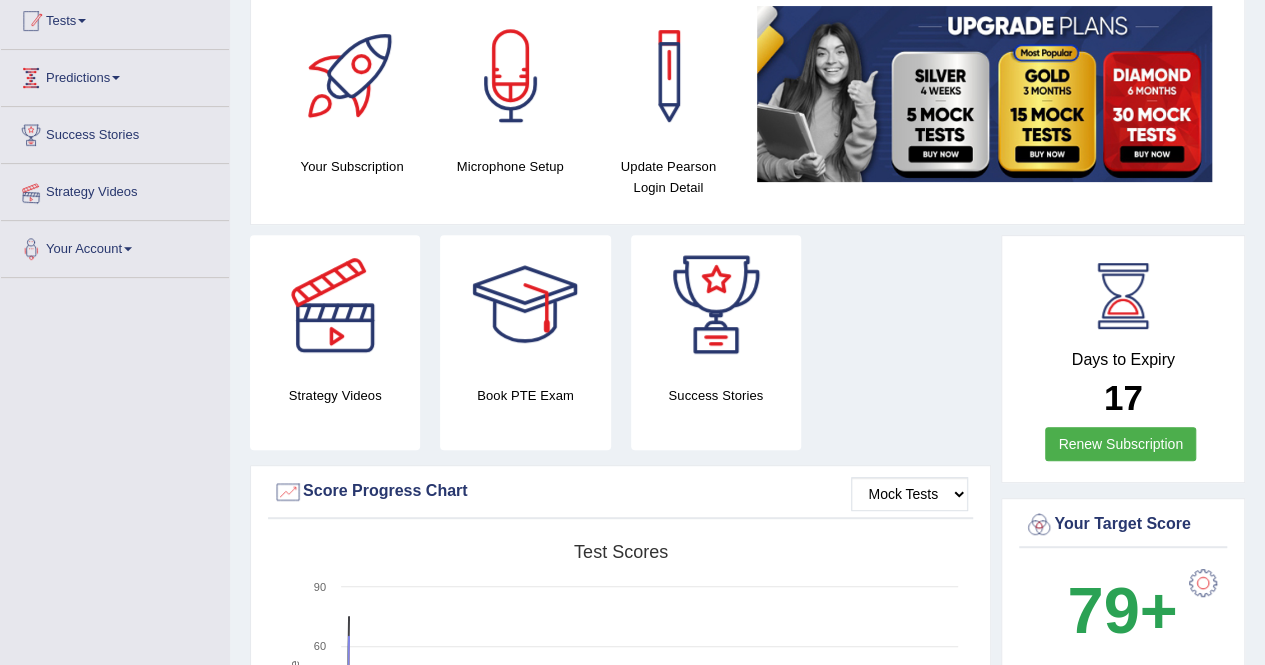 scroll, scrollTop: 257, scrollLeft: 0, axis: vertical 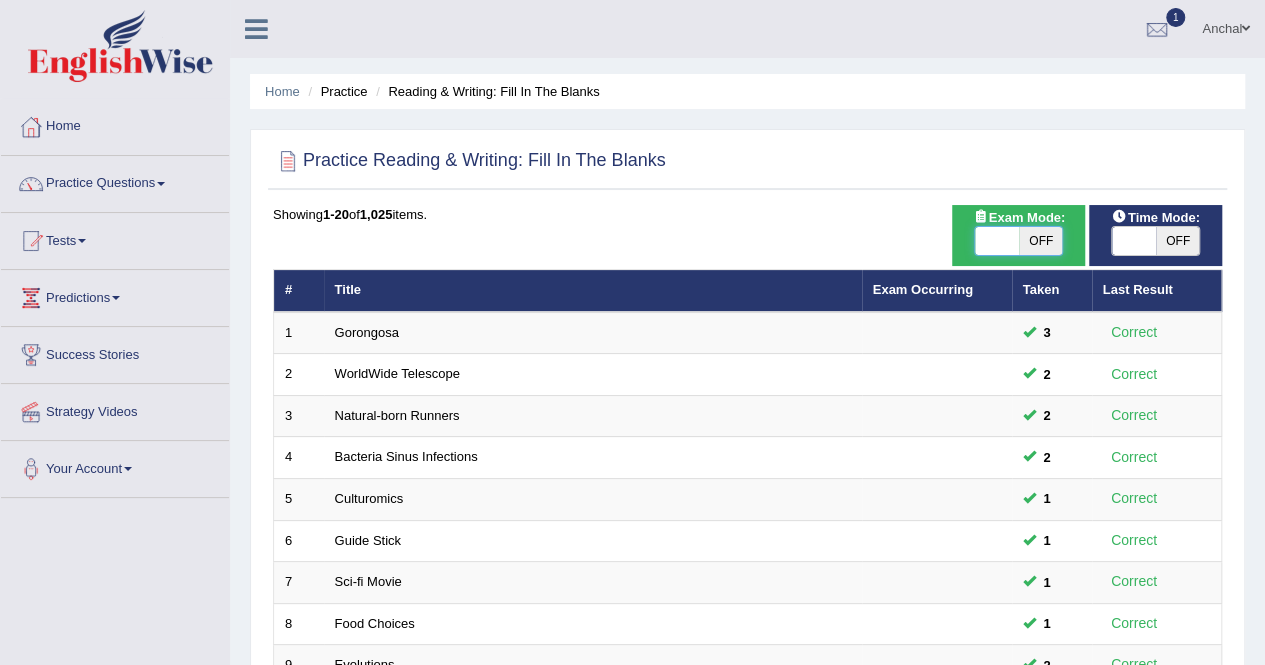 click at bounding box center (997, 241) 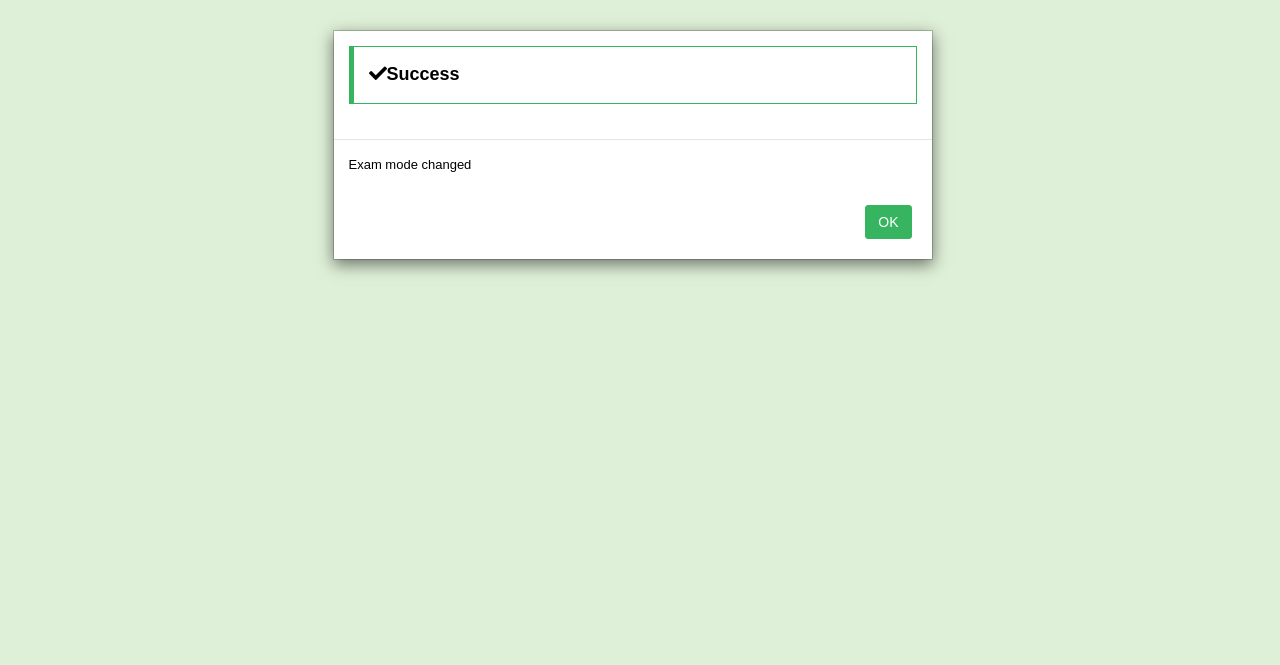 click on "OK" at bounding box center (888, 222) 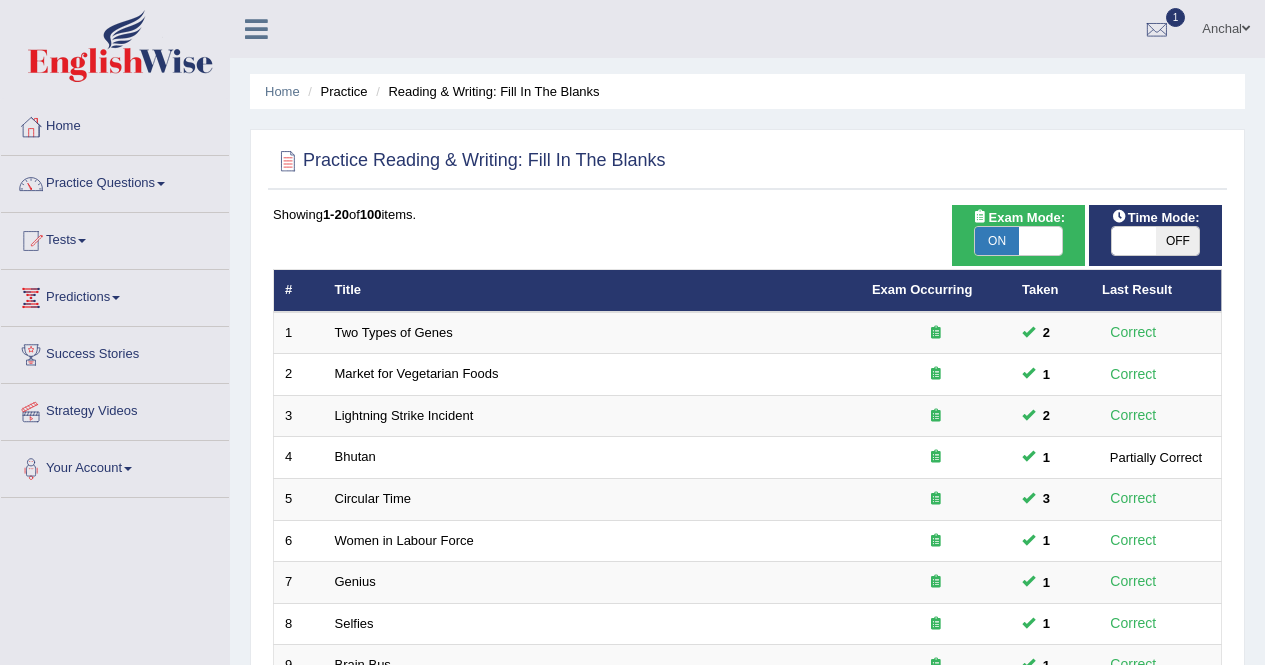 scroll, scrollTop: 647, scrollLeft: 0, axis: vertical 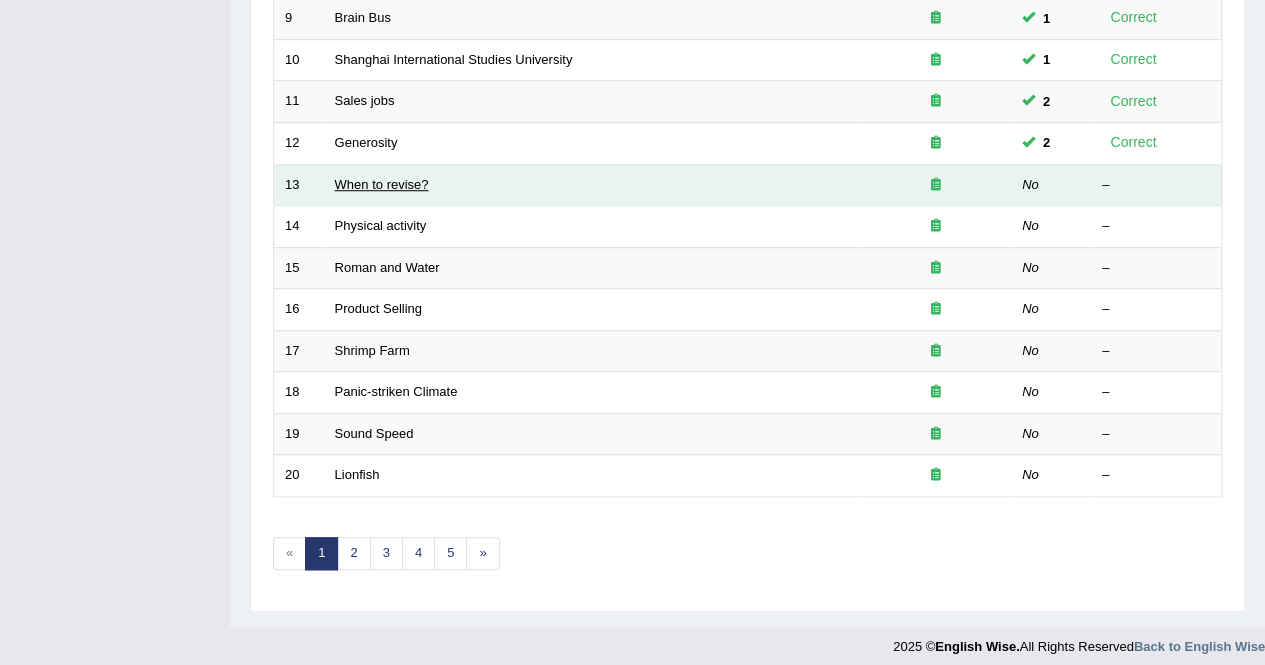 click on "When to revise?" at bounding box center [382, 184] 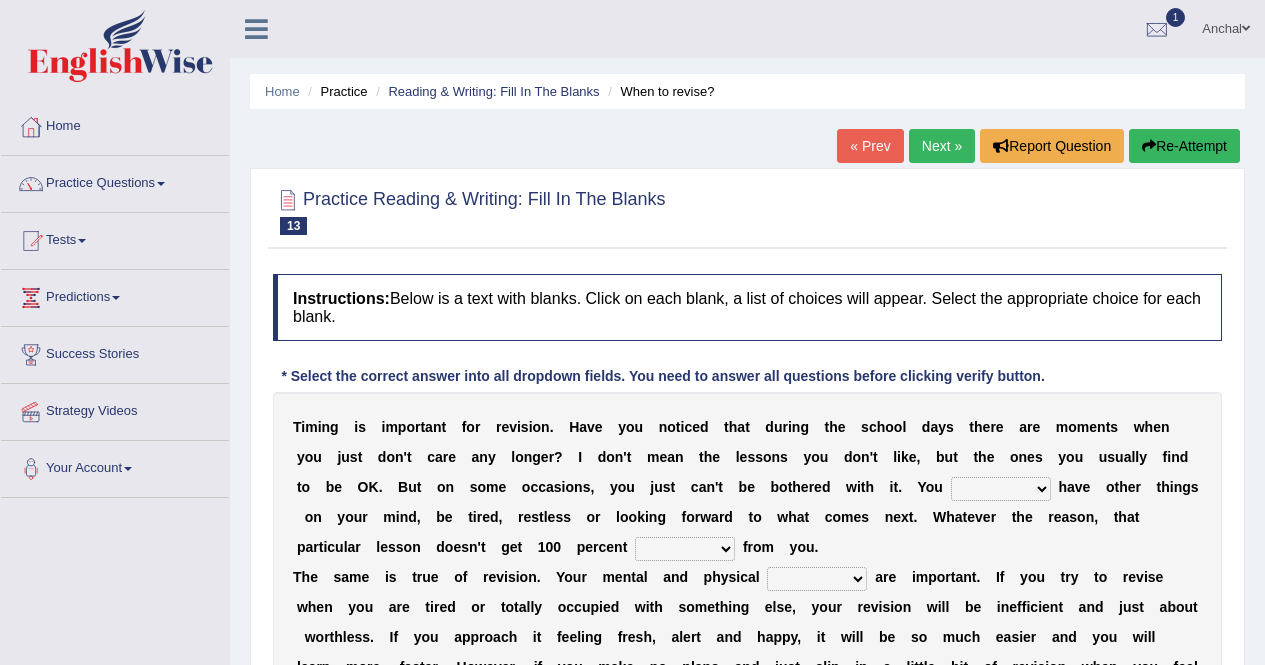 scroll, scrollTop: 292, scrollLeft: 0, axis: vertical 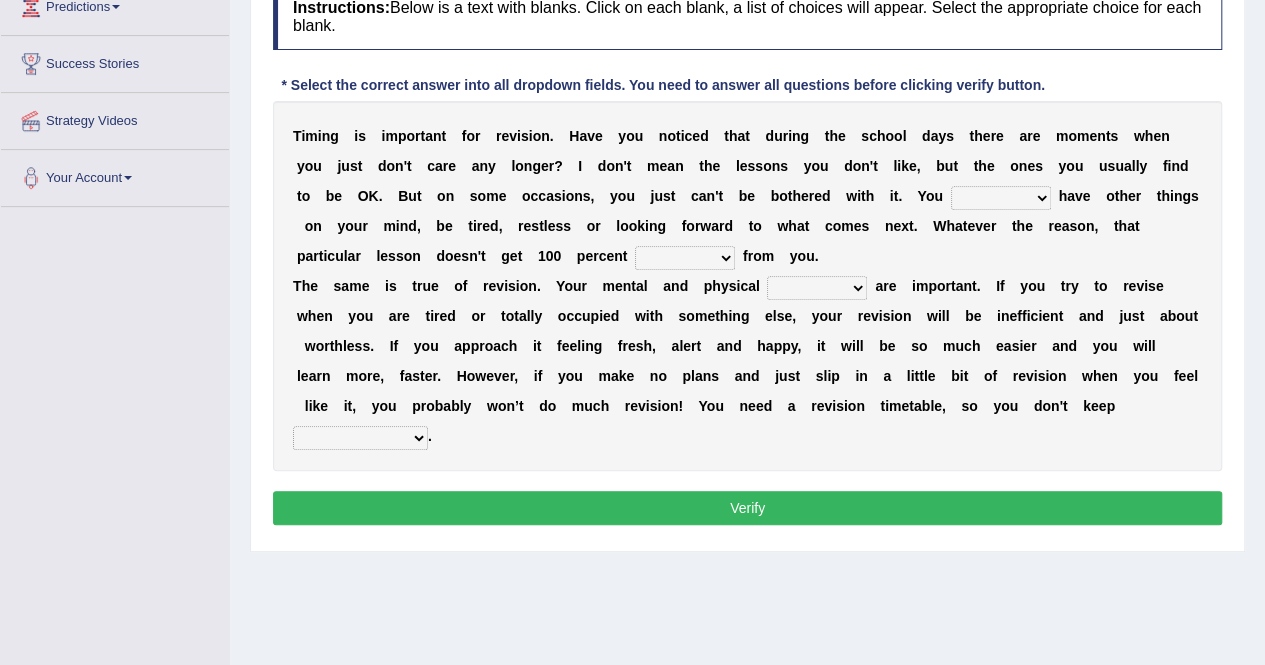 click on "may can will must" at bounding box center (1001, 198) 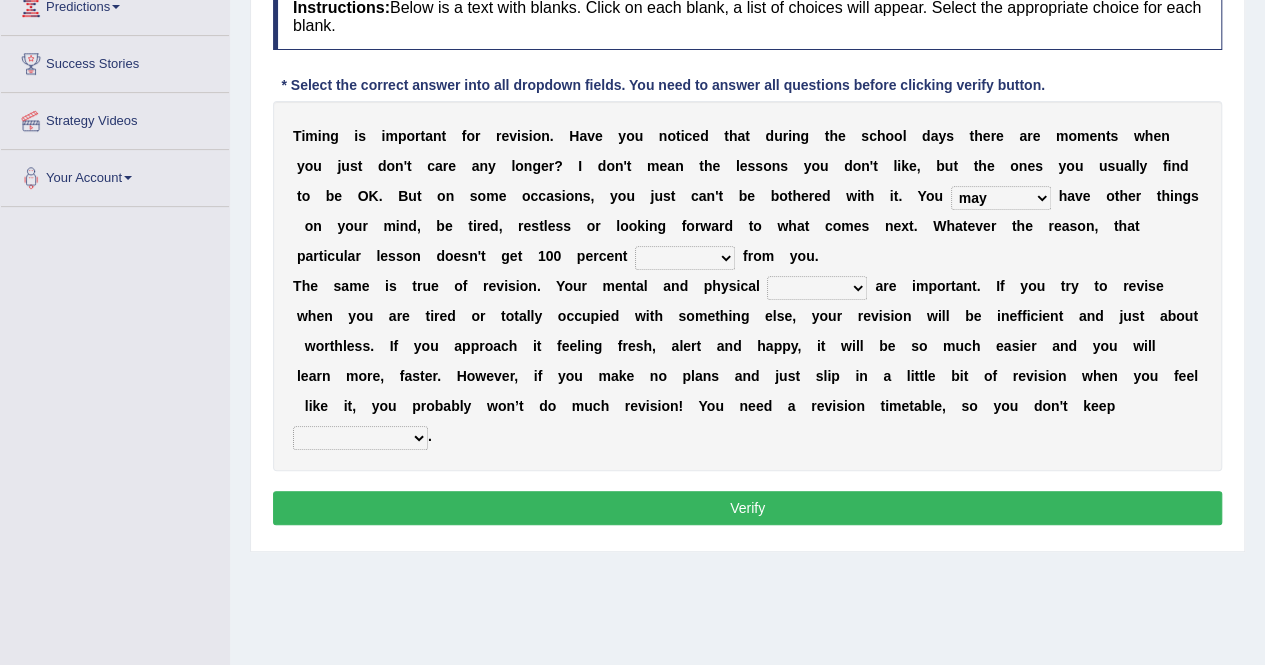 click on "may can will must" at bounding box center (1001, 198) 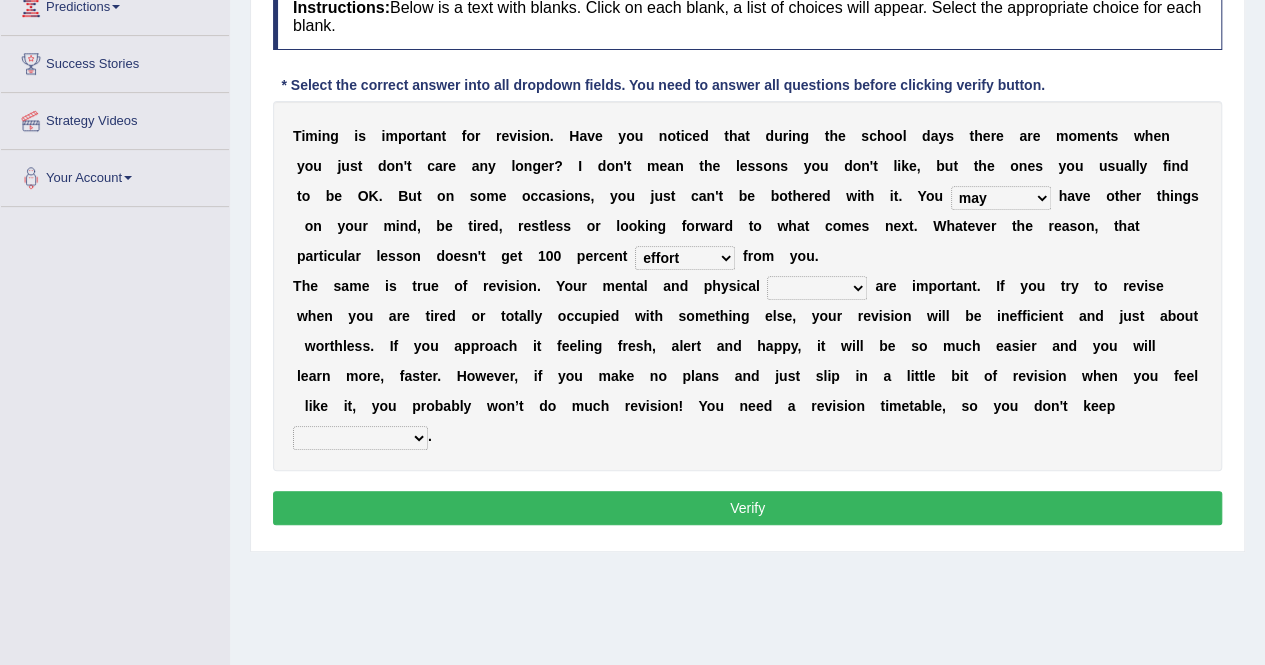 click on "effect afford effort affect" at bounding box center [685, 258] 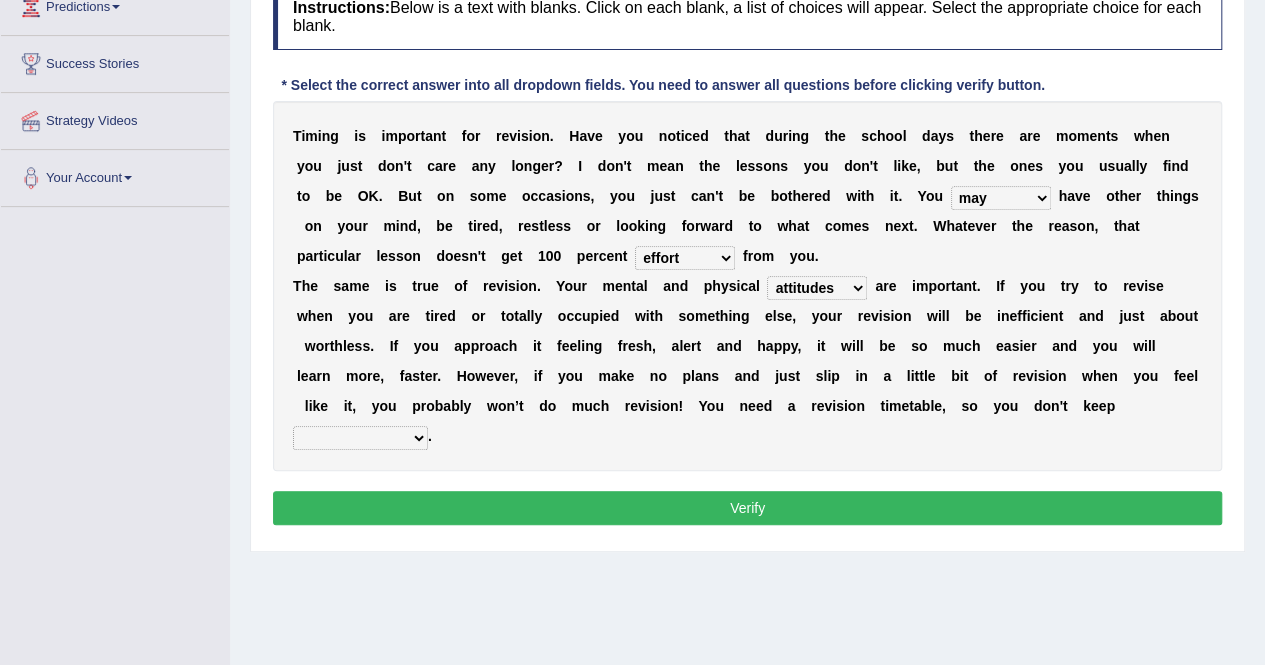 click on "altitude strength attitudes talent" at bounding box center [817, 288] 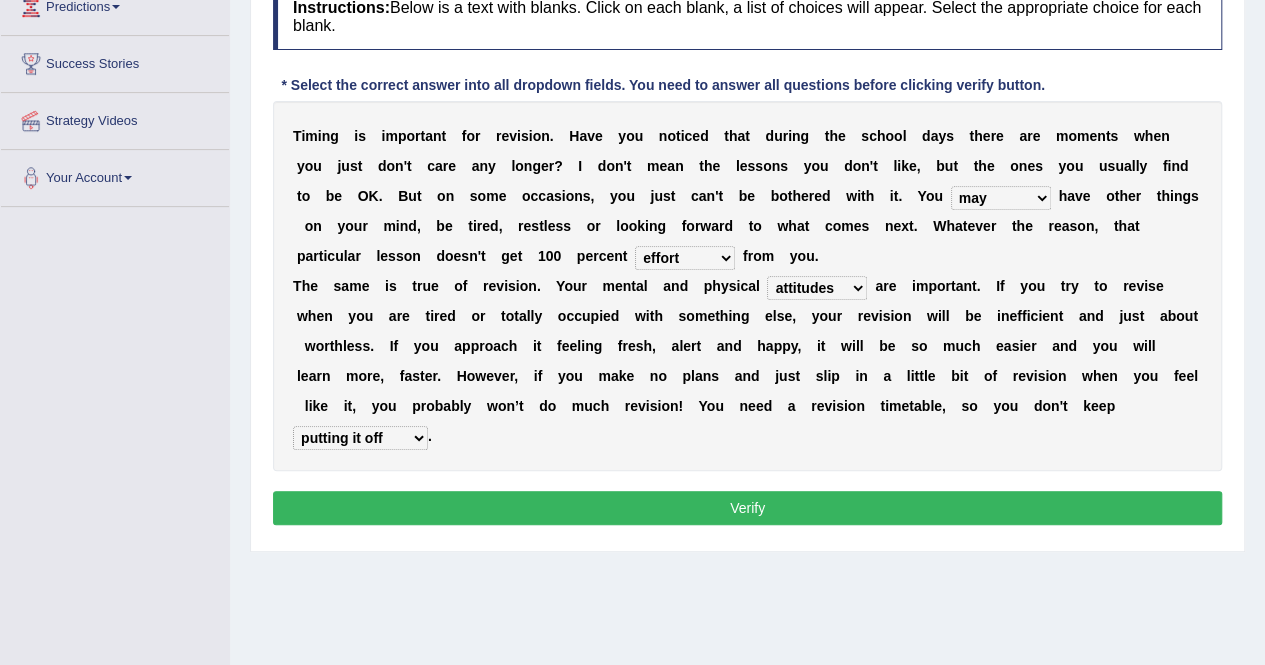 click on "stopping it from putting it off giving it out getting it wrong" at bounding box center [360, 438] 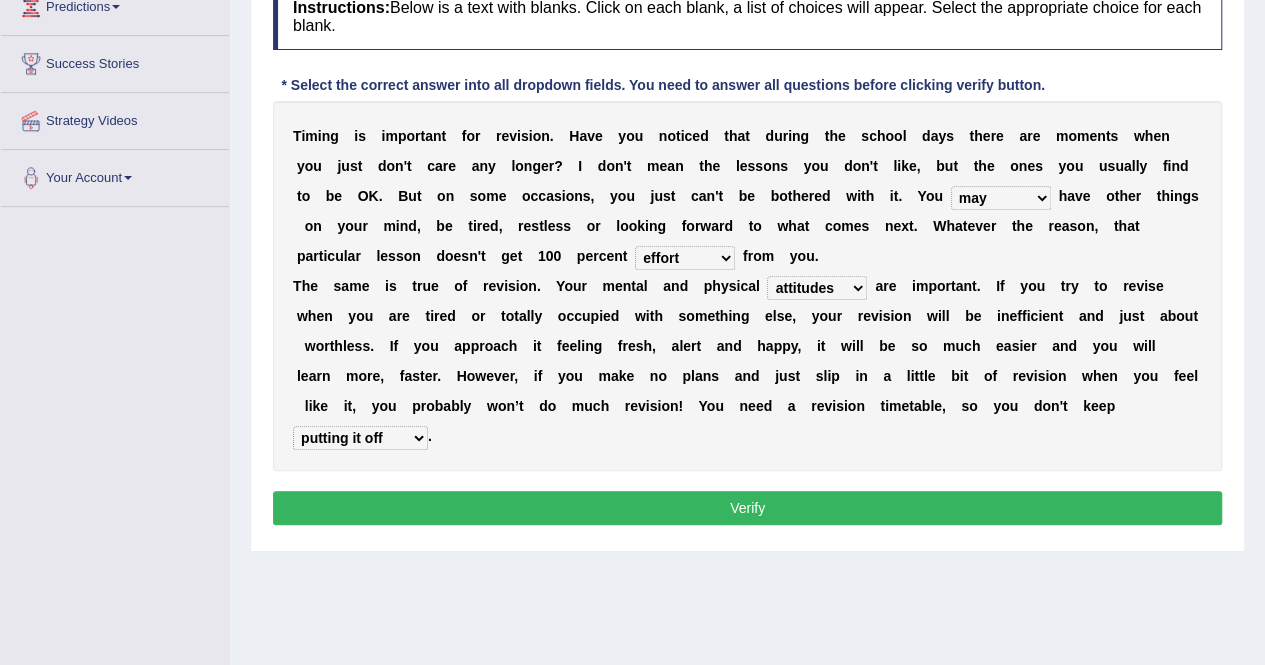 click on "Verify" at bounding box center (747, 508) 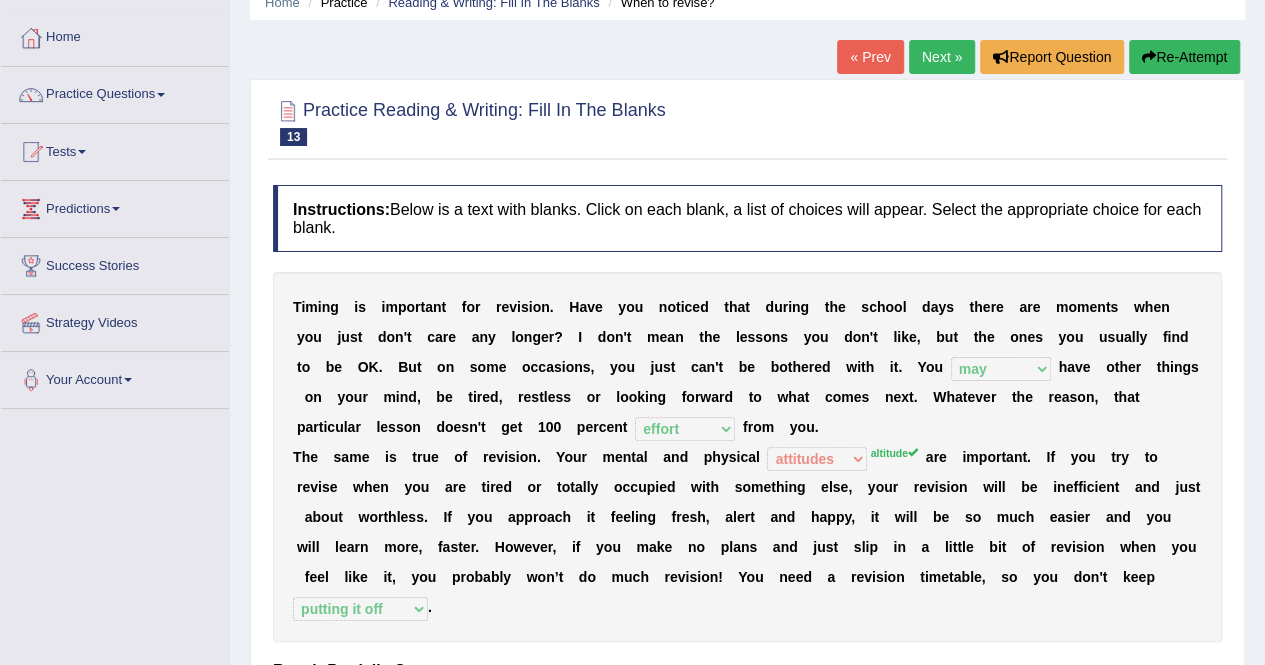 scroll, scrollTop: 83, scrollLeft: 0, axis: vertical 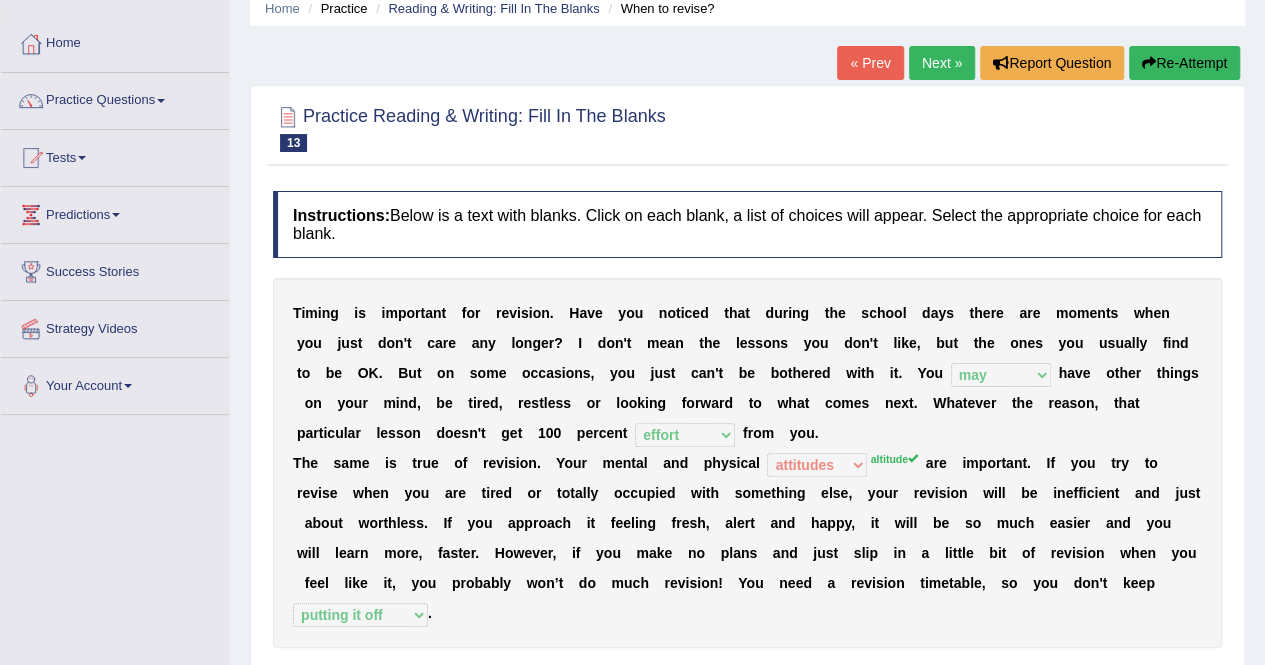click on "Re-Attempt" at bounding box center [1184, 63] 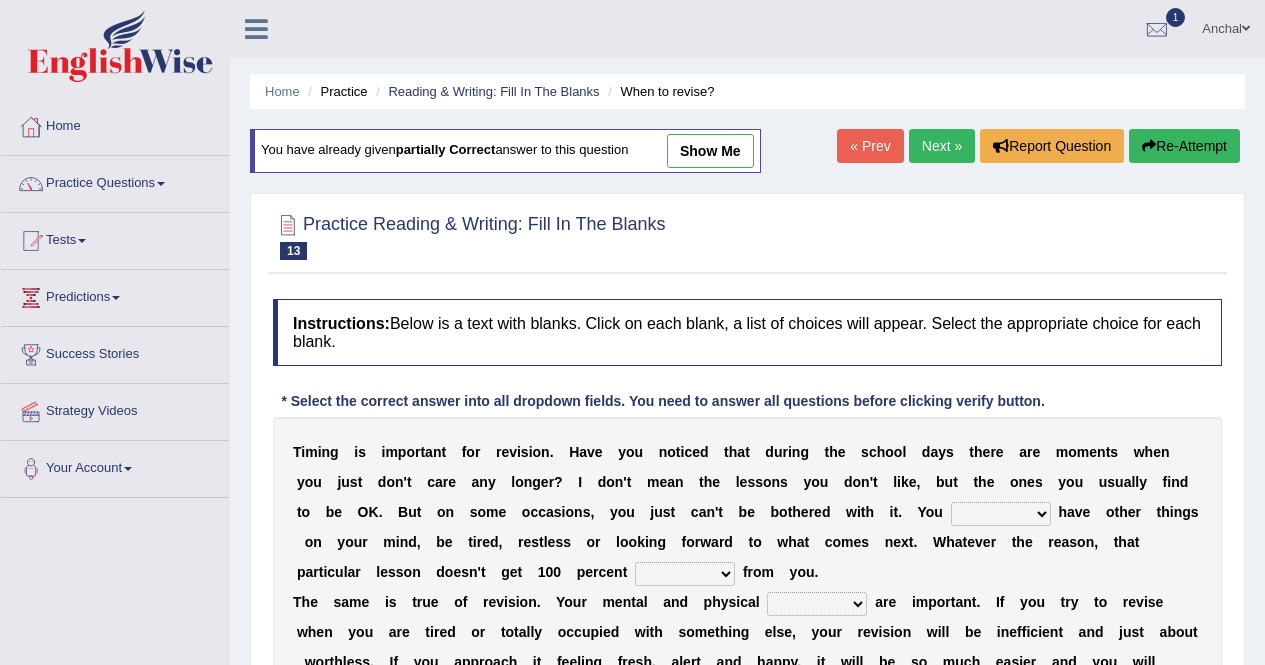 scroll, scrollTop: 83, scrollLeft: 0, axis: vertical 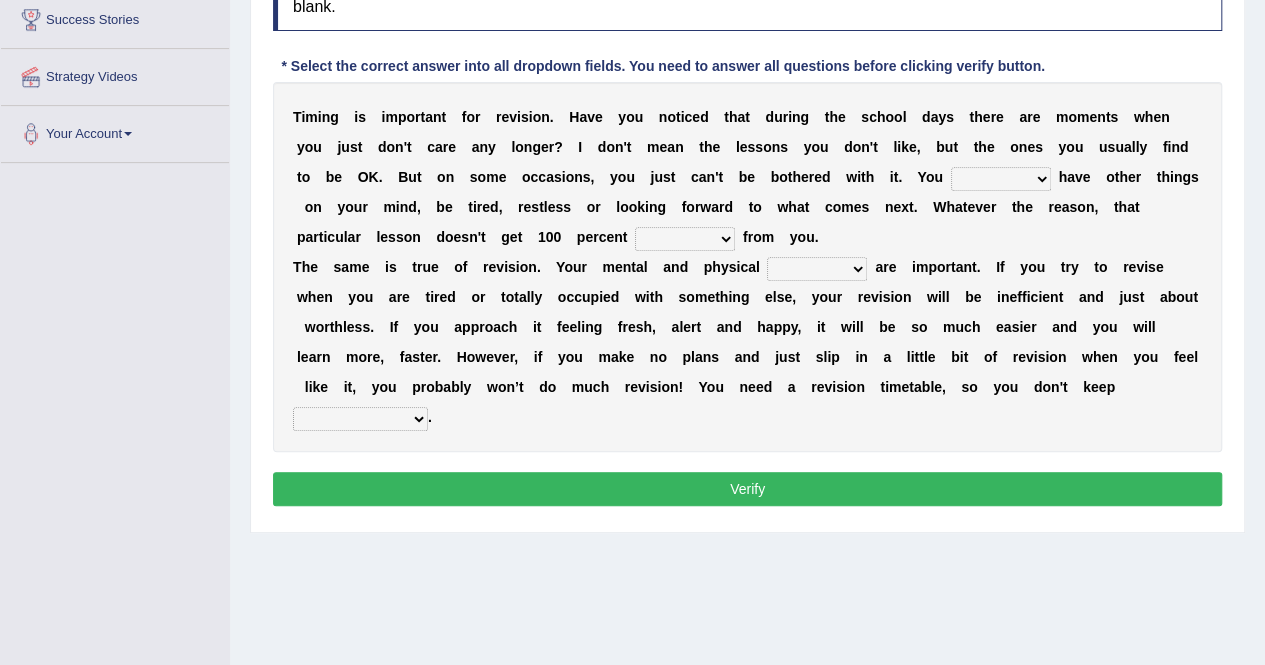 click on "may can will must" at bounding box center (1001, 179) 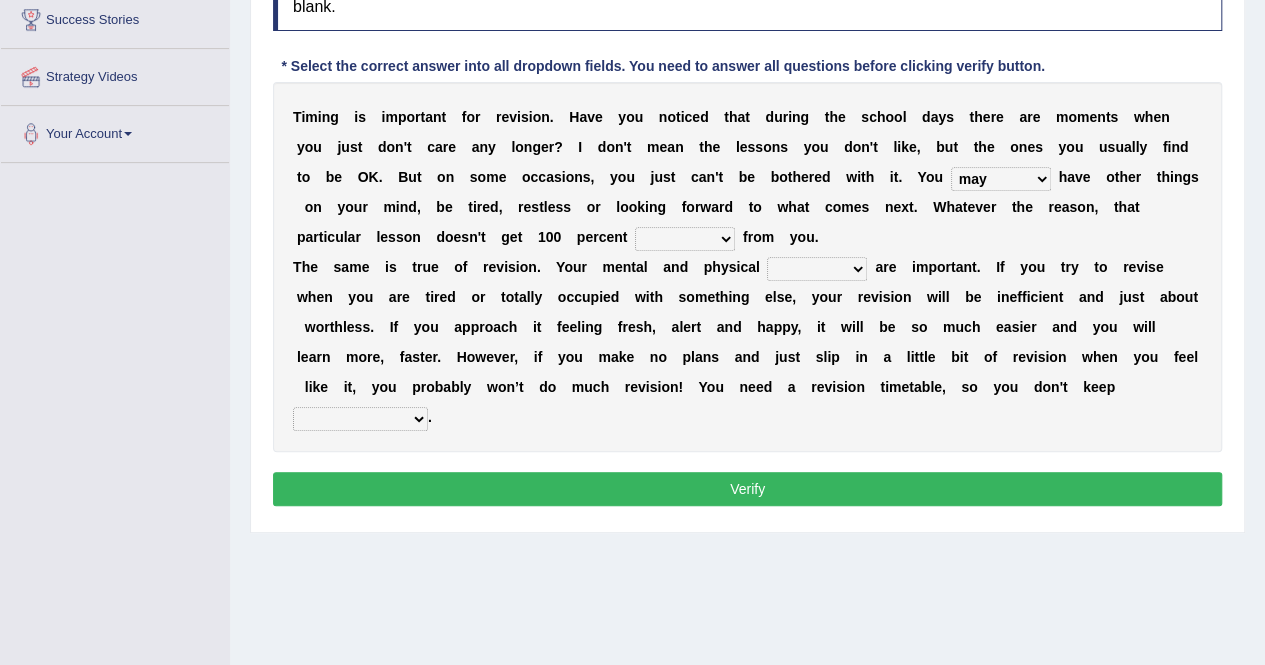 click on "may can will must" at bounding box center [1001, 179] 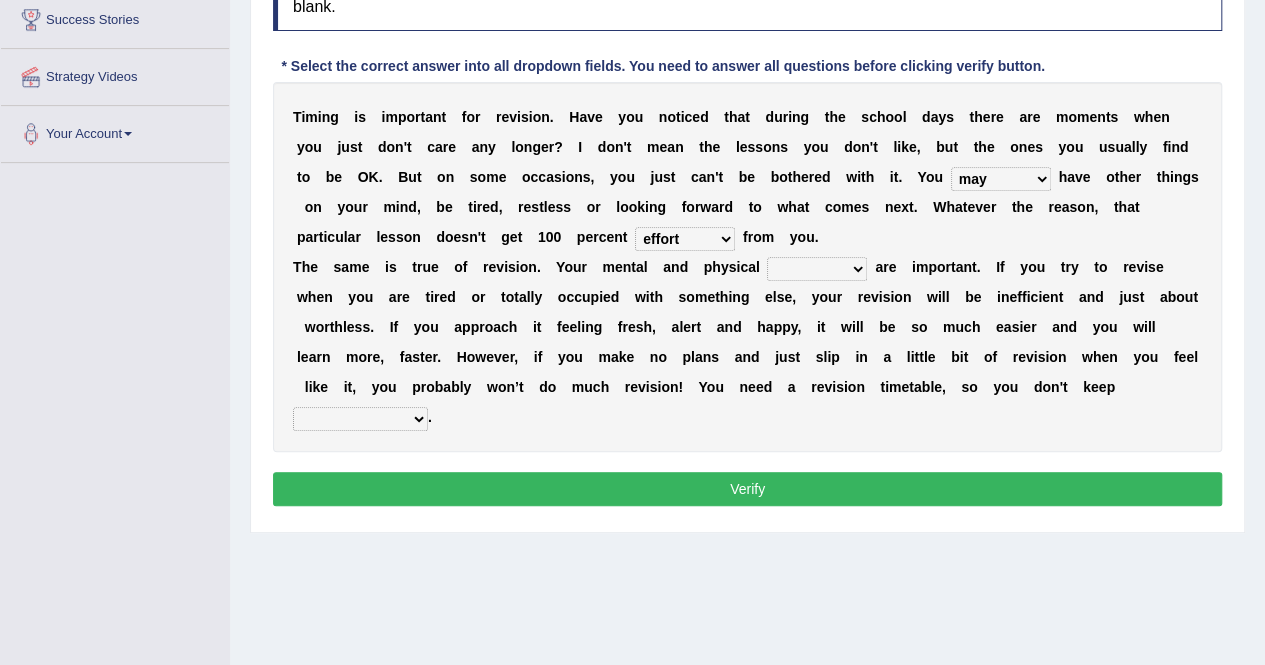 click on "effect afford effort affect" at bounding box center (685, 239) 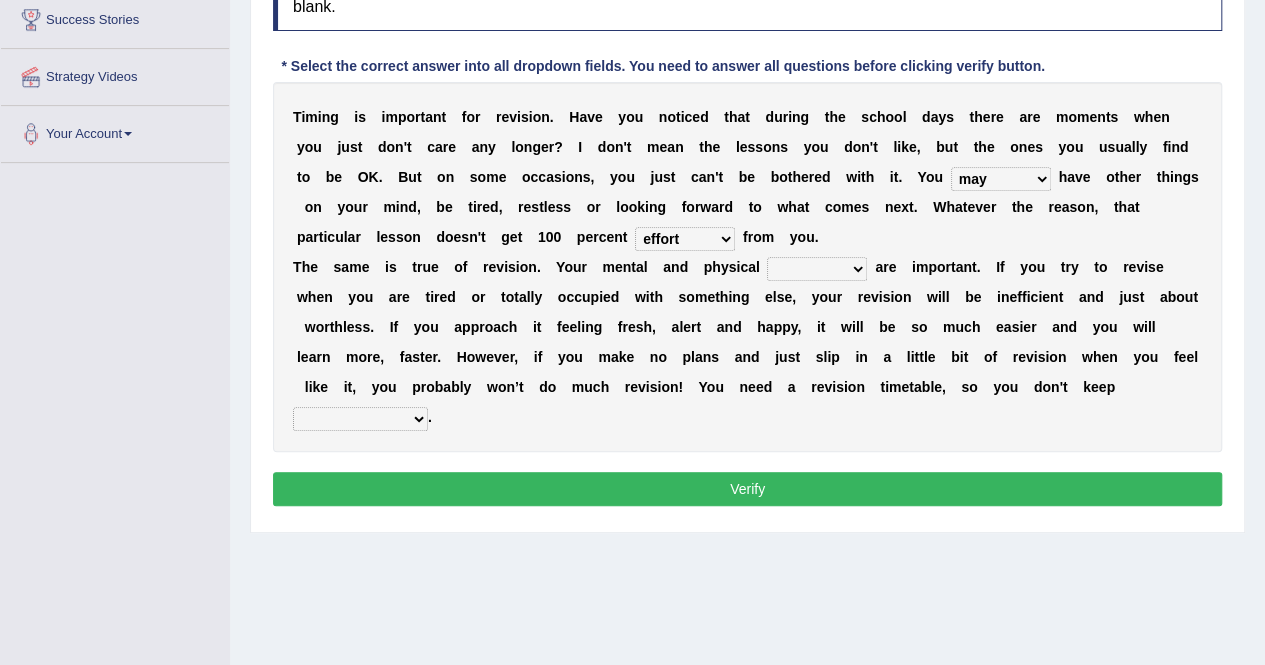click on "altitude strength attitudes talent" at bounding box center (817, 269) 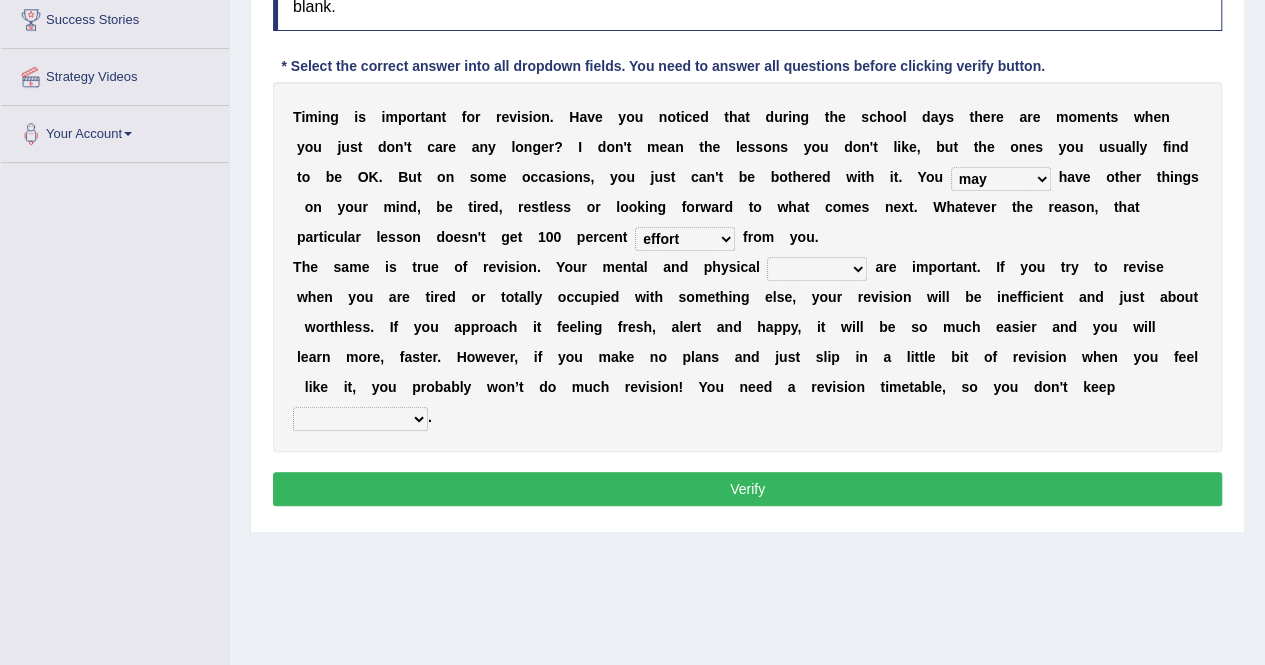 select on "altitude" 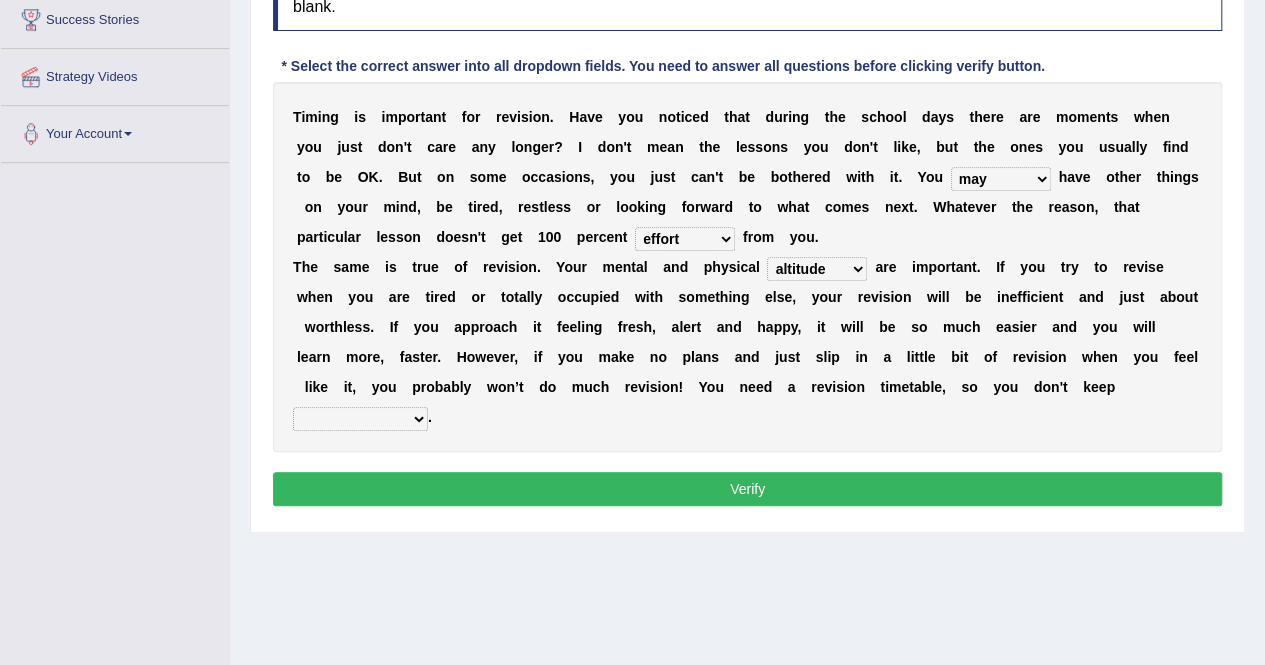 click on "altitude strength attitudes talent" at bounding box center (817, 269) 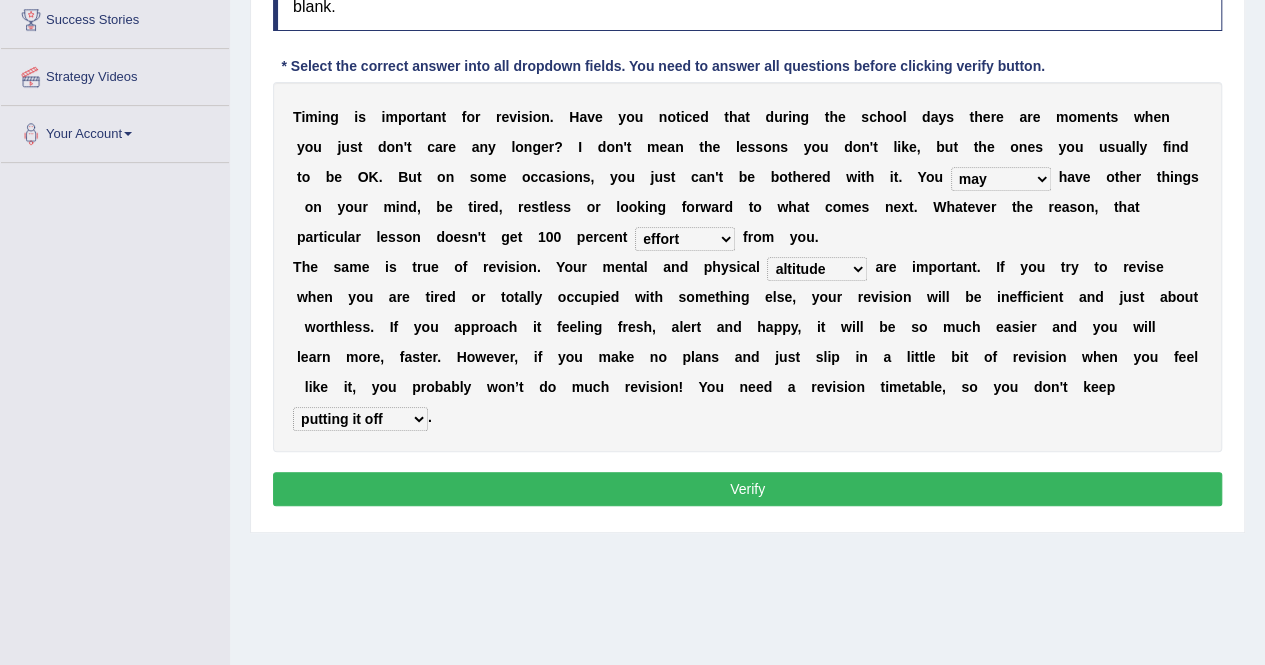 click on "Verify" at bounding box center [747, 489] 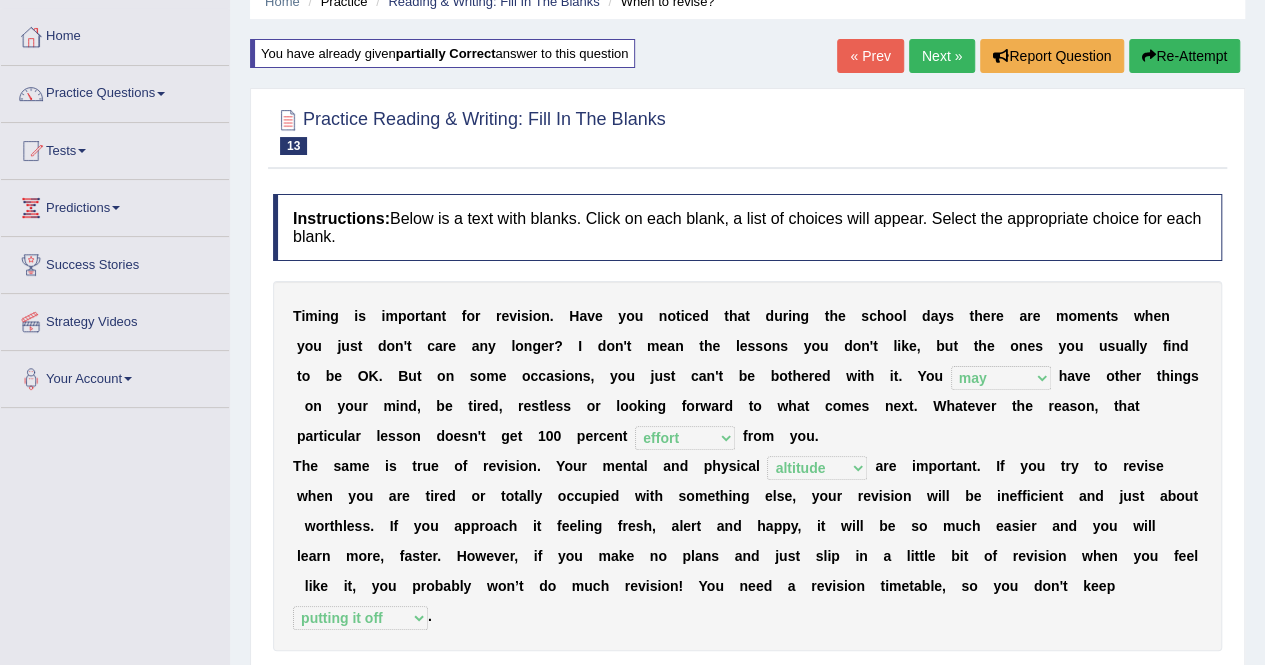 scroll, scrollTop: 87, scrollLeft: 0, axis: vertical 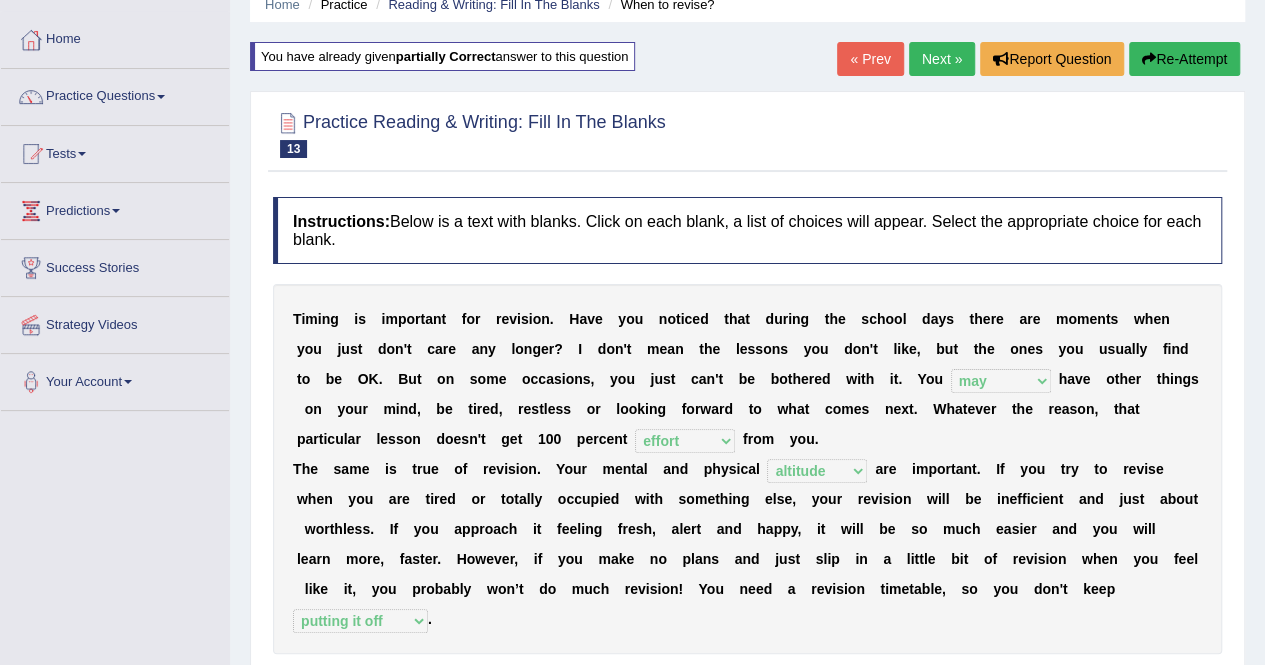click on "Next »" at bounding box center (942, 59) 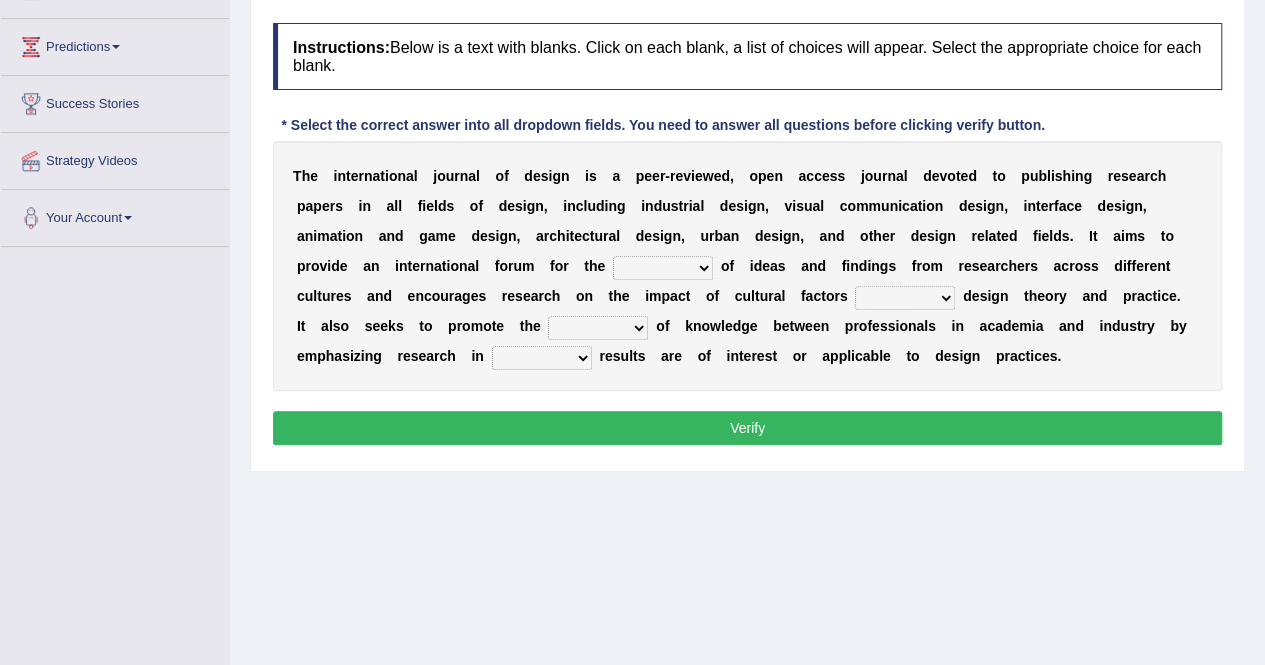 scroll, scrollTop: 0, scrollLeft: 0, axis: both 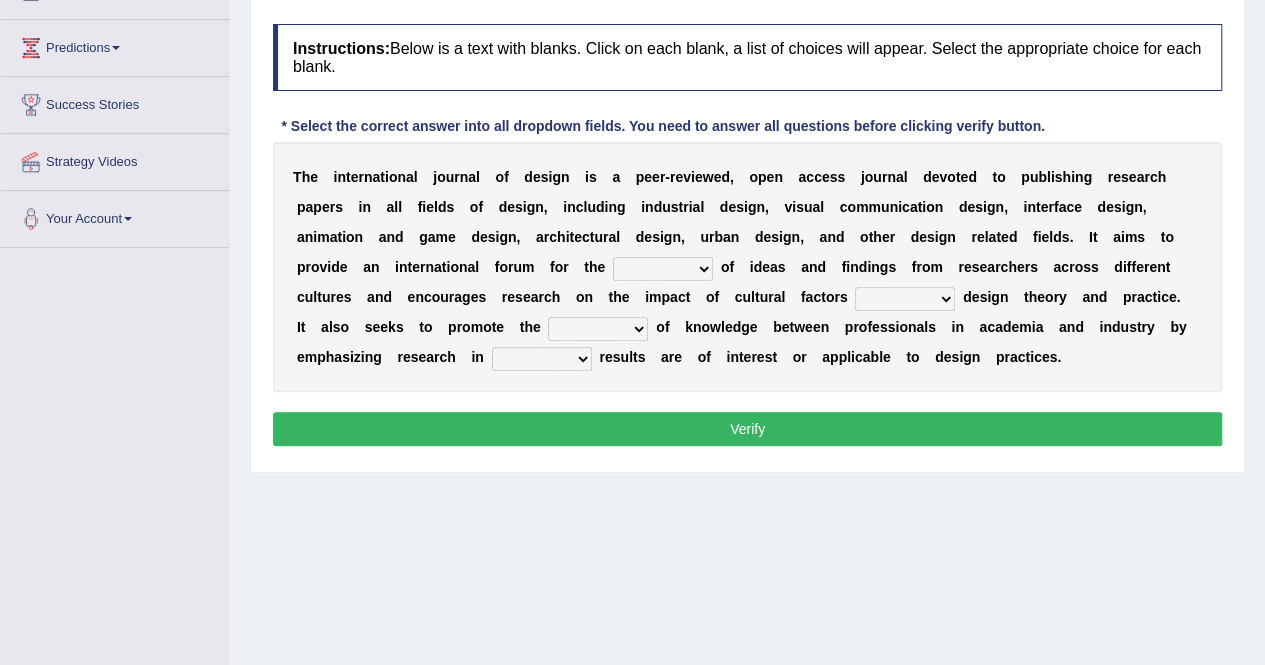 click on "infliction change exchange occurence" at bounding box center (663, 269) 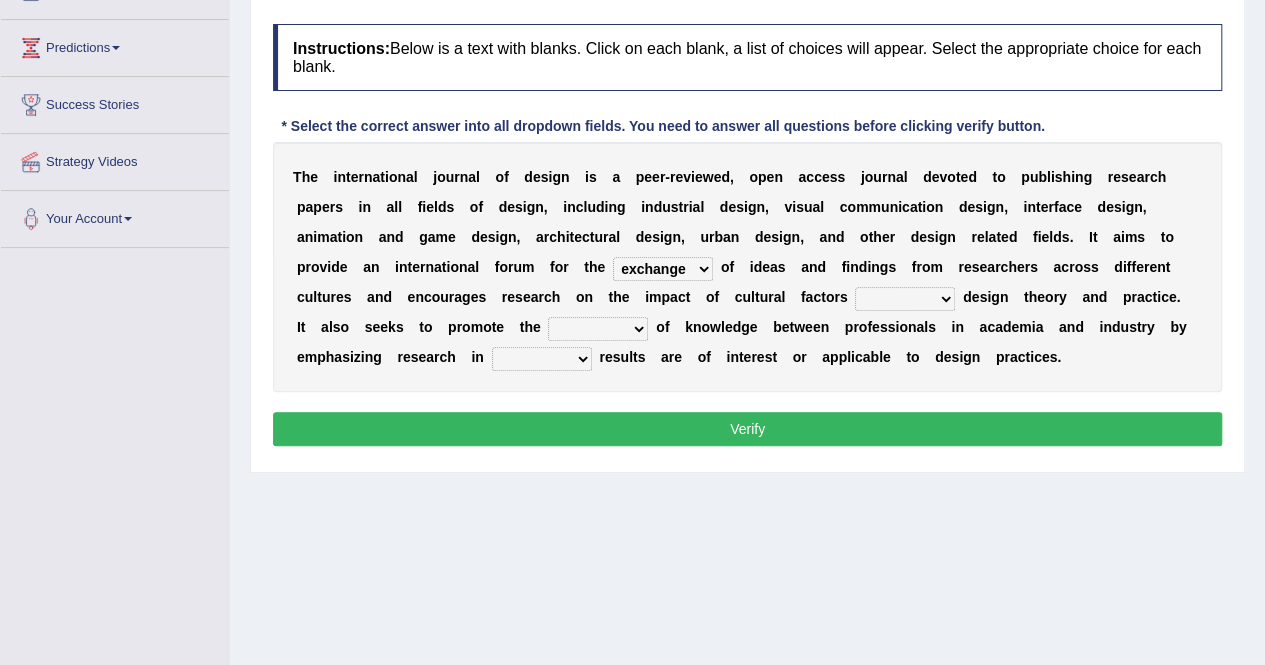 click on "infliction change exchange occurence" at bounding box center (663, 269) 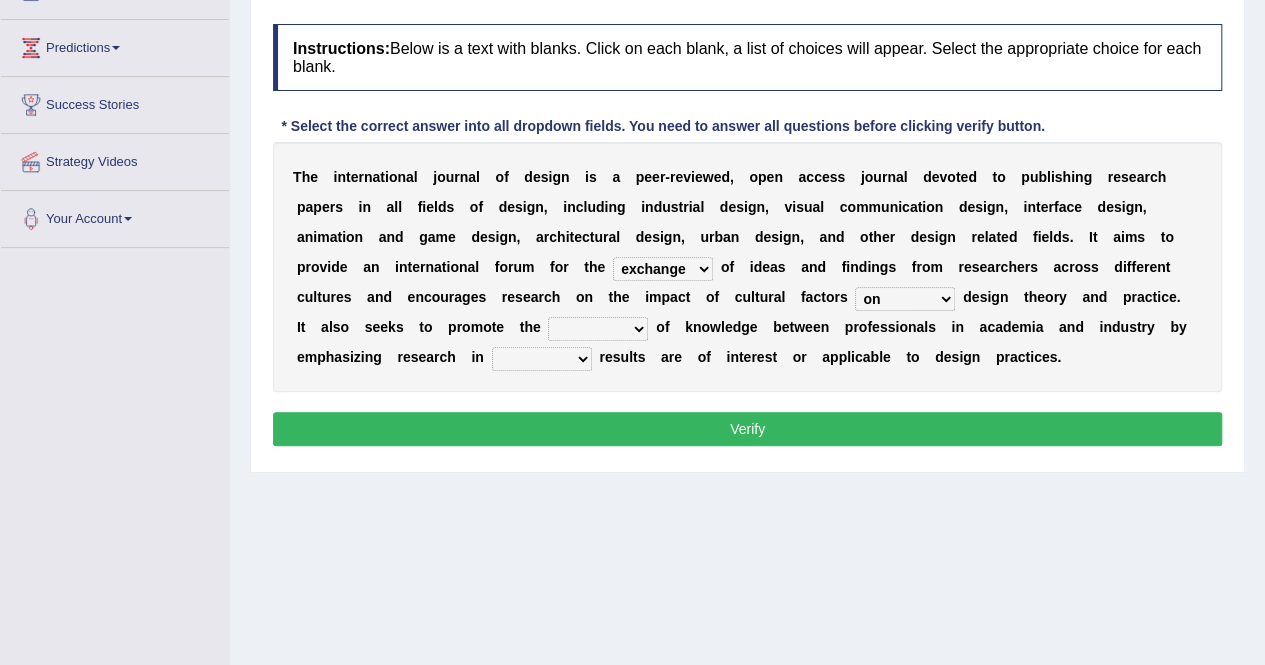 click on "on without inside at" at bounding box center (905, 299) 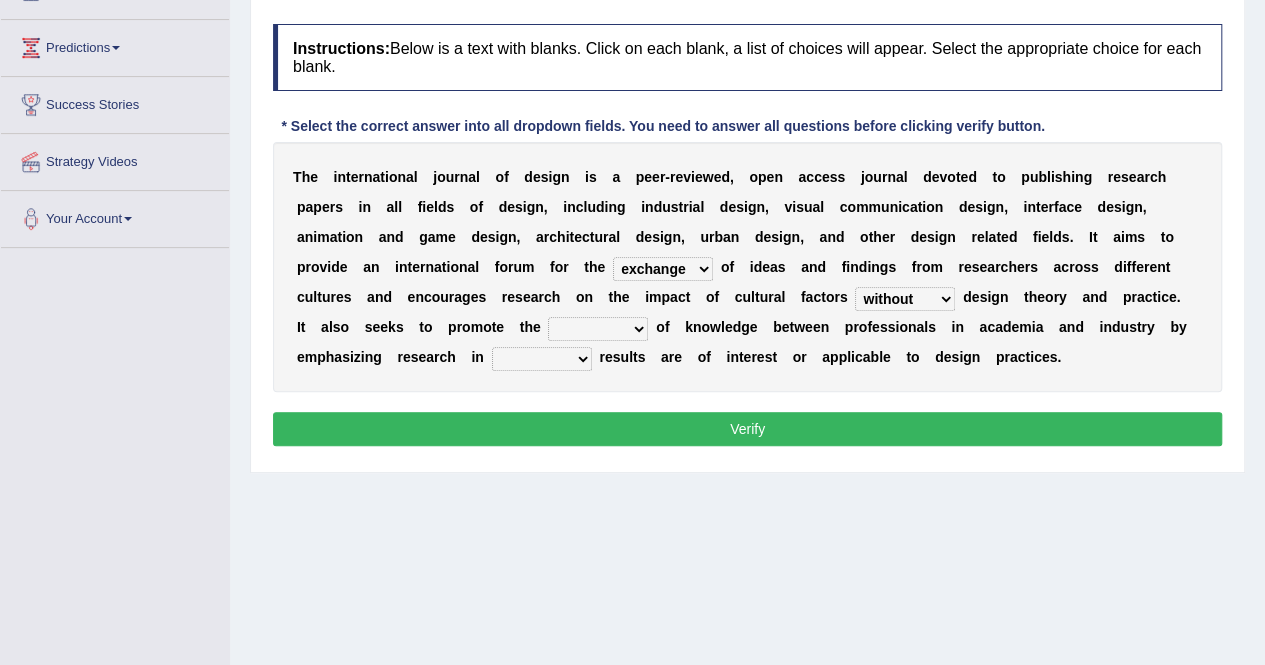 click on "on without inside at" at bounding box center (905, 299) 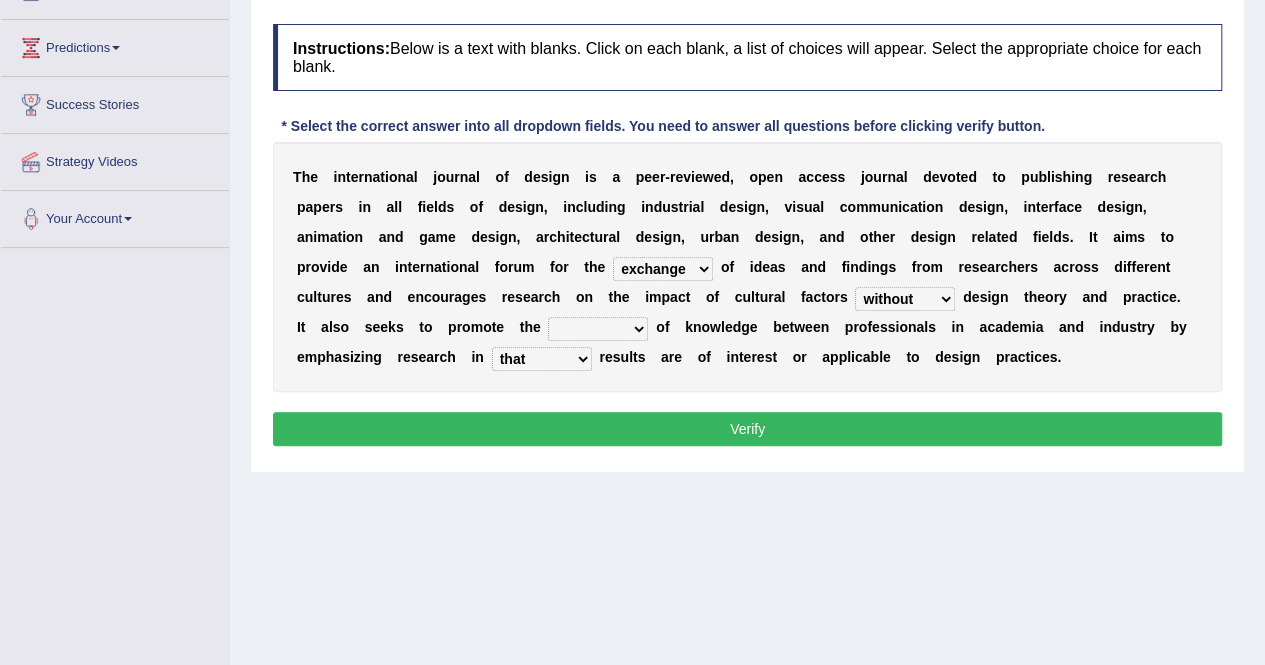 click on "the which that what" at bounding box center [542, 359] 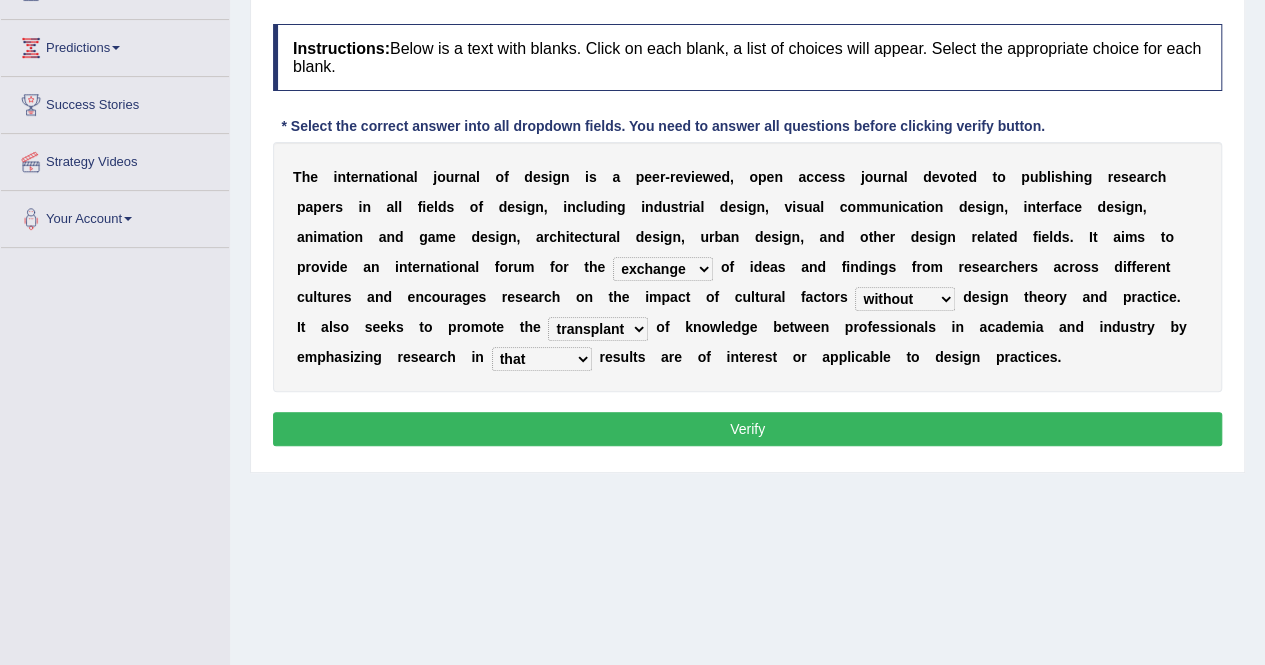 click on "Instructions:  Below is a text with blanks. Click on each blank, a list of choices will appear. Select the appropriate choice for each blank.
* Select the correct answer into all dropdown fields. You need to answer all questions before clicking verify button. T h e       i n t e r n a t i o n a l       j o u r n a l       o f       d e s i g n       i s       a       p e e r - r e v i e w e d ,       o p e n       a c c e s s       j o u r n a l       d e v o t e d       t o       p u b l i s h i n g       r e s e a r c h       p a p e r s       i n       a l l       f i e l d s       o f       d e s i g n ,       i n c l u d i n g       i n d u s t r i a l       d e s i g n ,       v i s u a l       c o m m u n i c a t i o n       d e s i g n ,       i n t e r f a c e       d e s i g n ,       a n i m a t i o n       a n d       g a m e       d e s i g n ,       a r c h i t e c t u r a l       d e s i g n ,       u r b a n d" at bounding box center [747, 238] 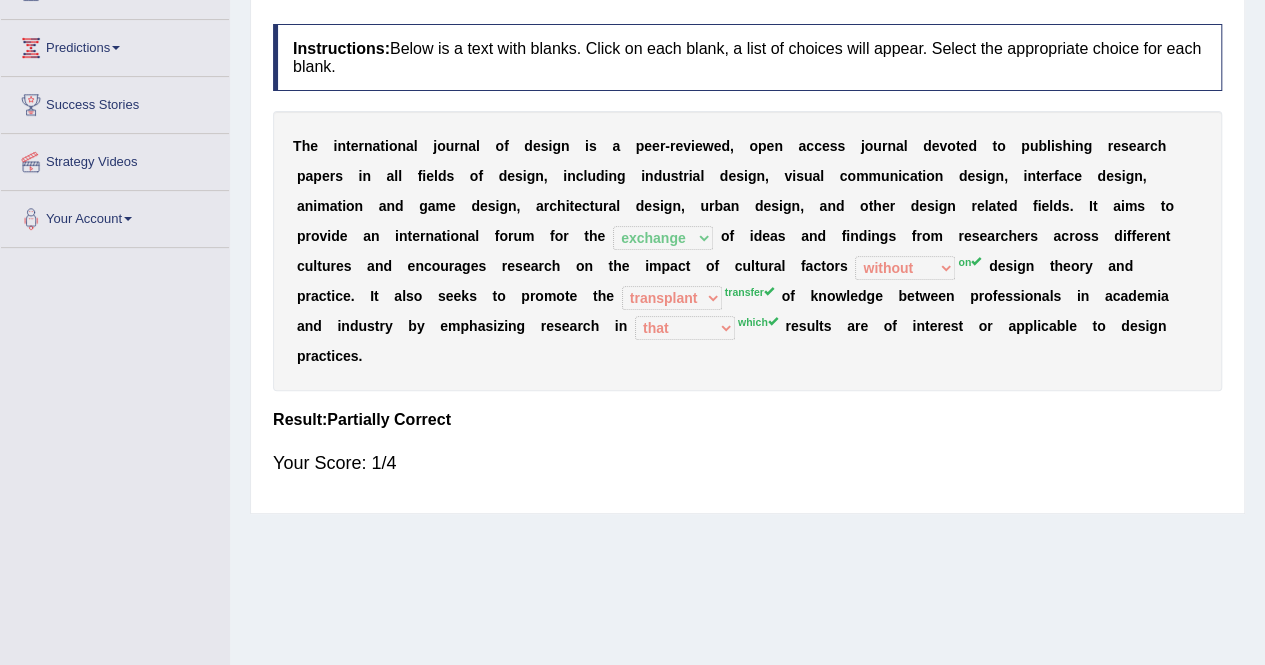 click on "Result:" at bounding box center [747, 420] 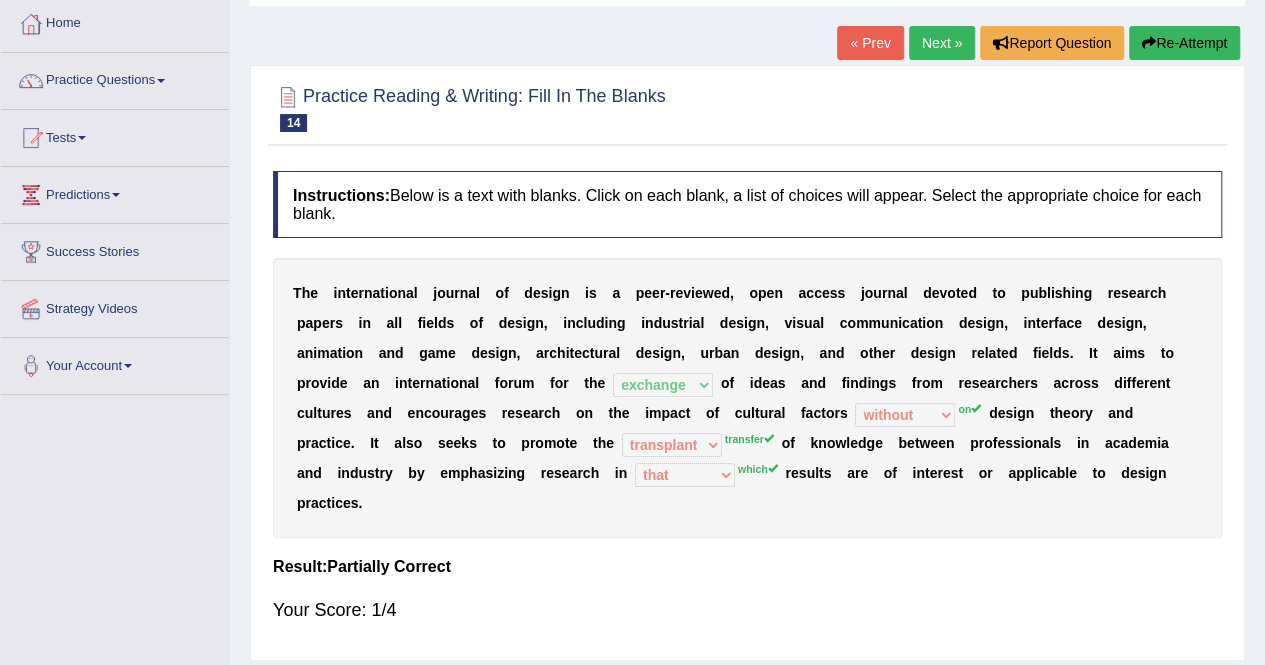 scroll, scrollTop: 102, scrollLeft: 0, axis: vertical 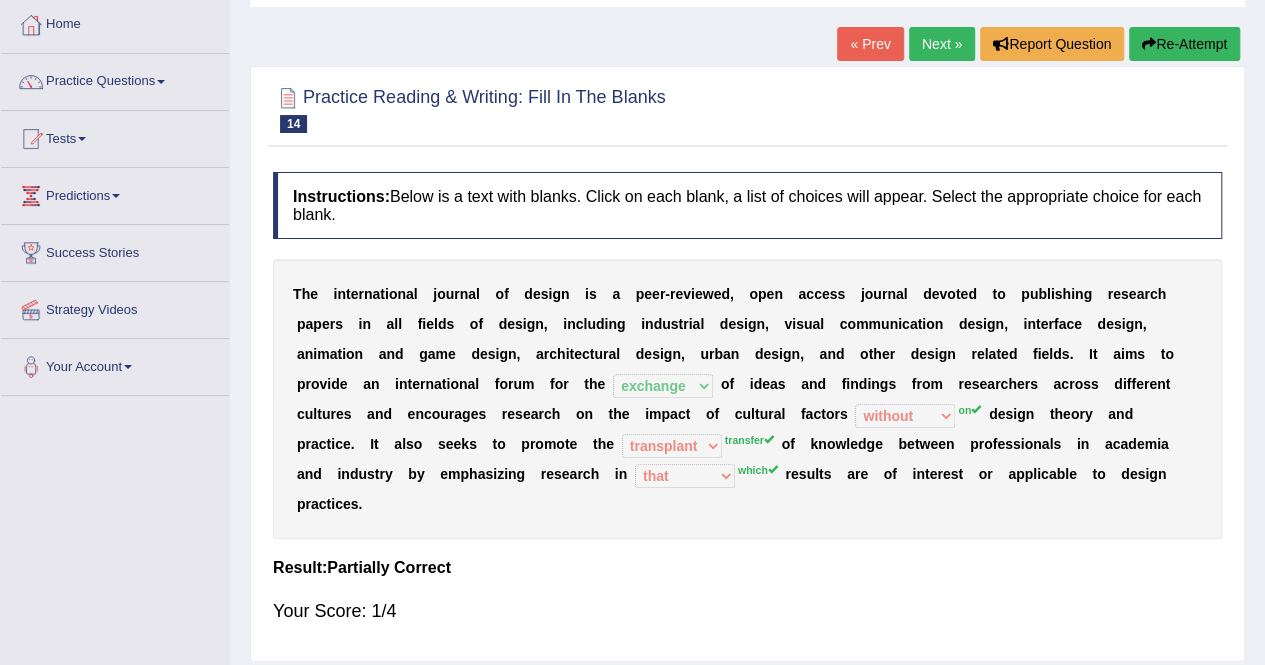 click on "Re-Attempt" at bounding box center (1184, 44) 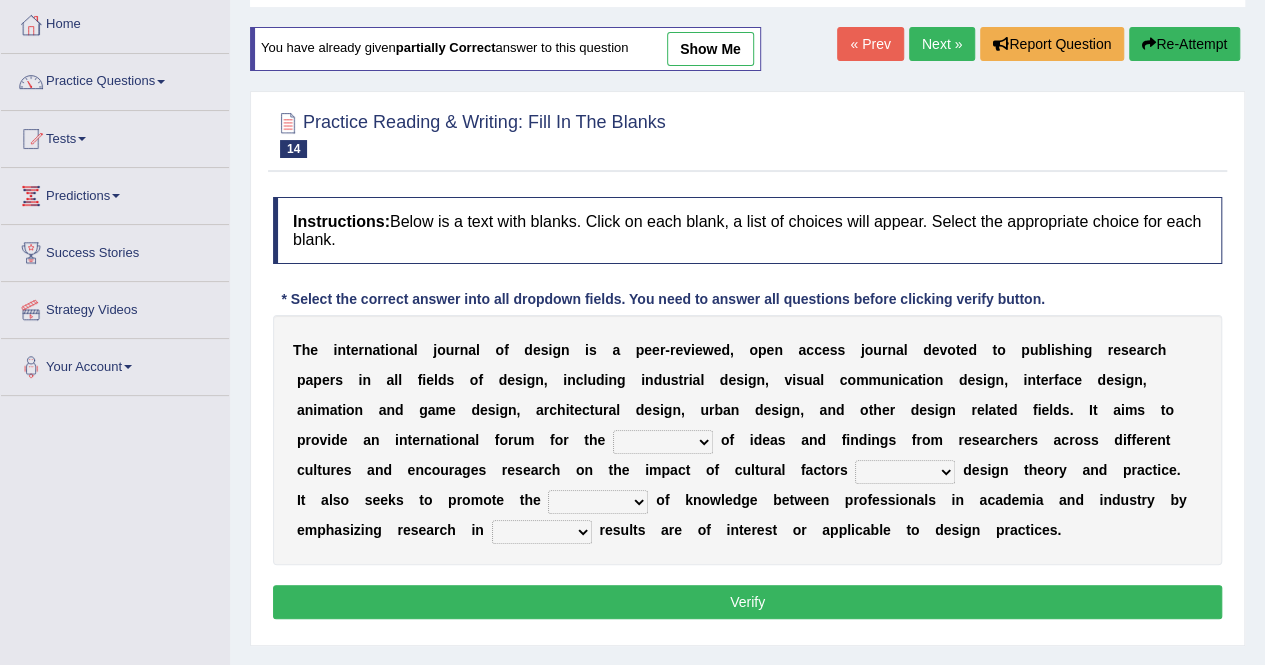 scroll, scrollTop: 0, scrollLeft: 0, axis: both 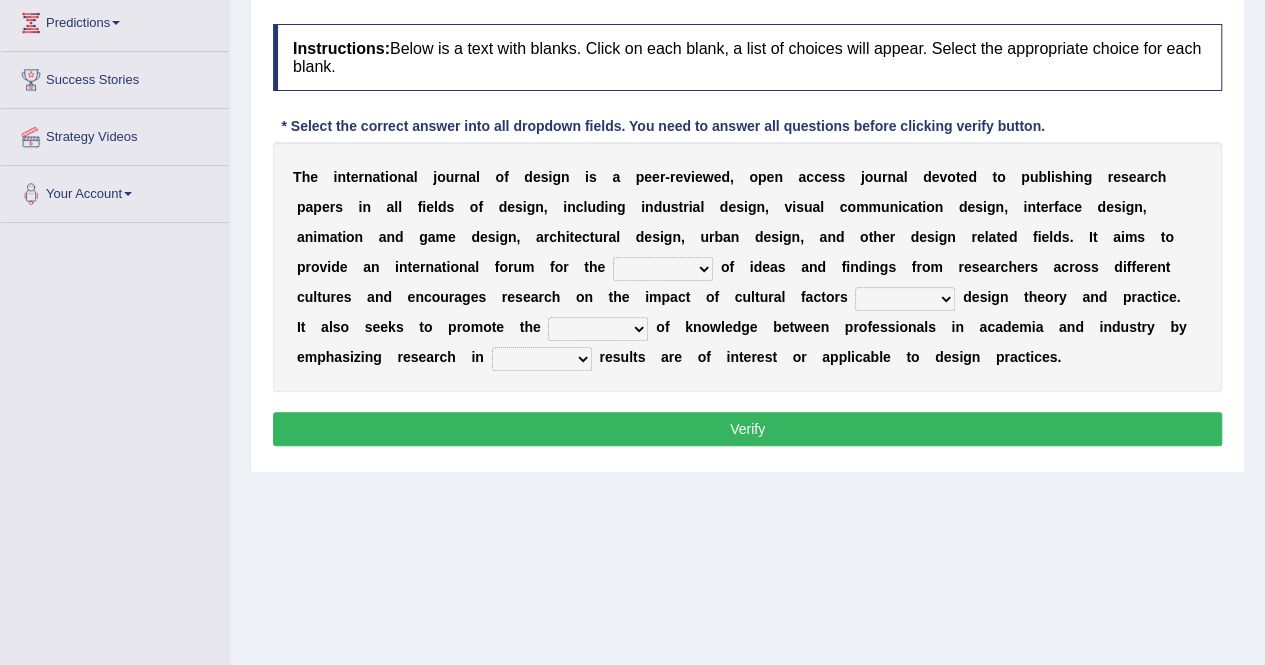 click on "infliction change exchange occurence" at bounding box center (663, 269) 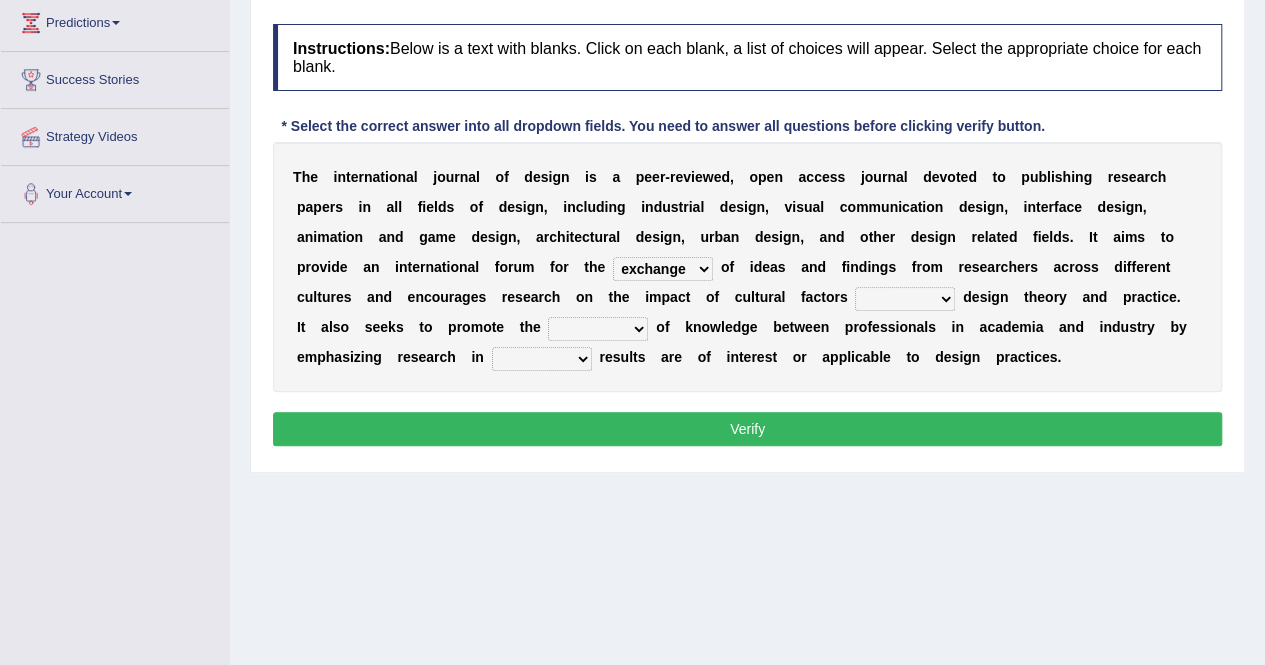 click on "infliction change exchange occurence" at bounding box center [663, 269] 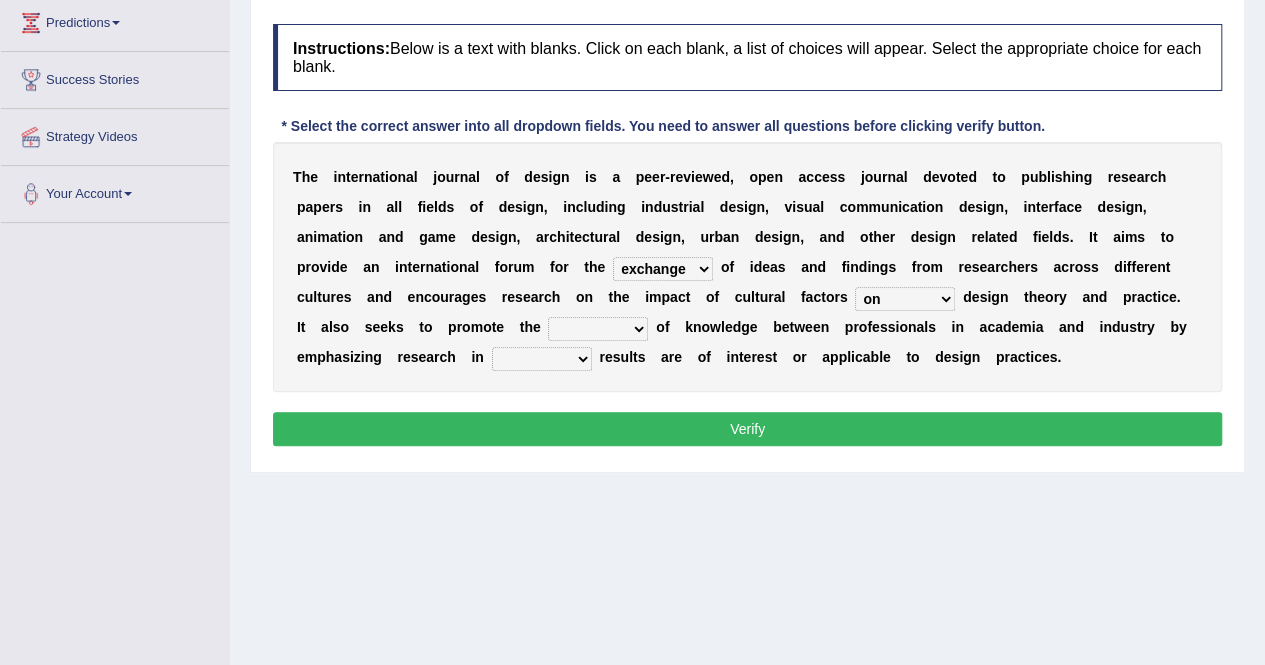 click on "on without inside at" at bounding box center [905, 299] 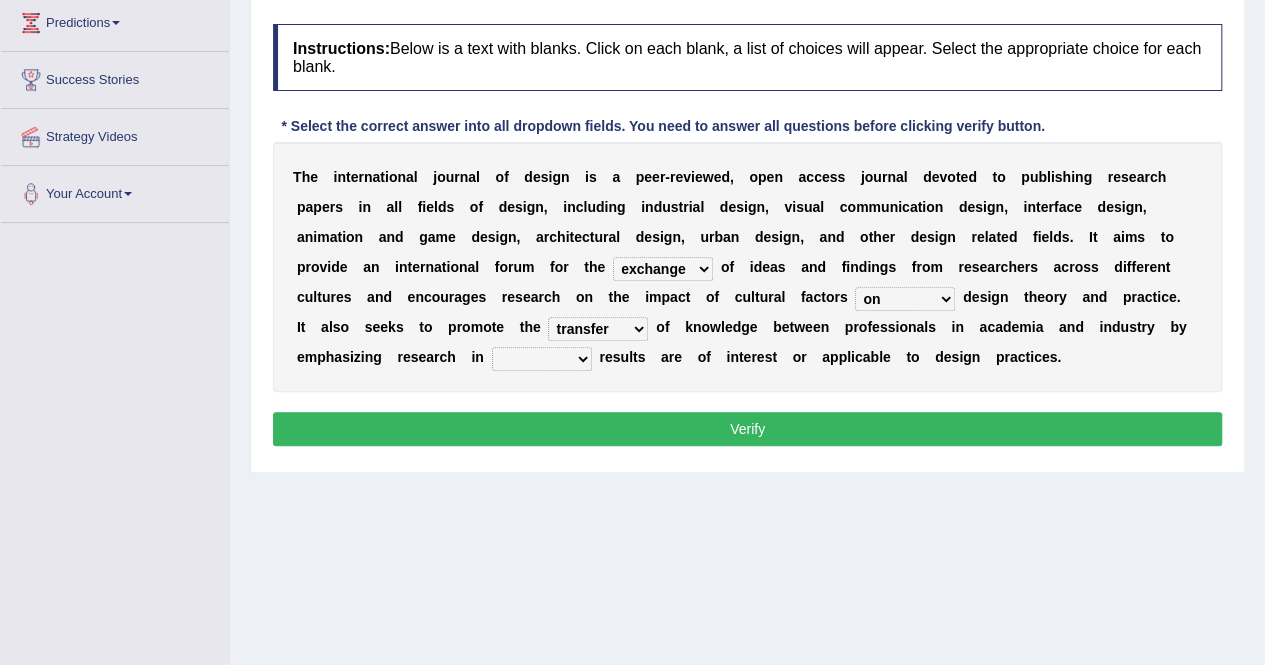click on "the which that what" at bounding box center (542, 359) 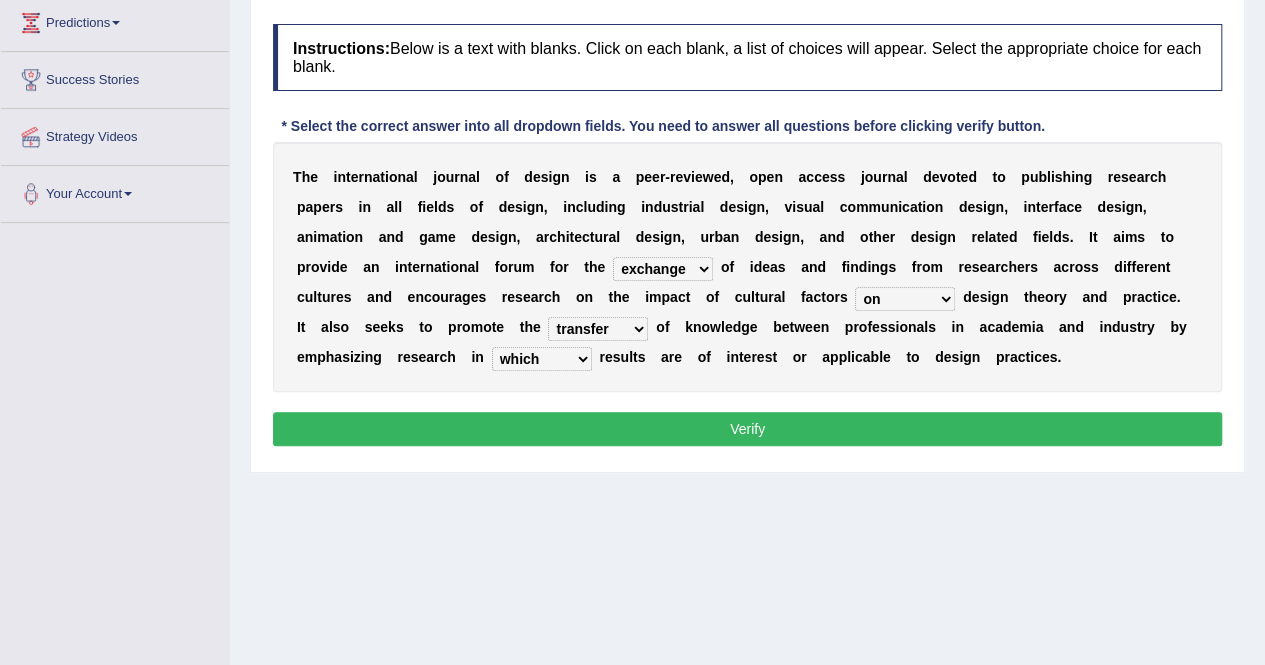click on "the which that what" at bounding box center (542, 359) 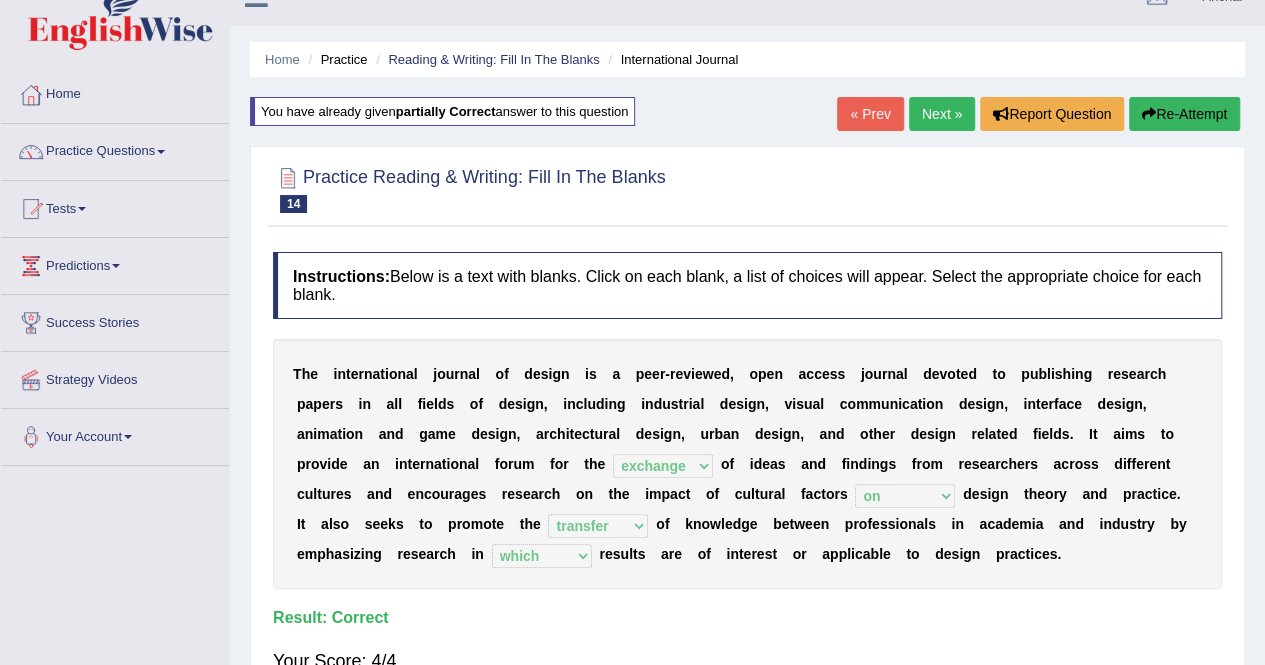 scroll, scrollTop: 30, scrollLeft: 0, axis: vertical 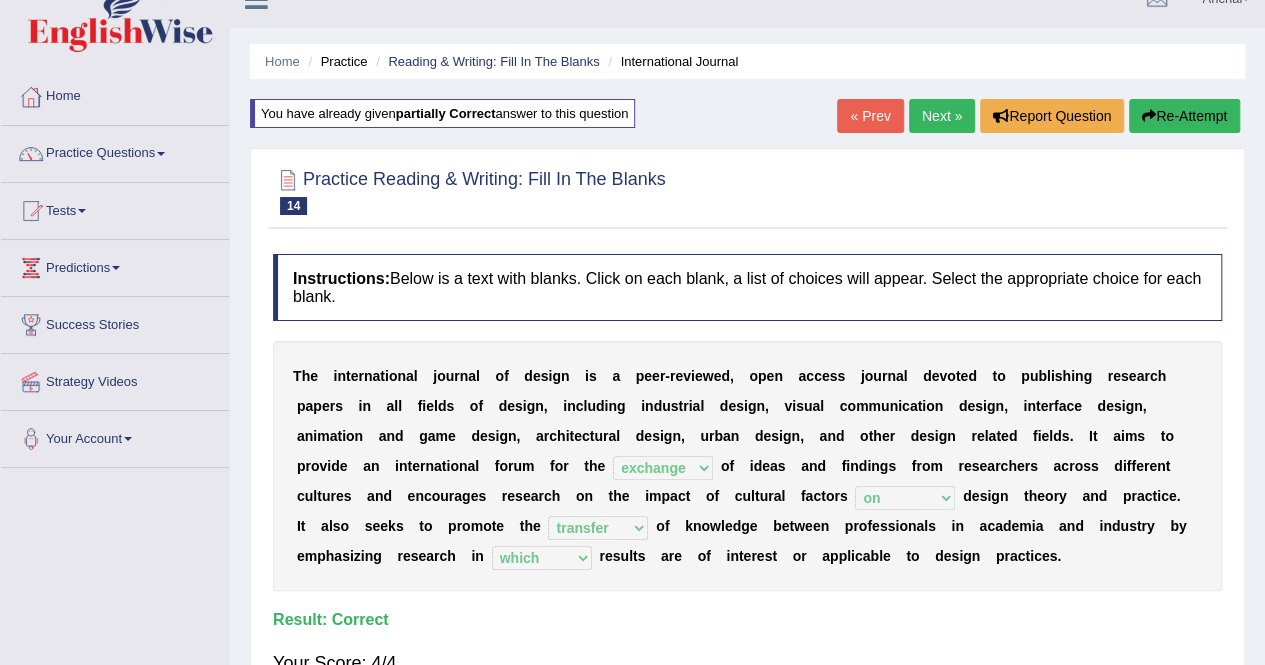 click on "Next »" at bounding box center [942, 116] 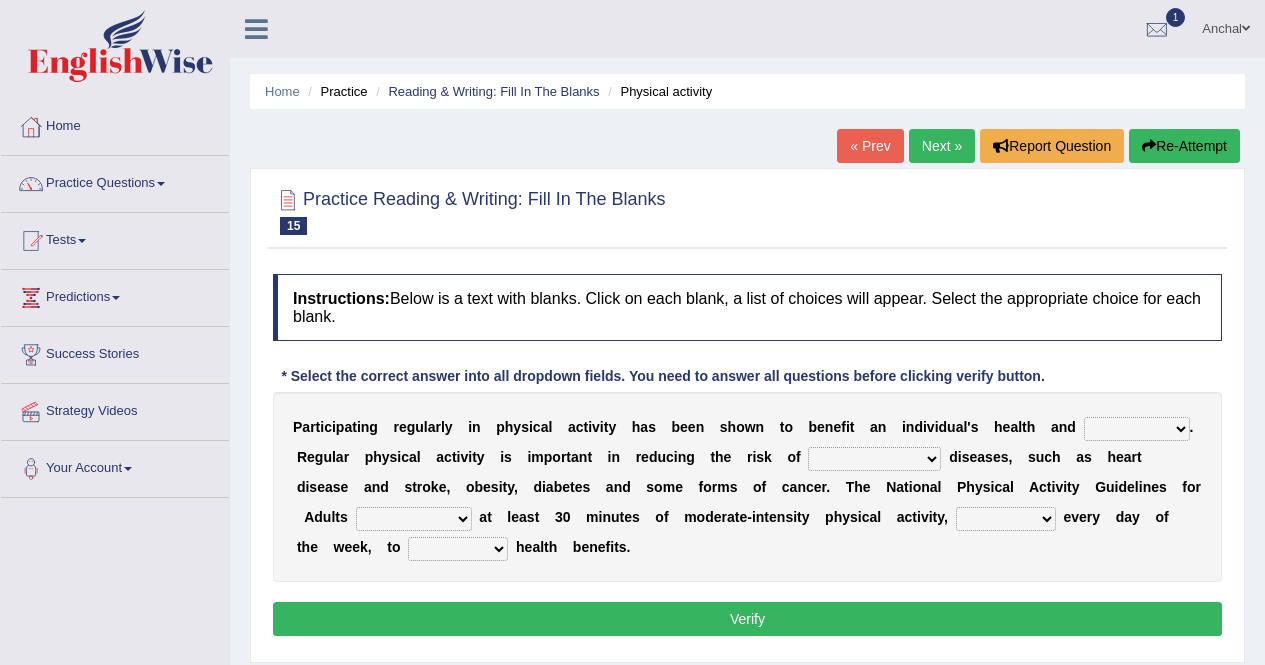 scroll, scrollTop: 244, scrollLeft: 0, axis: vertical 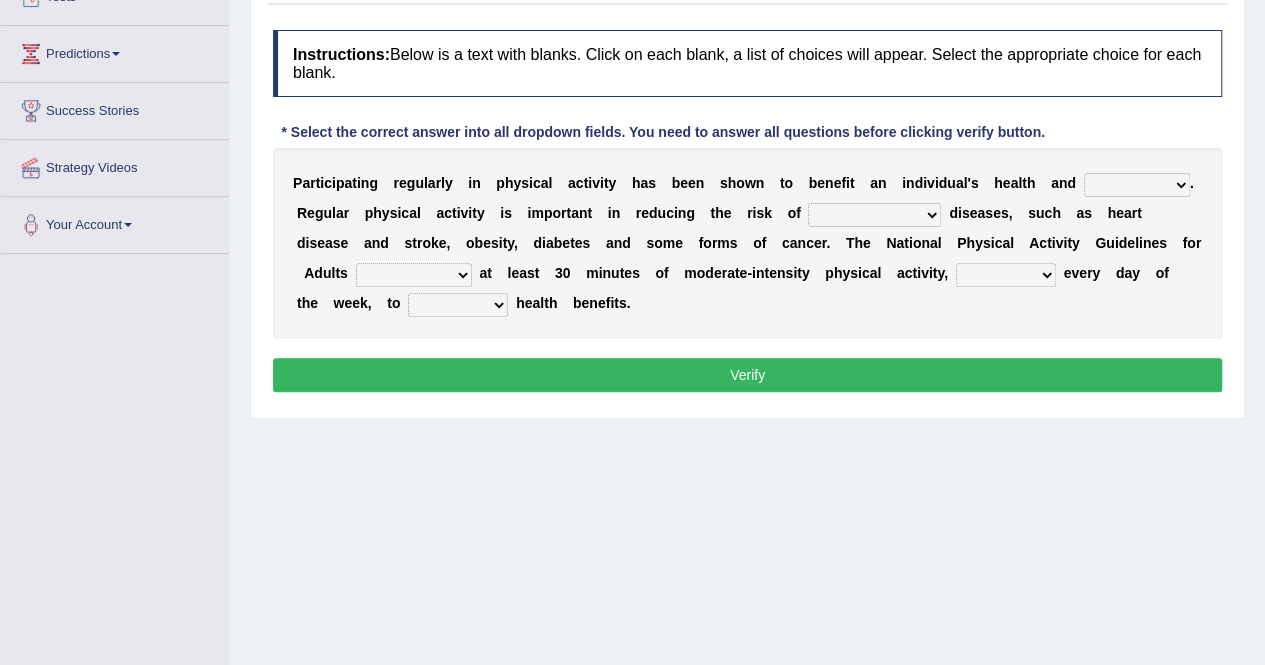 click on "values immortality expectation wellbeing" at bounding box center (1137, 185) 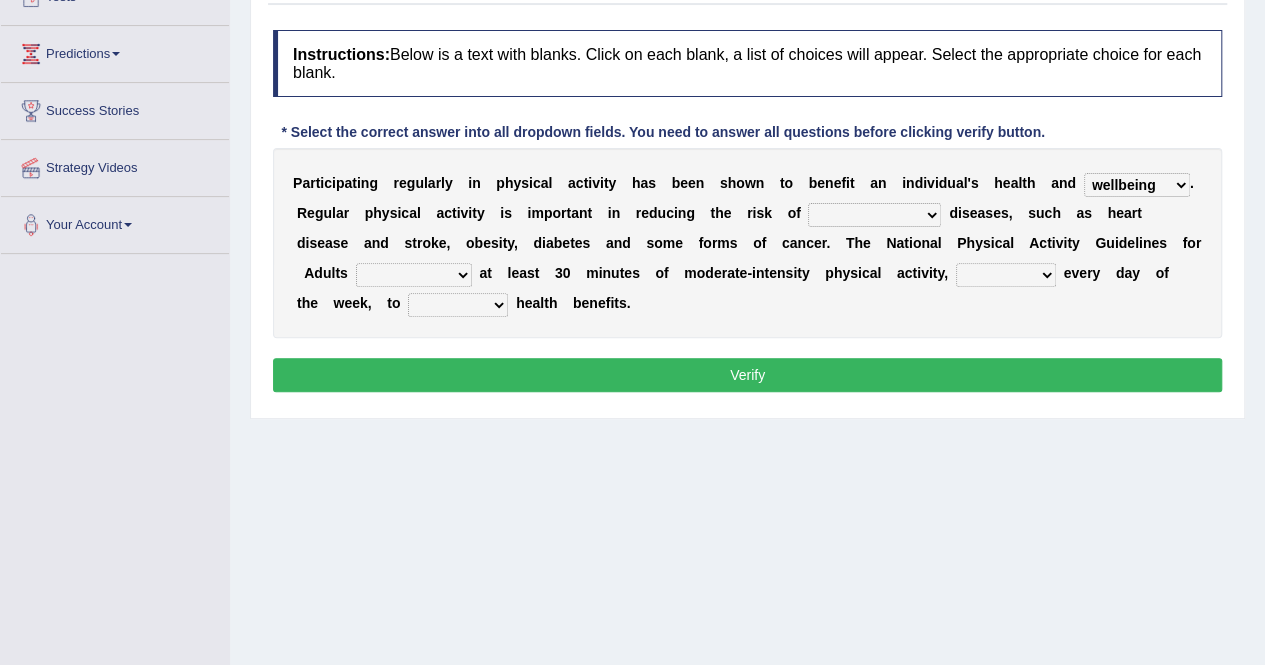 click on "values immortality expectation wellbeing" at bounding box center (1137, 185) 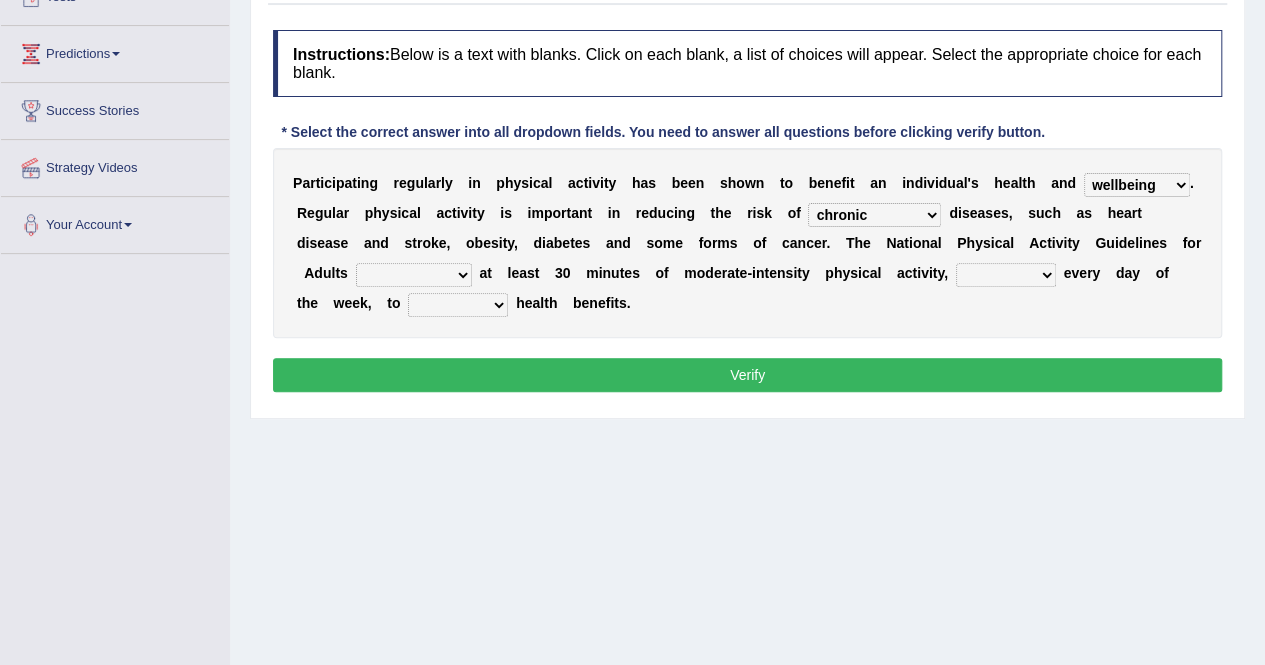 click on "chronic contraindicated untouched detectable" at bounding box center [874, 215] 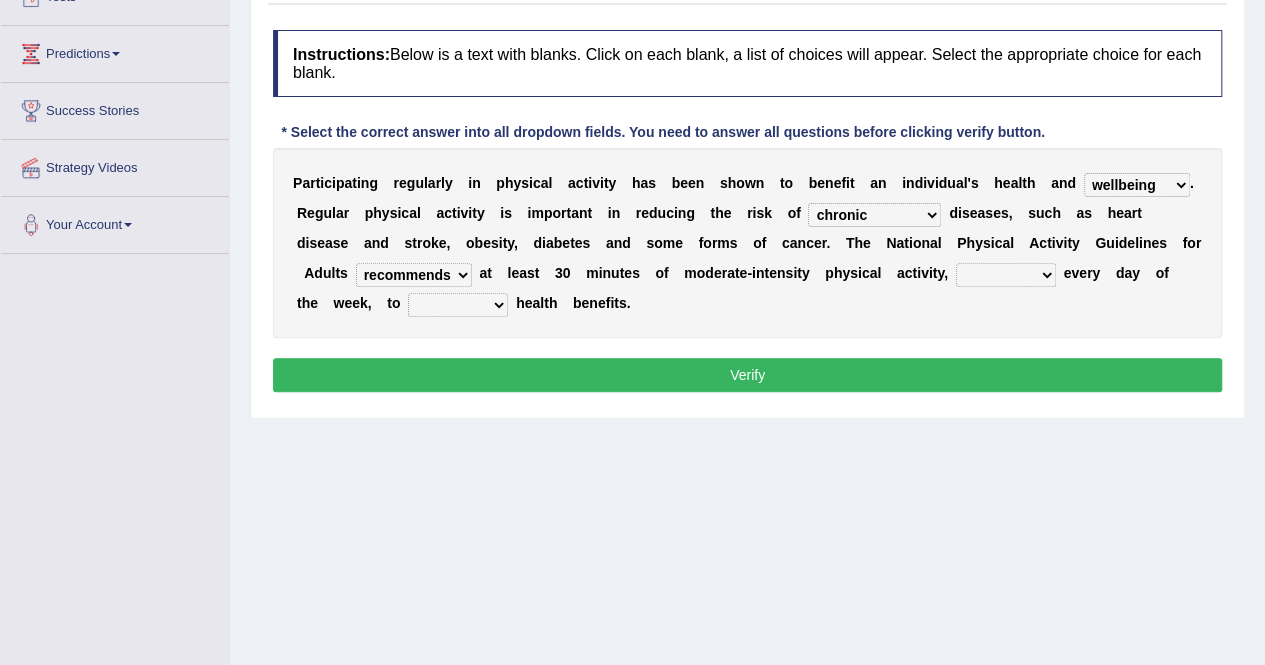 click on "relatively absolutely preferably namely" at bounding box center [1006, 275] 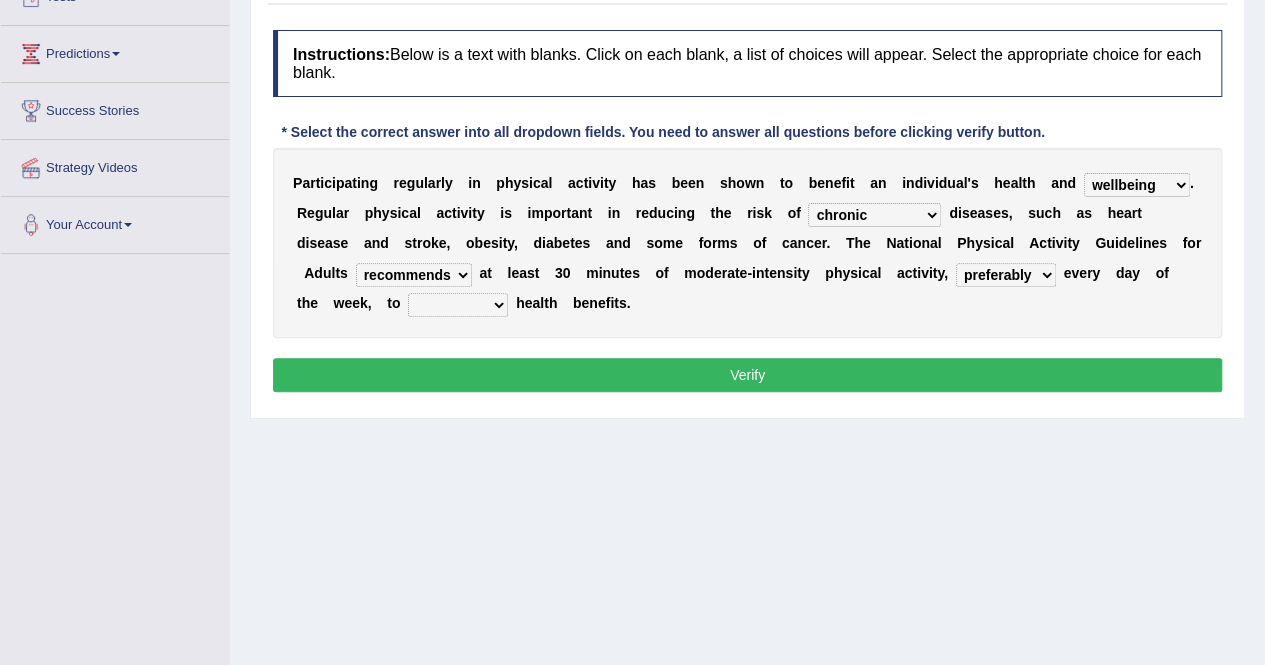 click on "relatively absolutely preferably namely" at bounding box center [1006, 275] 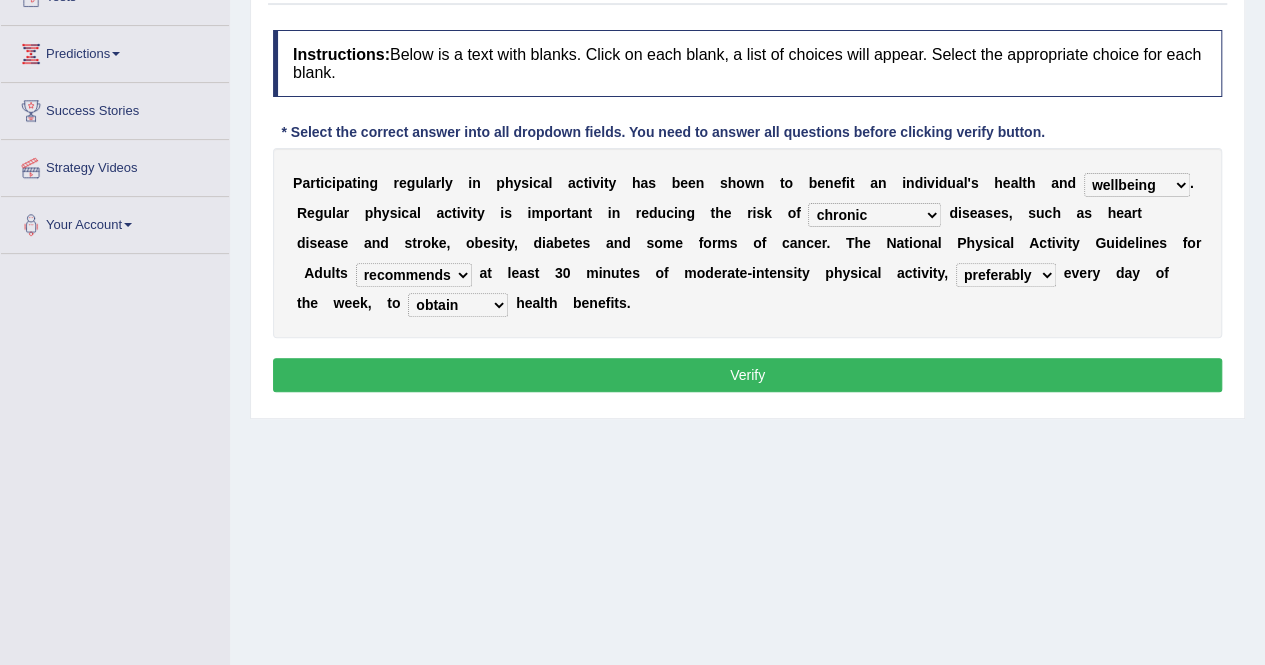 click on "charge obtain weigh estimate" at bounding box center (458, 305) 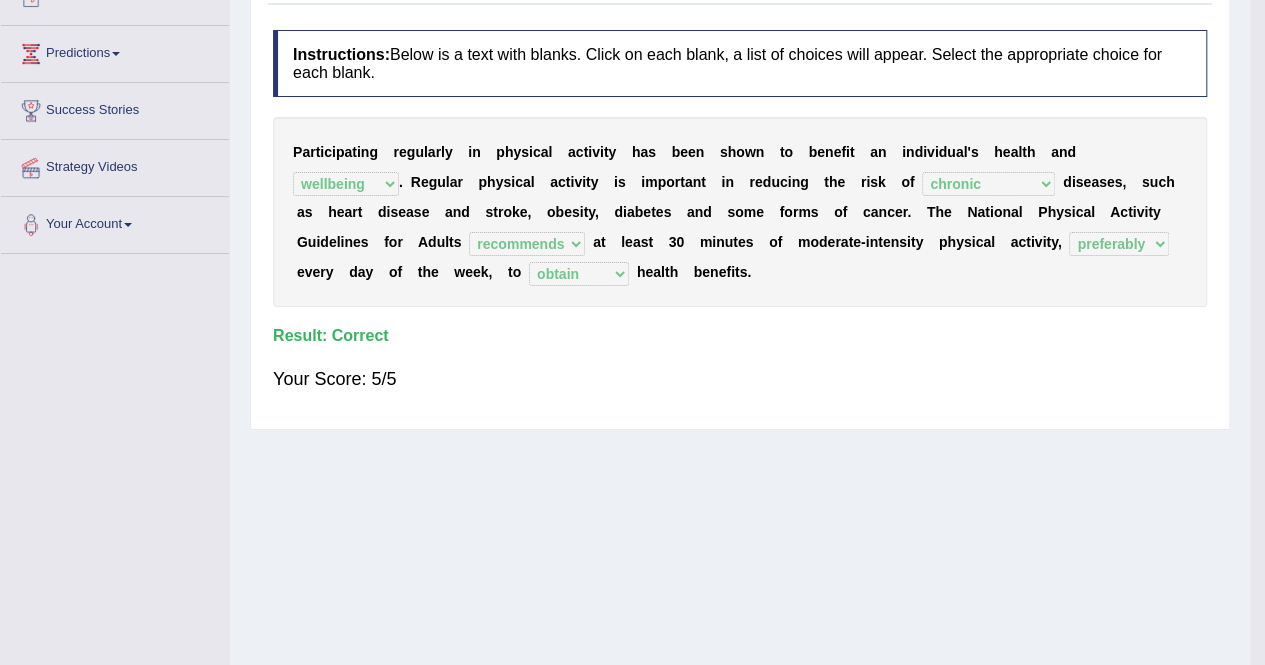 click on "Your Score: 5/5" at bounding box center [740, 379] 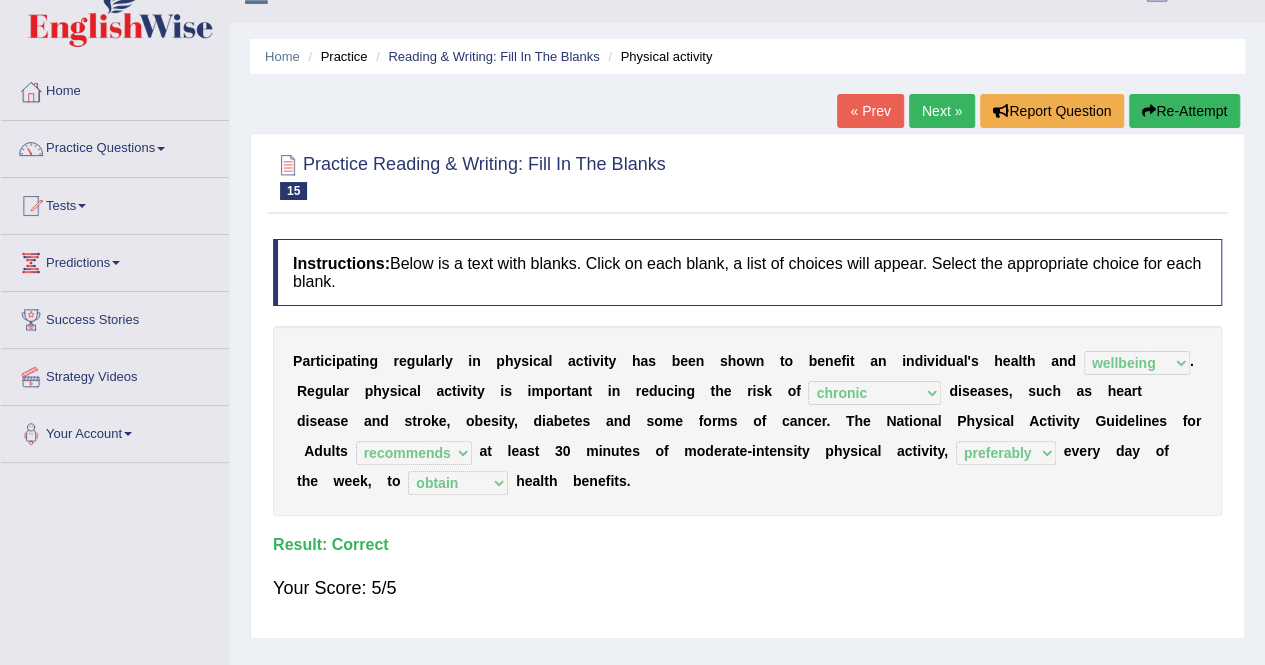 scroll, scrollTop: 27, scrollLeft: 0, axis: vertical 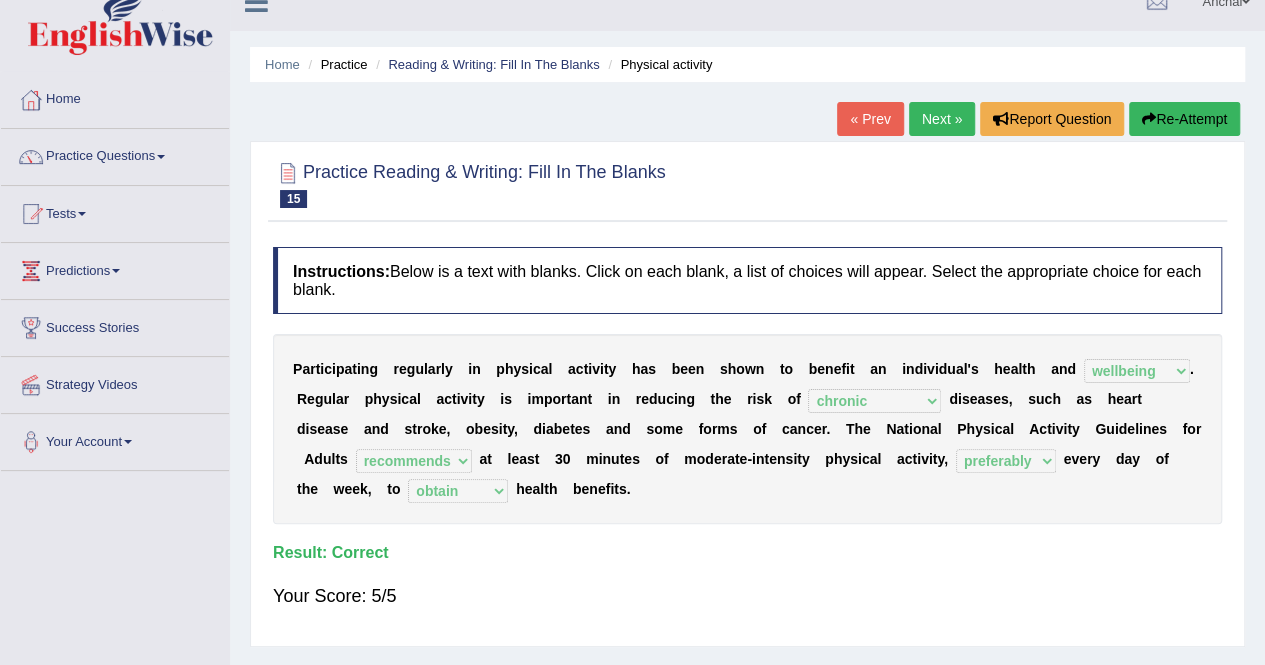click on "Next »" at bounding box center [942, 119] 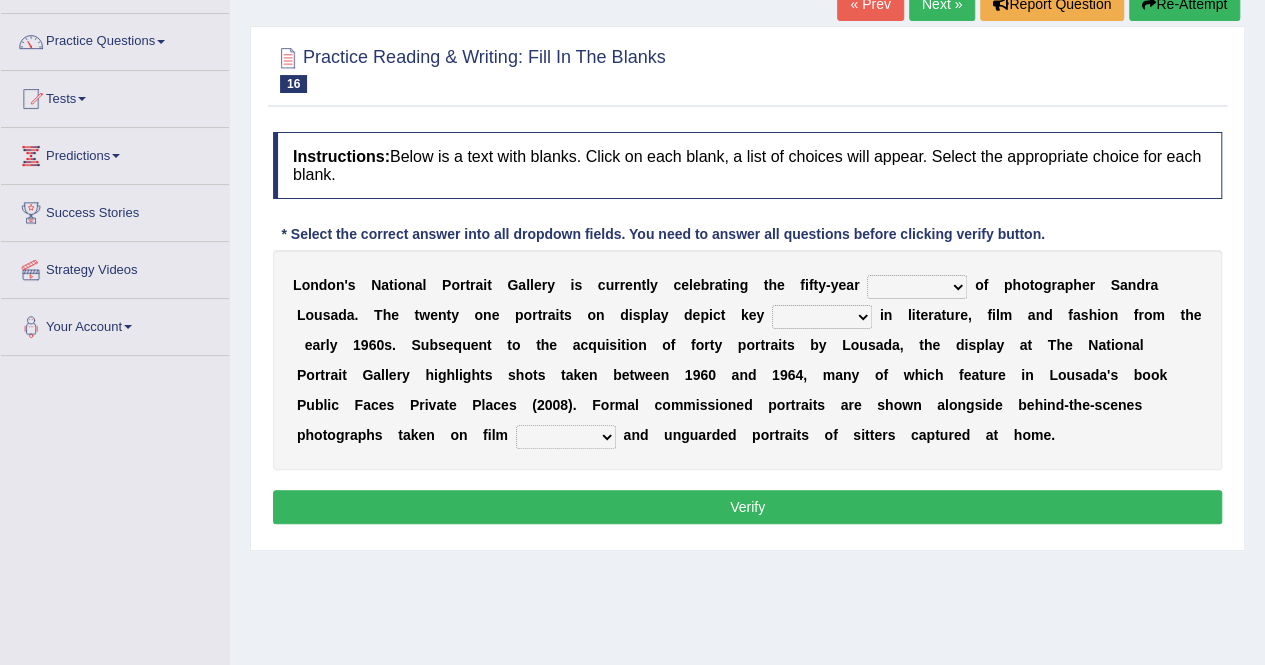 scroll, scrollTop: 0, scrollLeft: 0, axis: both 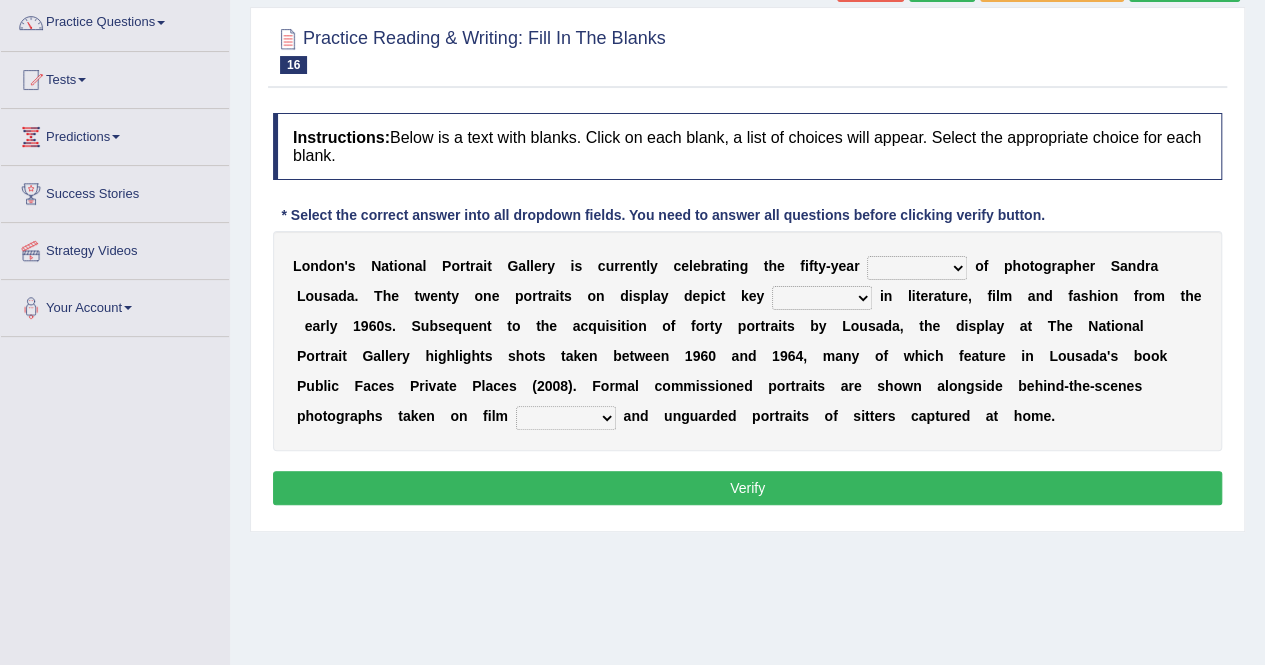 click on "invitation promotion training career" at bounding box center [917, 268] 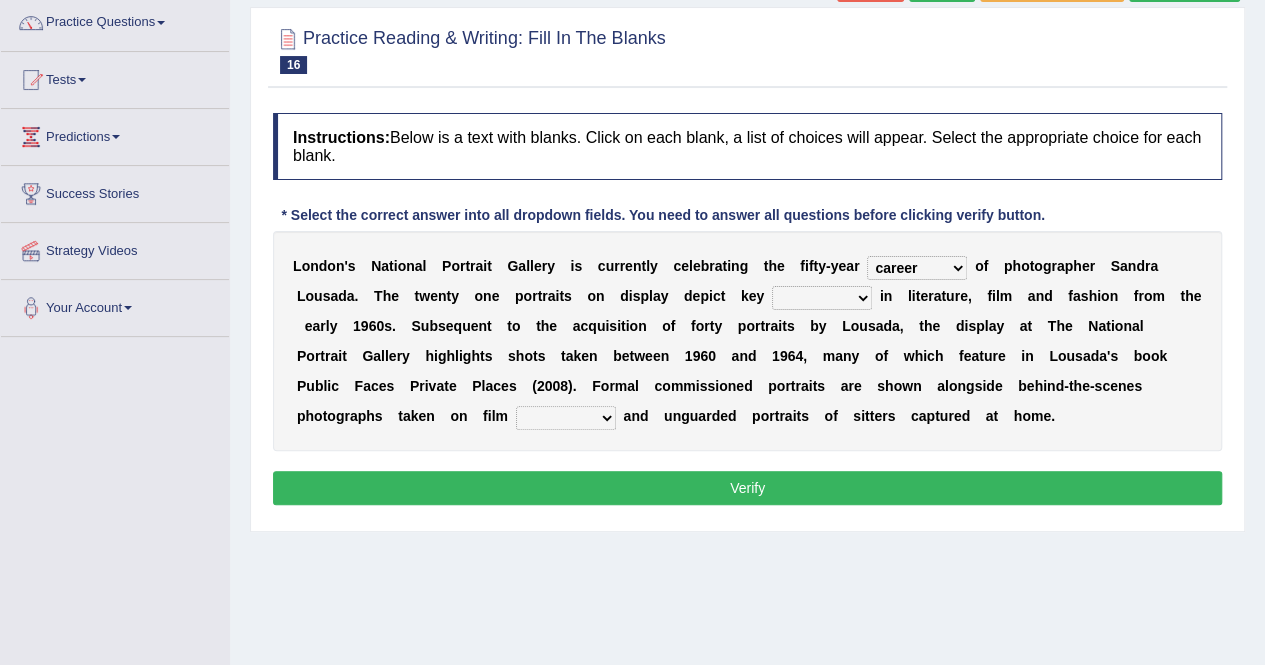 click on "invitation promotion training career" at bounding box center [917, 268] 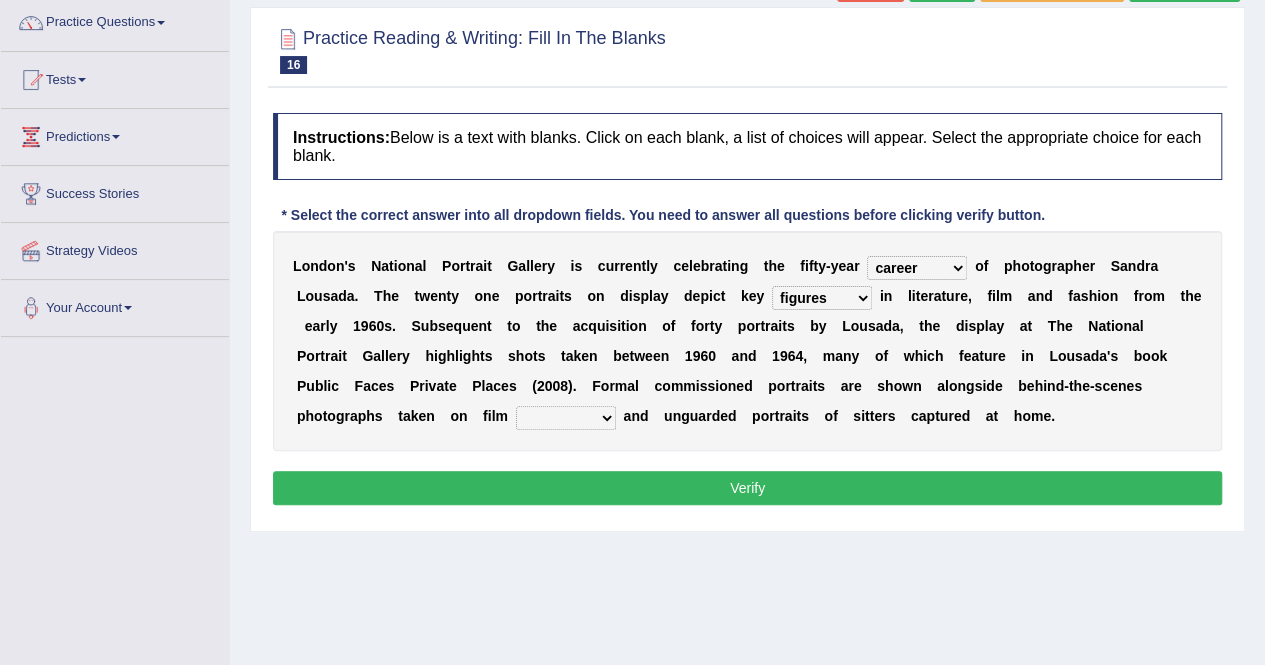 click on "figures gadgets fashions genres" at bounding box center [822, 298] 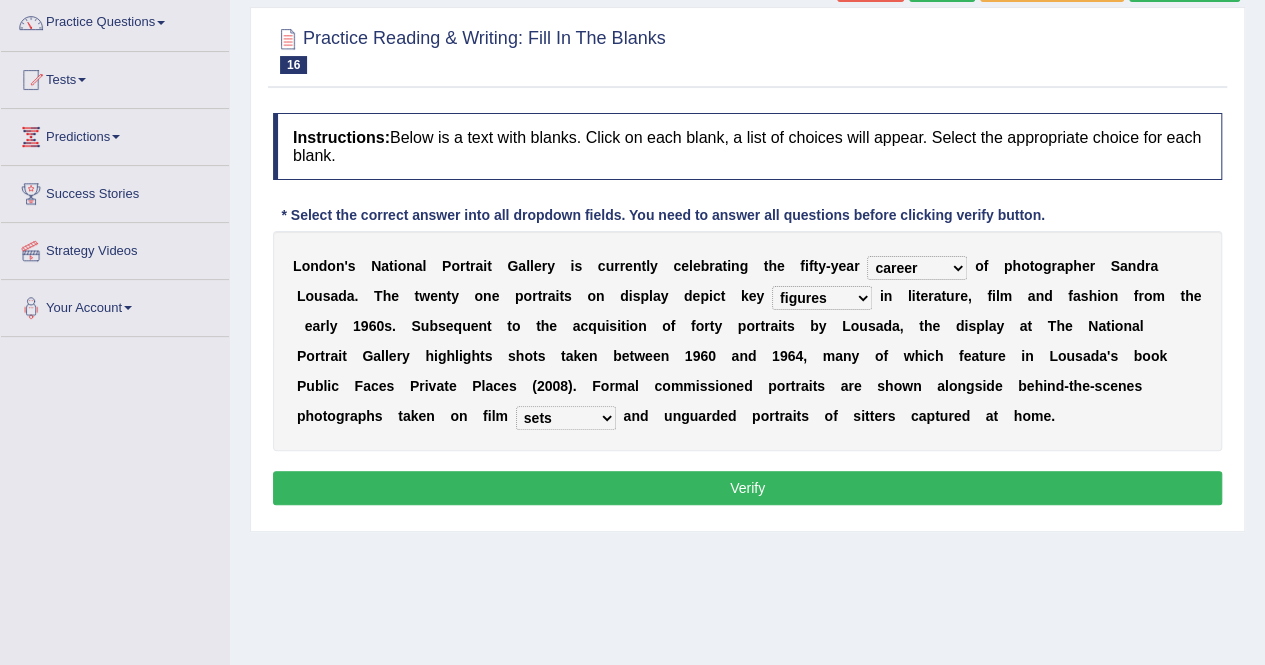 click on "Verify" at bounding box center (747, 488) 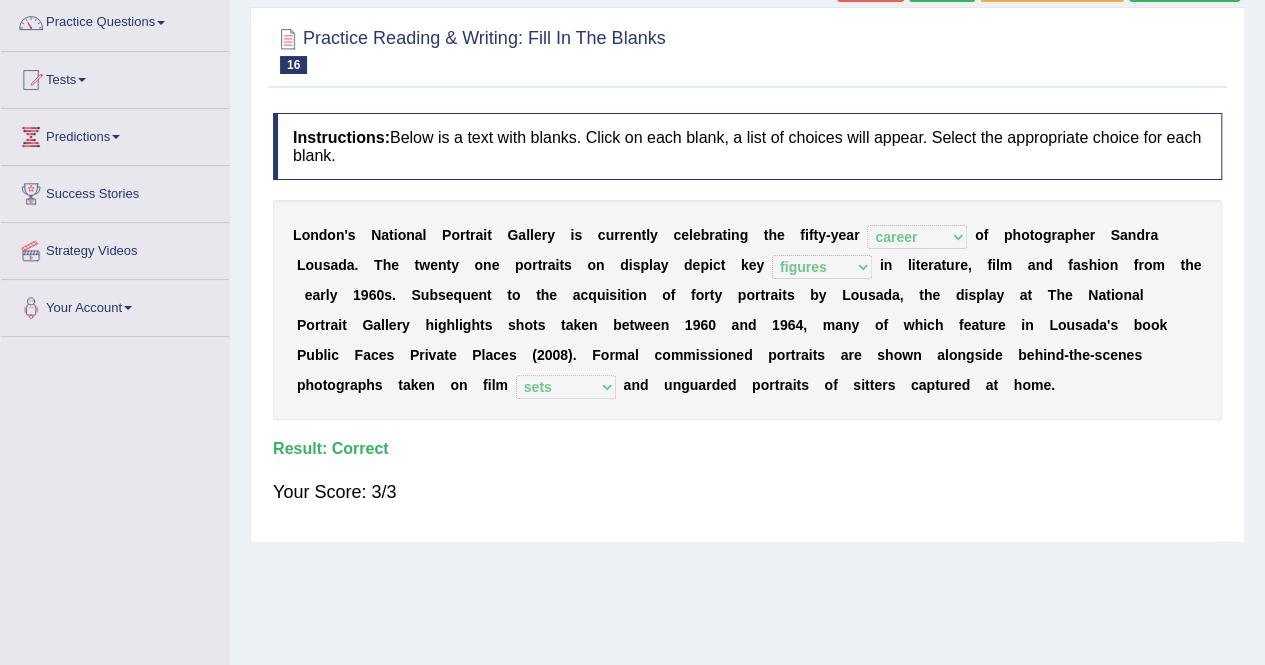 scroll, scrollTop: 0, scrollLeft: 0, axis: both 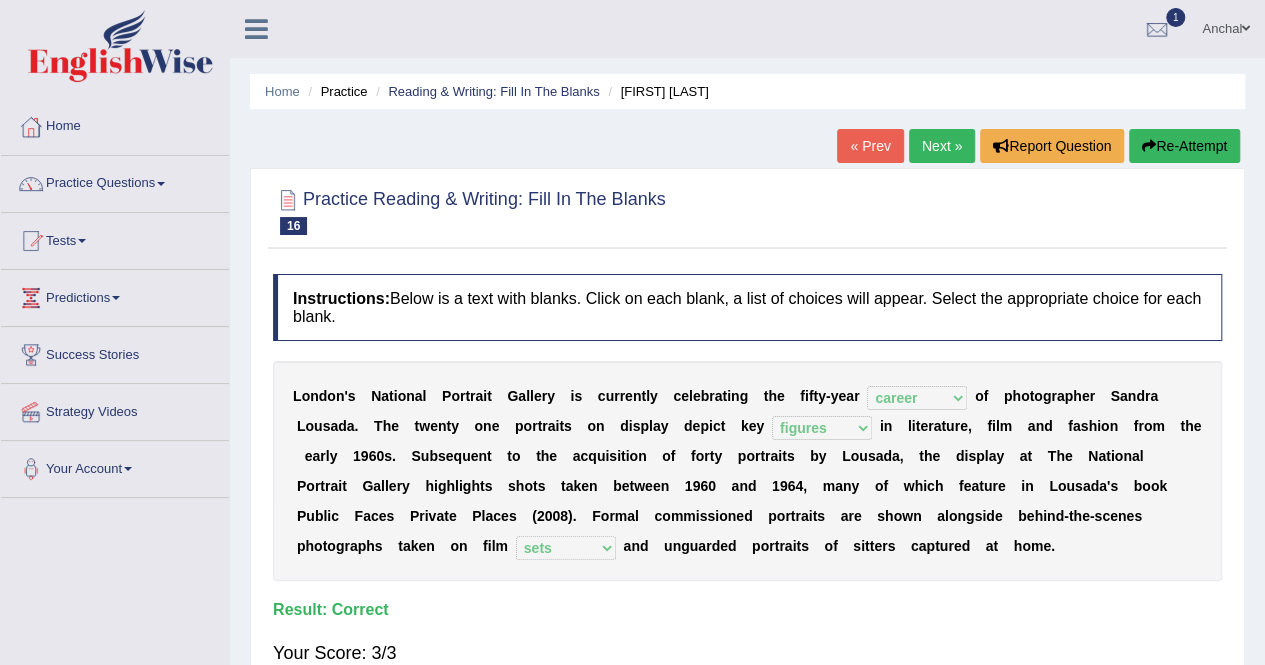 click on "Next »" at bounding box center (942, 146) 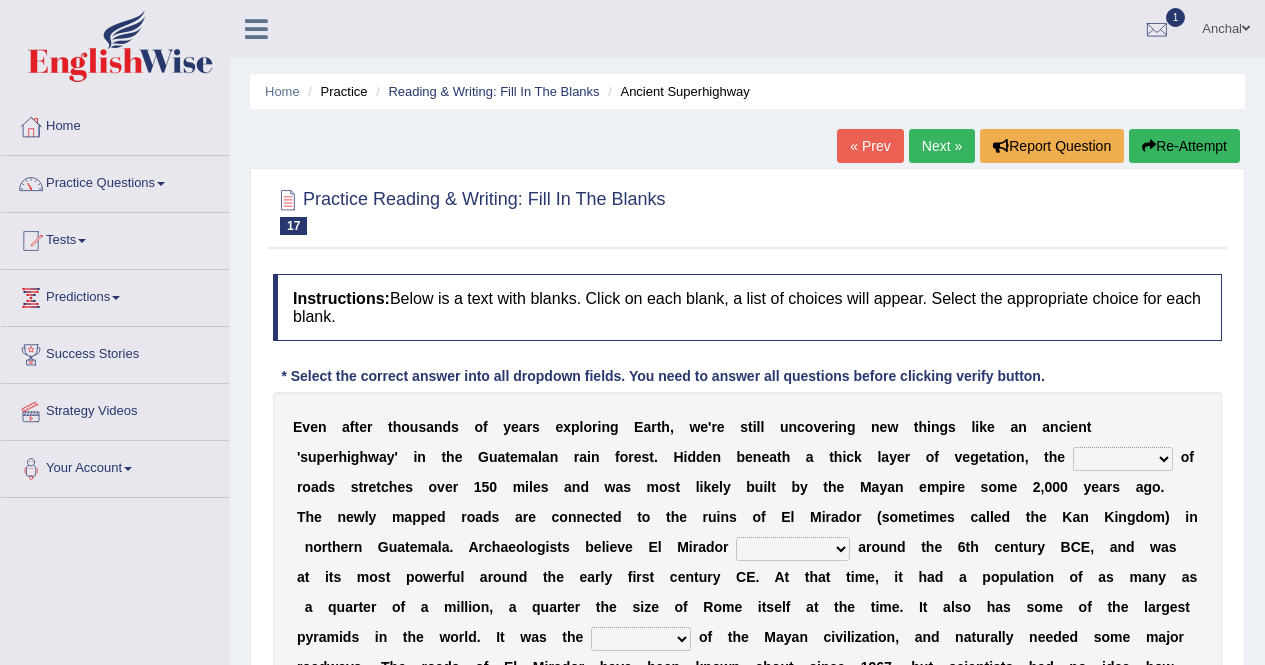 scroll, scrollTop: 239, scrollLeft: 0, axis: vertical 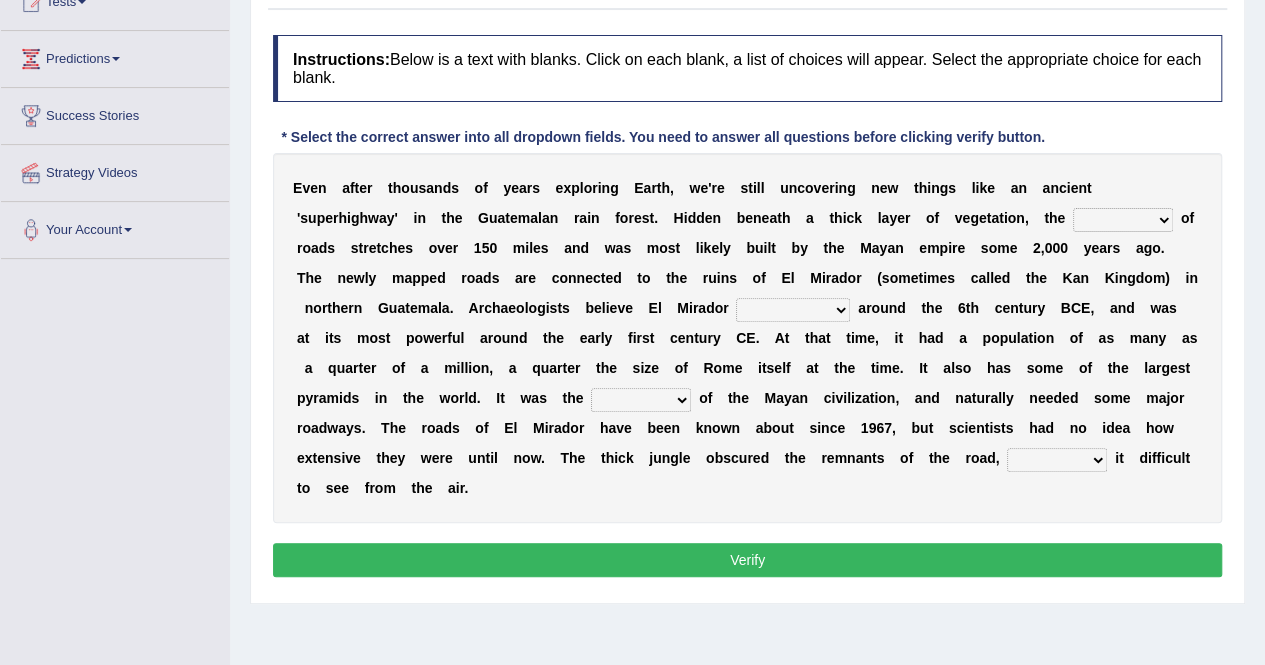 click on "network surface interface width" at bounding box center (1123, 220) 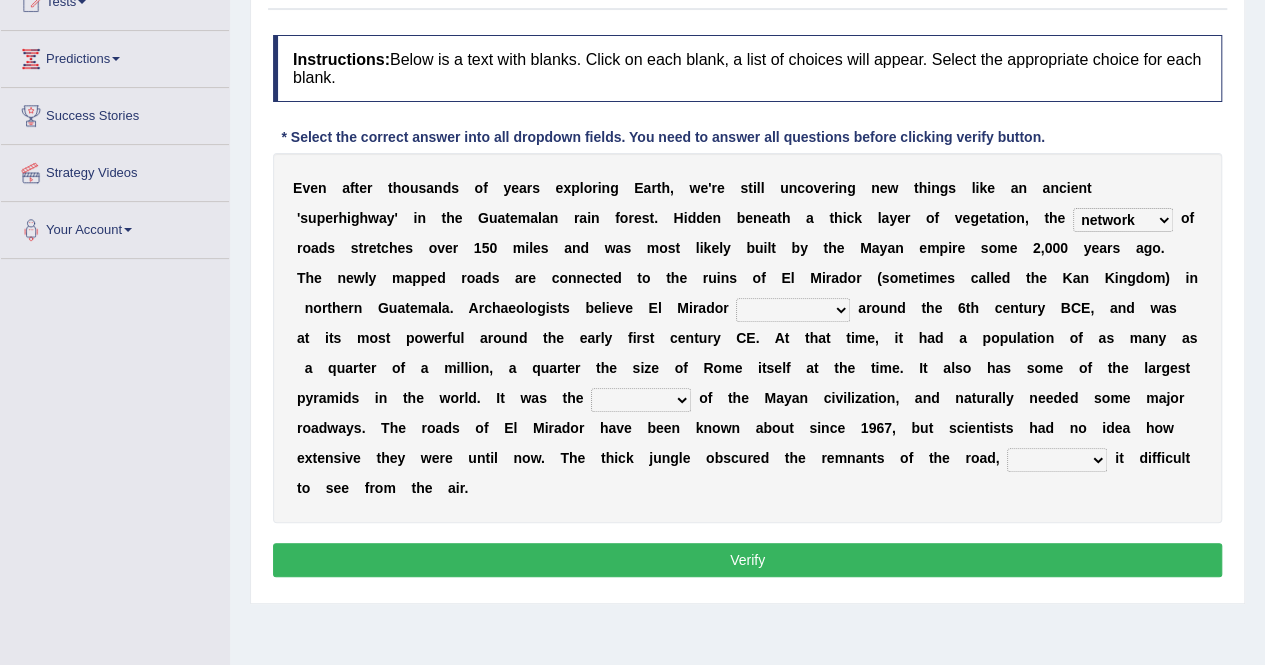 click on "network surface interface width" at bounding box center (1123, 220) 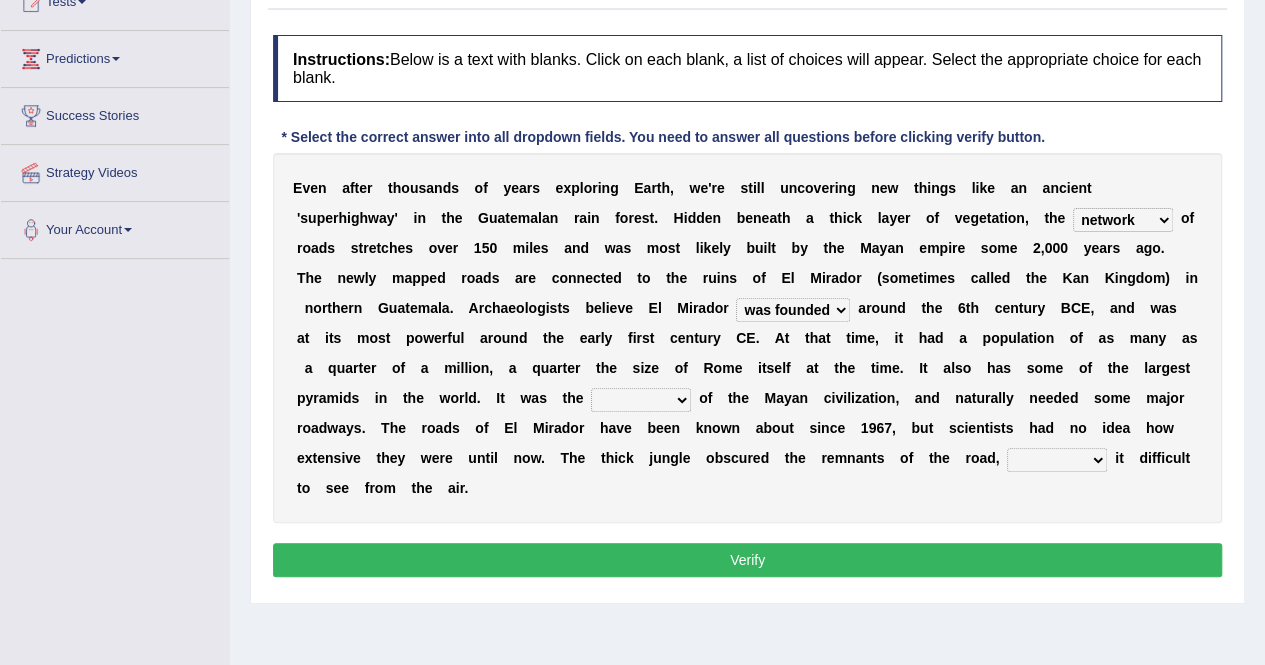 click on "has founded founded was founded was found" at bounding box center (793, 310) 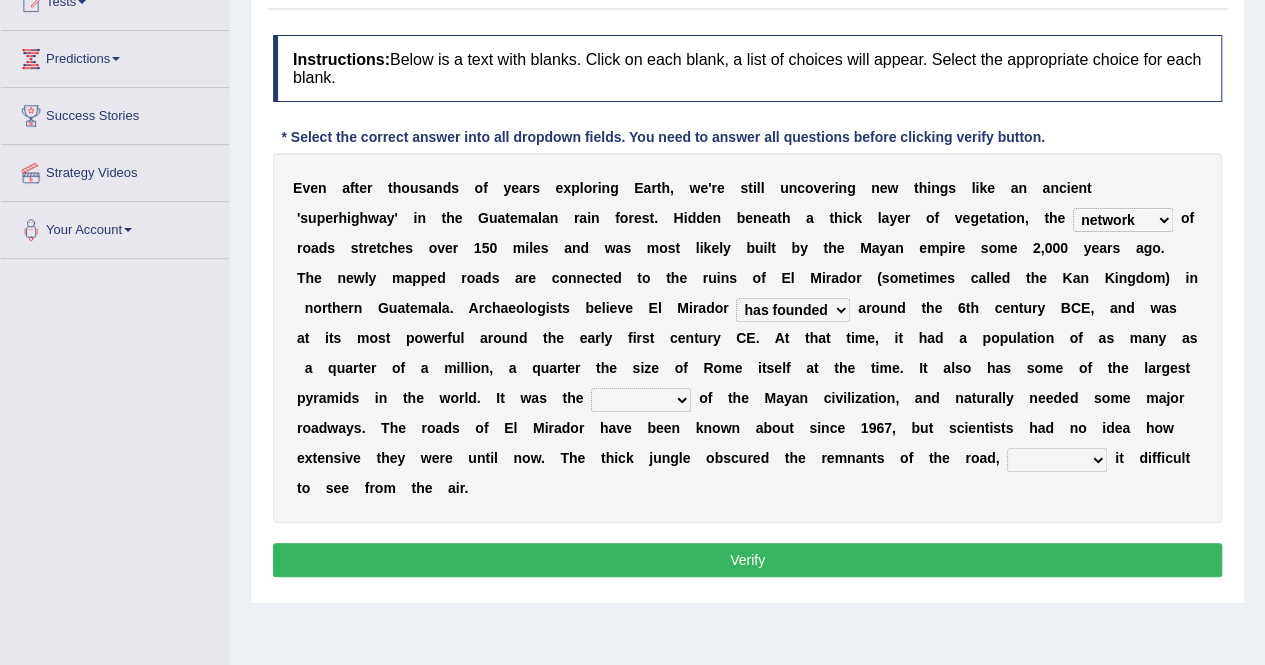 click on "has founded founded was founded was found" at bounding box center (793, 310) 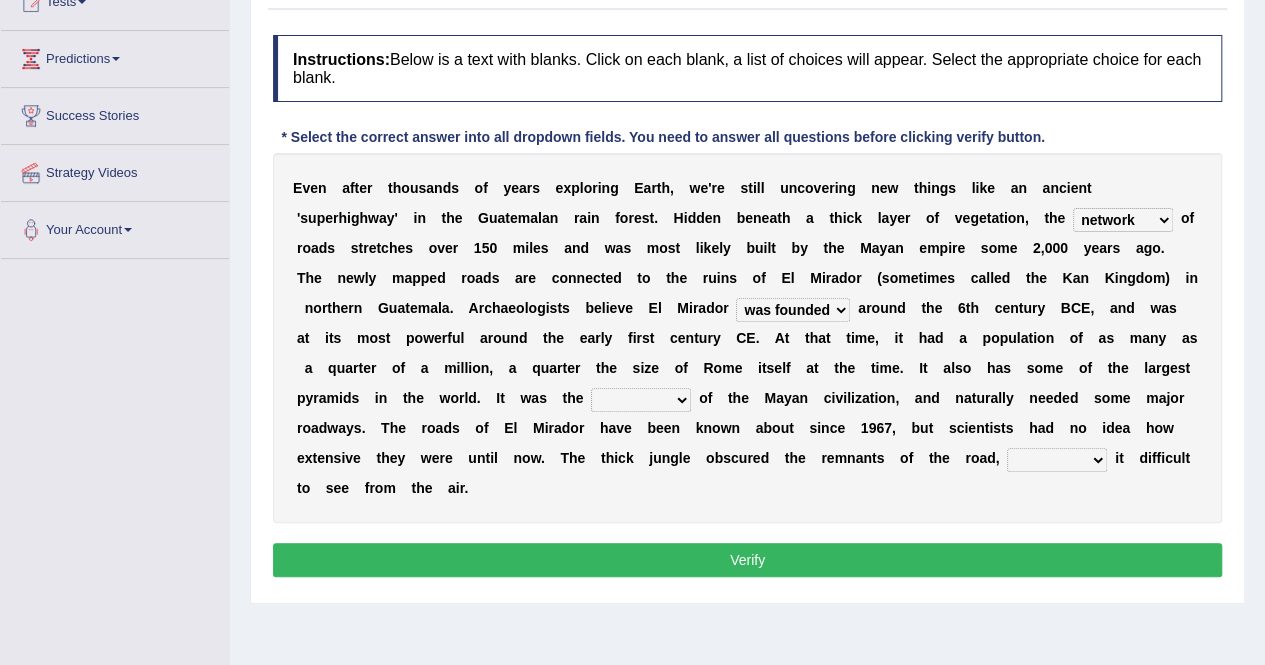 click on "has founded founded was founded was found" at bounding box center (793, 310) 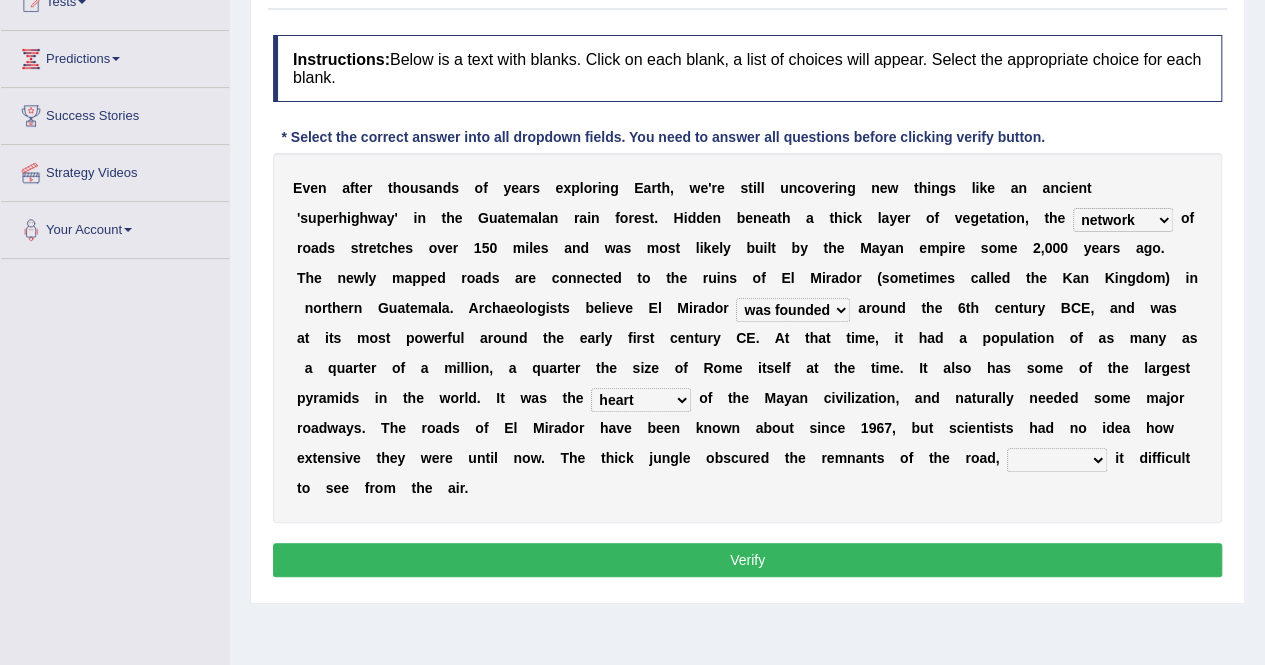 click on "volume heart column facet" at bounding box center [641, 400] 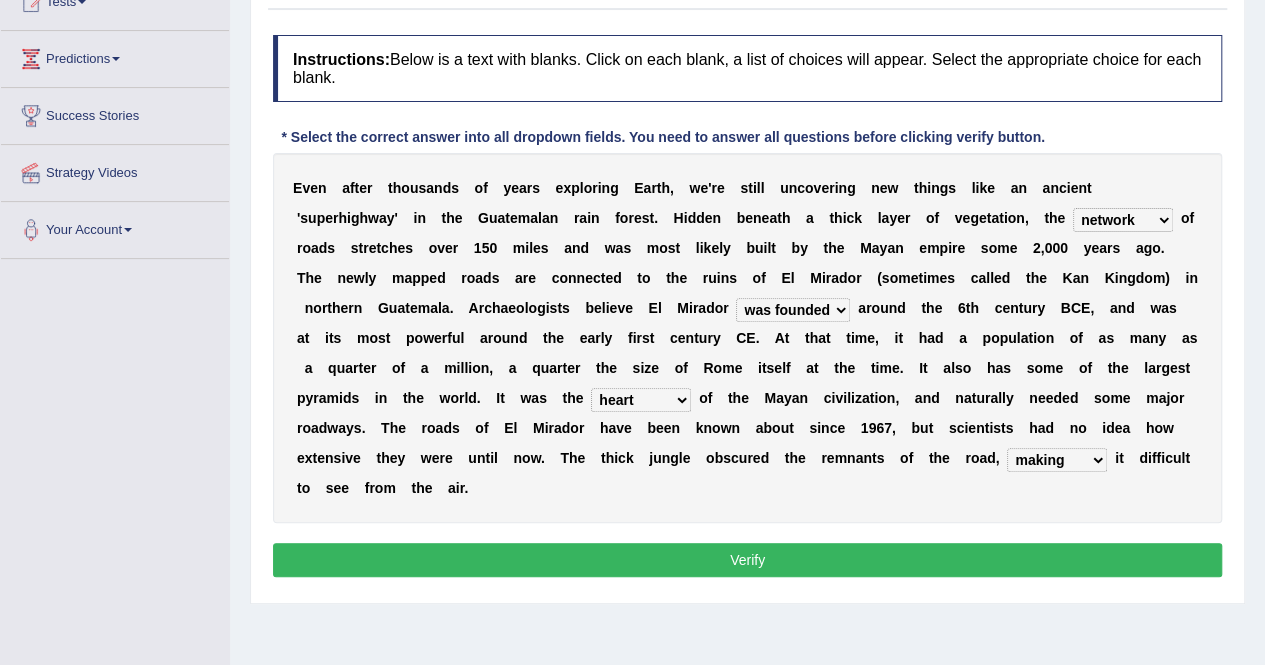 click on "makes making make made" at bounding box center (1057, 460) 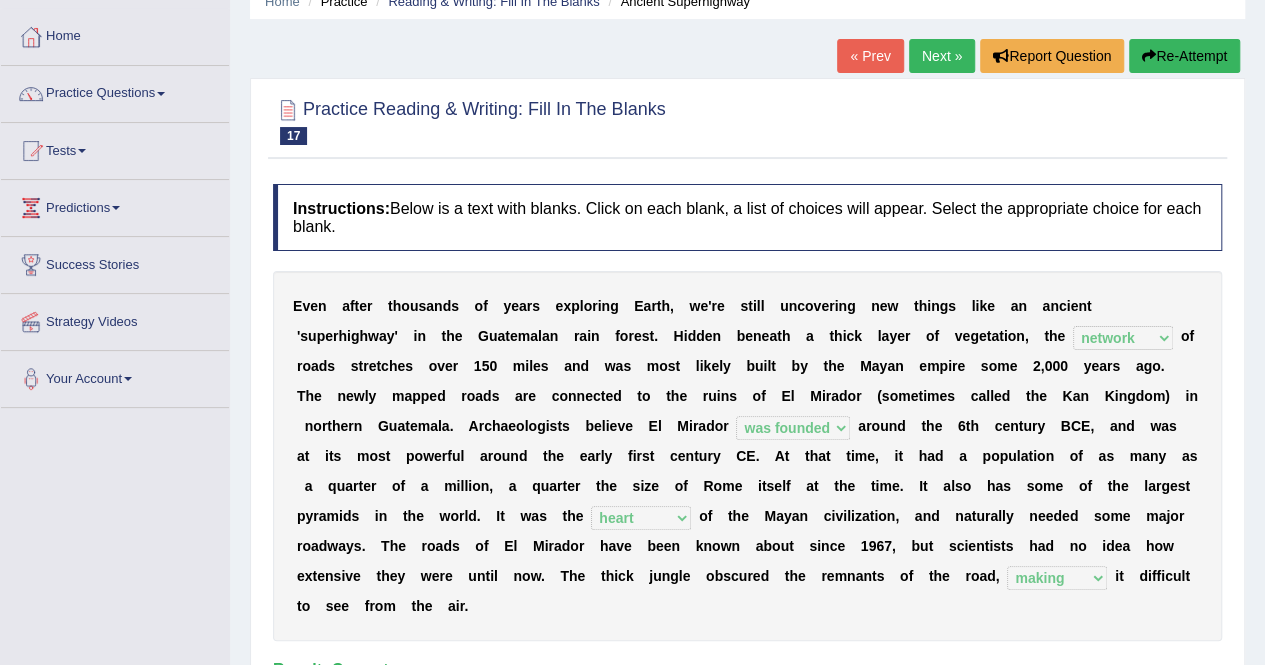 scroll, scrollTop: 0, scrollLeft: 0, axis: both 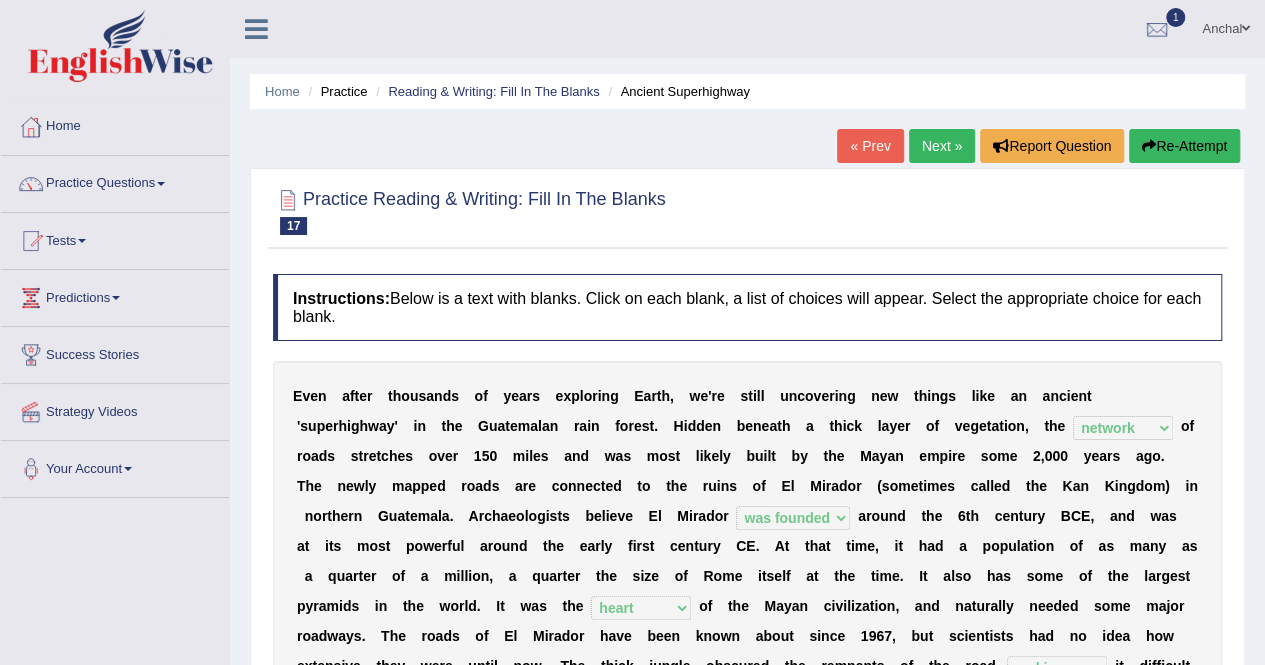 click on "Next »" at bounding box center (942, 146) 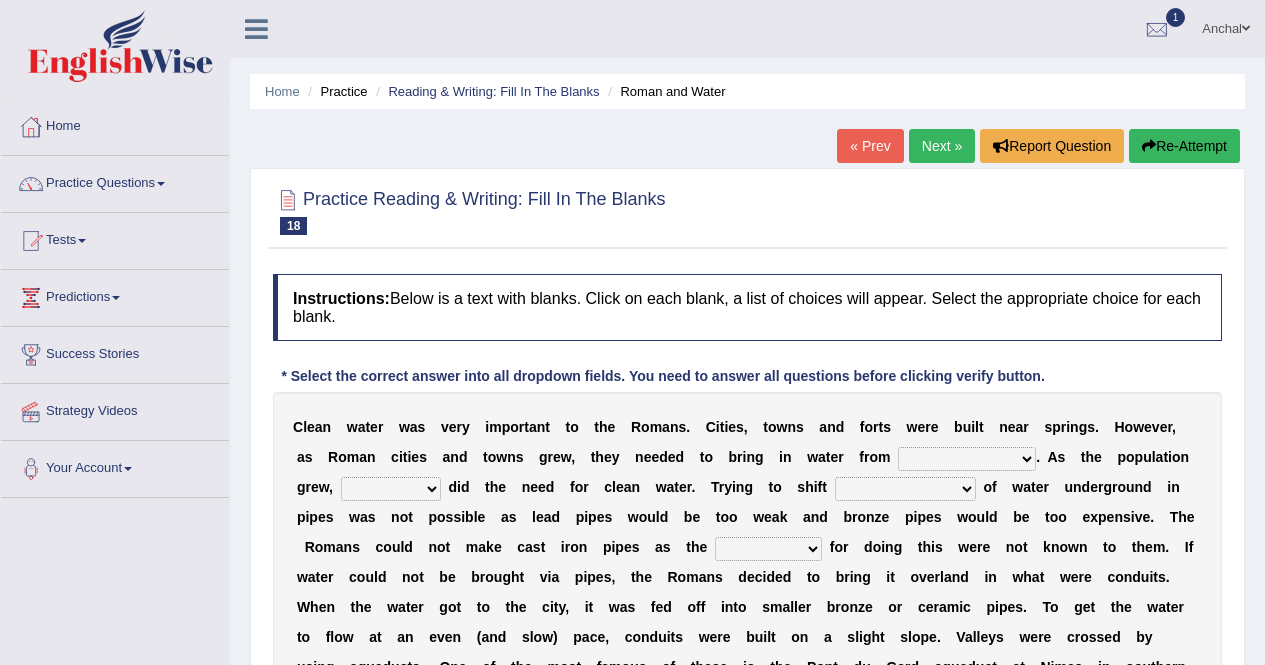 scroll, scrollTop: 192, scrollLeft: 0, axis: vertical 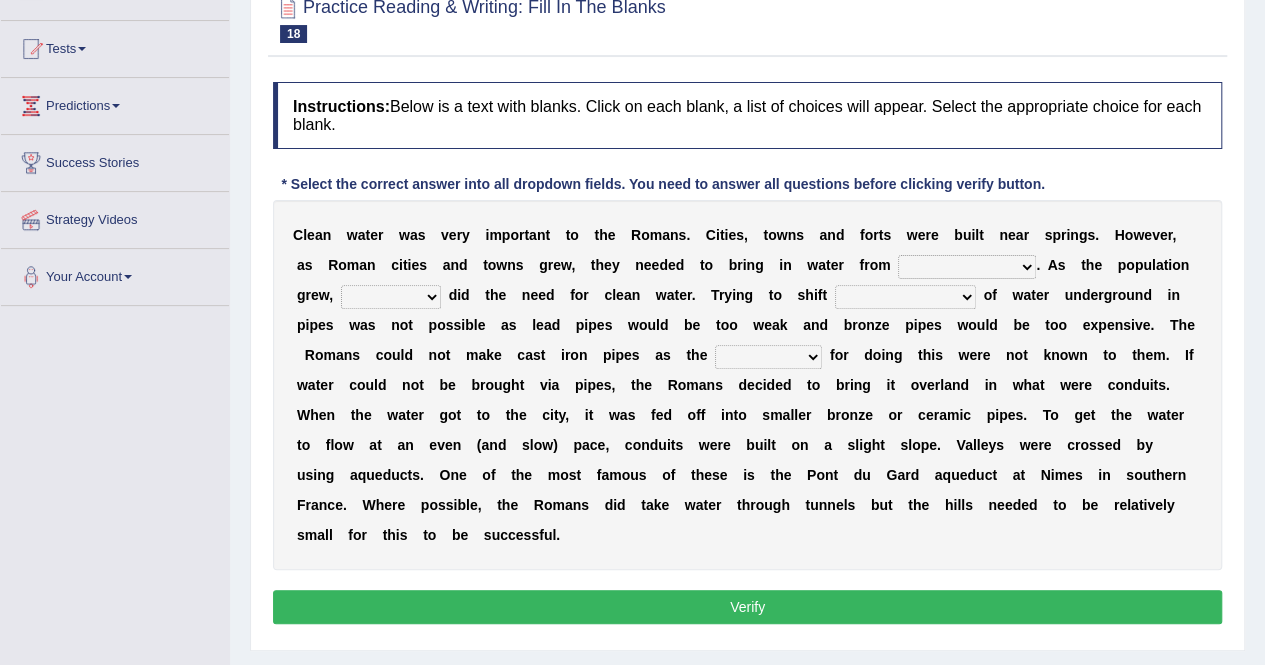 click on "further afield these origins different parts specific sources" at bounding box center (967, 267) 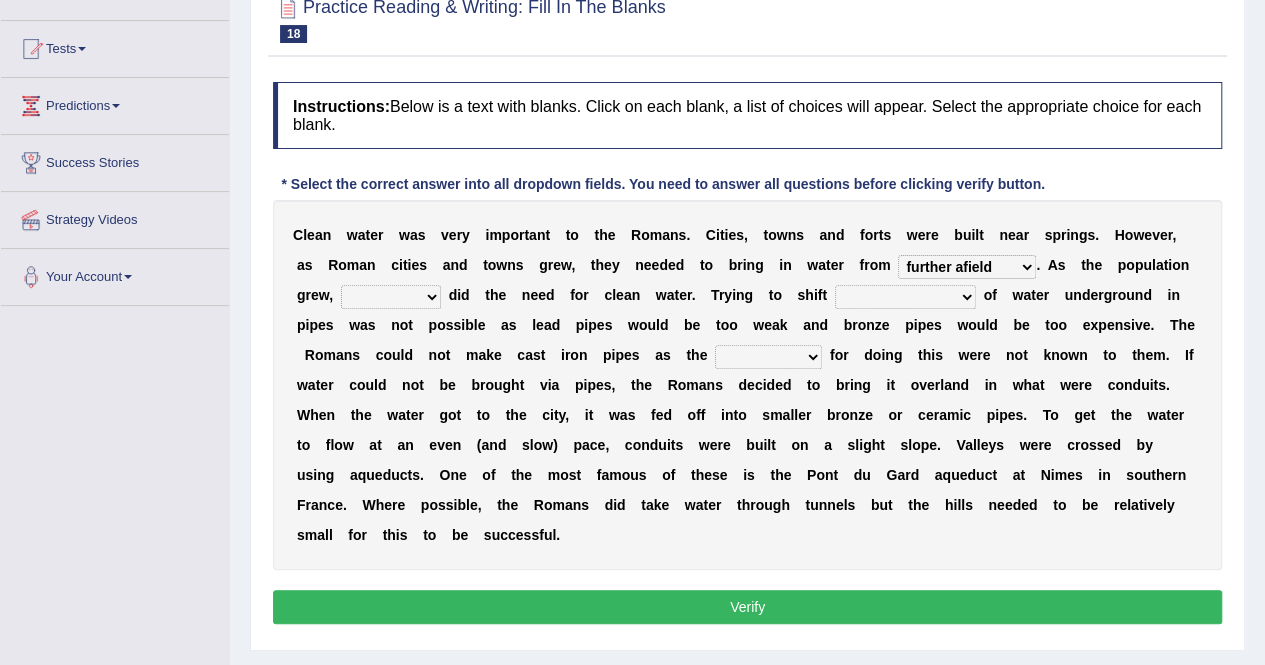 click on "further afield these origins different parts specific sources" at bounding box center (967, 267) 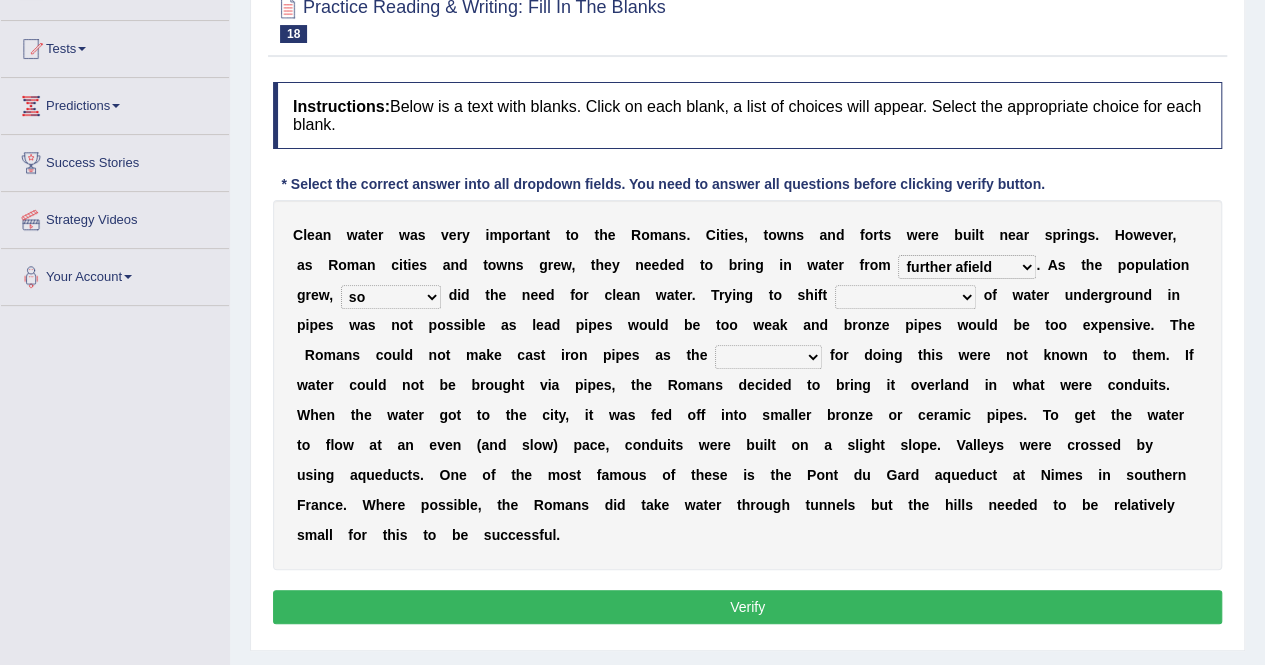 click on "as well so how thus" at bounding box center [391, 297] 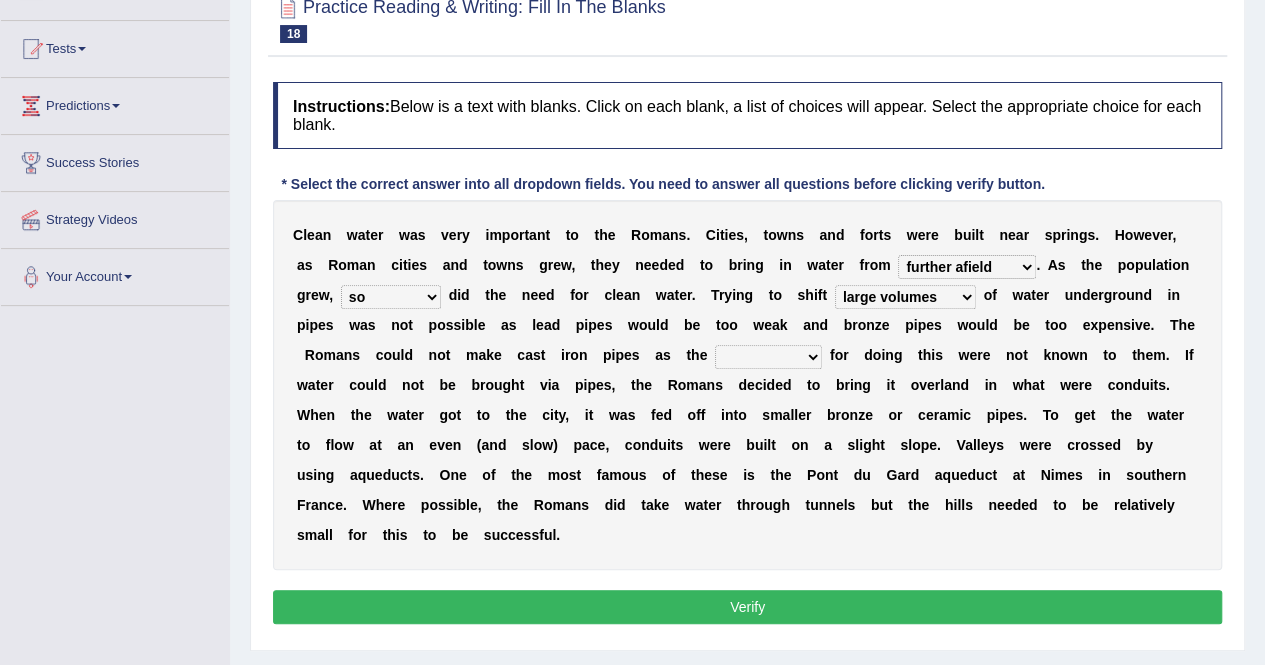 click on "few loads improper intakes relative levels large volumes" at bounding box center (905, 297) 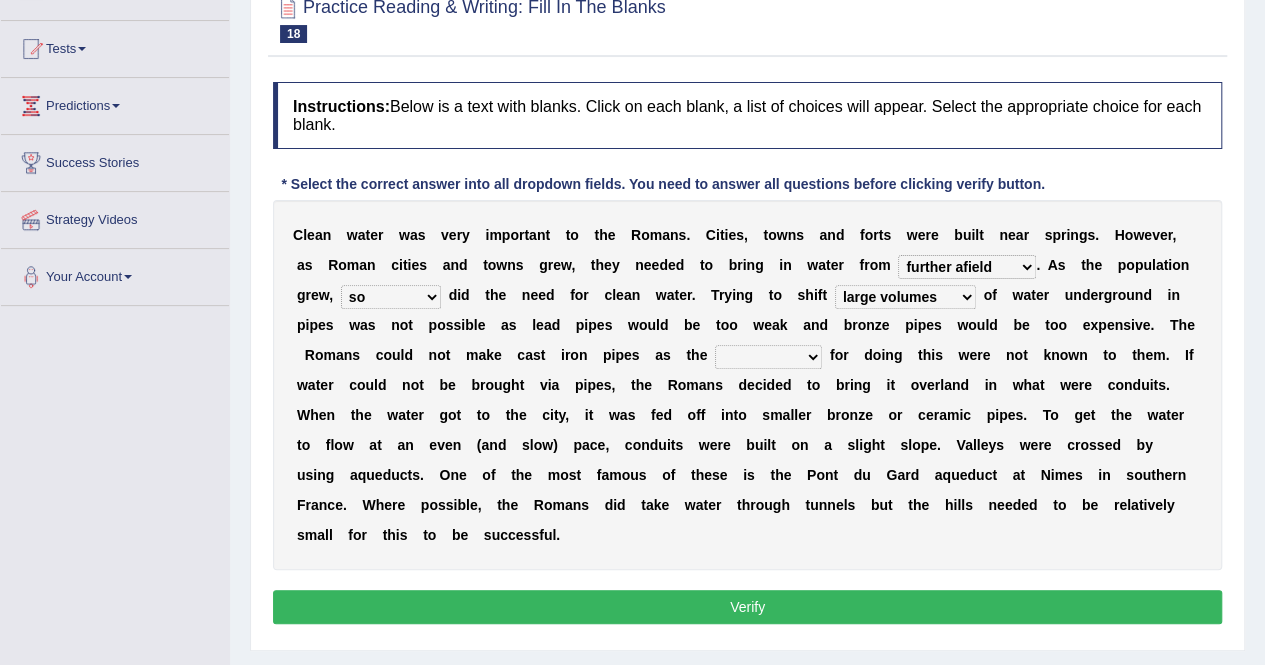 click on "spans scales proportions techniques" at bounding box center (768, 357) 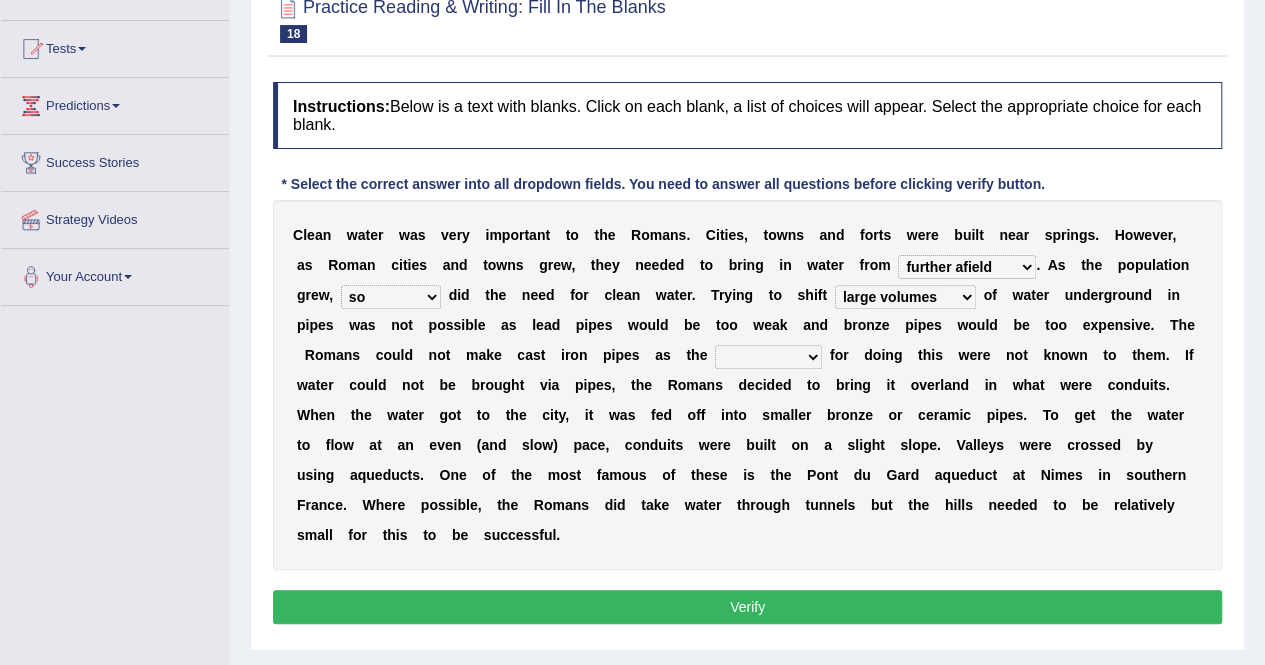 select on "techniques" 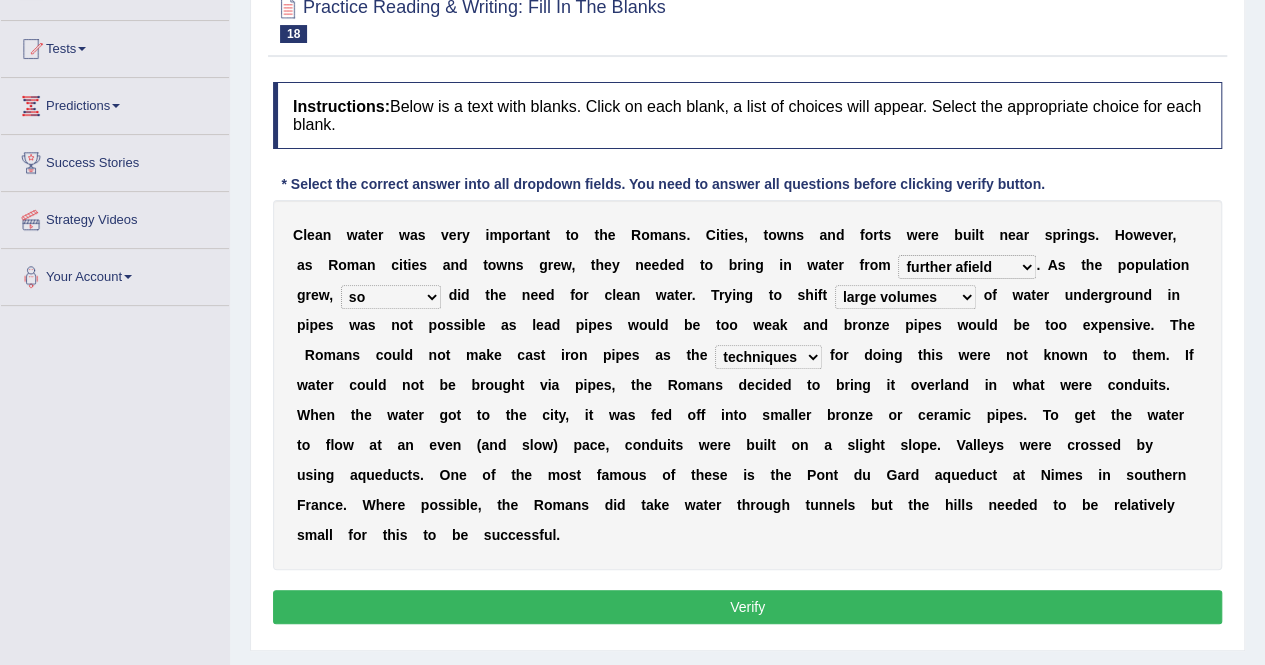 click on "spans scales proportions techniques" at bounding box center (768, 357) 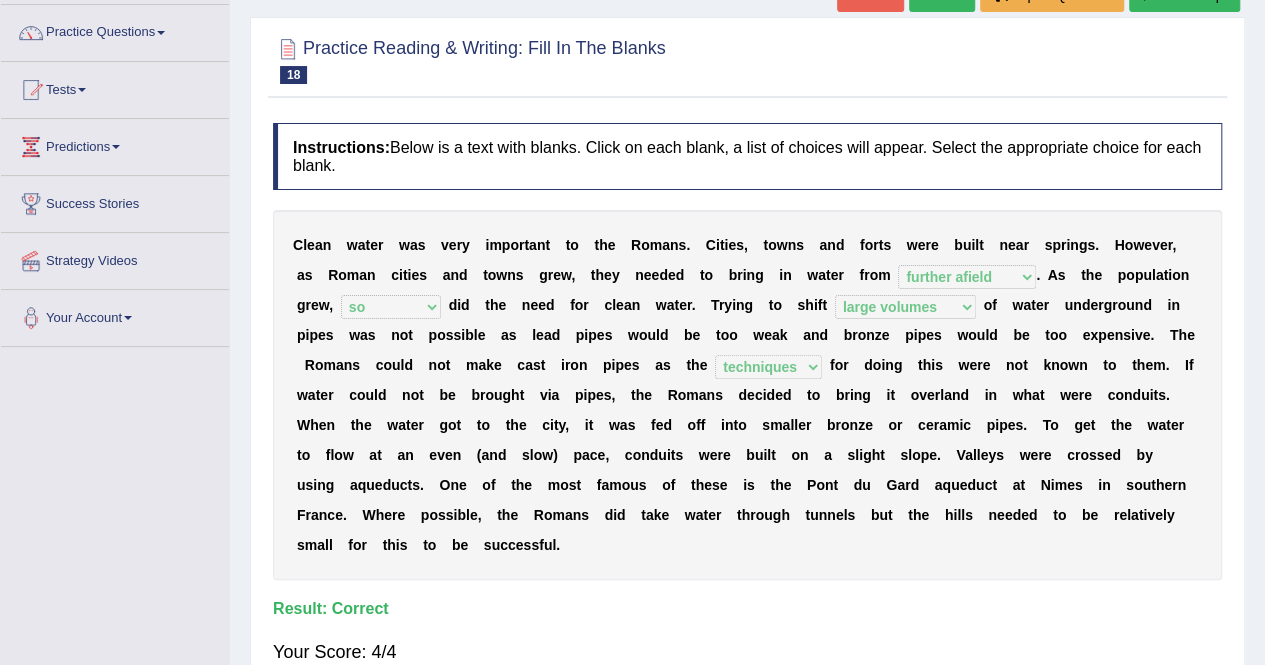 scroll, scrollTop: 0, scrollLeft: 0, axis: both 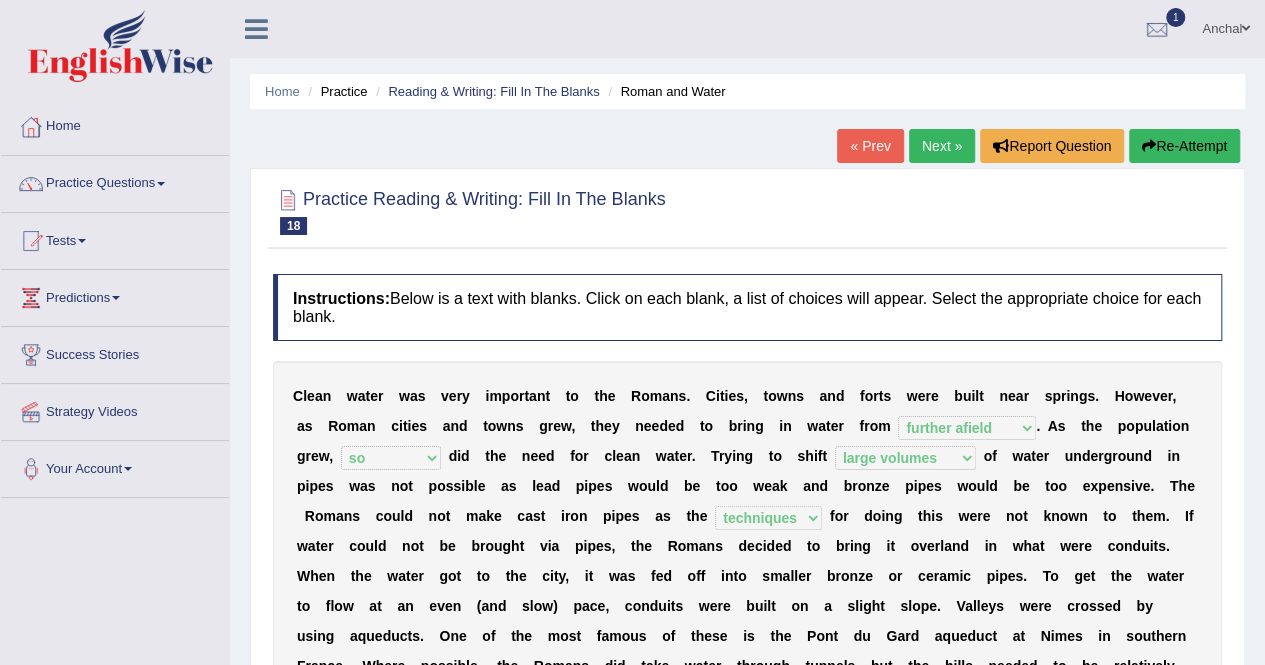 click on "Next »" at bounding box center [942, 146] 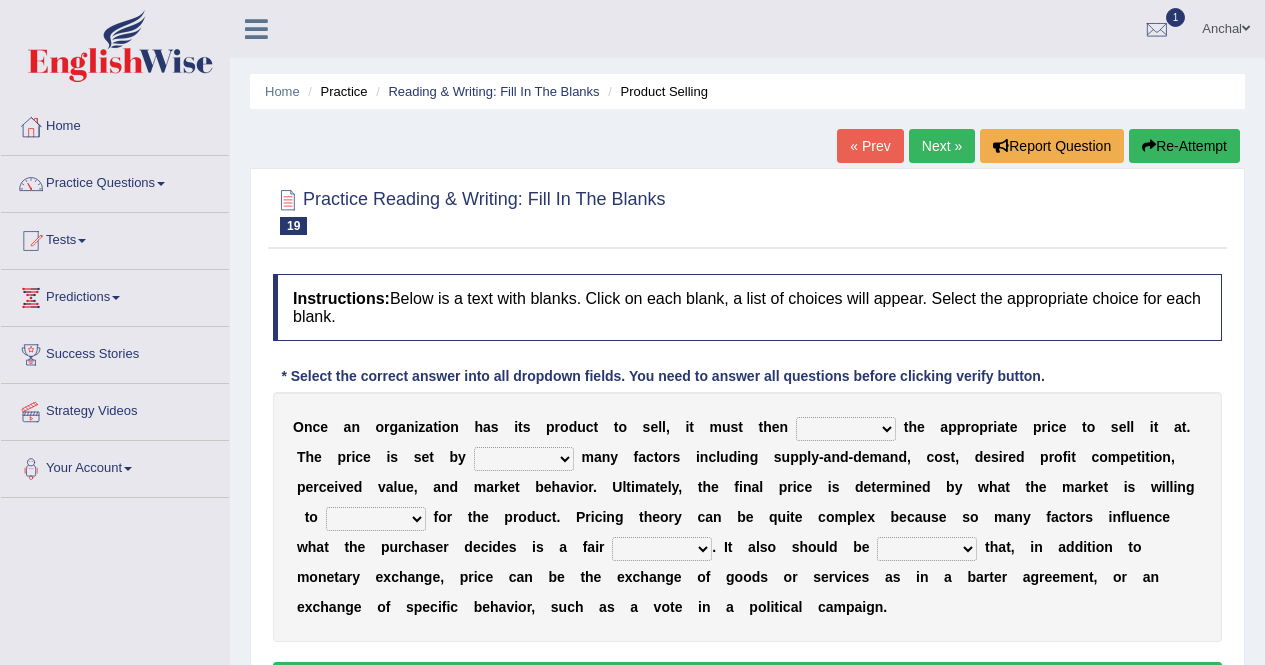 scroll, scrollTop: 257, scrollLeft: 0, axis: vertical 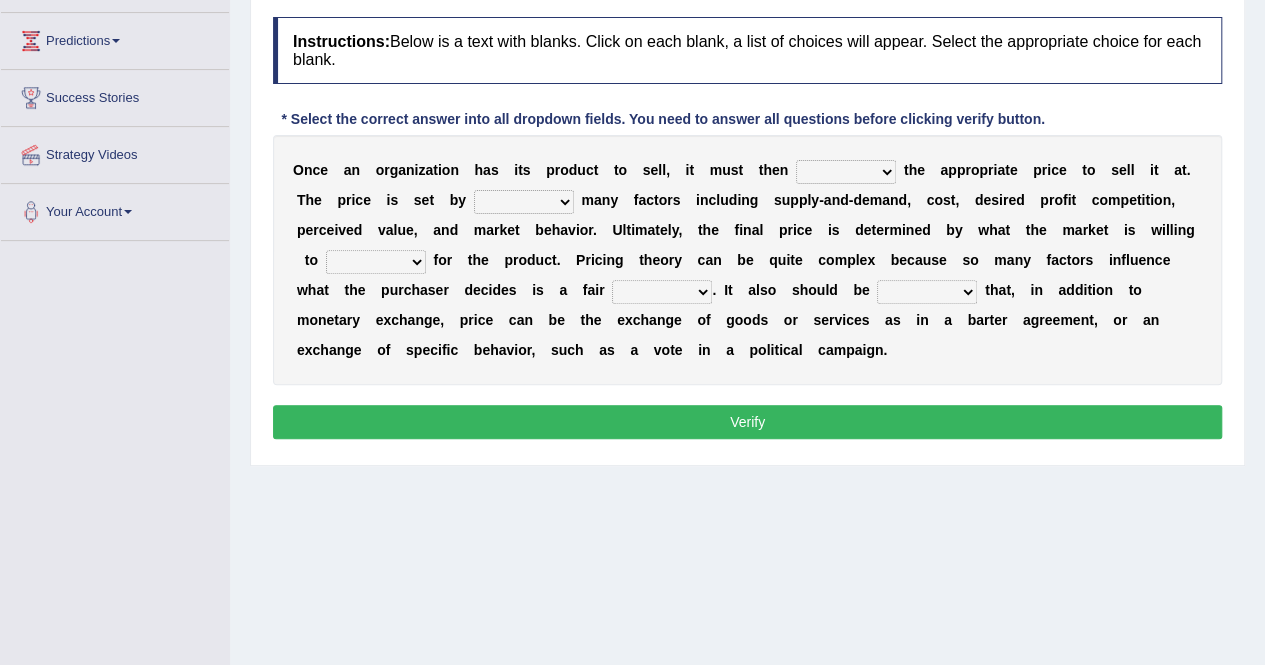 click on "tolerate determine fabricate fancy" at bounding box center (846, 172) 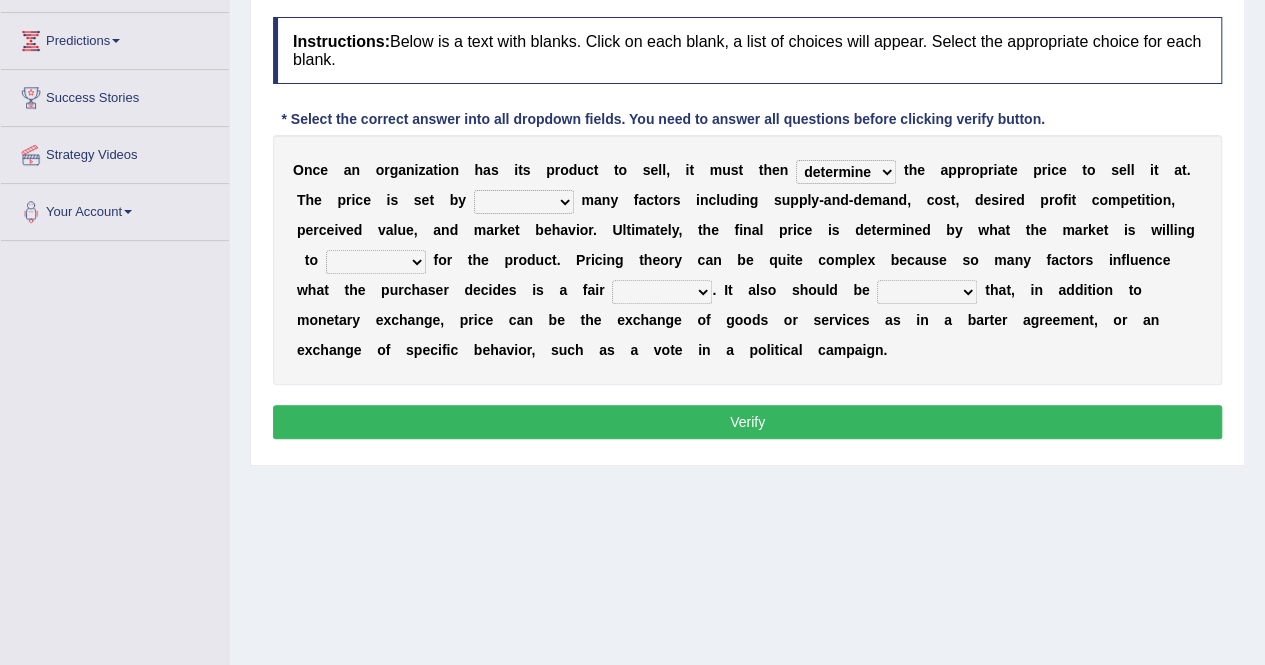 click on "tolerate determine fabricate fancy" at bounding box center [846, 172] 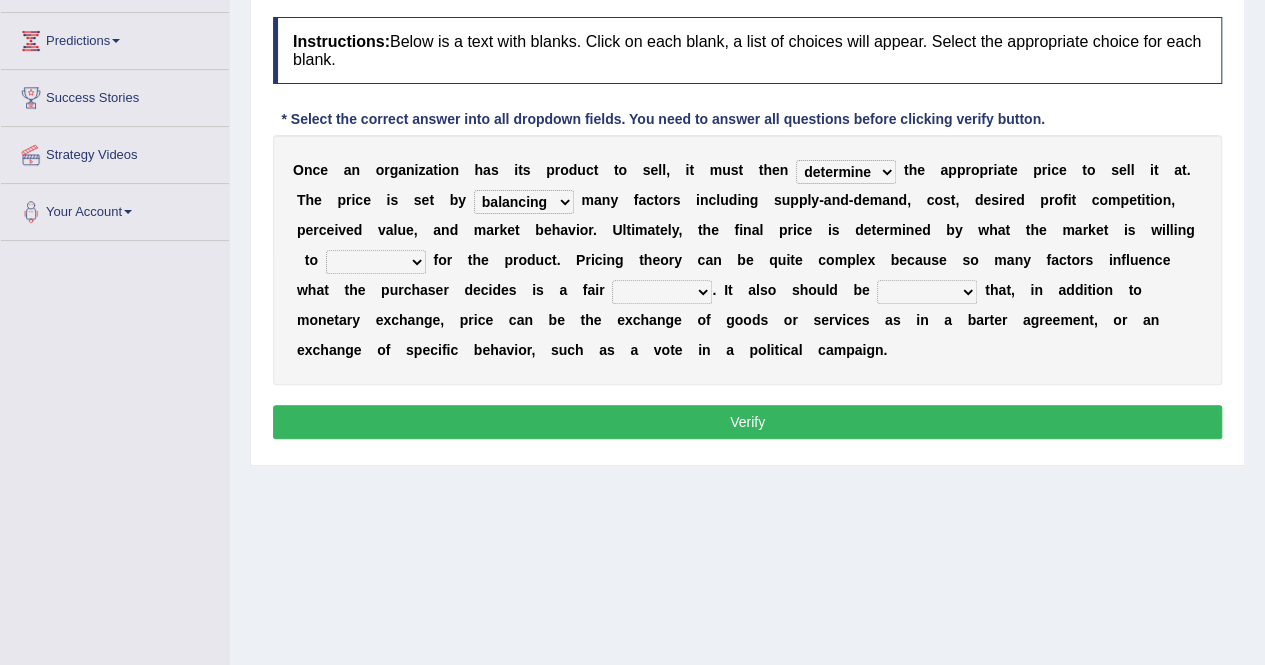 click on "comparing begetting balancing offsetting" at bounding box center [524, 202] 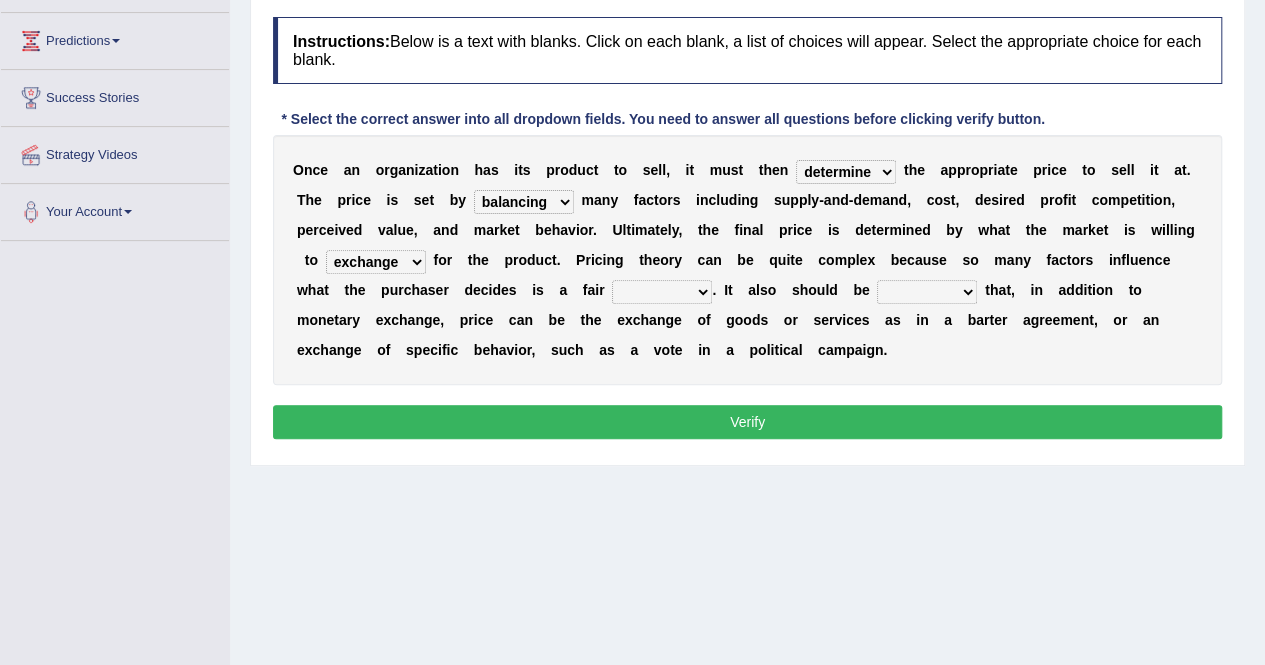 click on "consign design exchange prepare" at bounding box center (376, 262) 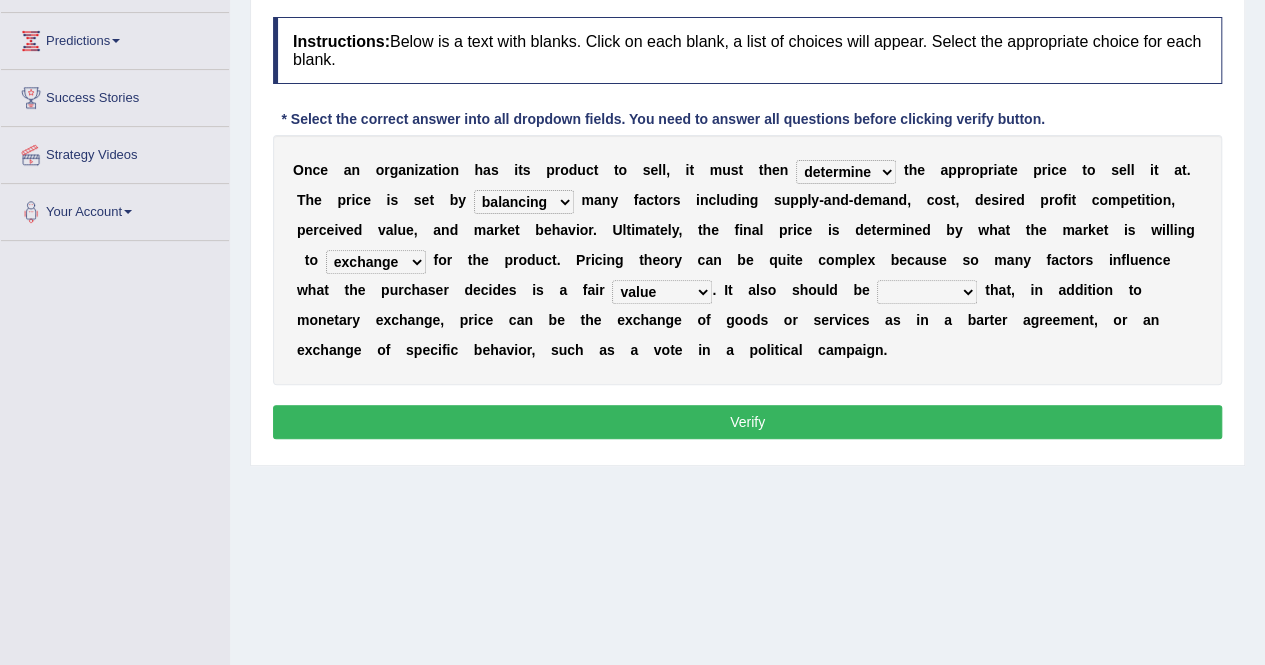 click on "explained enlarged overrated noted" at bounding box center (927, 292) 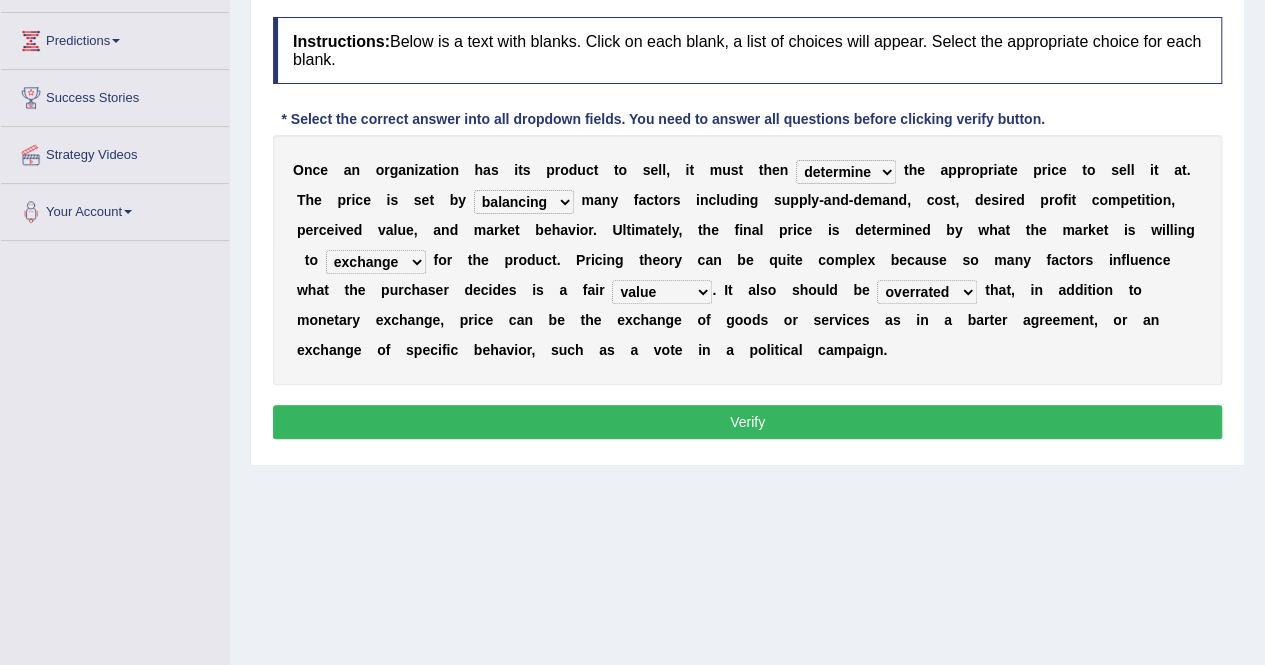 click on "explained enlarged overrated noted" at bounding box center [927, 292] 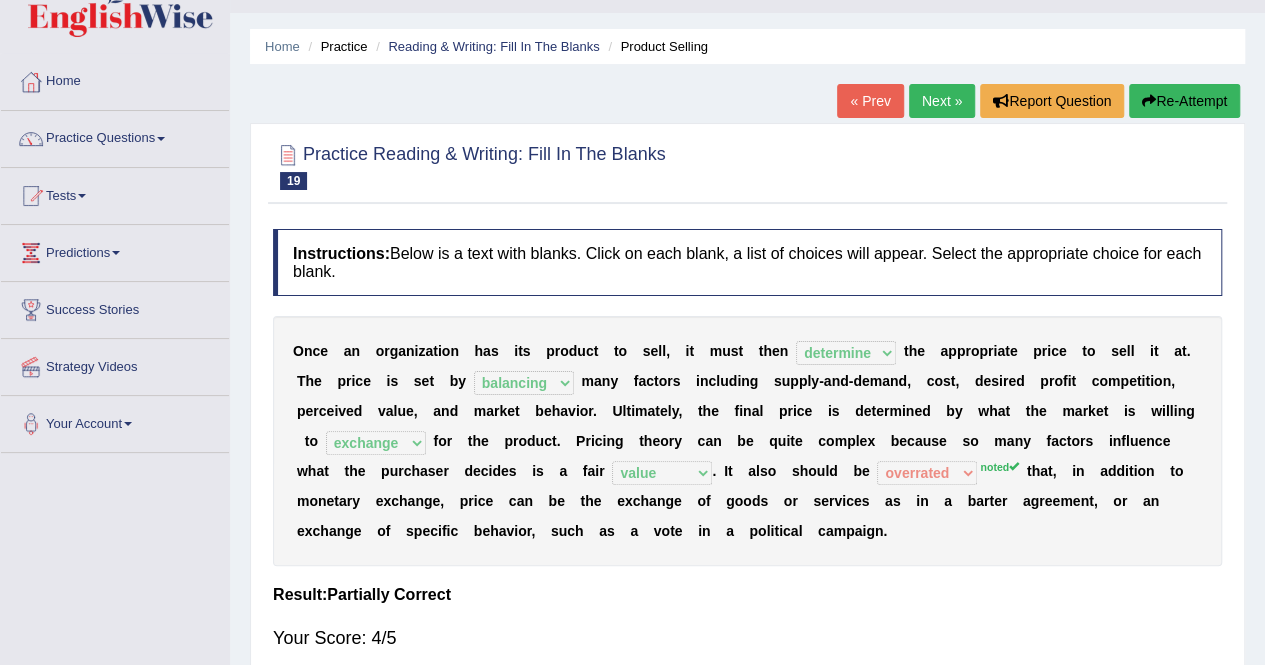 scroll, scrollTop: 43, scrollLeft: 0, axis: vertical 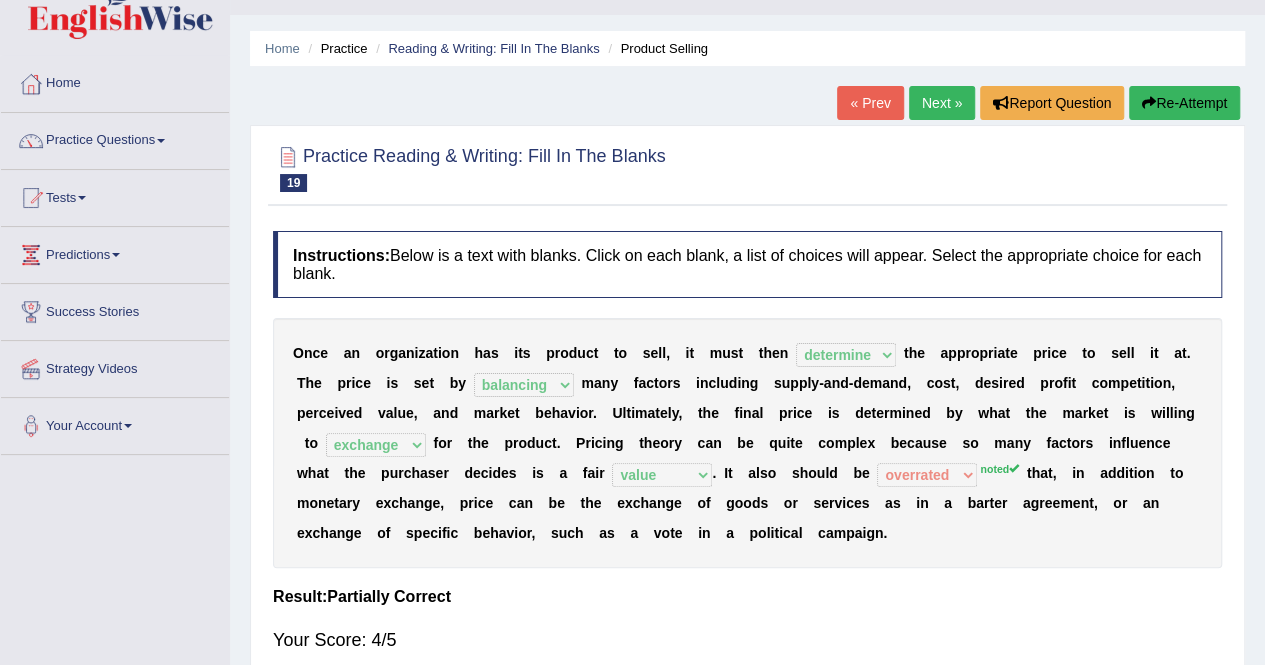 click on "Re-Attempt" at bounding box center [1184, 103] 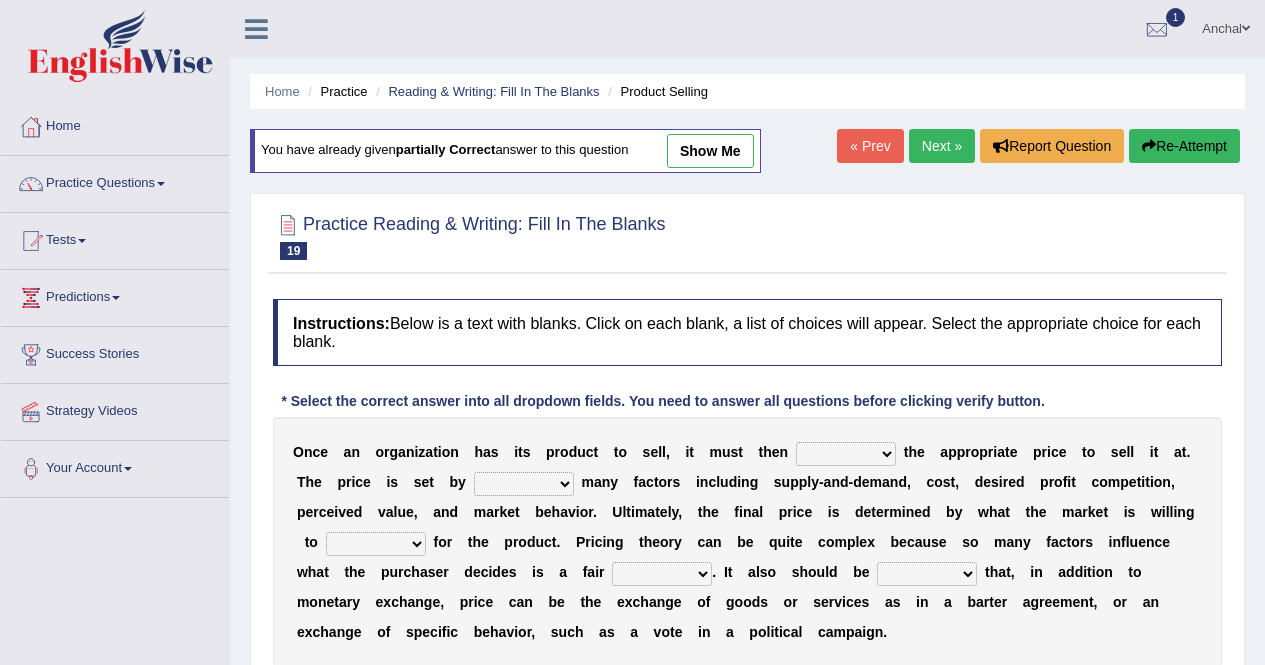 scroll, scrollTop: 43, scrollLeft: 0, axis: vertical 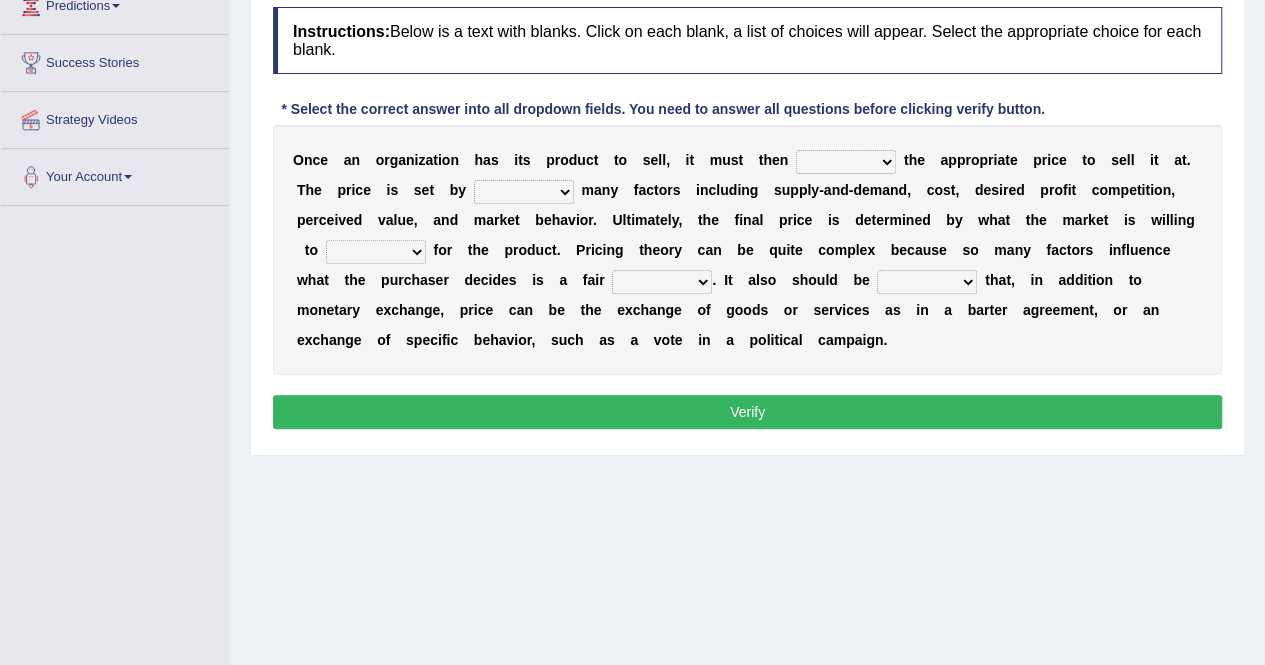 click on "tolerate determine fabricate fancy" at bounding box center [846, 162] 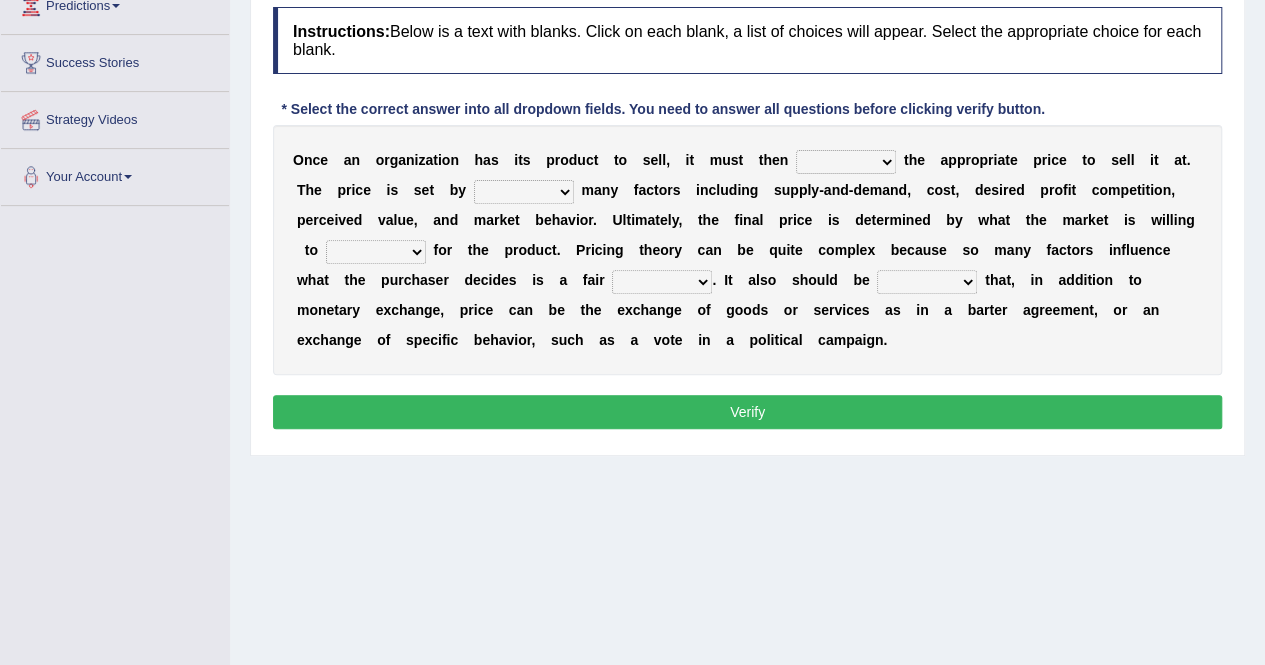 select on "determine" 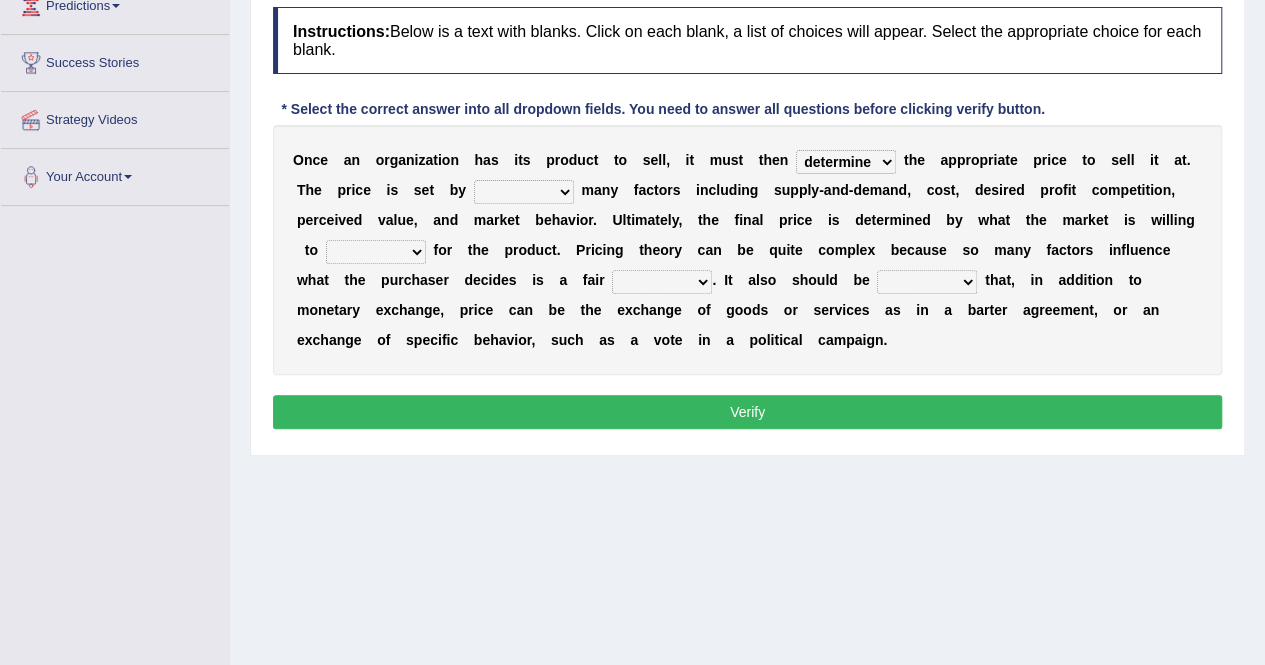 click on "tolerate determine fabricate fancy" at bounding box center (846, 162) 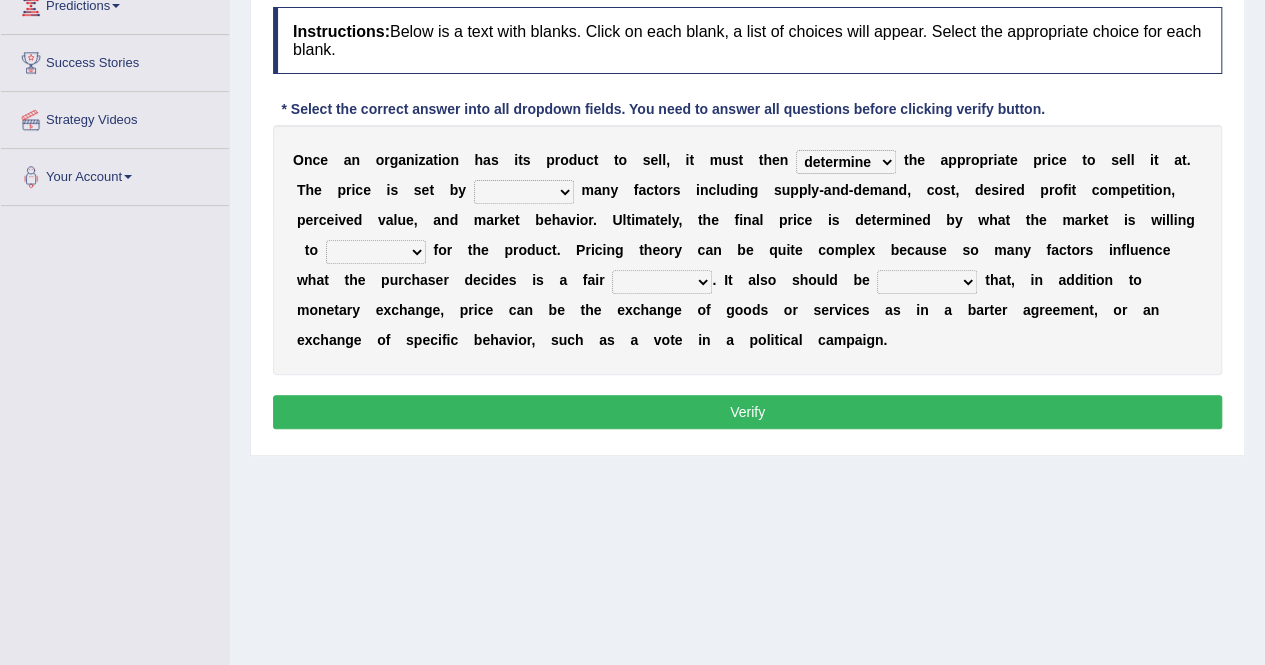 click on "comparing begetting balancing offsetting" at bounding box center [524, 192] 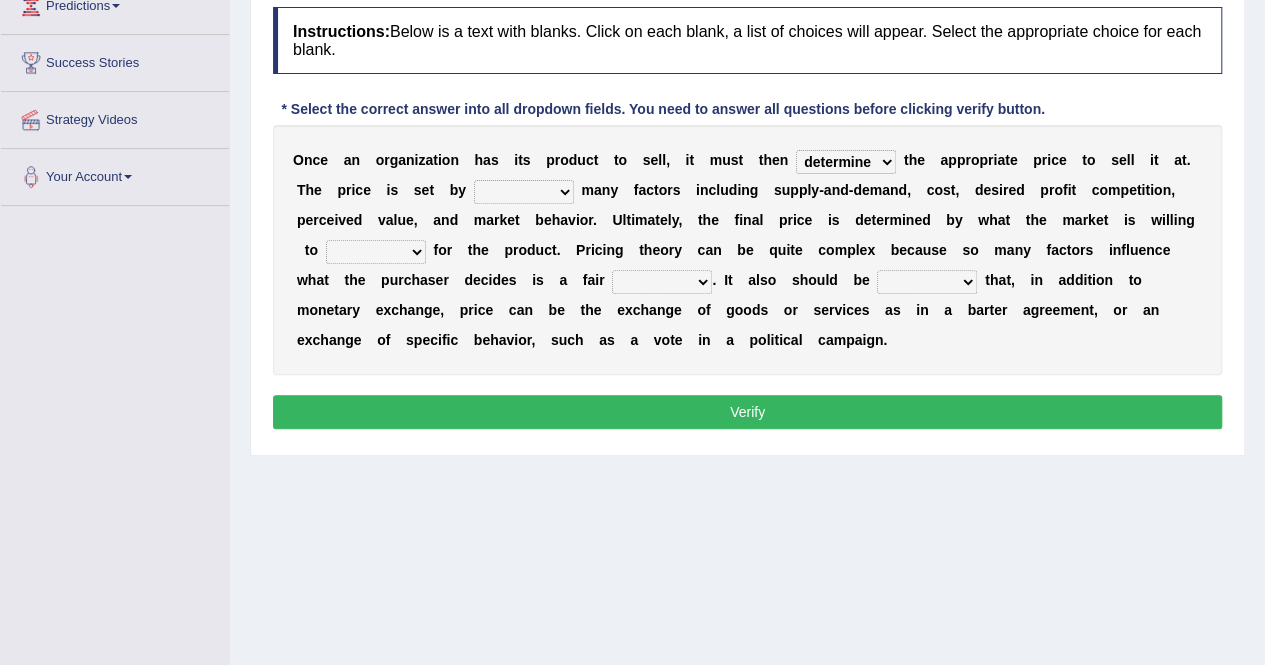 select on "balancing" 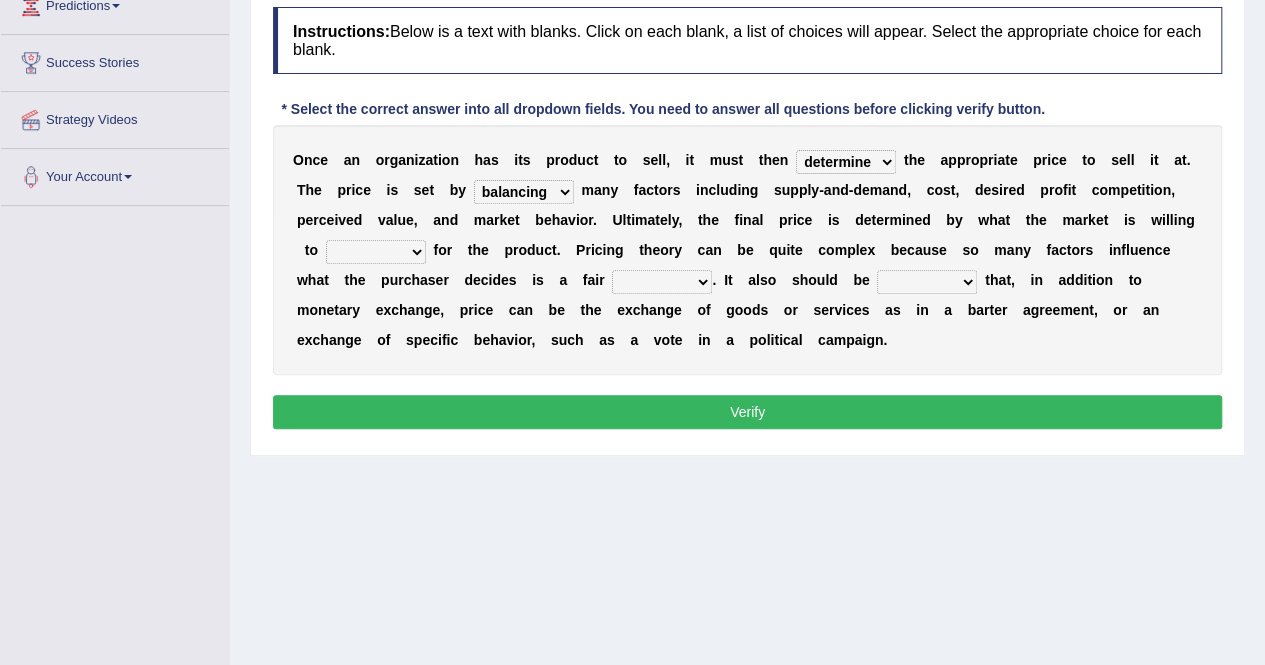 click on "consign design exchange prepare" at bounding box center (376, 252) 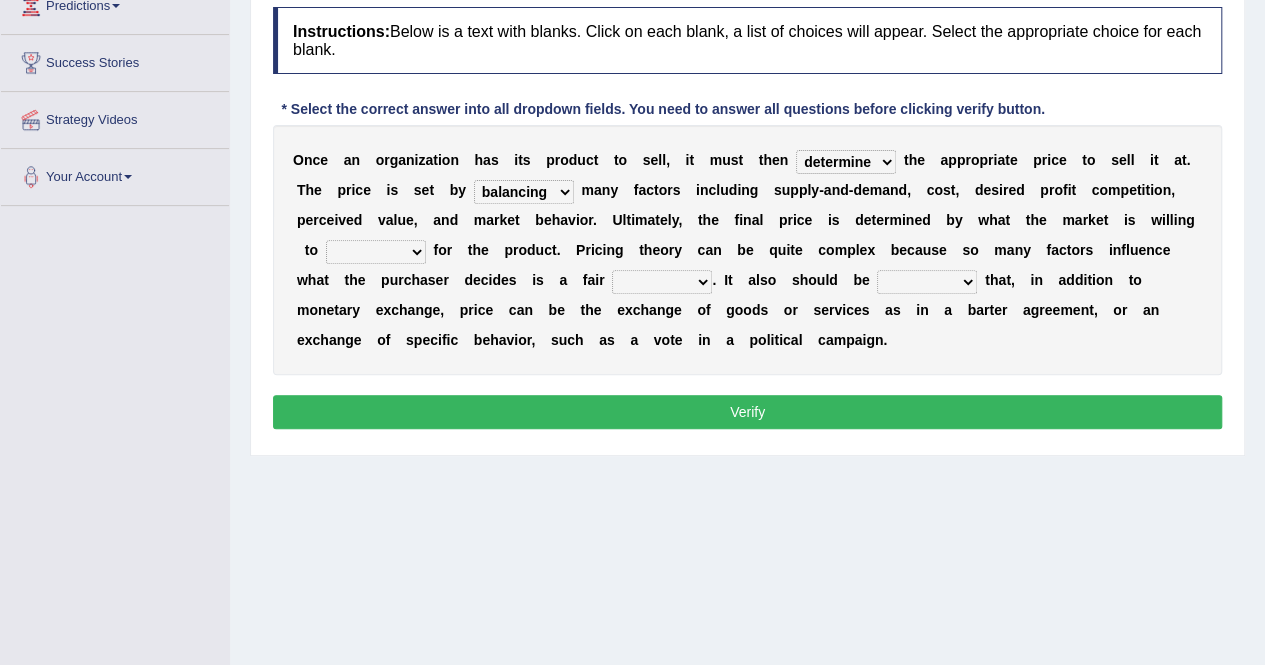 select on "exchange" 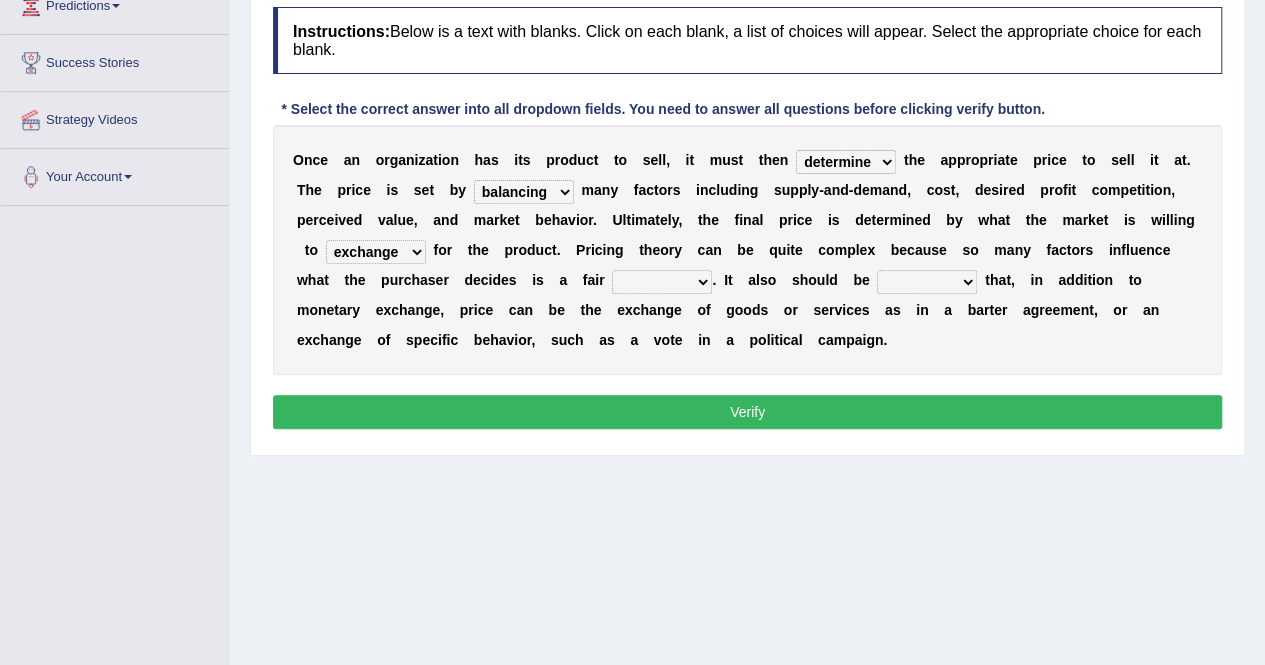 click on "consign design exchange prepare" at bounding box center [376, 252] 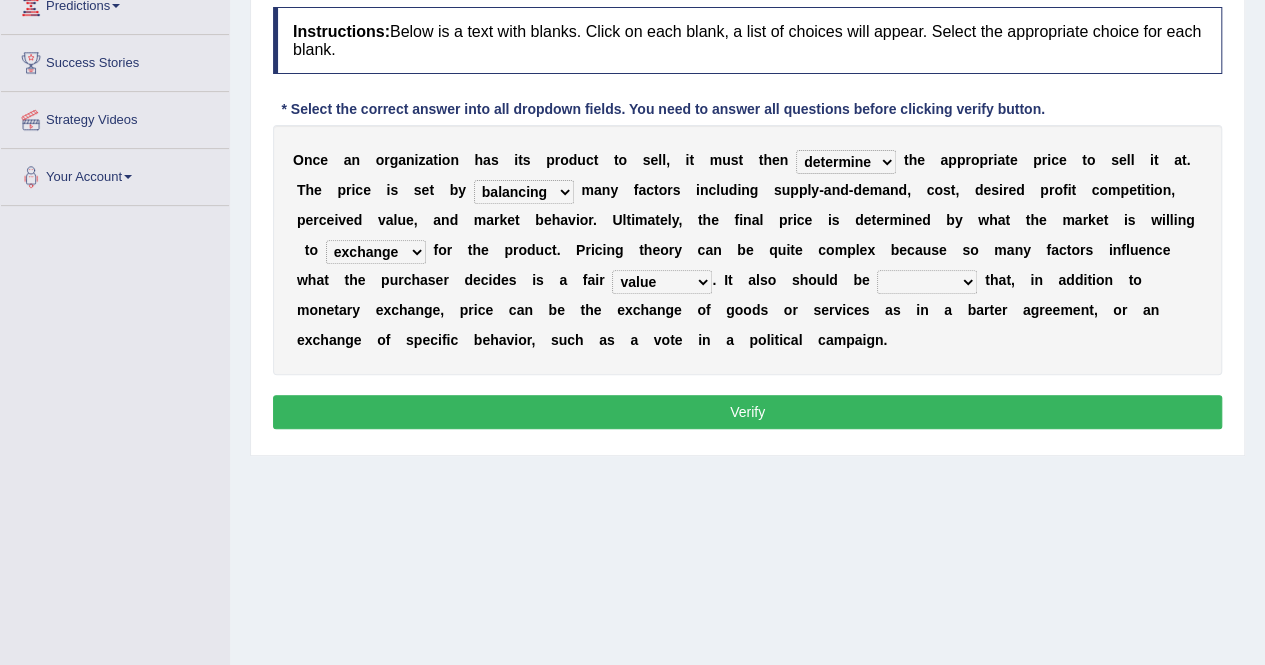 click on "addition shape content value" at bounding box center (662, 282) 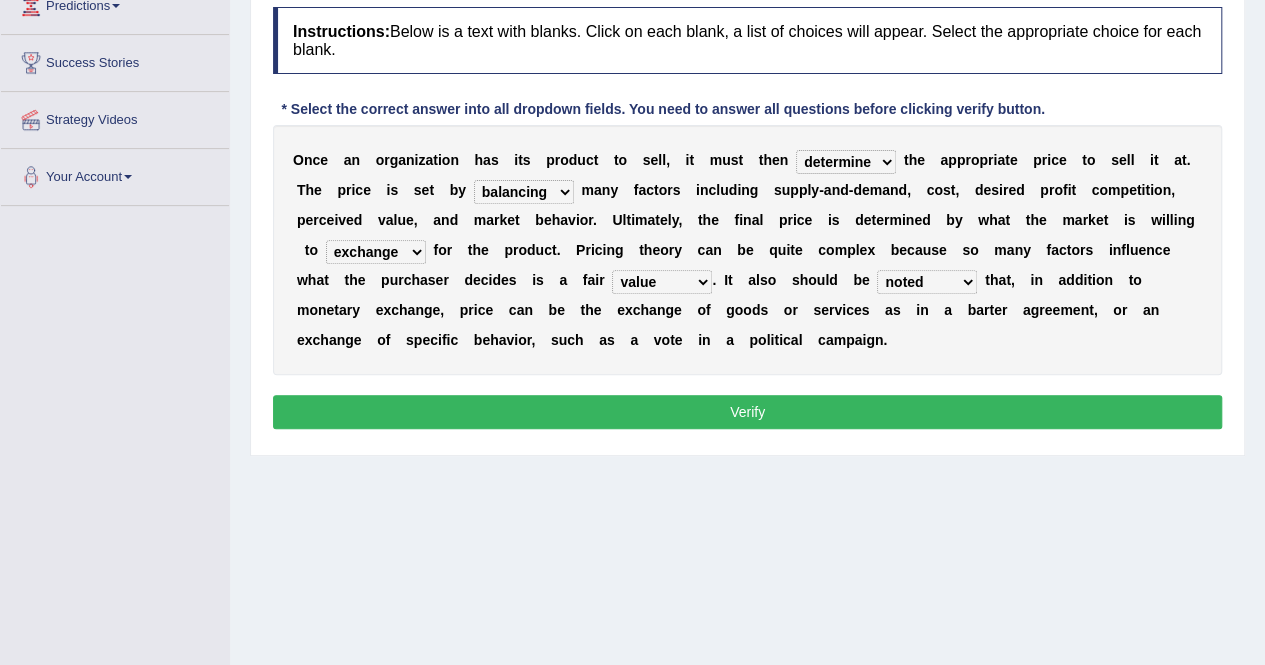 click on "explained enlarged overrated noted" at bounding box center [927, 282] 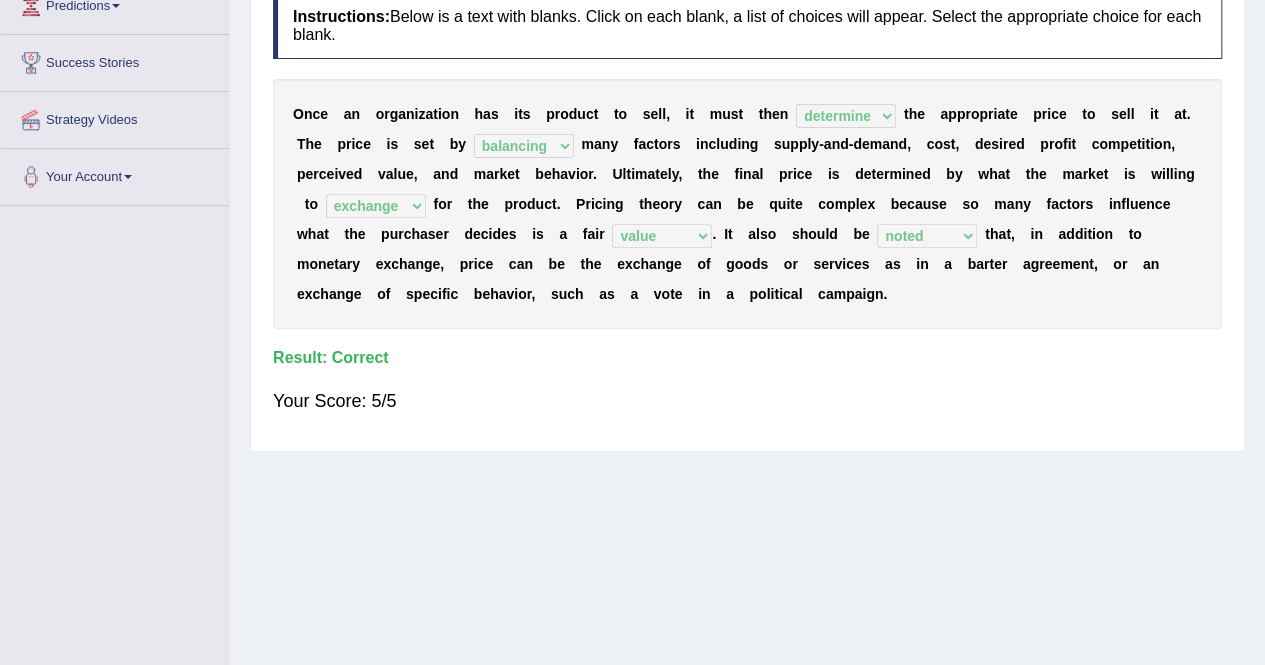 scroll, scrollTop: 0, scrollLeft: 0, axis: both 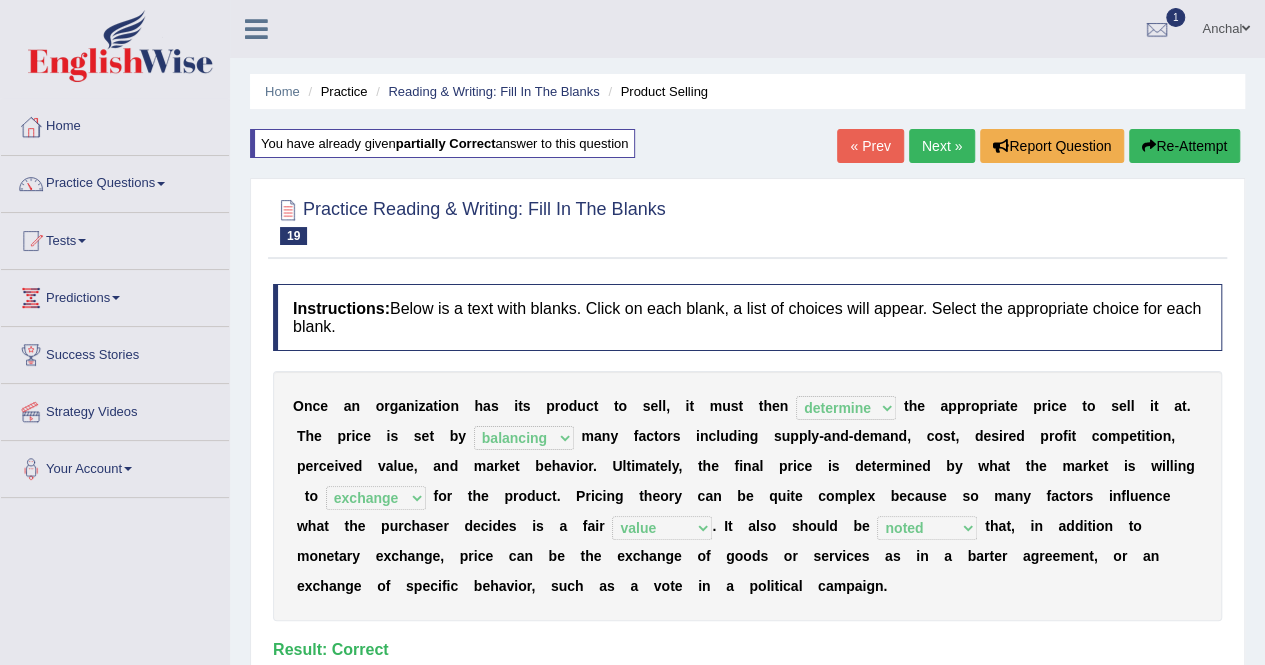 click on "Next »" at bounding box center (942, 146) 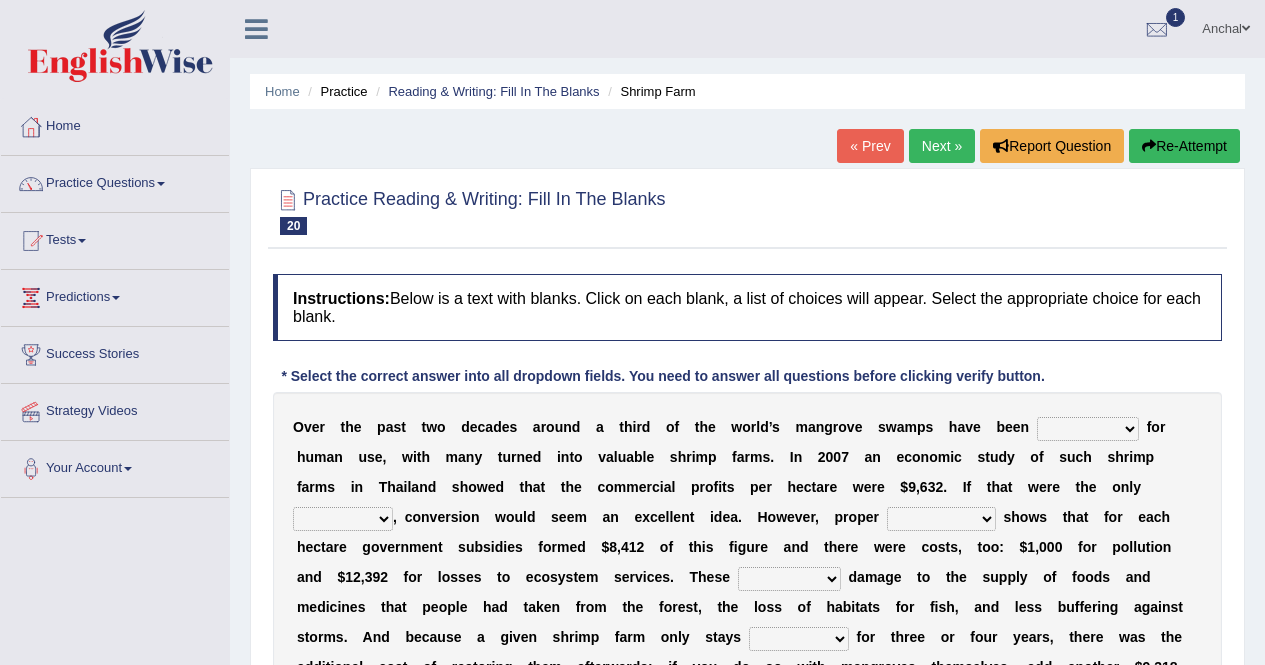 scroll, scrollTop: 225, scrollLeft: 0, axis: vertical 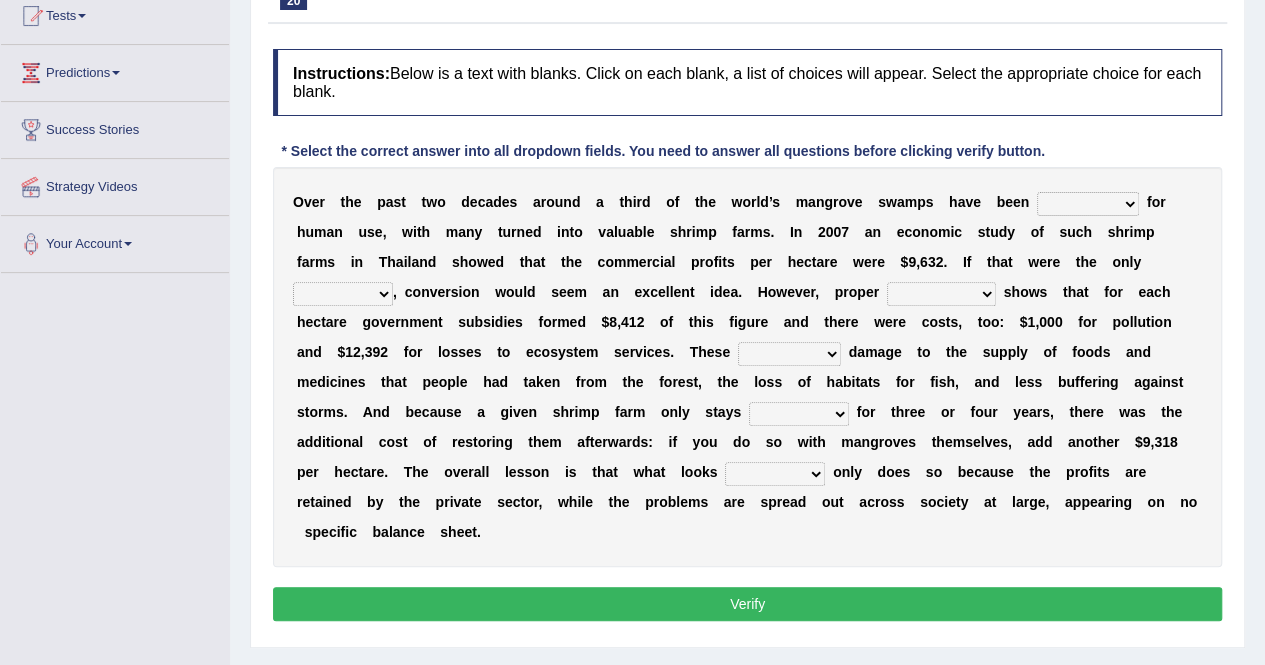 click on "rearranged exchanged conserved converted" at bounding box center [1088, 204] 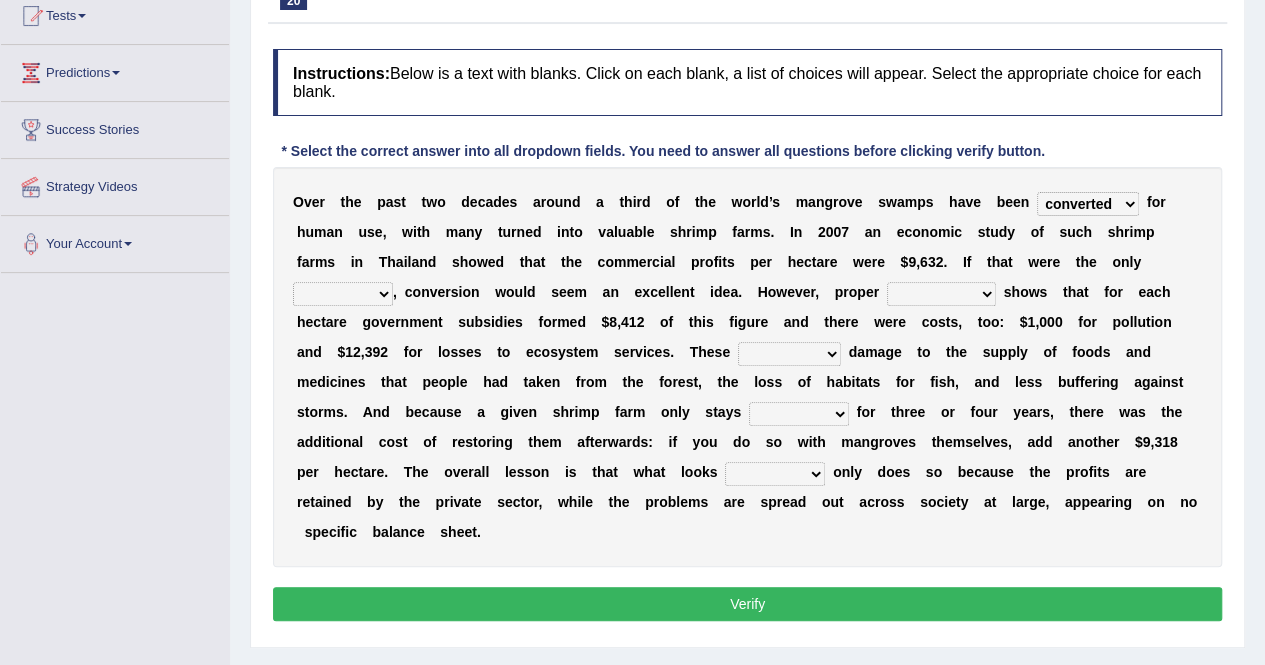 click on "rearranged exchanged conserved converted" at bounding box center [1088, 204] 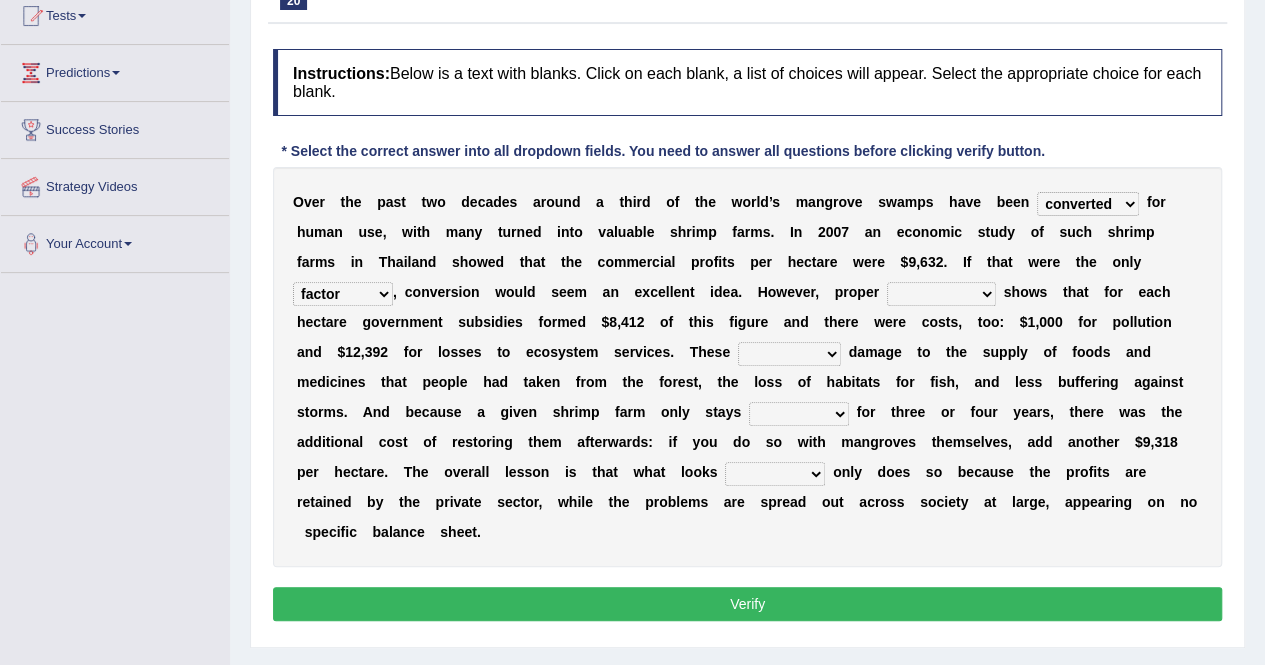 click on "index eliment choice factor" at bounding box center [343, 294] 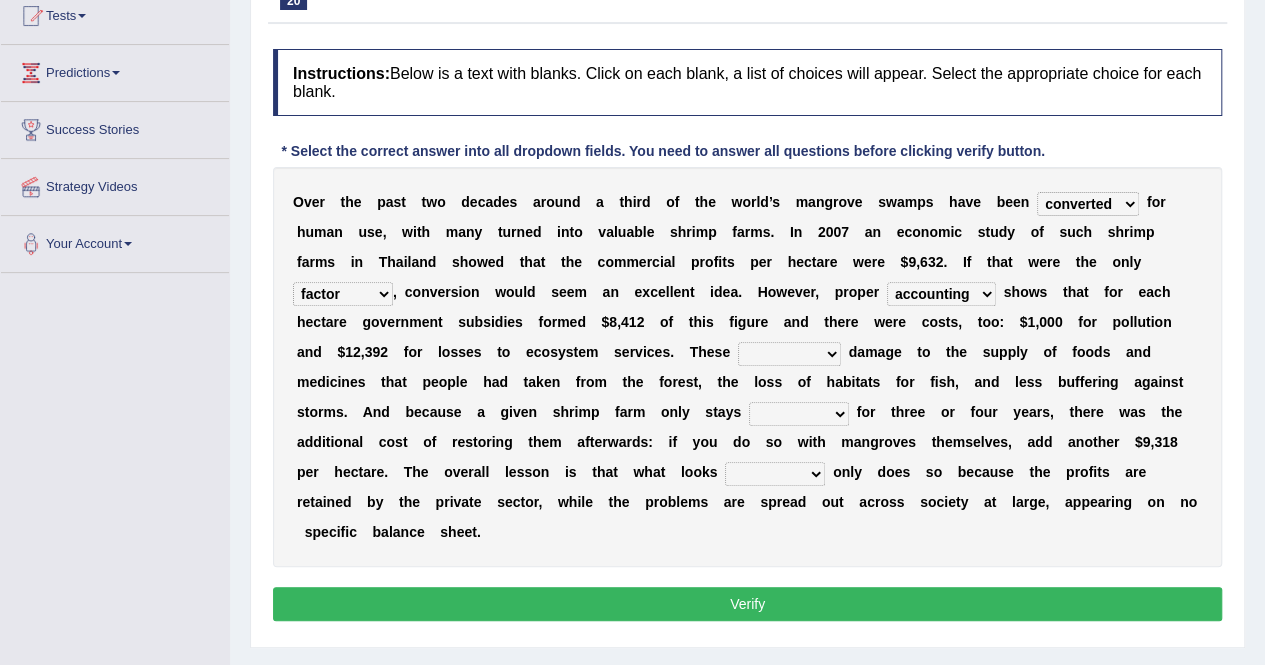 click on "accounting percentage aggregation division" at bounding box center (941, 294) 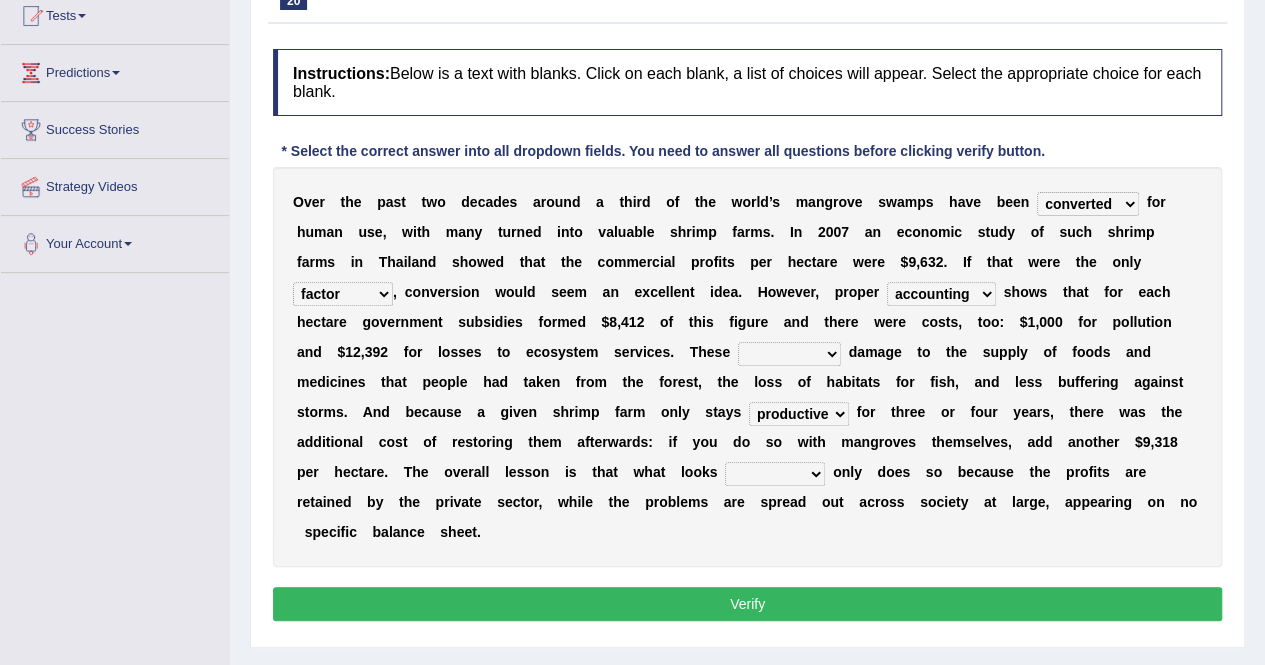 click on "beneficial immediate modest moderate" at bounding box center (775, 474) 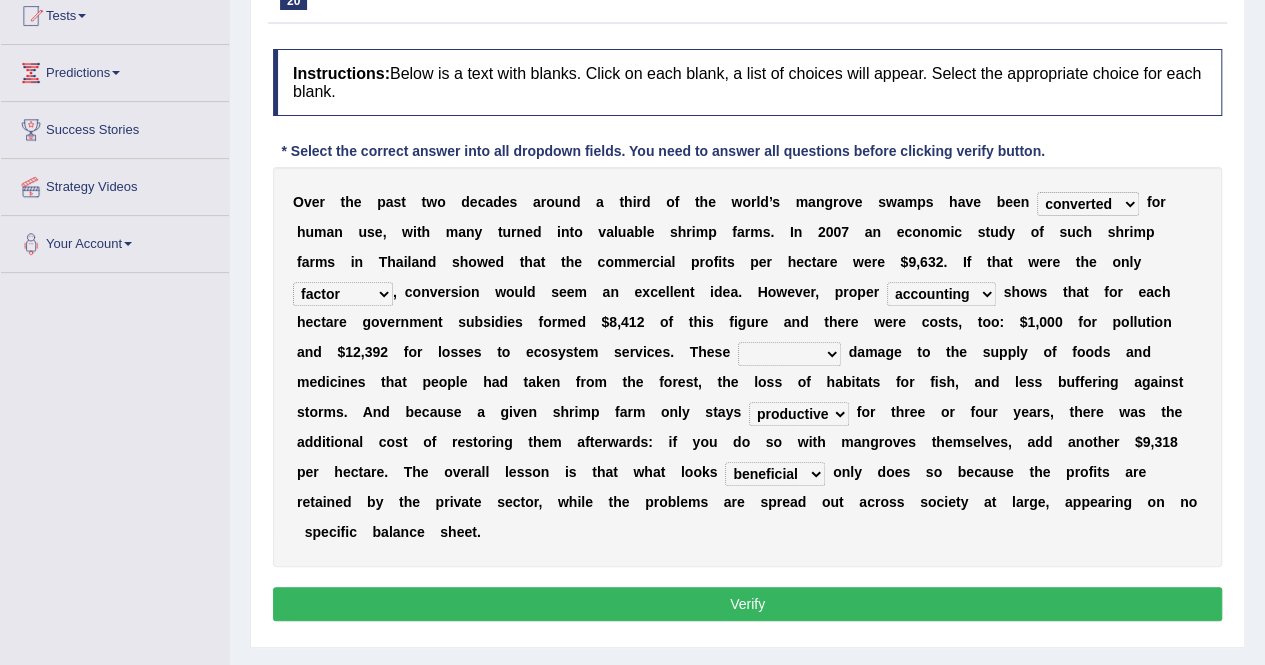 click on "comprised uneven neglected augmented" at bounding box center [789, 354] 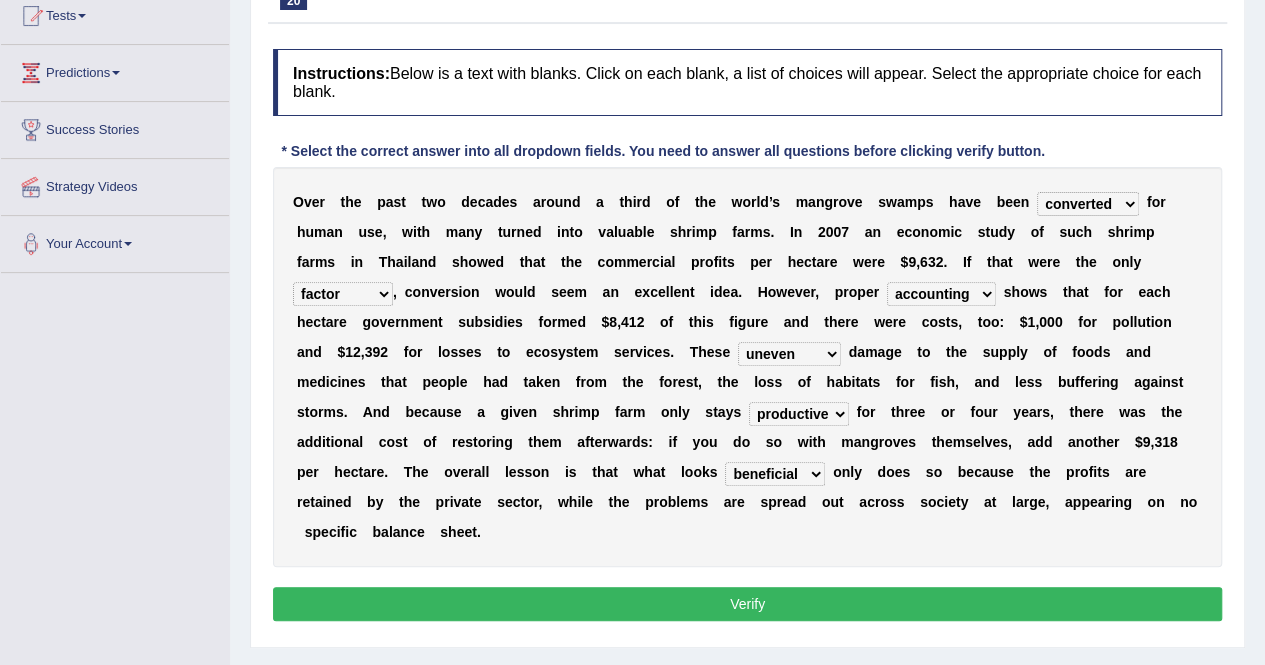 click on "comprised uneven neglected augmented" at bounding box center [789, 354] 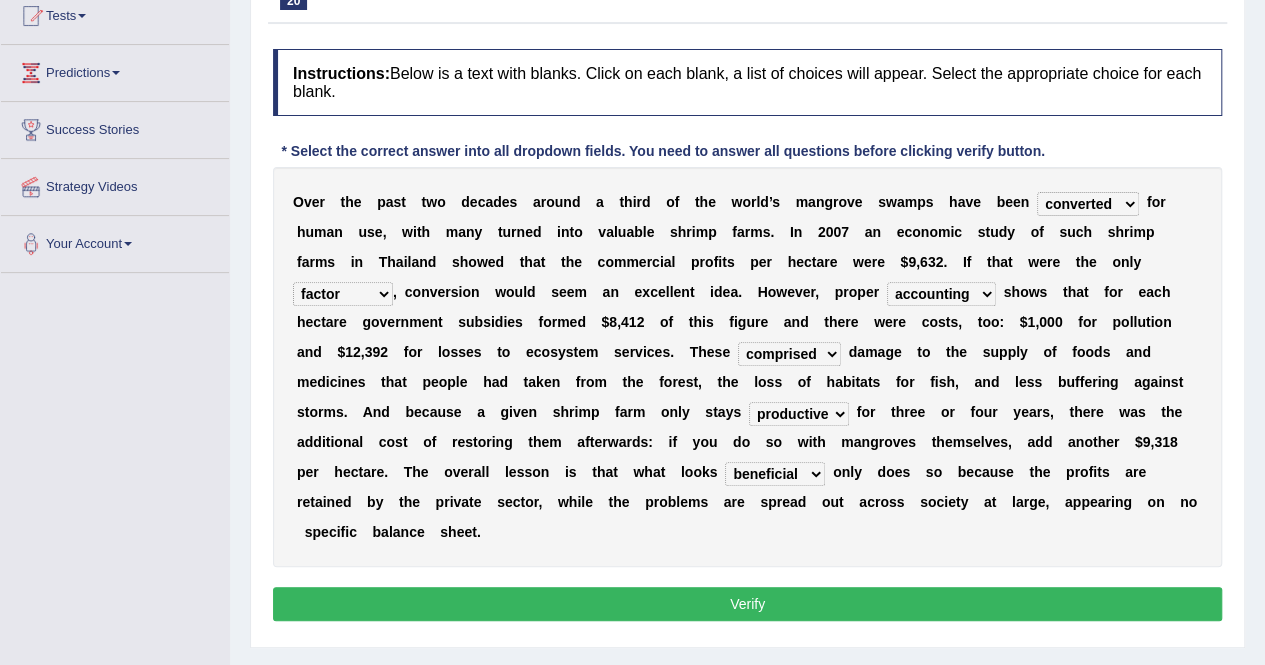 click on "comprised uneven neglected augmented" at bounding box center (789, 354) 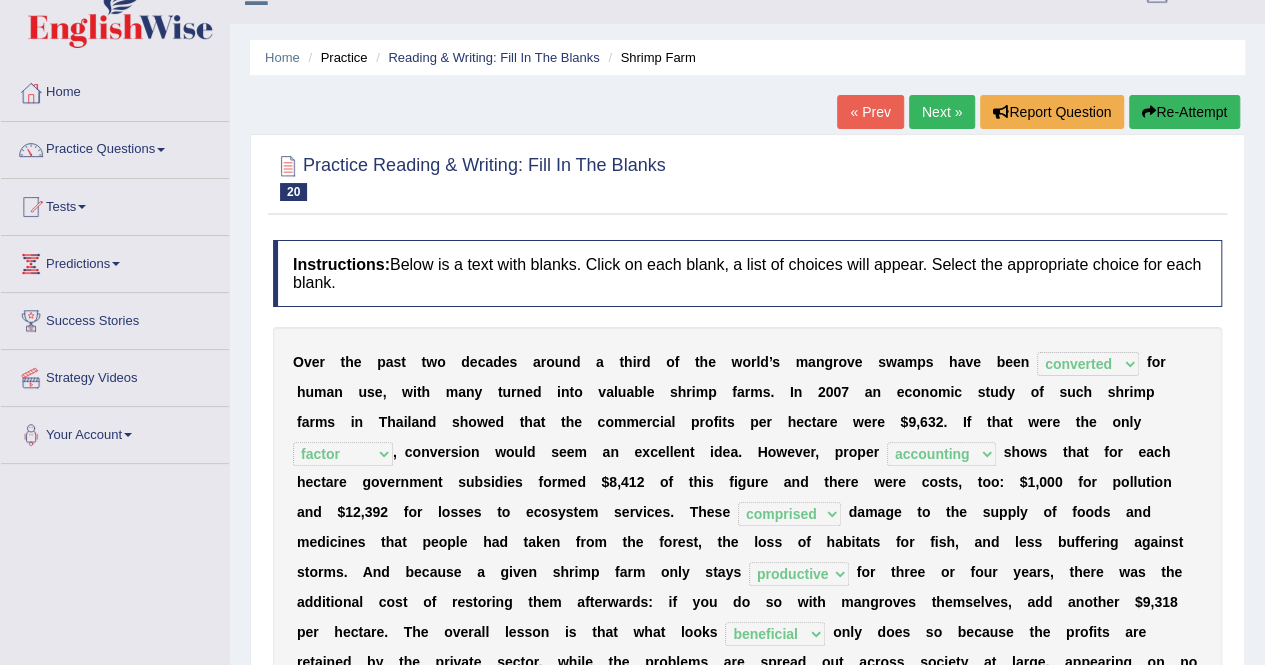 scroll, scrollTop: 32, scrollLeft: 0, axis: vertical 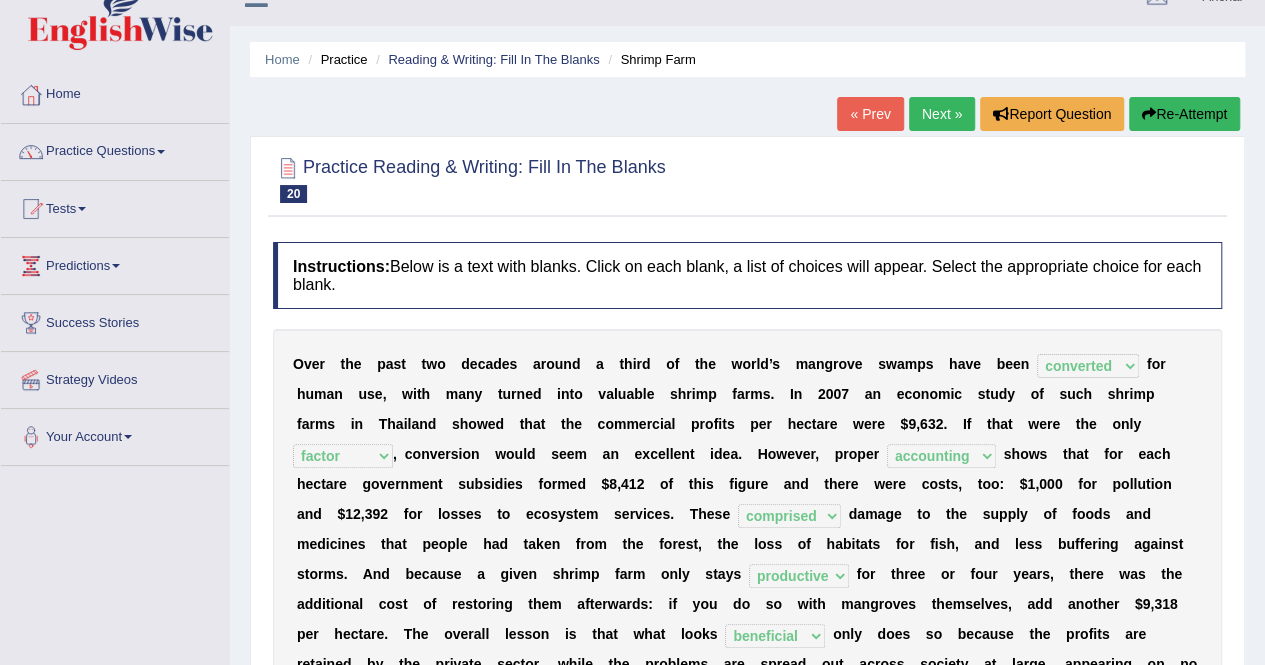 click on "Next »" at bounding box center [942, 114] 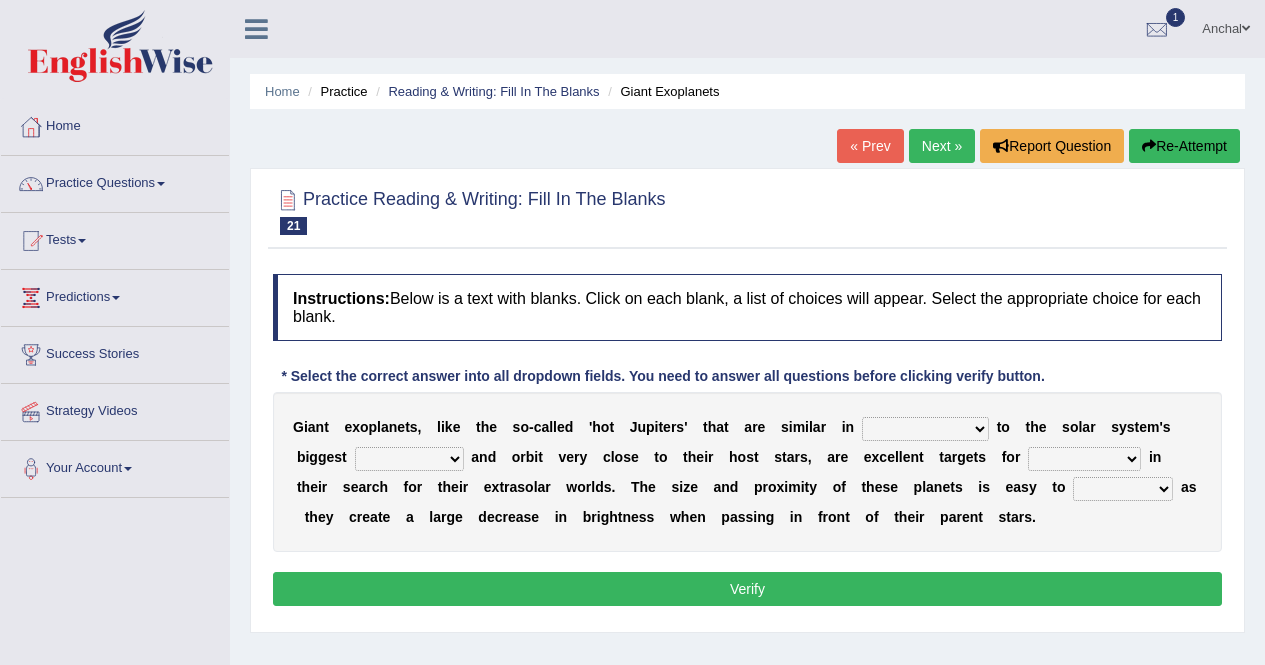 scroll, scrollTop: 103, scrollLeft: 0, axis: vertical 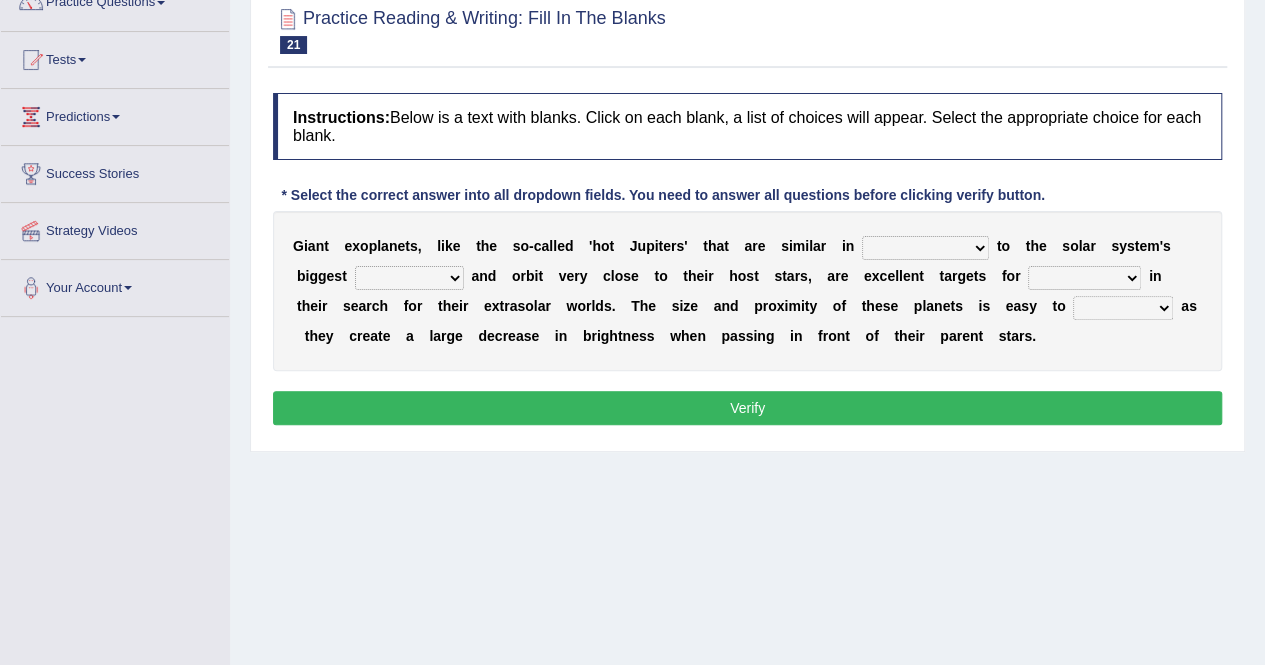 click on "borders expressions shapes characteristics" at bounding box center (925, 248) 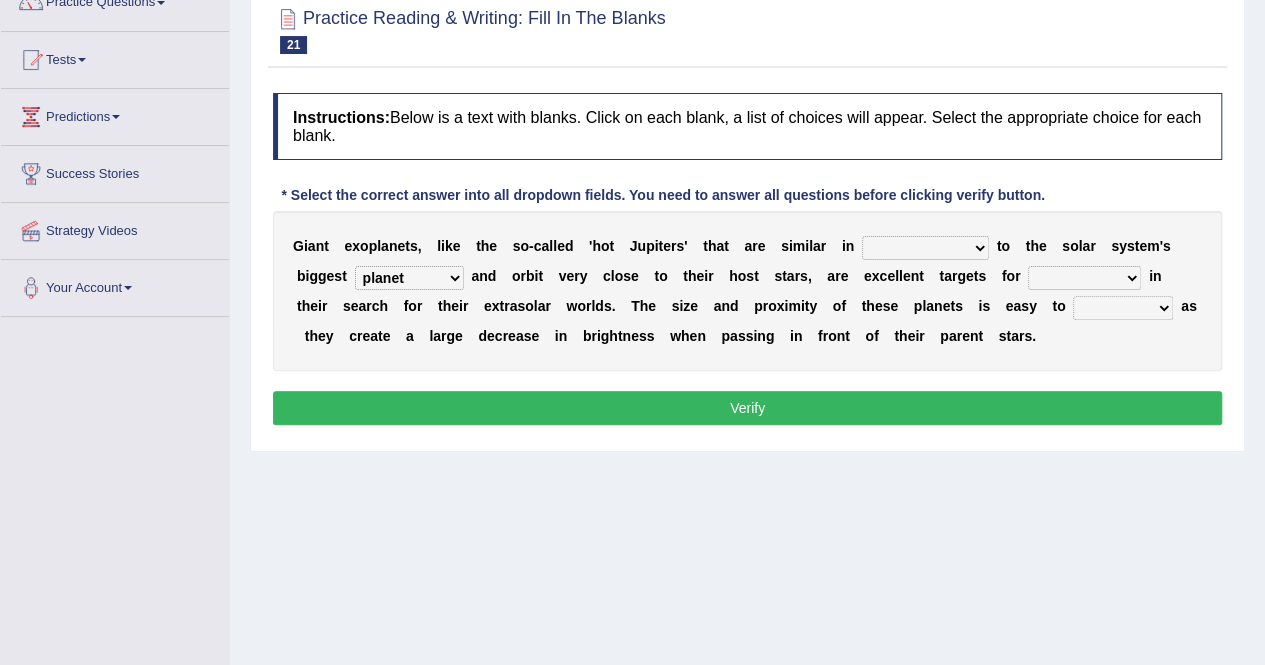 click on "frame subordinate planet comet" at bounding box center (409, 278) 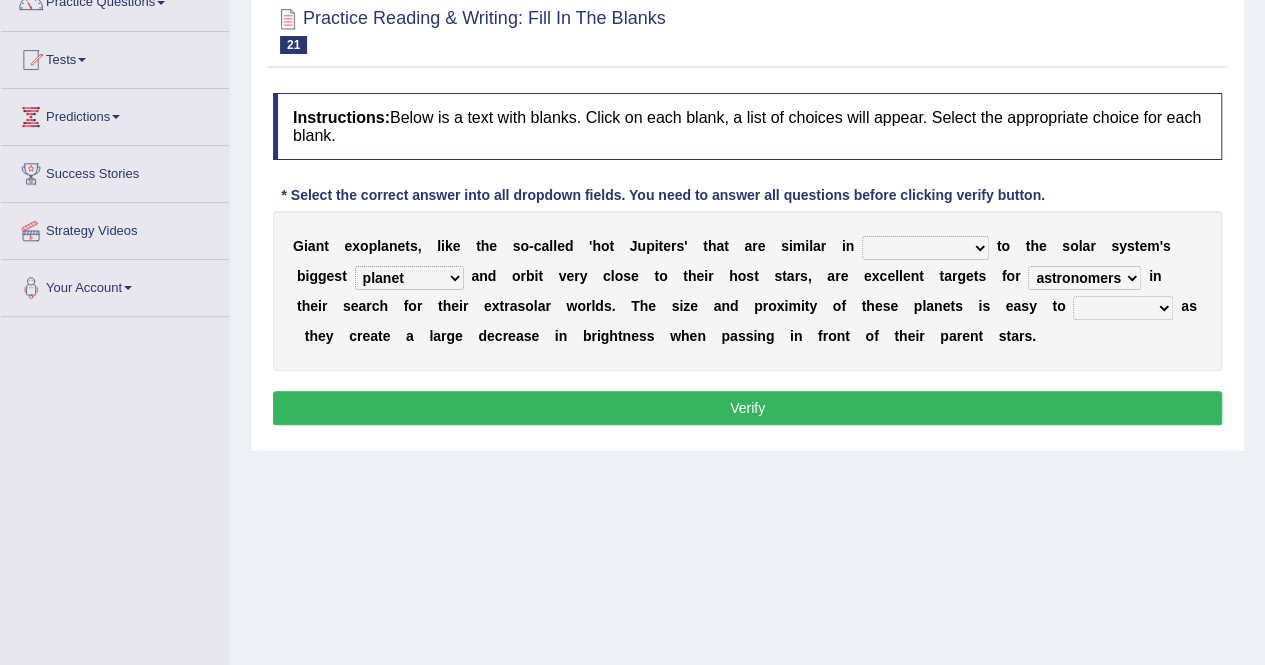 click on "detect denounce deflect direct" at bounding box center [1123, 308] 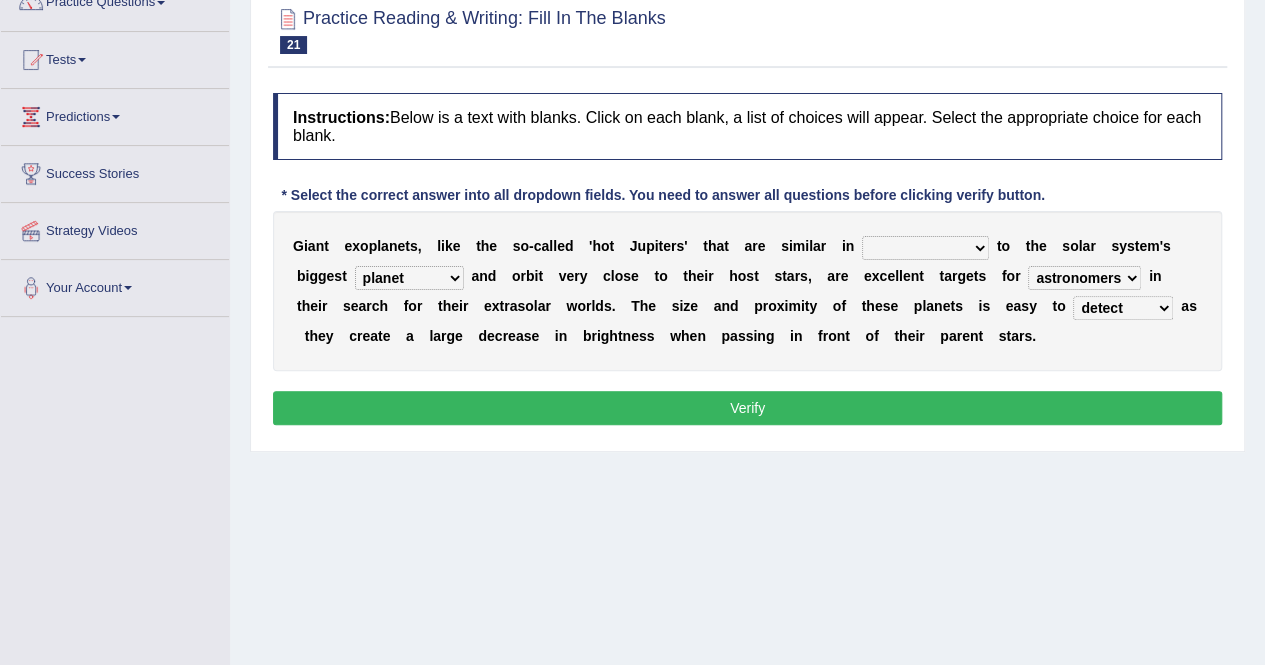 click on "borders expressions shapes characteristics" at bounding box center [925, 248] 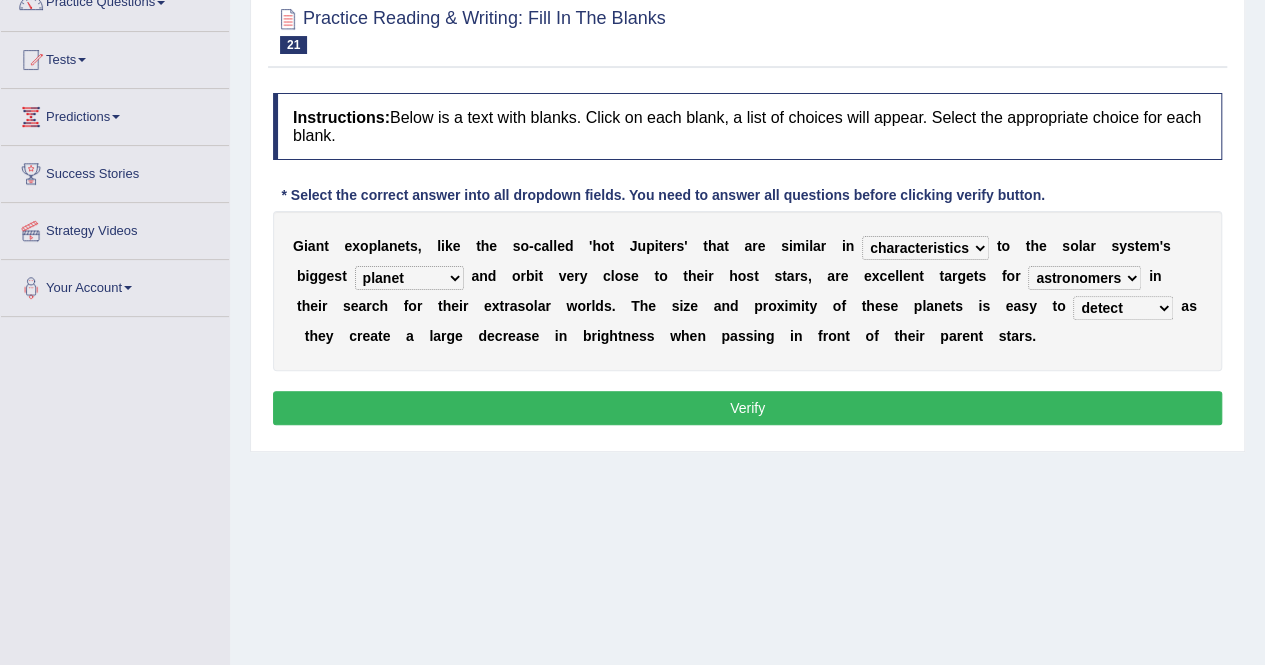 click on "borders expressions shapes characteristics" at bounding box center (925, 248) 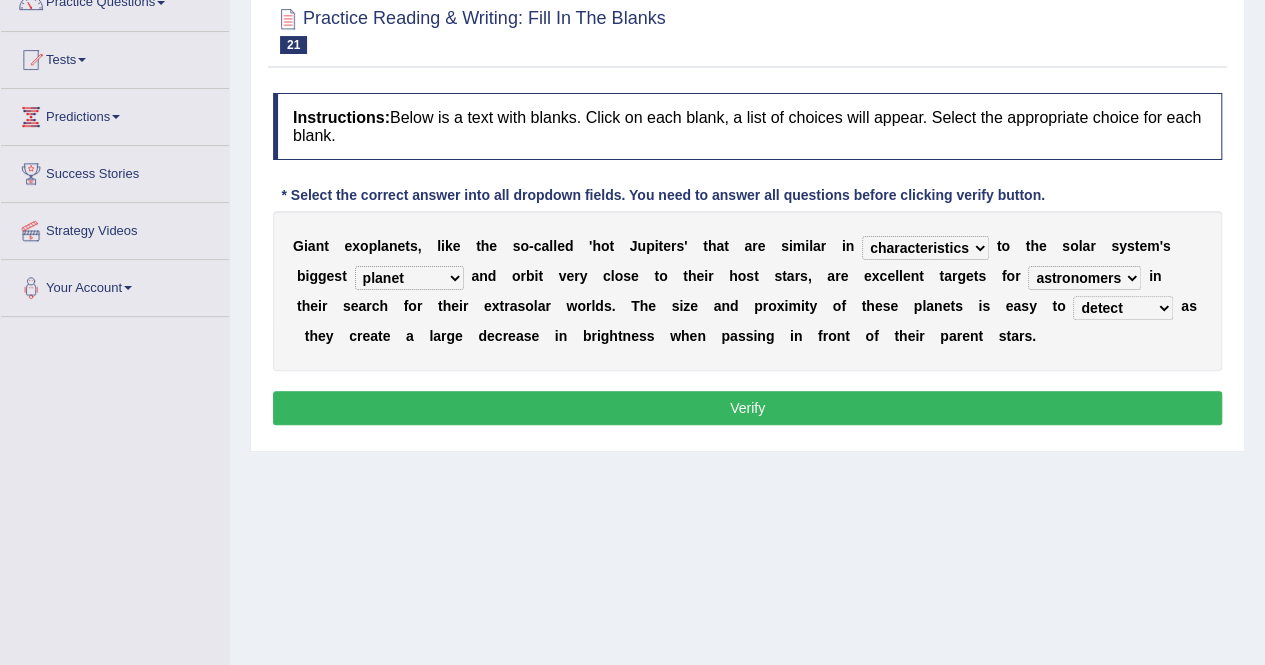 click on "Verify" at bounding box center (747, 408) 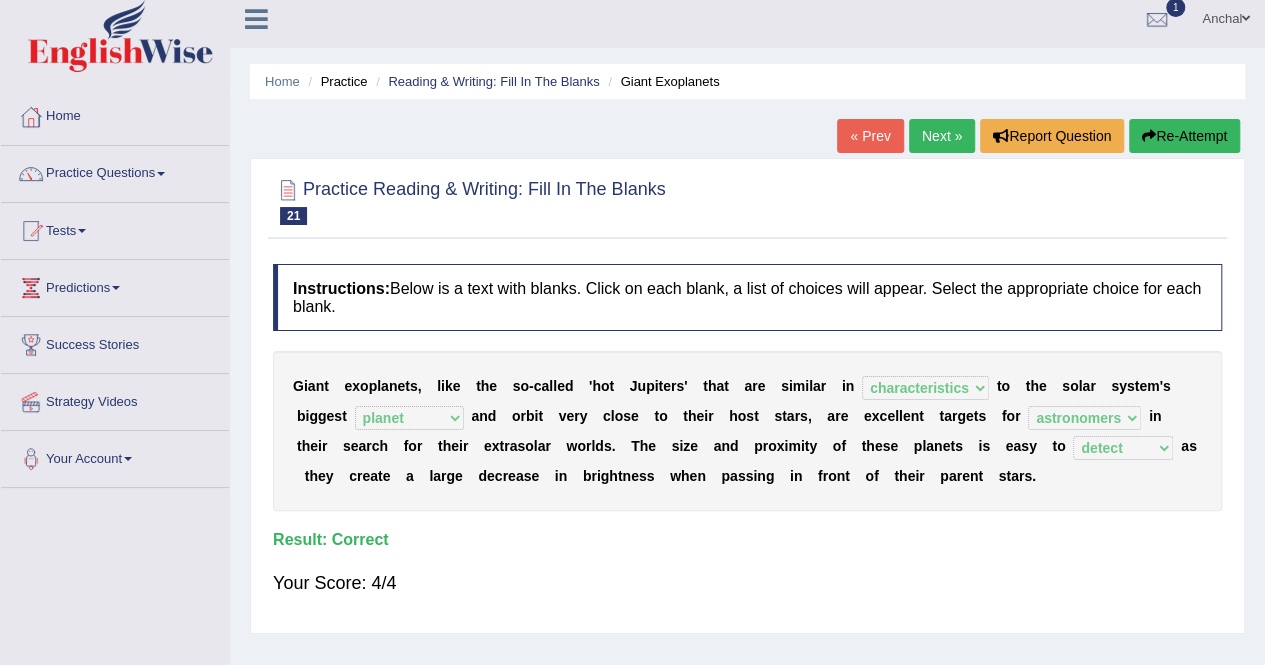 scroll, scrollTop: 0, scrollLeft: 0, axis: both 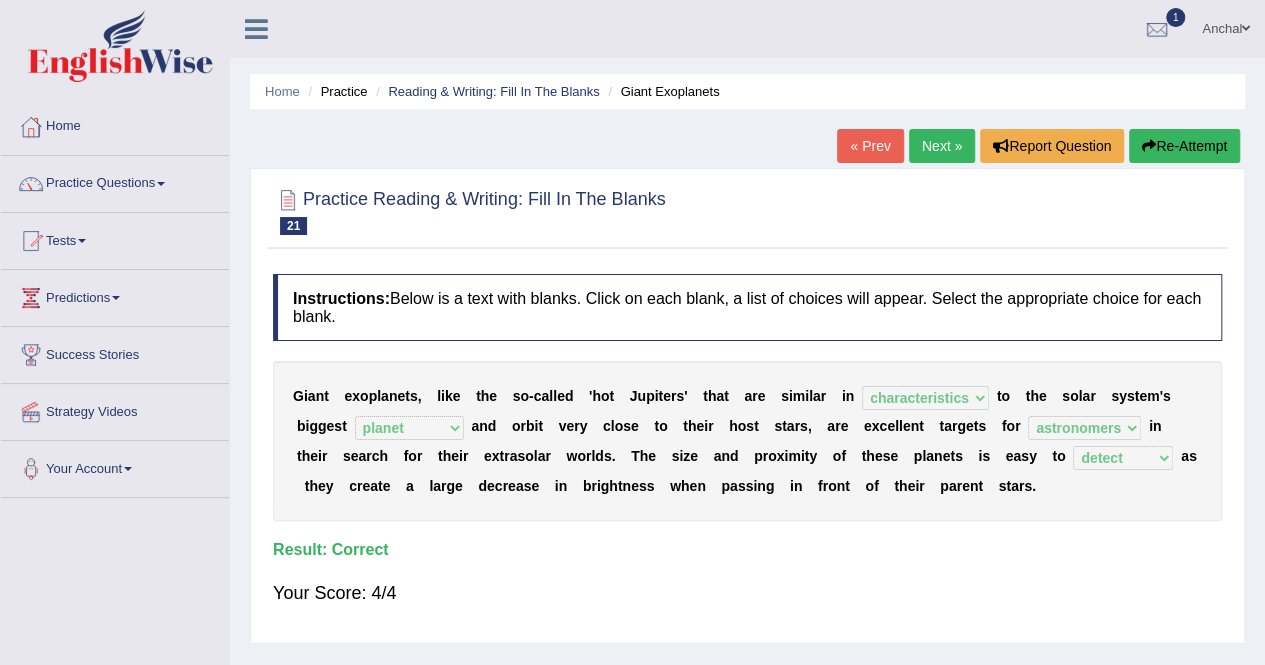 click on "Next »" at bounding box center (942, 146) 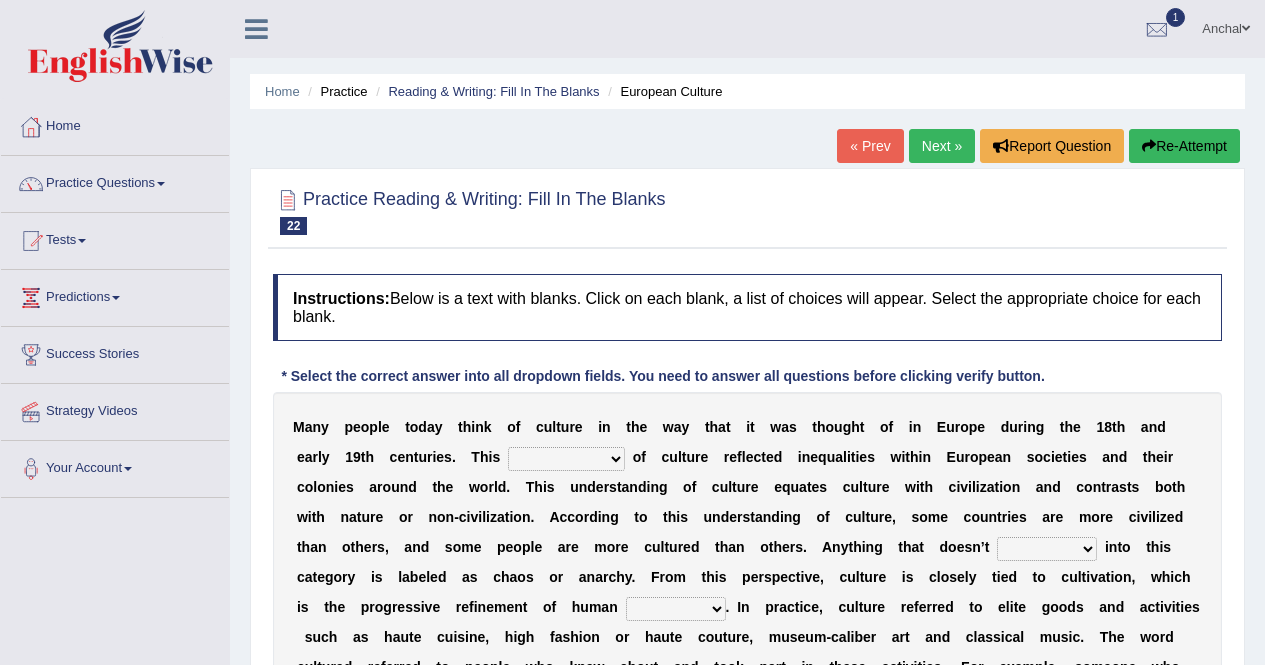 scroll, scrollTop: 236, scrollLeft: 0, axis: vertical 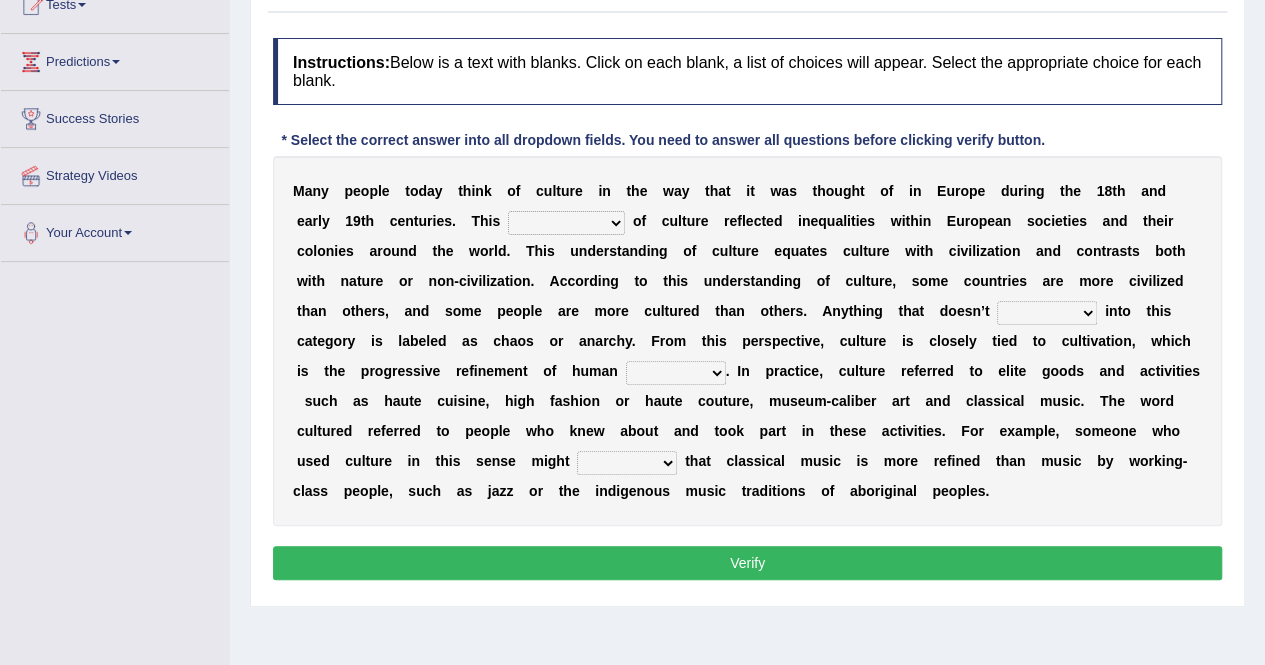click on "classification concept renovation identity" at bounding box center (566, 223) 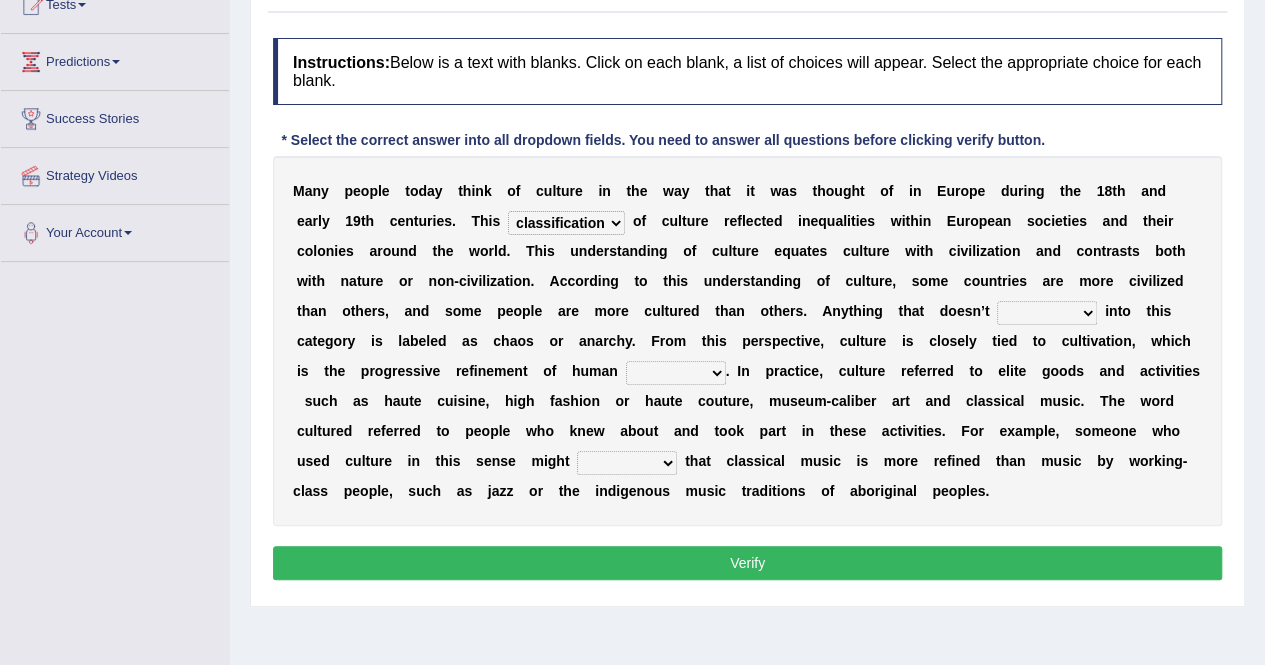 drag, startPoint x: 578, startPoint y: 223, endPoint x: 569, endPoint y: 397, distance: 174.2326 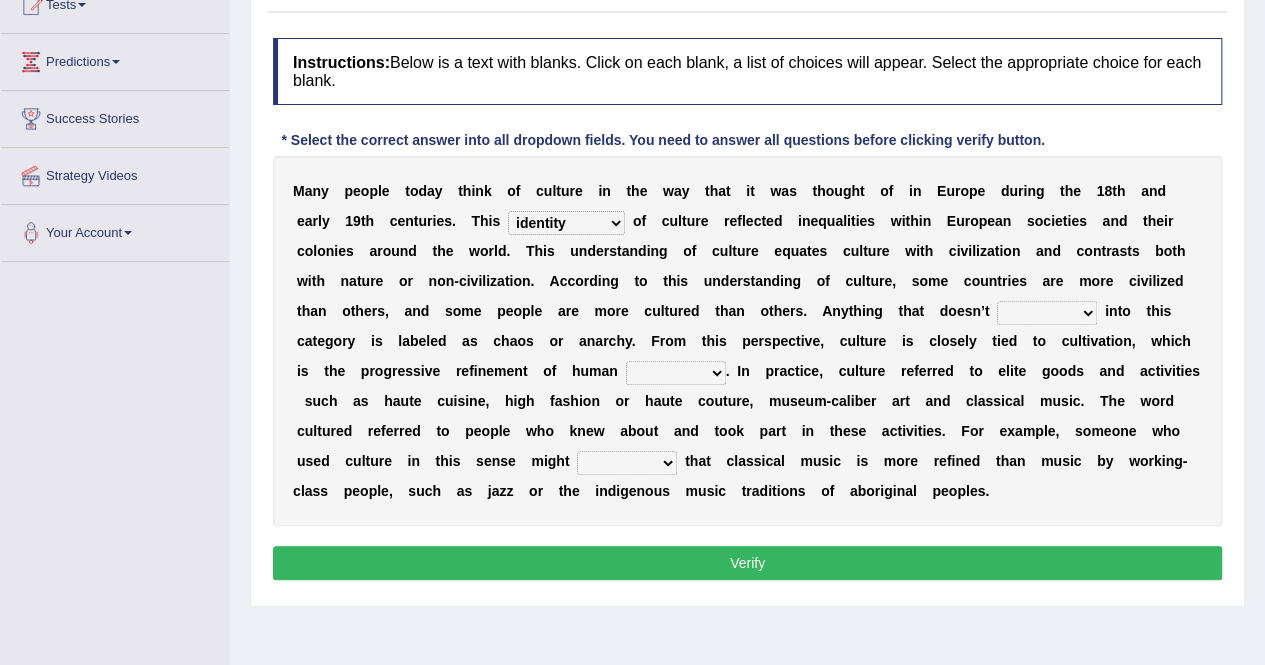 click on "classification concept renovation identity" at bounding box center (566, 223) 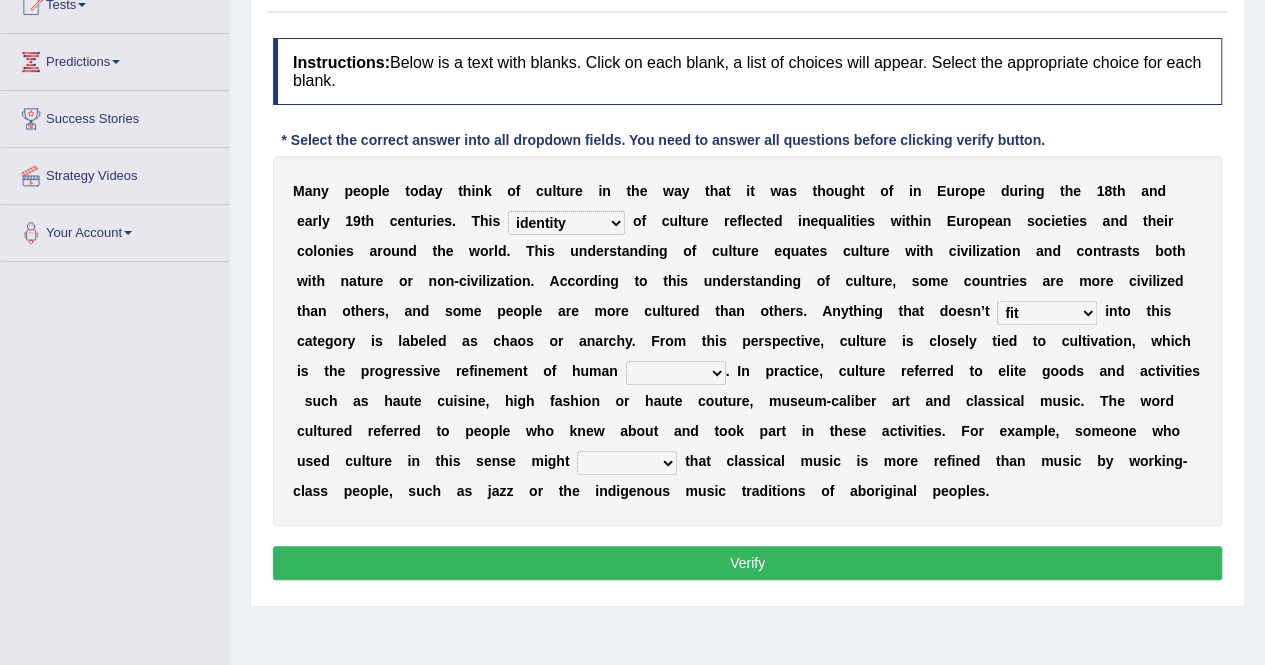 click on "cut dismiss fit solve" at bounding box center [1047, 313] 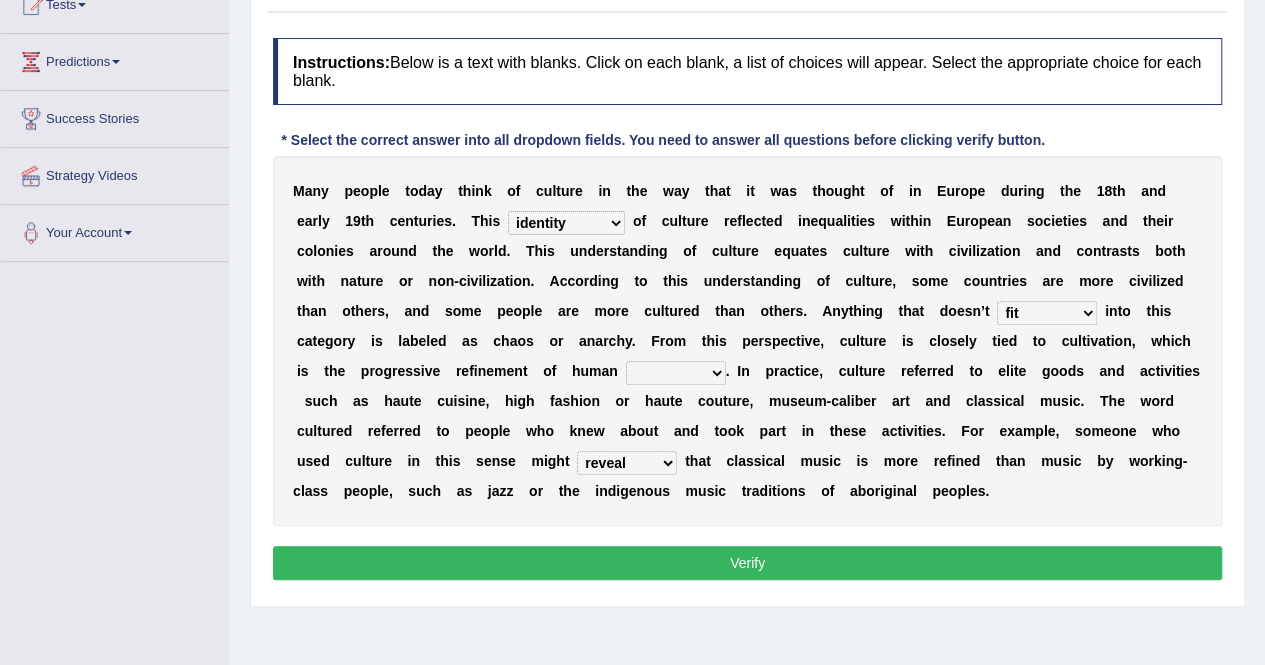 drag, startPoint x: 672, startPoint y: 370, endPoint x: 672, endPoint y: 417, distance: 47 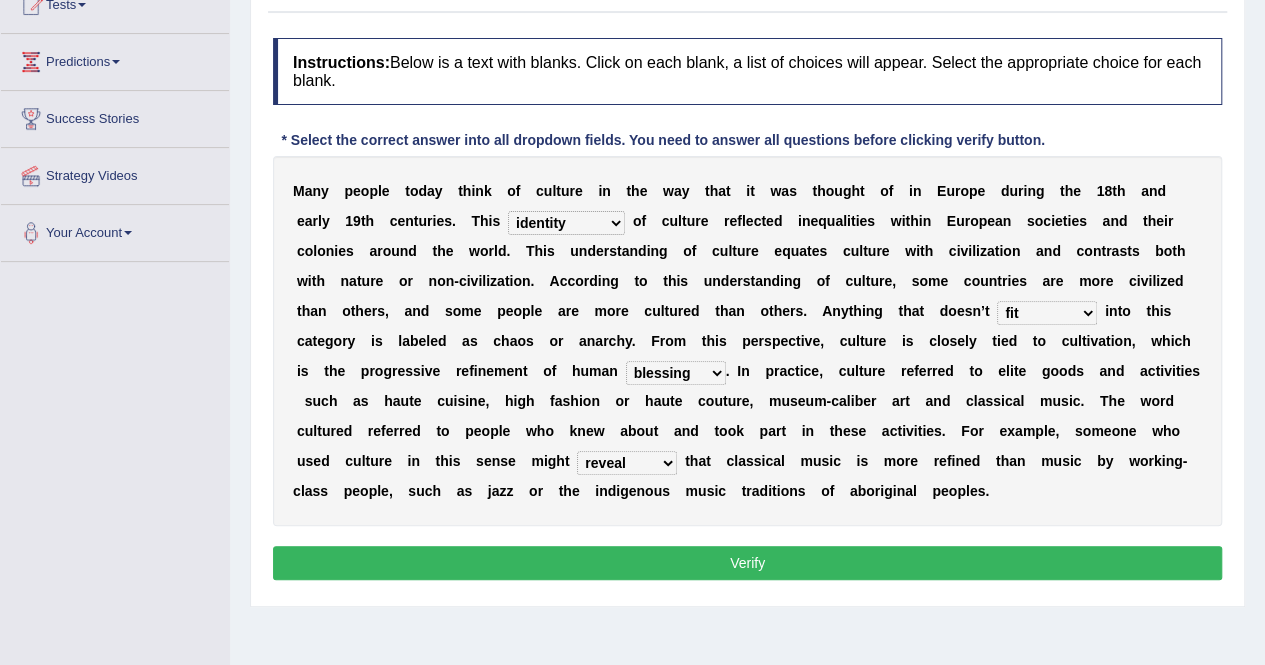 click on "blessing curse habit behaviour" at bounding box center [676, 373] 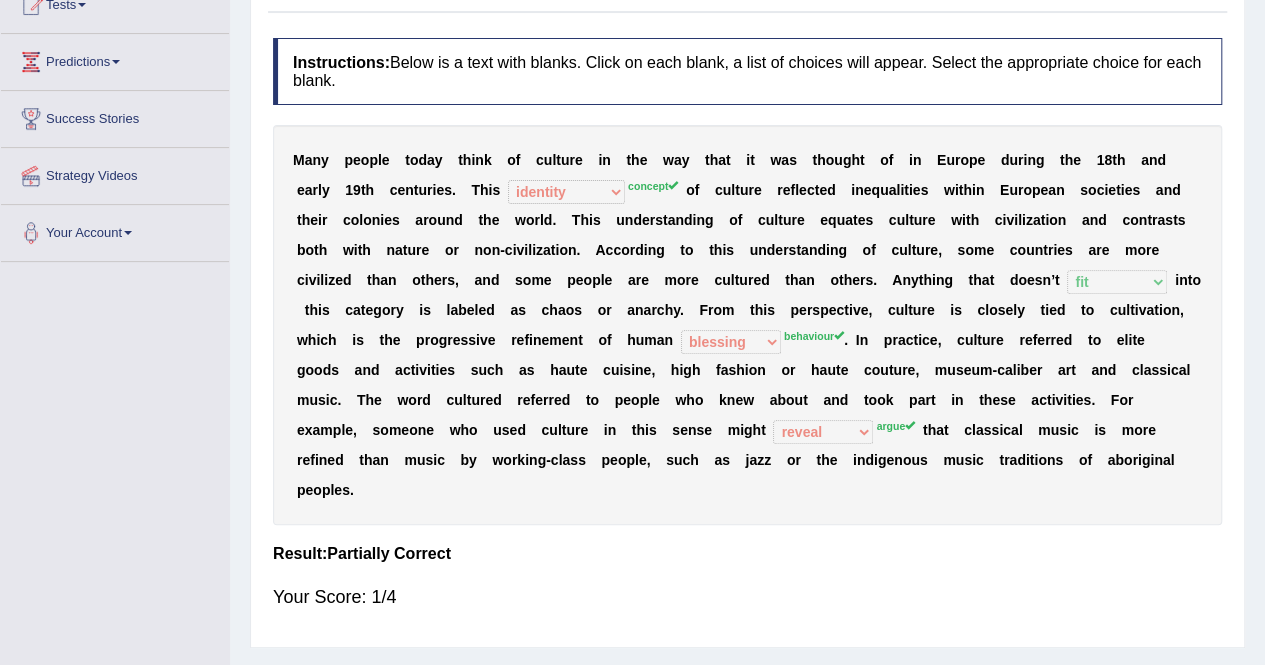 drag, startPoint x: 663, startPoint y: 551, endPoint x: 682, endPoint y: 501, distance: 53.488316 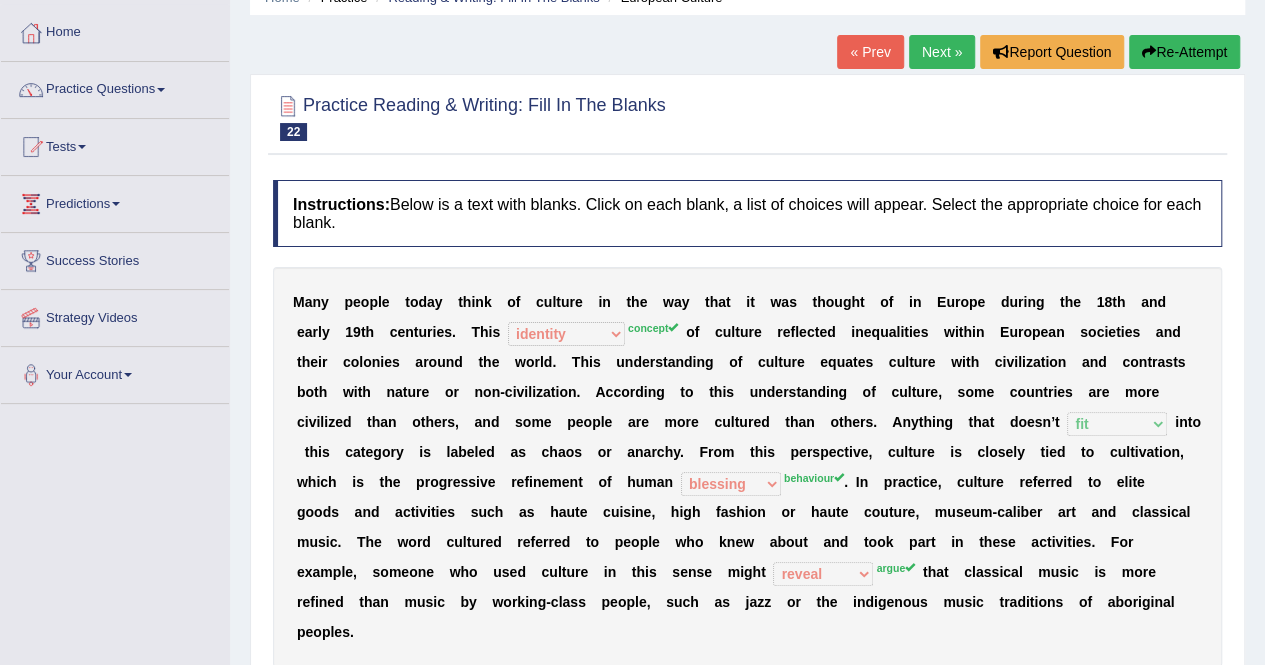 scroll, scrollTop: 86, scrollLeft: 0, axis: vertical 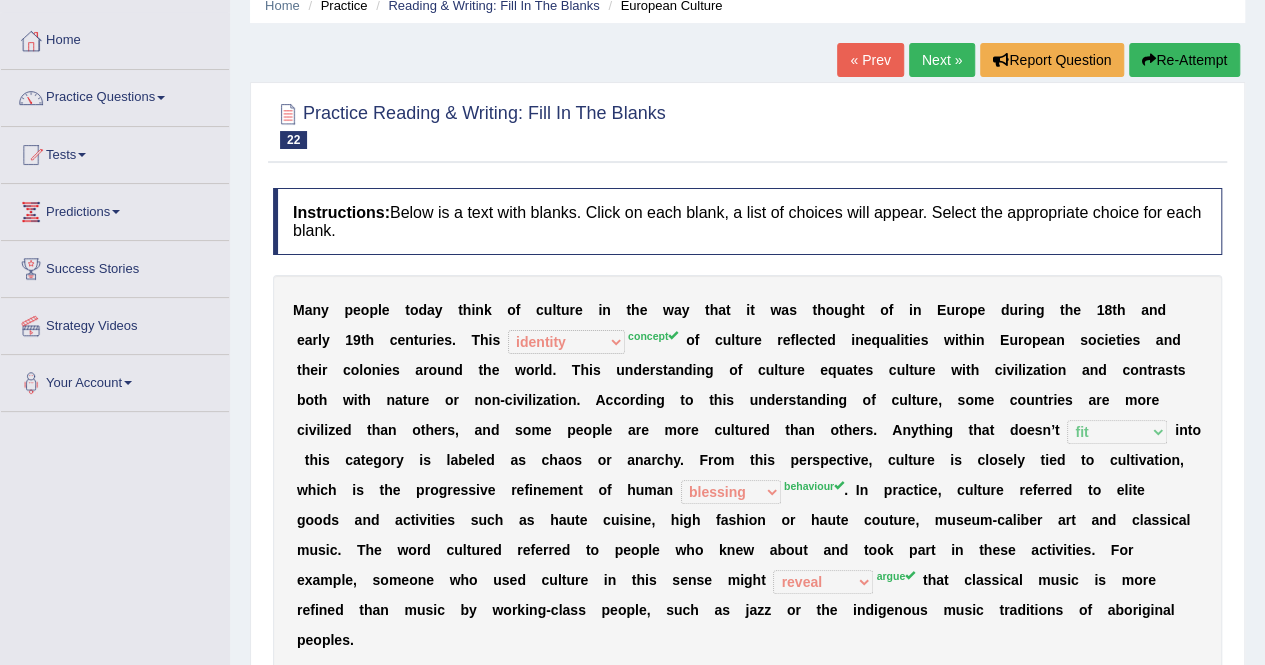 click on "Re-Attempt" at bounding box center (1184, 60) 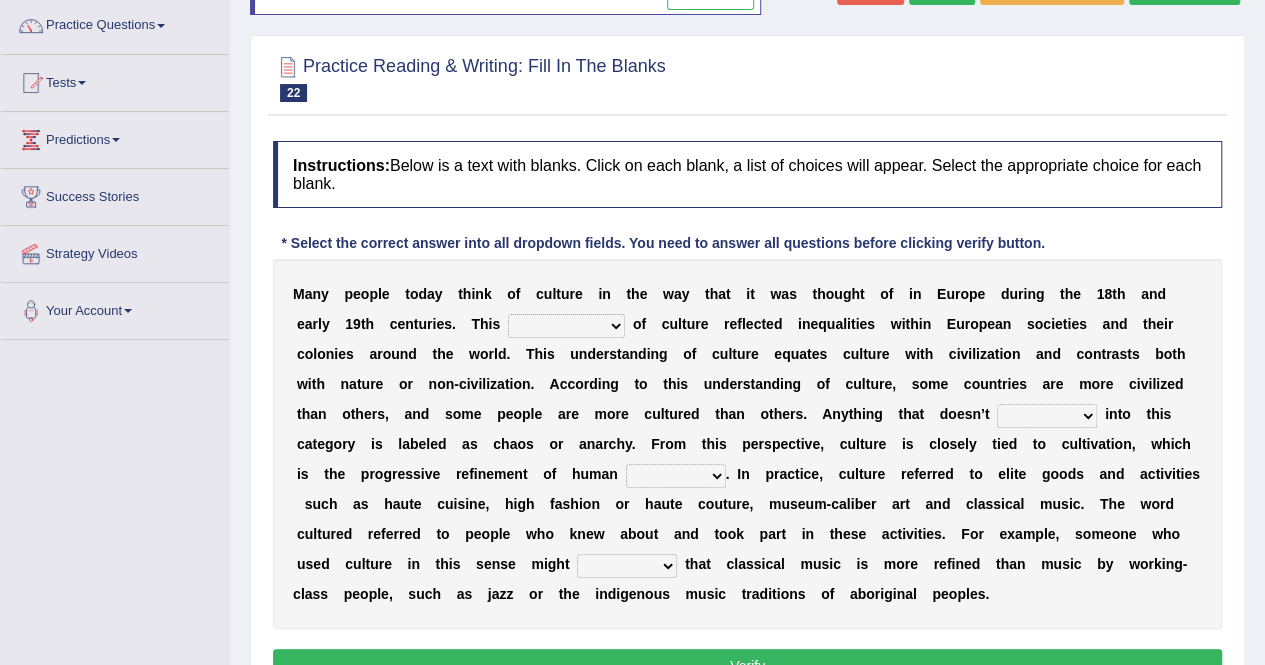 scroll, scrollTop: 0, scrollLeft: 0, axis: both 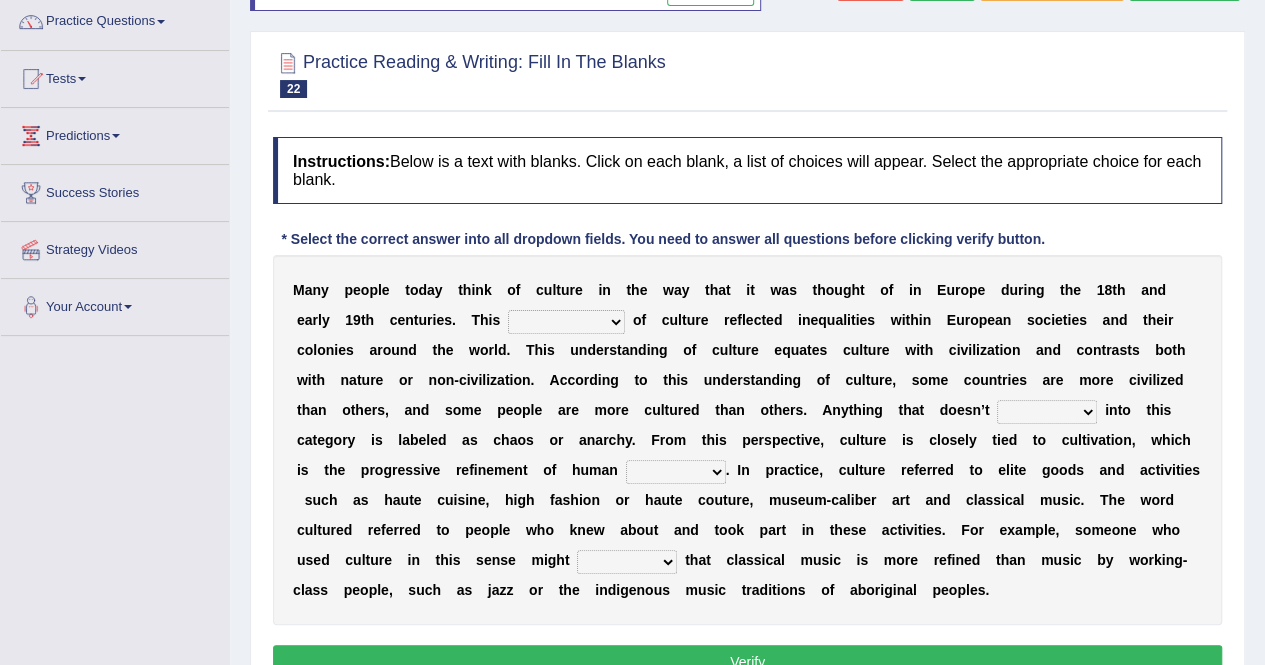 click on "classification concept renovation identity" at bounding box center [566, 322] 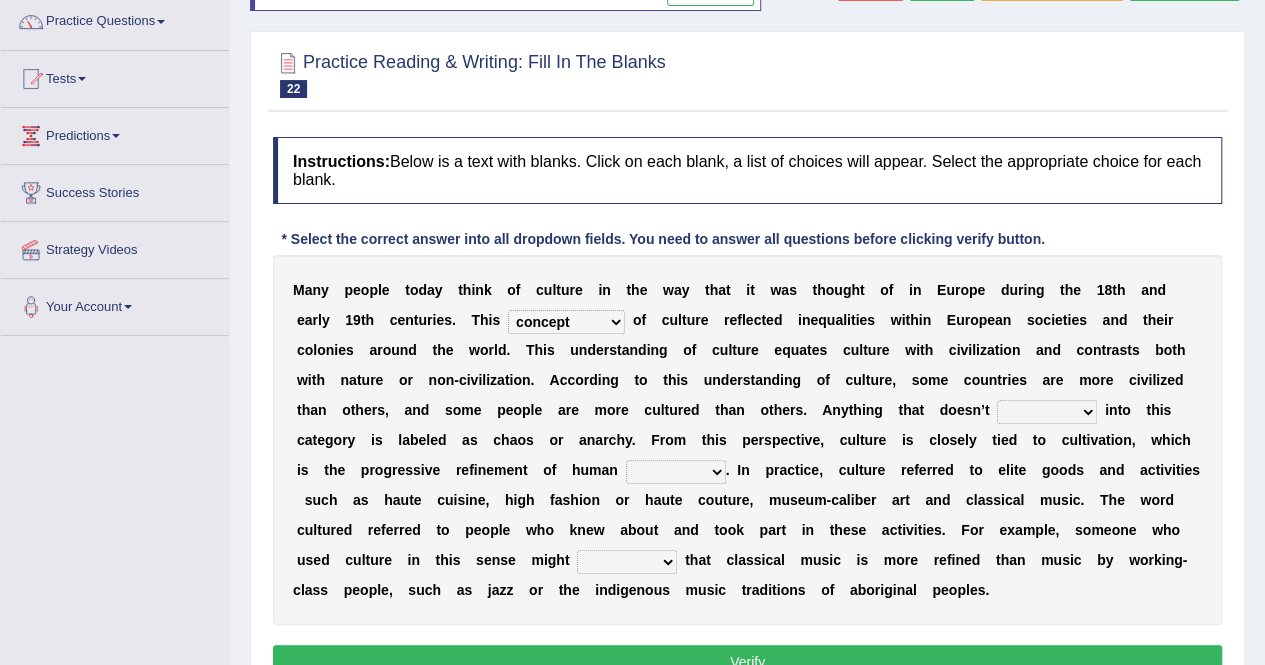 click on "classification concept renovation identity" at bounding box center (566, 322) 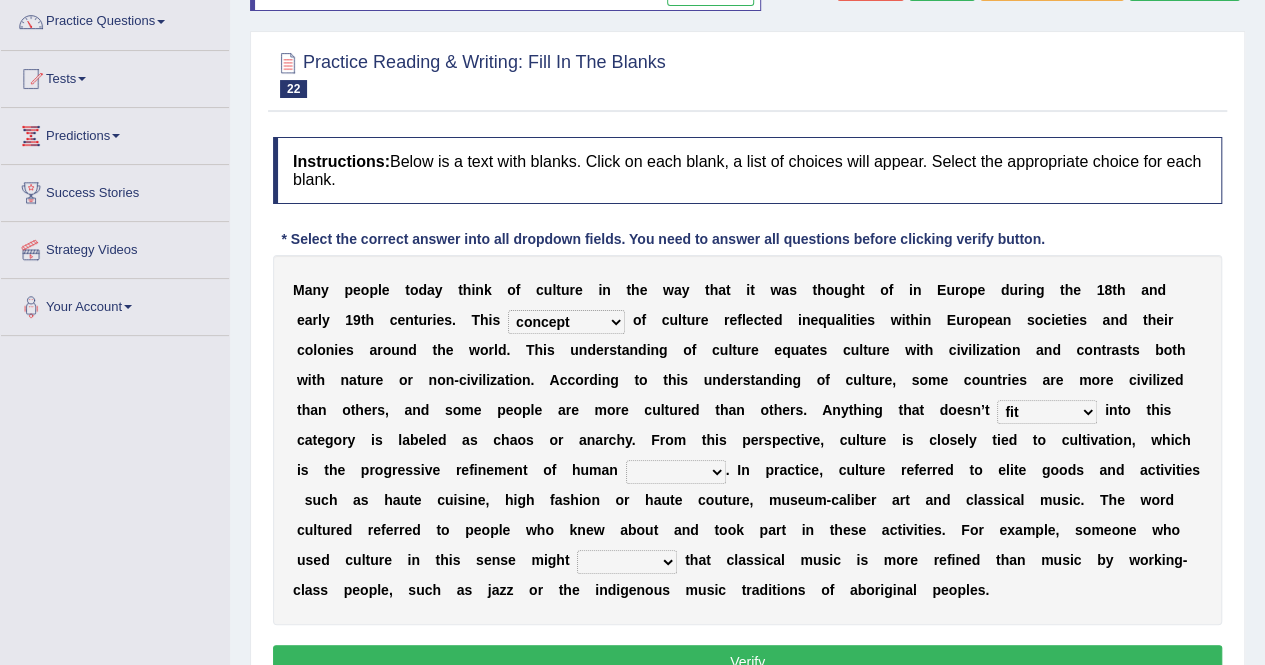 click on "cut dismiss fit solve" at bounding box center [1047, 412] 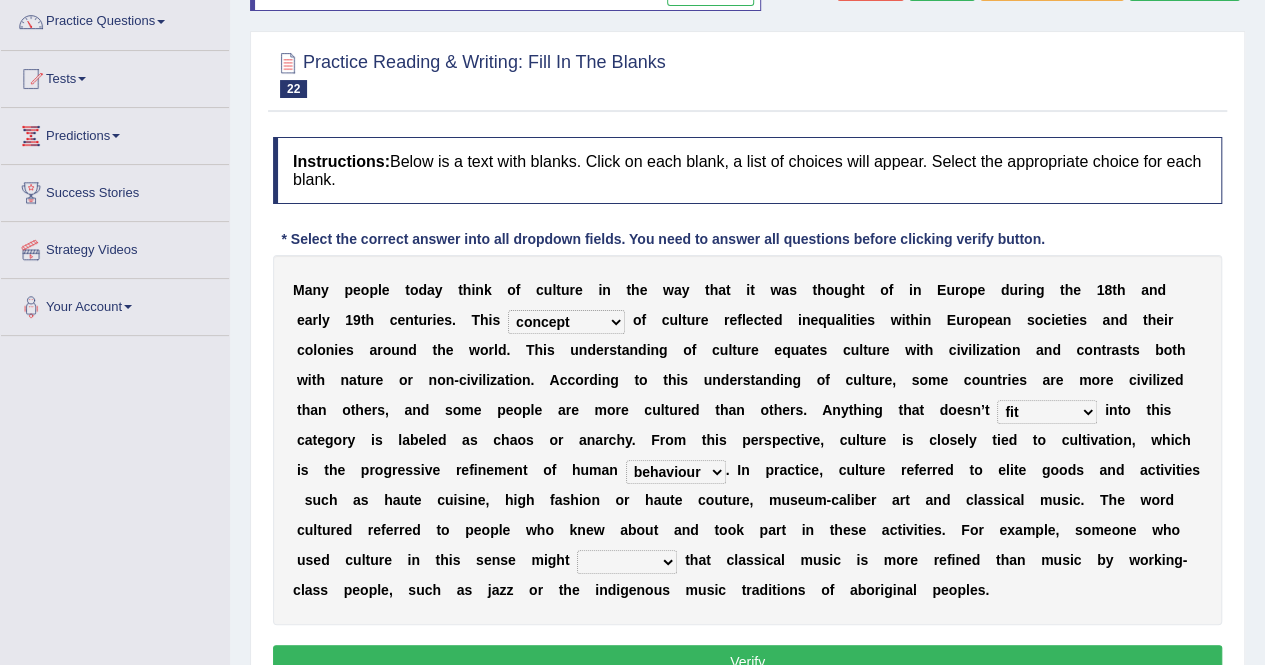 click on "blessing curse habit behaviour" at bounding box center [676, 472] 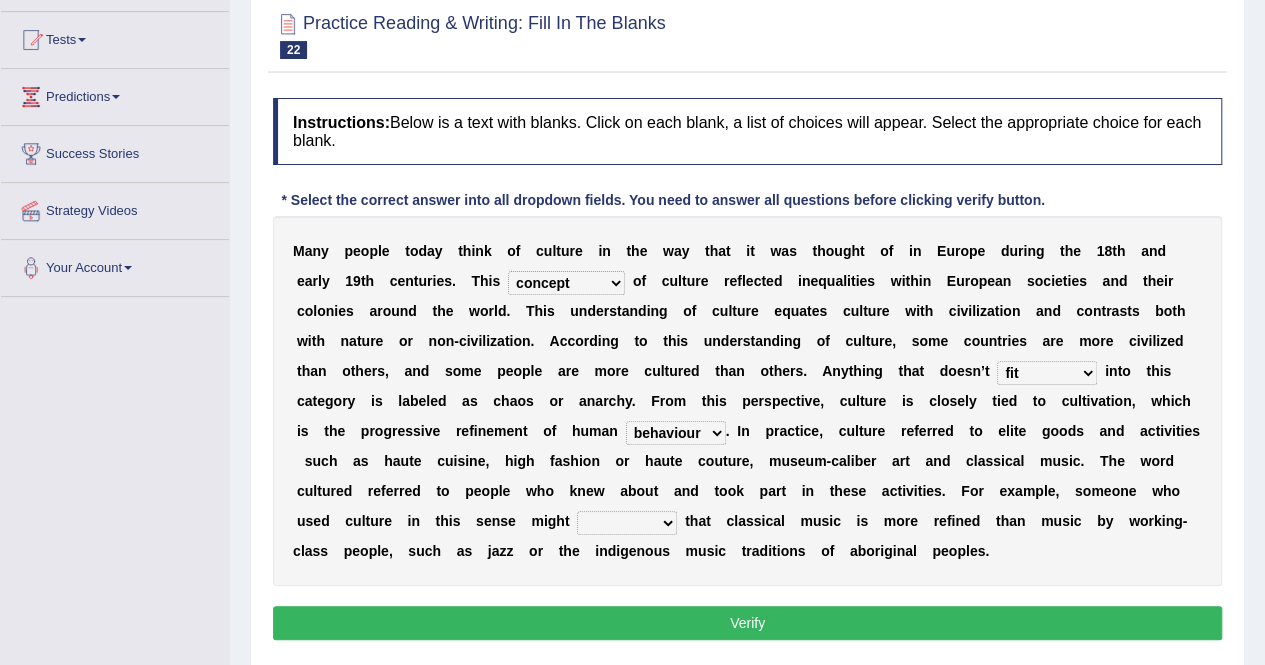 scroll, scrollTop: 202, scrollLeft: 0, axis: vertical 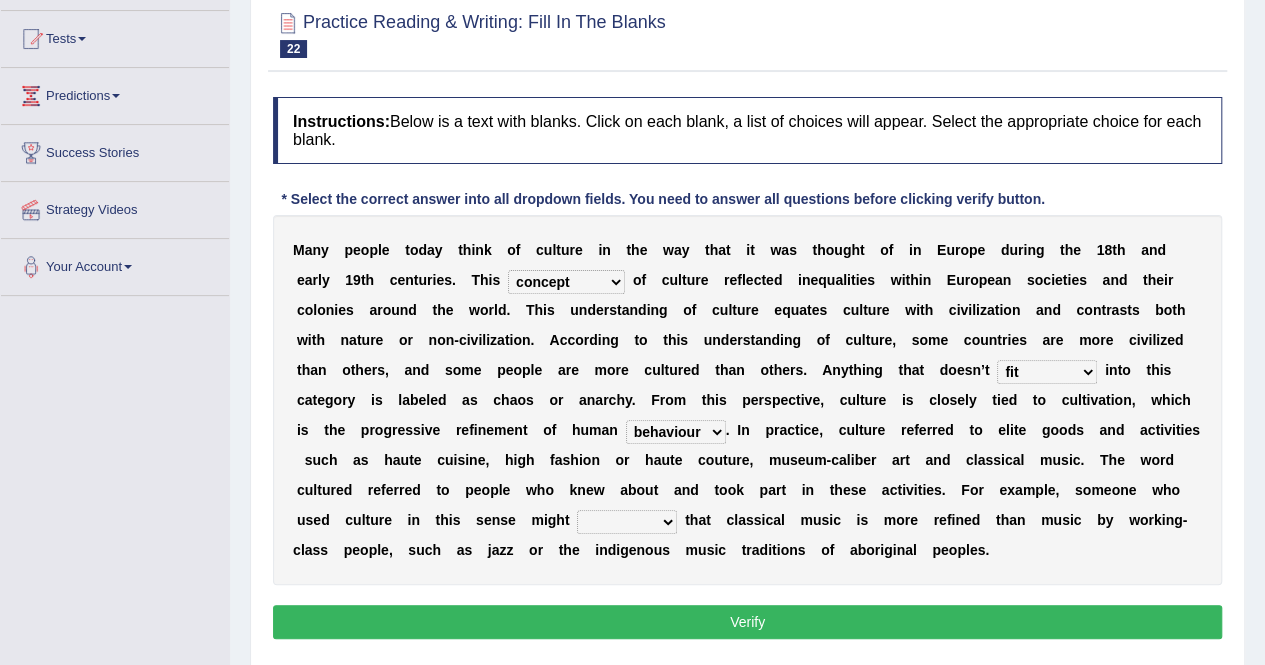 click on "argue pretend doubt reveal" at bounding box center (627, 522) 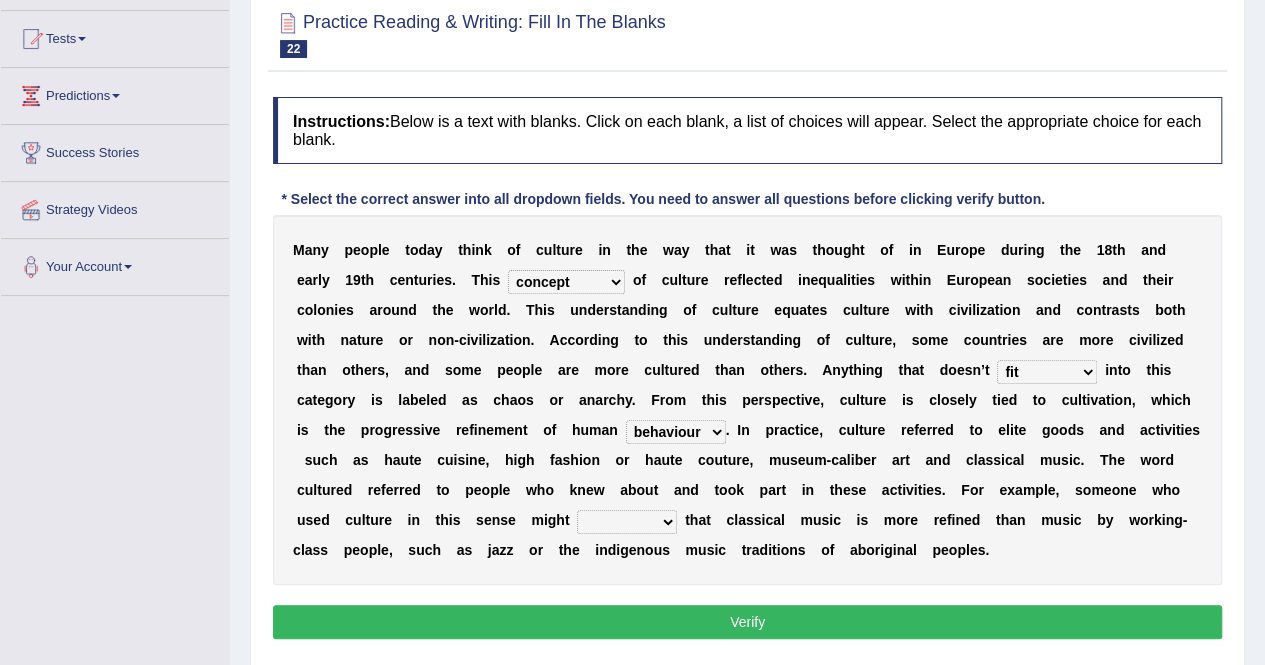 click on "M a n y       p e o p l e       t o d a y       t h i n k       o f       c u l t u r e       i n       t h e       w a y       t h a t       i t       w a s       t h o u g h t       o f       i n       E u r o p e       d u r i n g       t h e       1 8 t h       a n d       e a r l y       1 9 t h       c e n t u r i e s .       T h i s    classification concept renovation identity    o f       c u l t u r e       r e f l e c t e d       i n e q u a l i t i e s       w i t h i n       E u r o p e a n       s o c i e t i e s       a n d       t h e i r       c o l o n i e s       a r o u n d       t h e       w o r l d .       T h i s       u n d e r s t a n d i n g       o f       c u l t u r e       e q u a t e s       c u l t u r e       w i t h       c i v i l i z a t i o n       a n d       c o n t r a s t s       b o t h       w i t h       n a t u r e       o r       n o n - c i v i l i z a t i o n ." at bounding box center [747, 400] 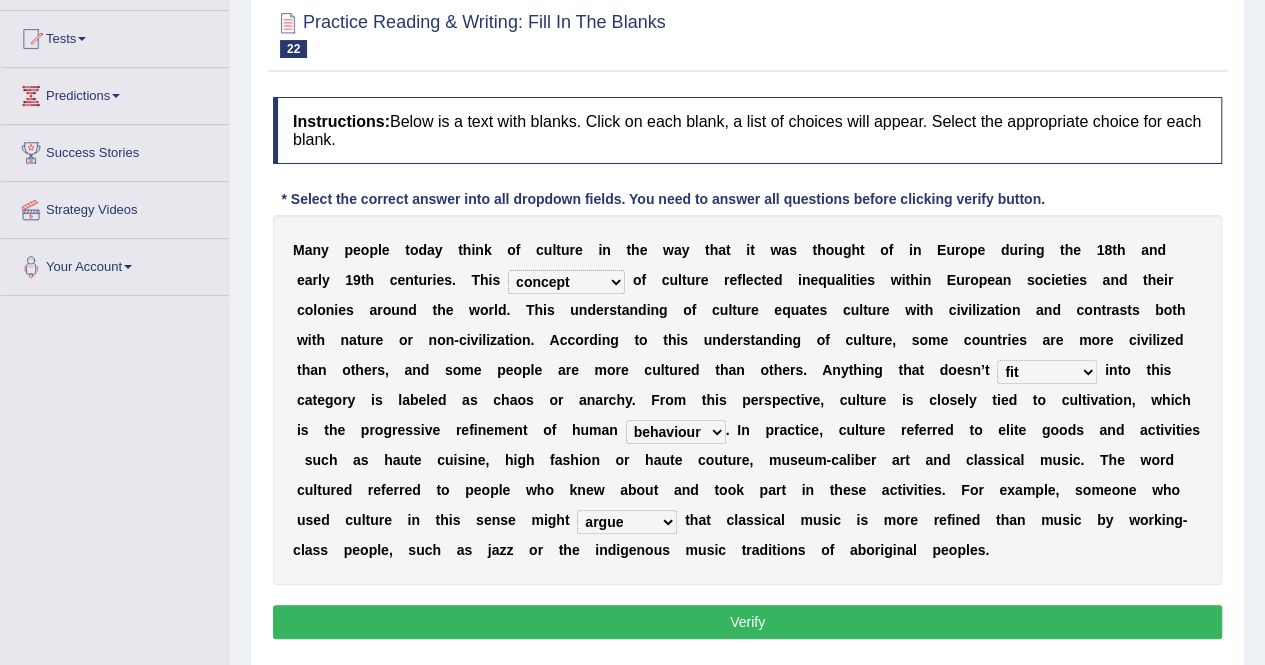 click on "argue pretend doubt reveal" at bounding box center (627, 522) 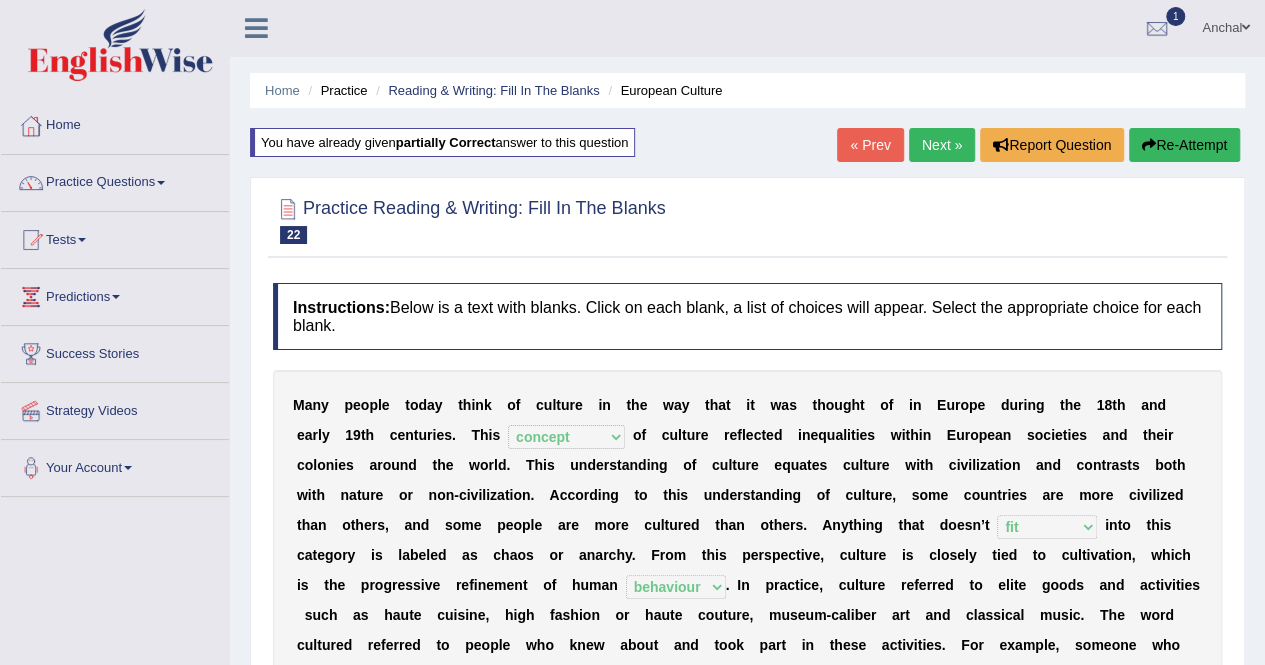 scroll, scrollTop: 0, scrollLeft: 0, axis: both 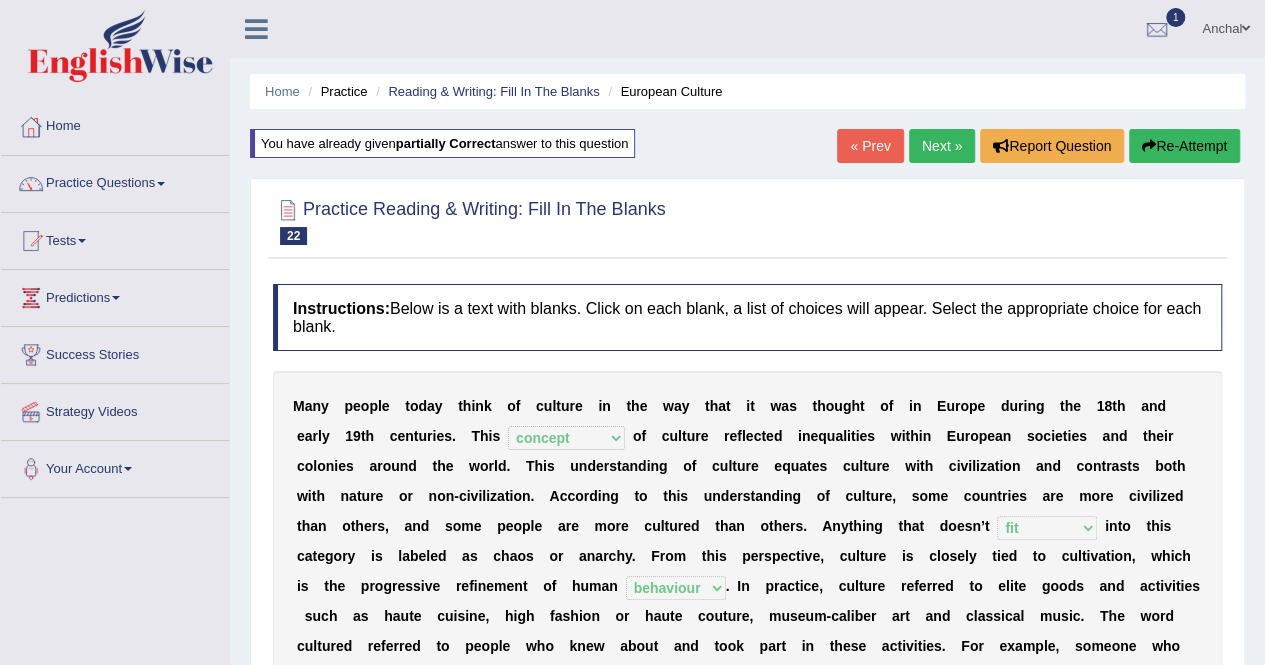 click on "Next »" at bounding box center (942, 146) 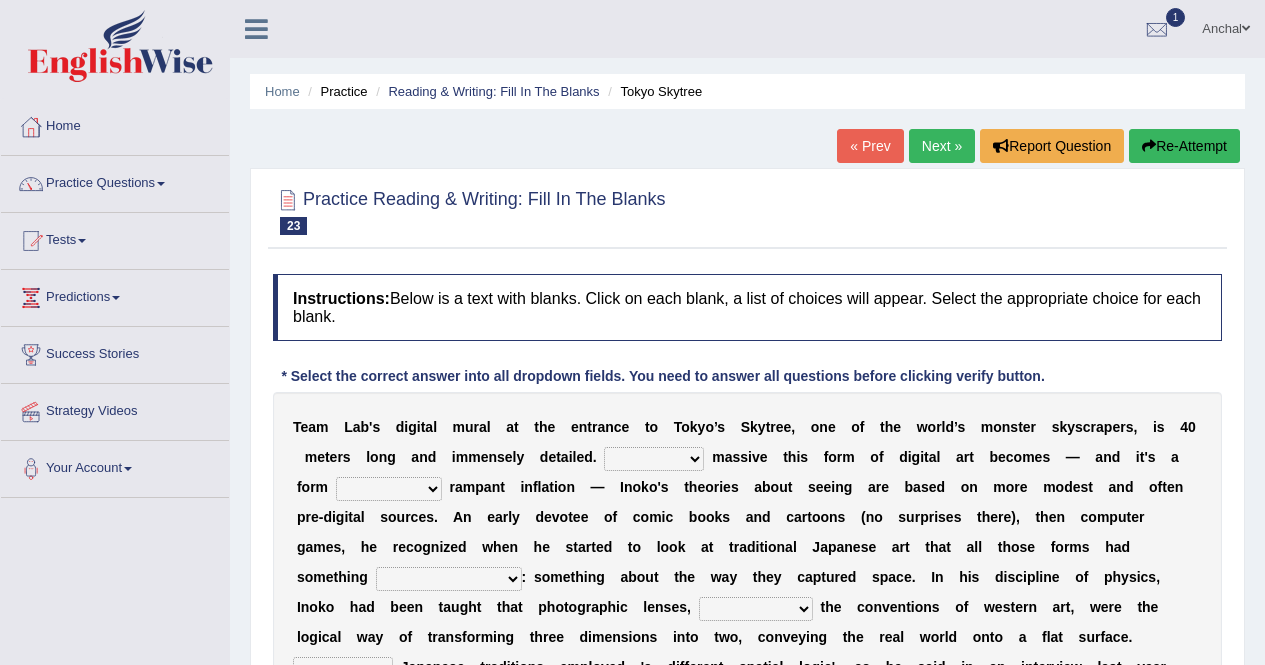 scroll, scrollTop: 180, scrollLeft: 0, axis: vertical 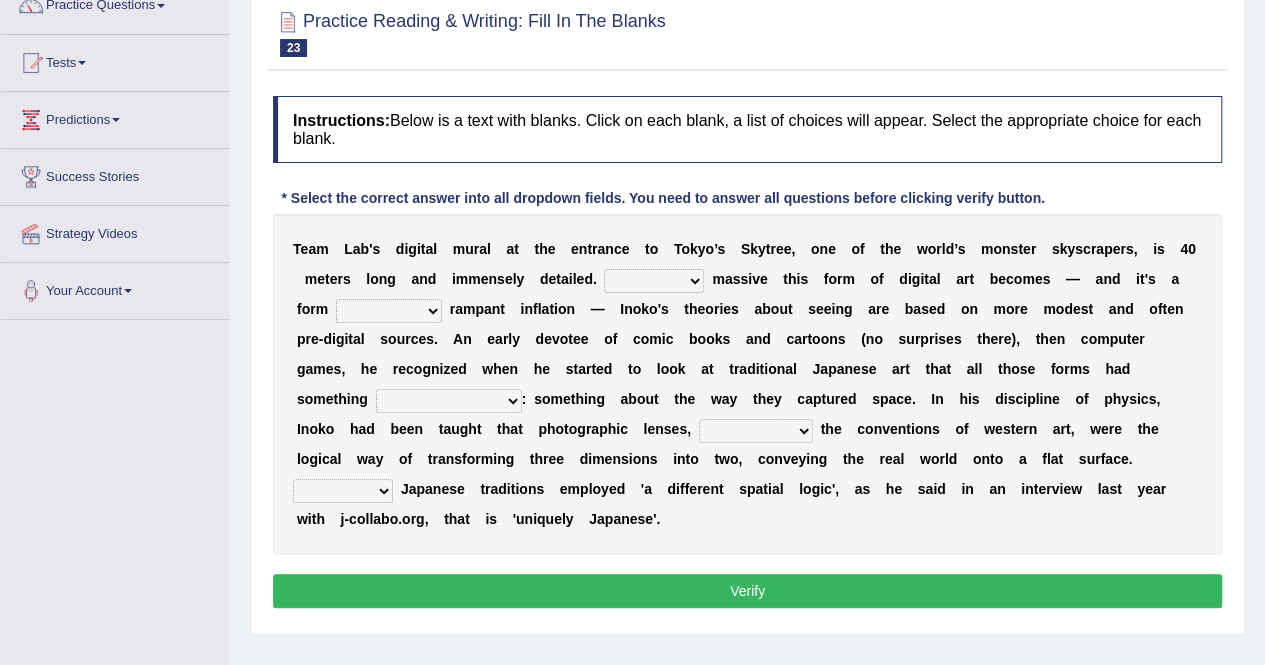 click on "However Whereas Whichever Wherever" at bounding box center [654, 281] 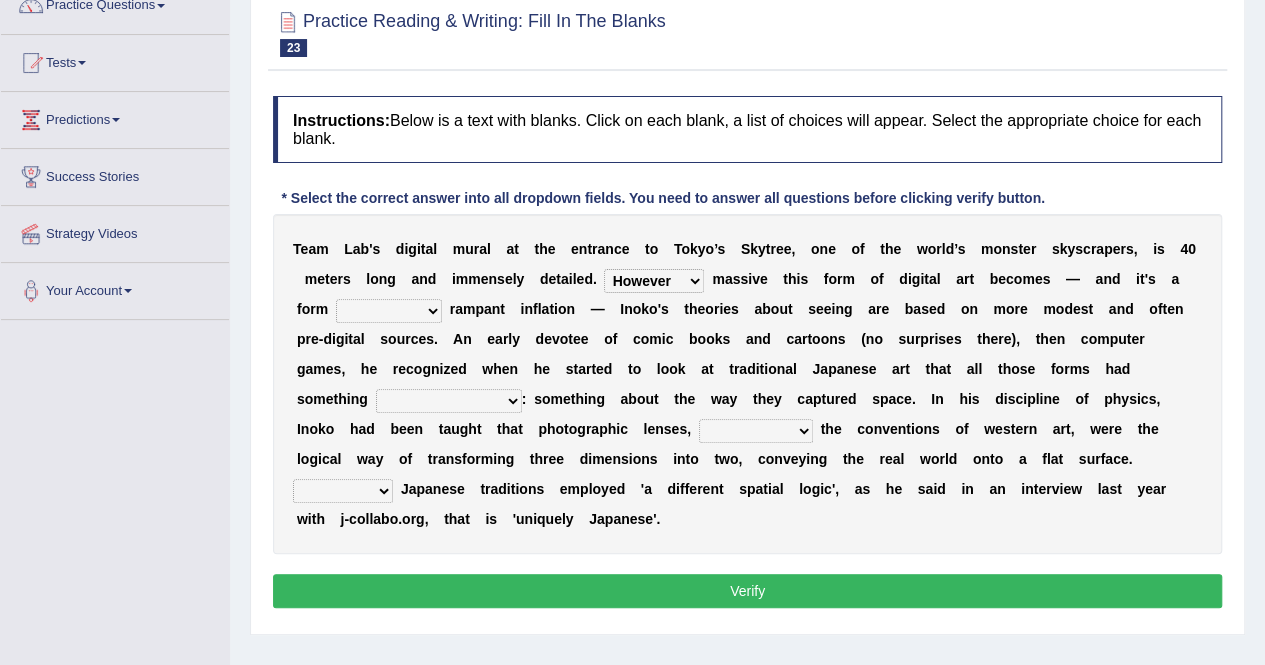 click on "However Whereas Whichever Wherever" at bounding box center [654, 281] 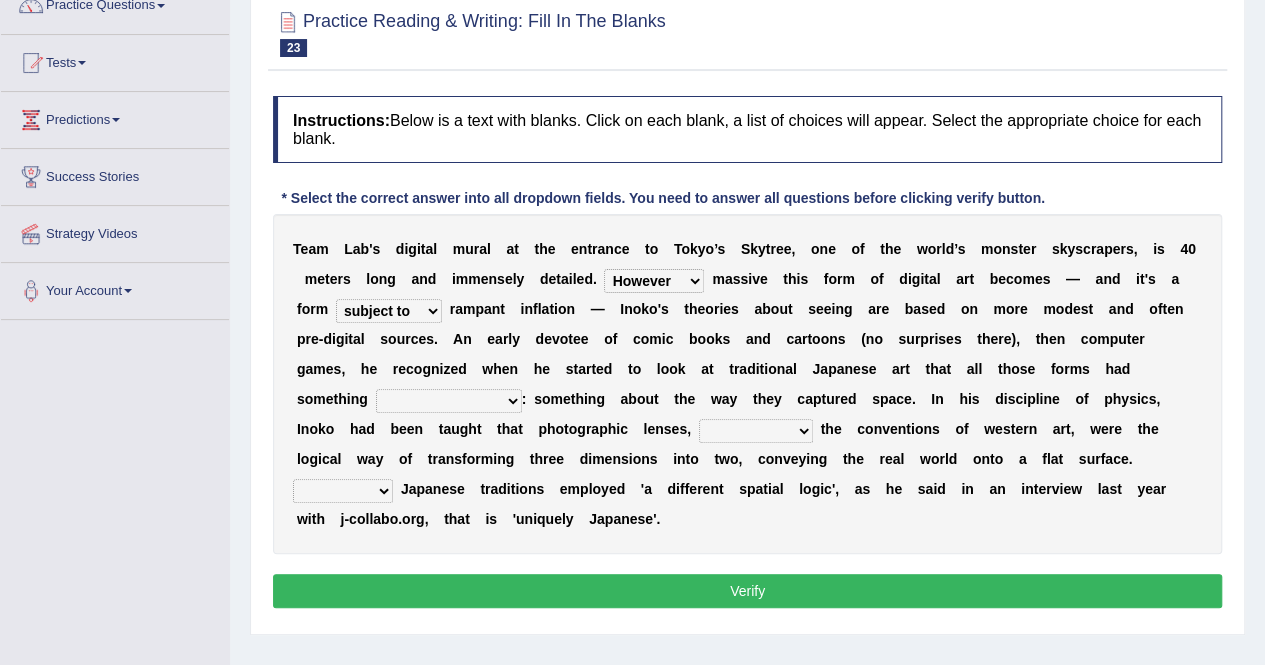 click on "subject to related with apart from based on" at bounding box center [389, 311] 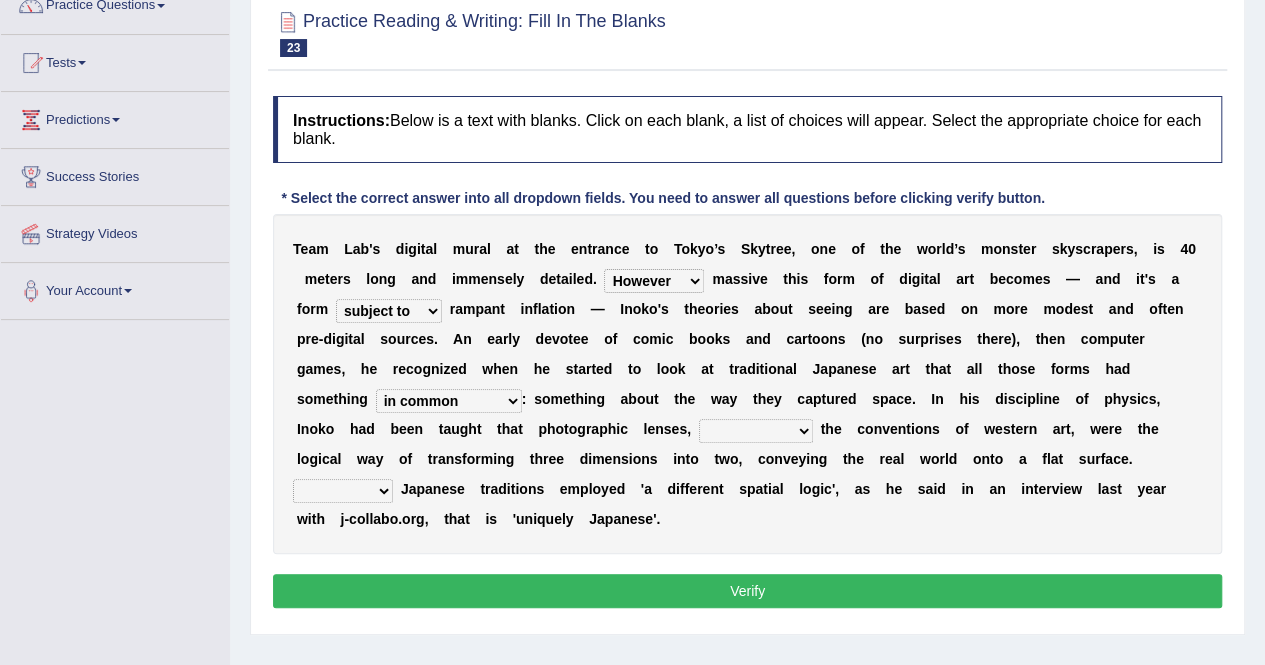 click on "in fact as whole in common in the same times" at bounding box center (449, 401) 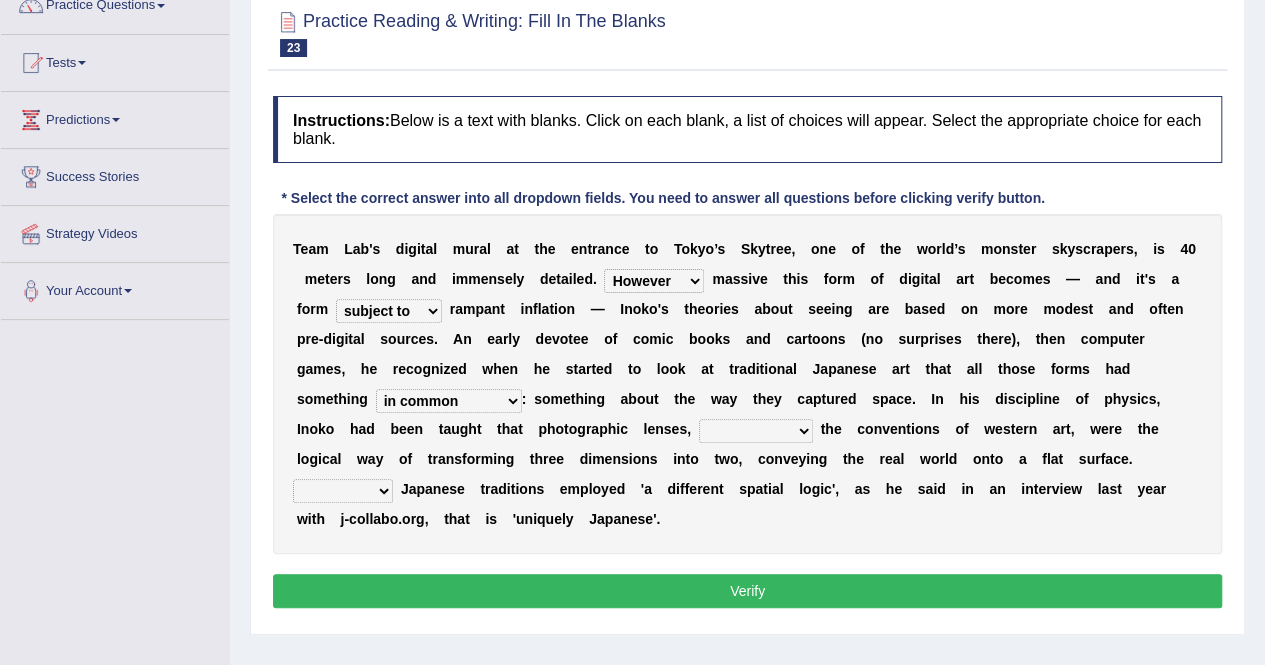 click on "along with out of apart with furhter afield" at bounding box center (756, 431) 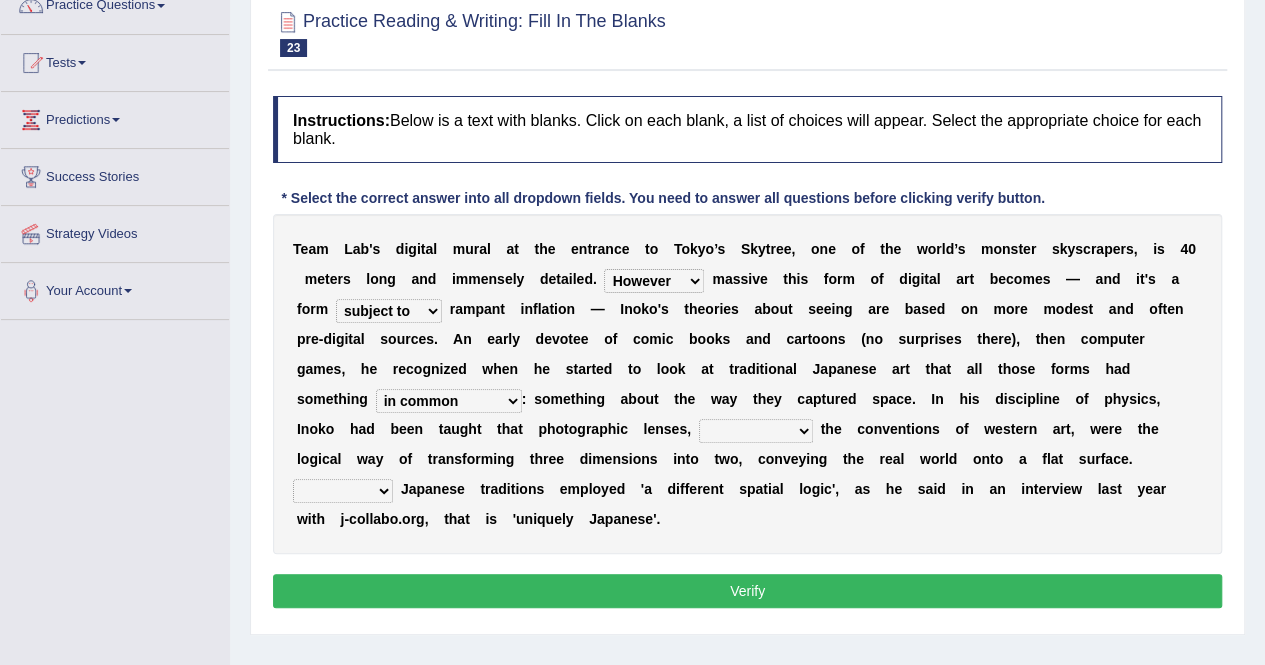 click on "T e a m       L a b ' s       d i g i t a l       m u r a l       a t       t h e       e n t r a n c e       t o       [CITY] ’ s       S k y t r e e ,       o n e       o f       t h e       w o r l d ’ s       m o n s t e r       s k y s c r a p e r s ,       i s       4 0       m e t e r s       l o n g       a n d       i m m e n s e l y       d e t a i l e d .    However Whereas Whichever Wherever    m a s s i v e       t h i s       f o r m       o f       d i g i t a l       a r t       b e c o m e s       —       a n d       i t ' s       a       f o r m    subject to related with apart from based on    r a m p a n t       i n f l a t i o n       —       I n o k o ' s       t h e o r i e s       a b o u t       s e e i n g       a r e       b a s e d       o n       m o r e       m o d e s t       a n d       o f t e n       p r e - d i g i t a l       s o u r c e s .       A n       e a" at bounding box center [747, 384] 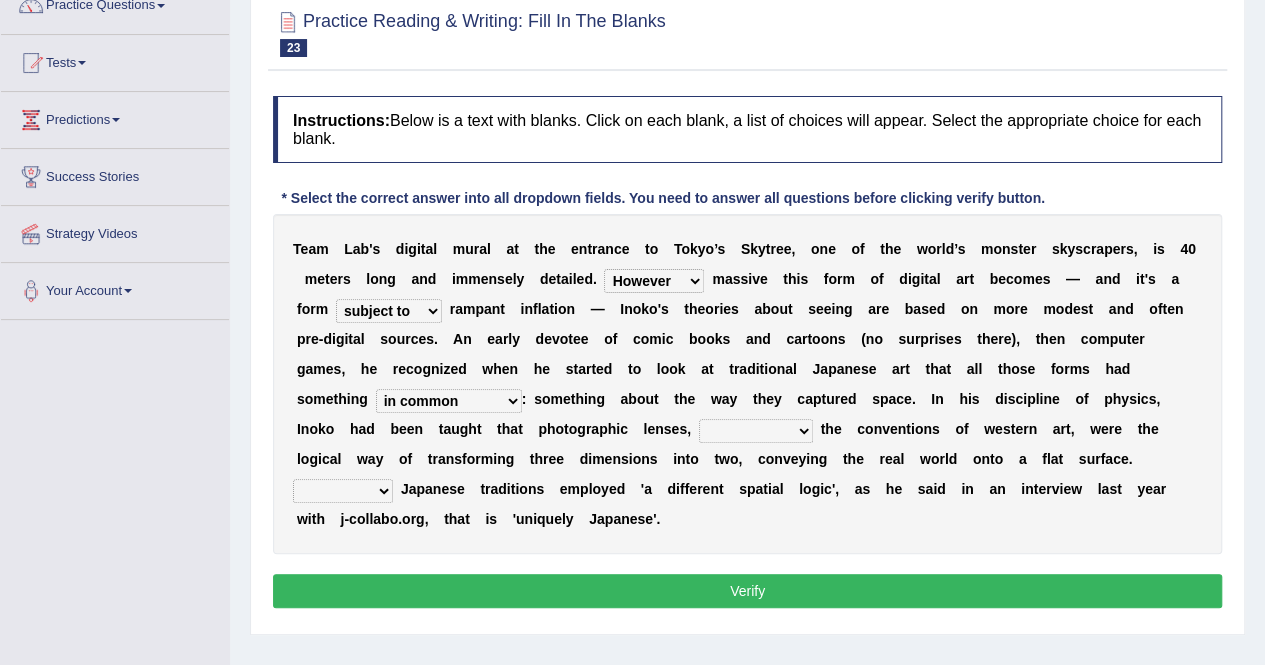 click on "Thus But So Therefore" at bounding box center [343, 491] 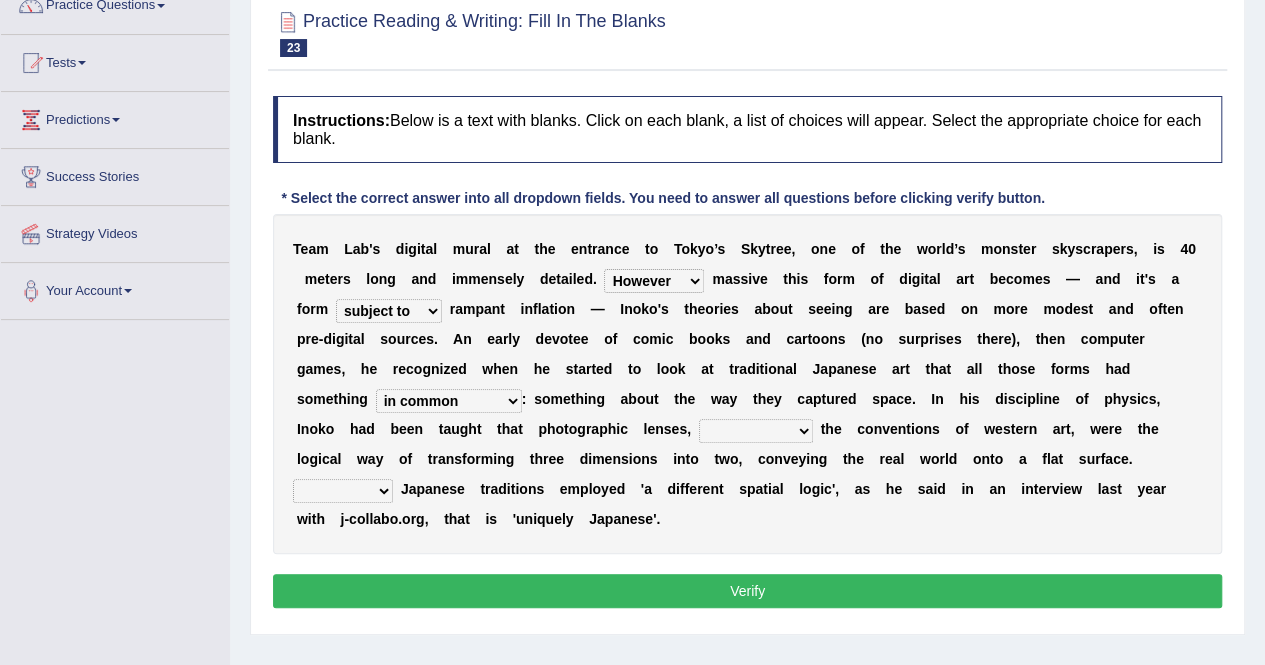 select on "Thus" 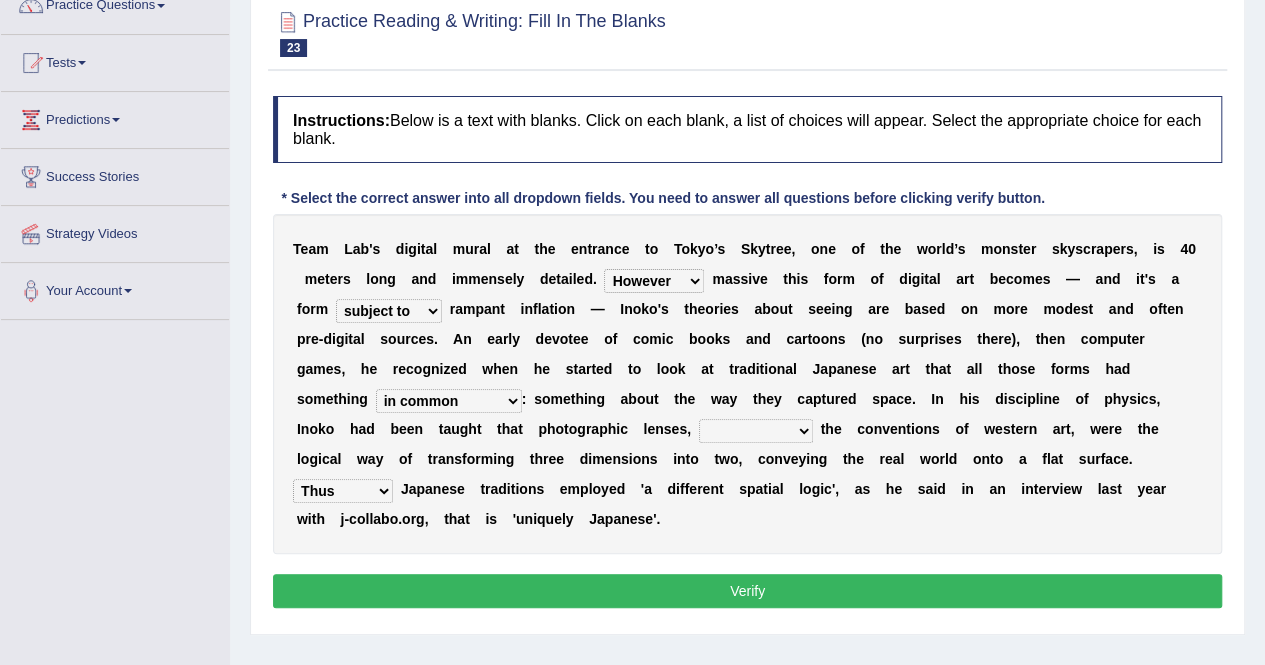 click on "Thus But So Therefore" at bounding box center [343, 491] 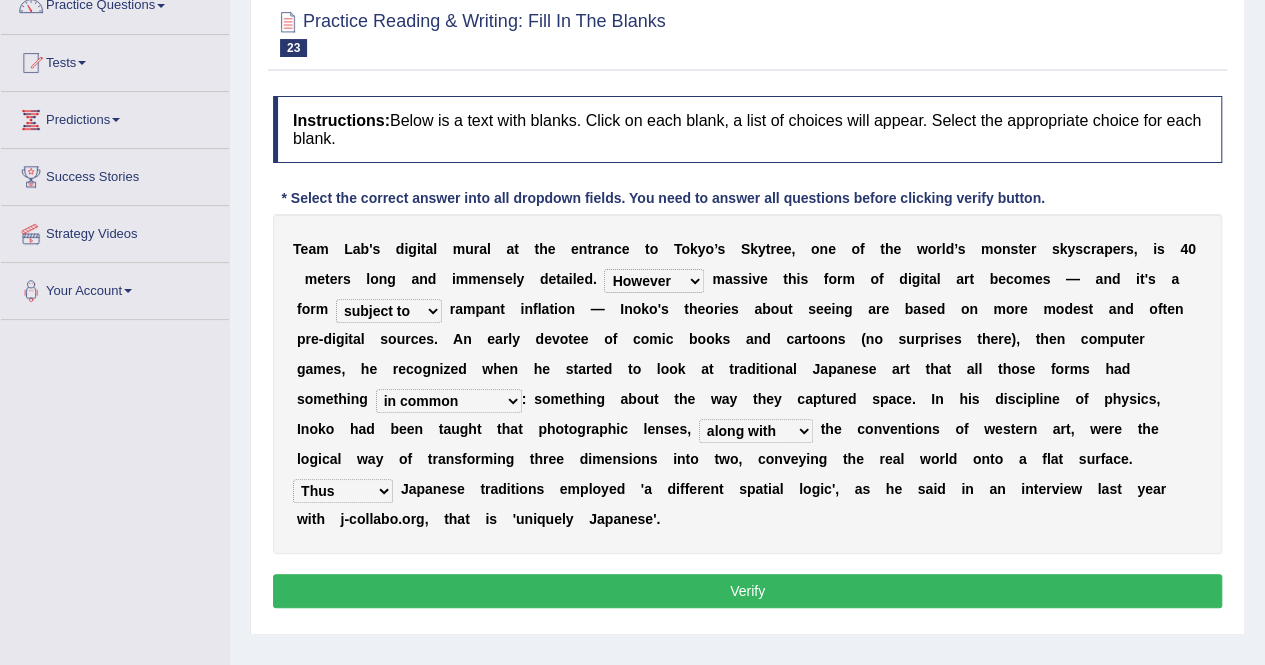 click on "along with out of apart with furhter afield" at bounding box center [756, 431] 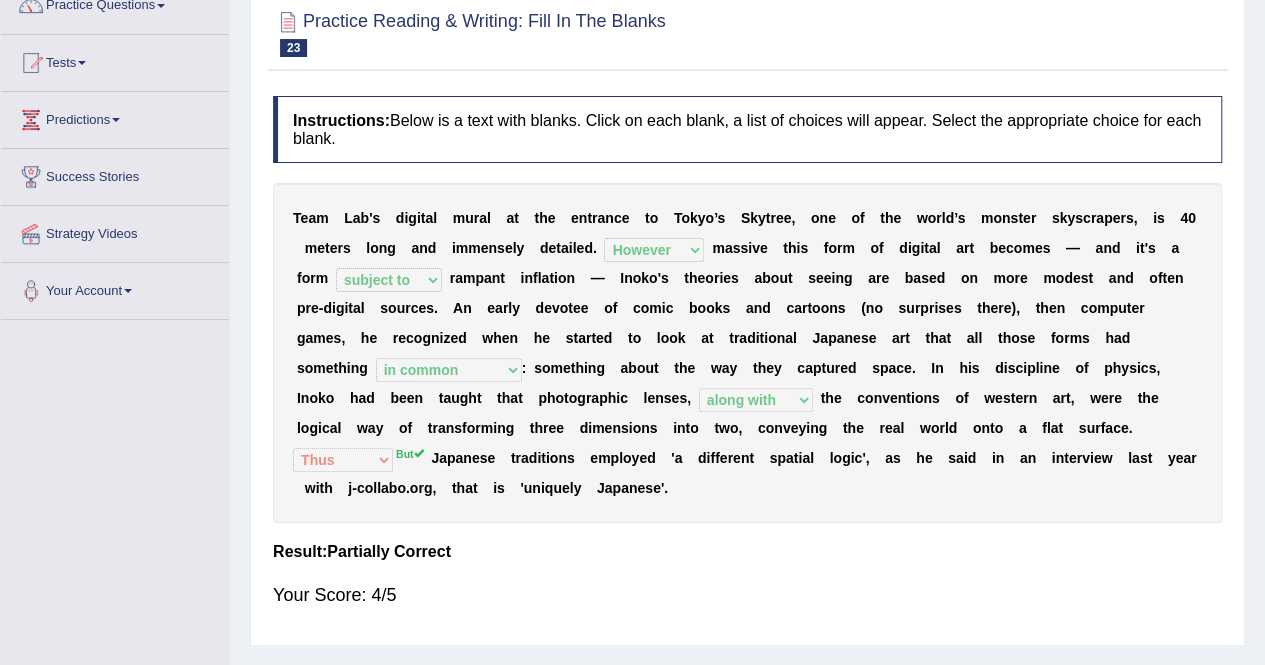 scroll, scrollTop: 0, scrollLeft: 0, axis: both 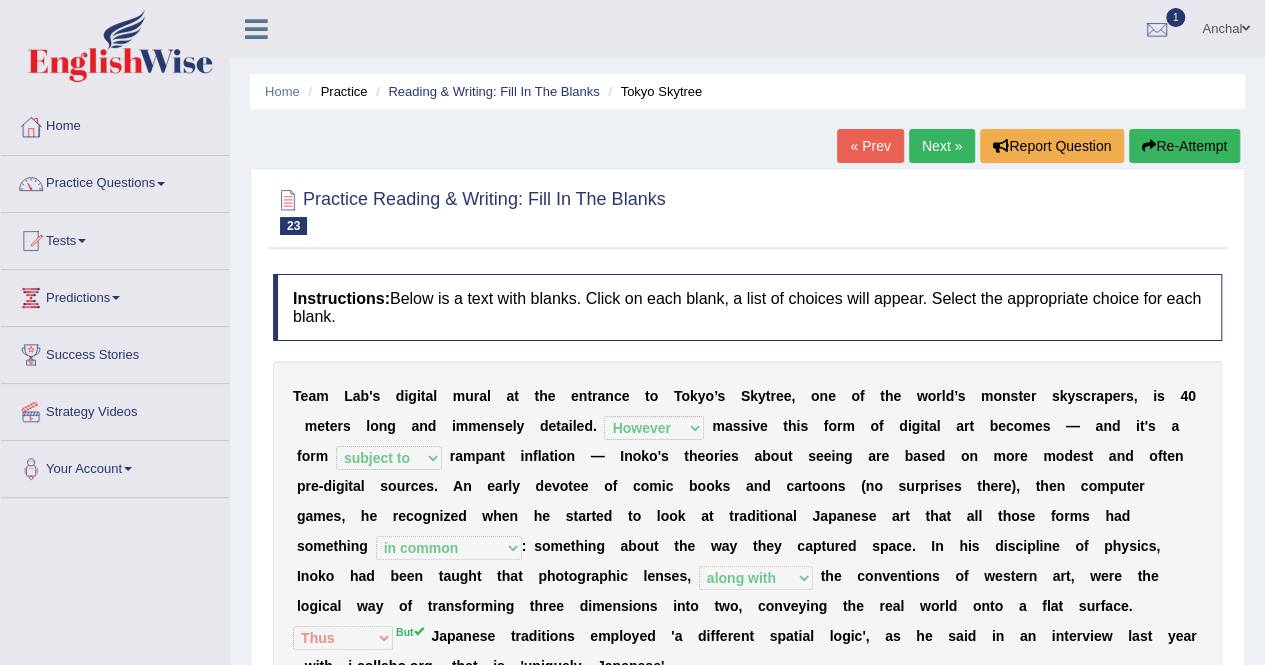 click on "Re-Attempt" at bounding box center (1184, 146) 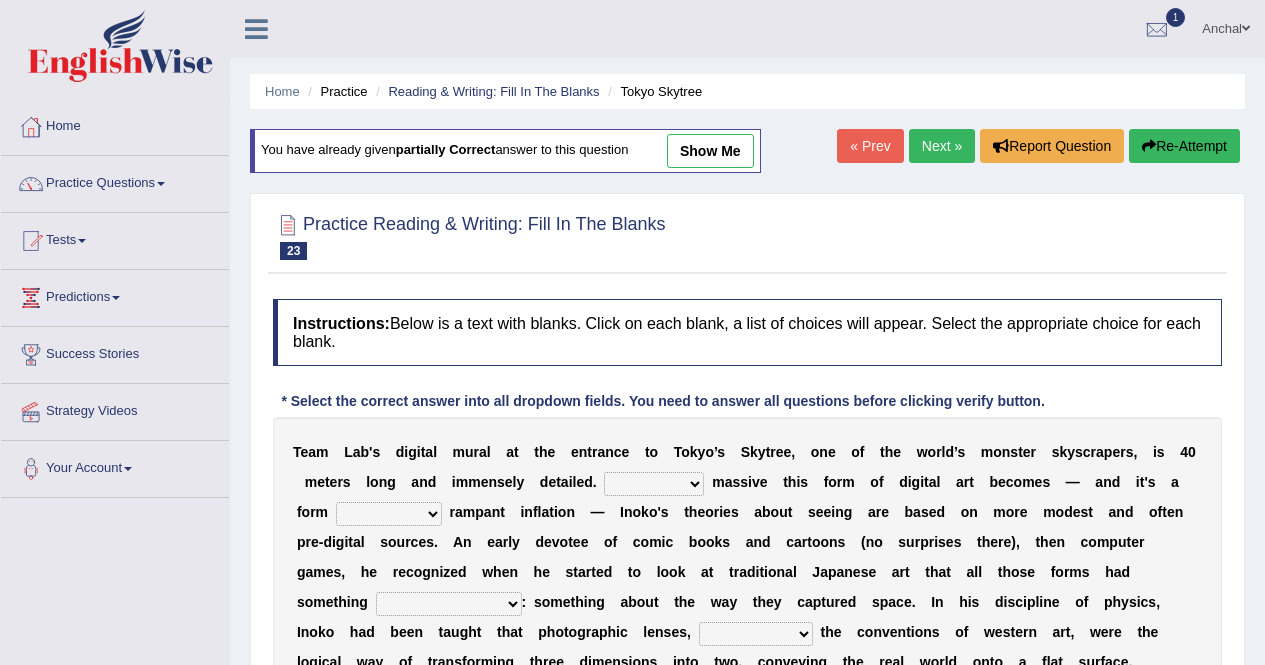 scroll, scrollTop: 325, scrollLeft: 0, axis: vertical 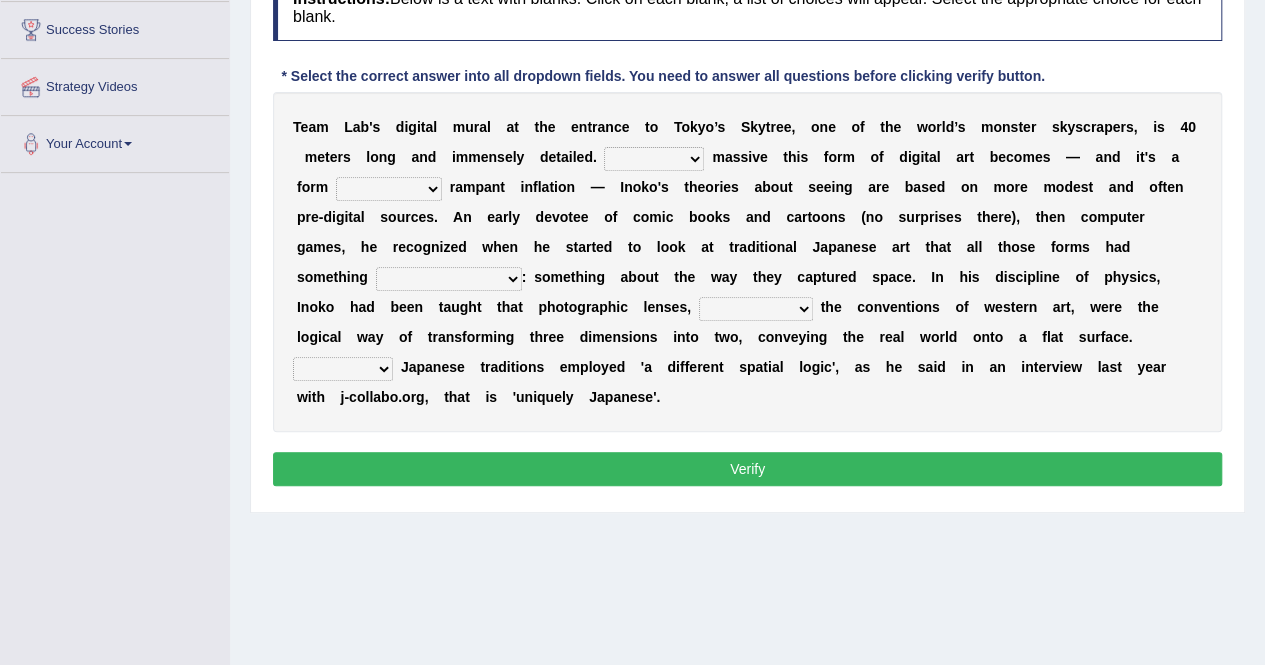 click on "However Whereas Whichever Wherever" at bounding box center [654, 159] 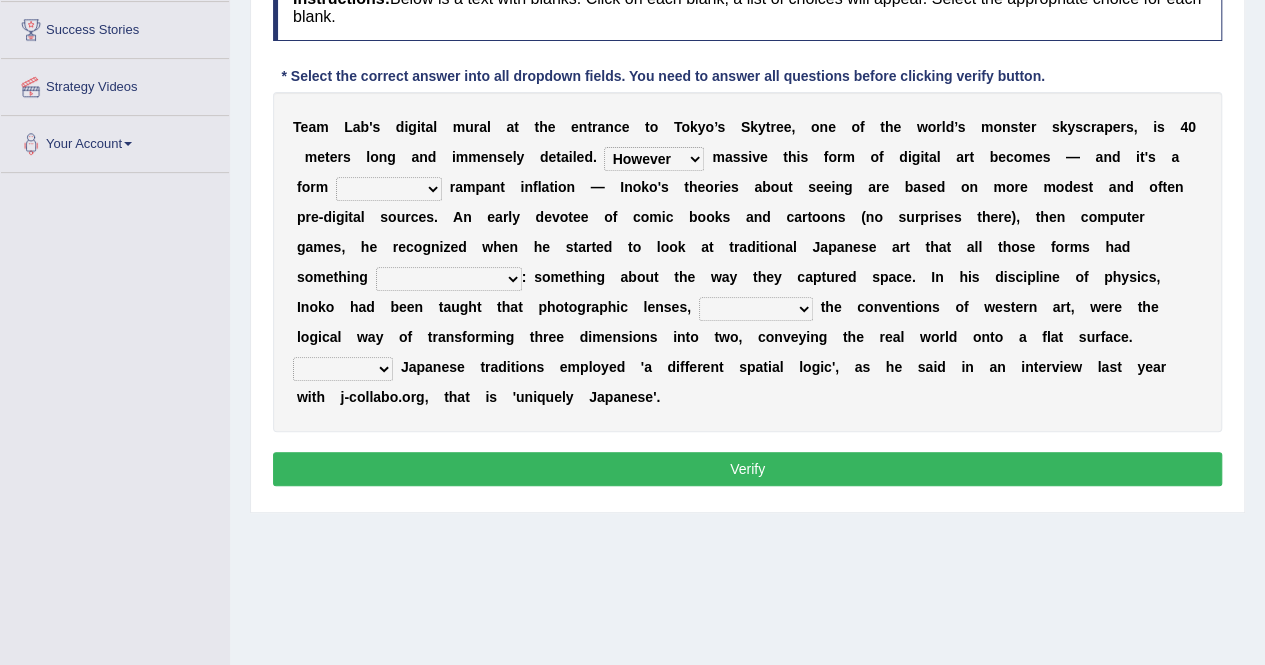 click on "However Whereas Whichever Wherever" at bounding box center [654, 159] 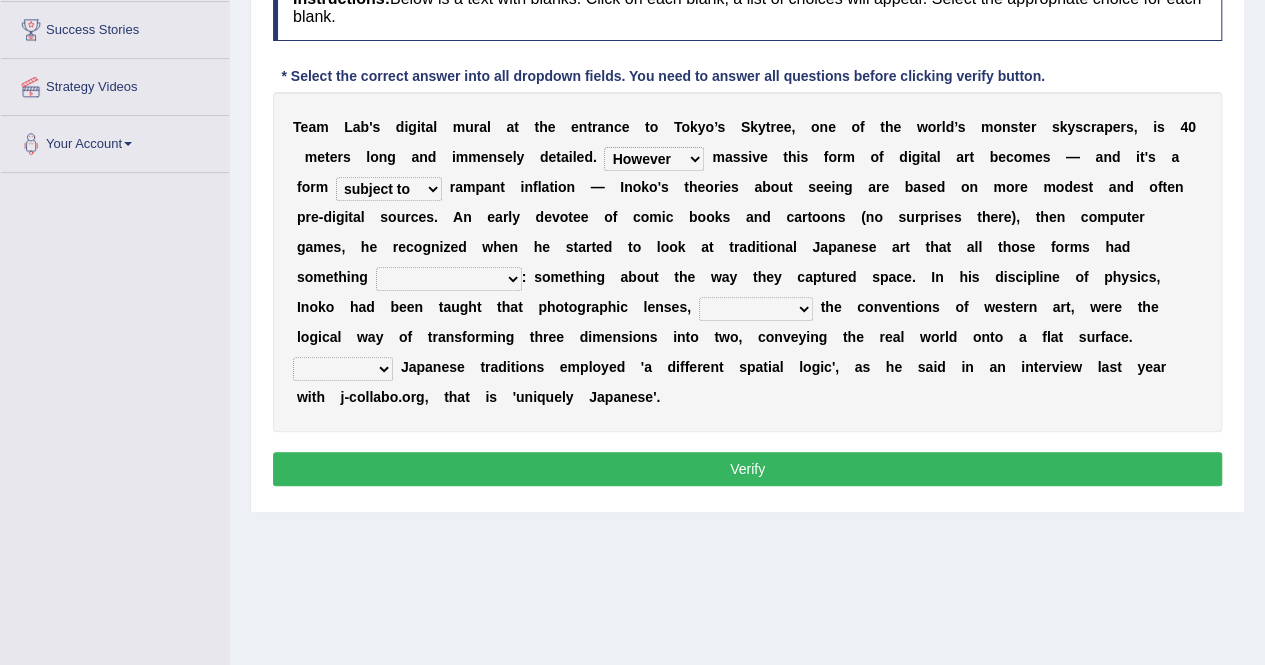 click on "subject to related with apart from based on" at bounding box center (389, 189) 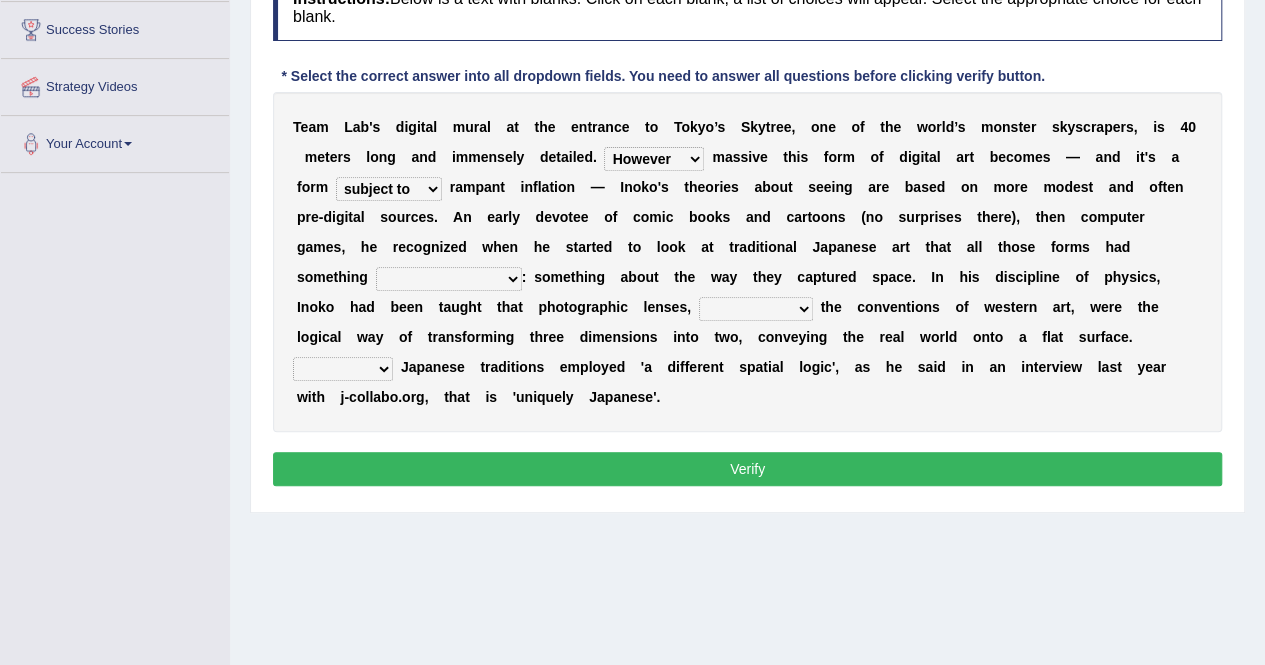 click on "in fact as whole in common in the same times" at bounding box center (449, 279) 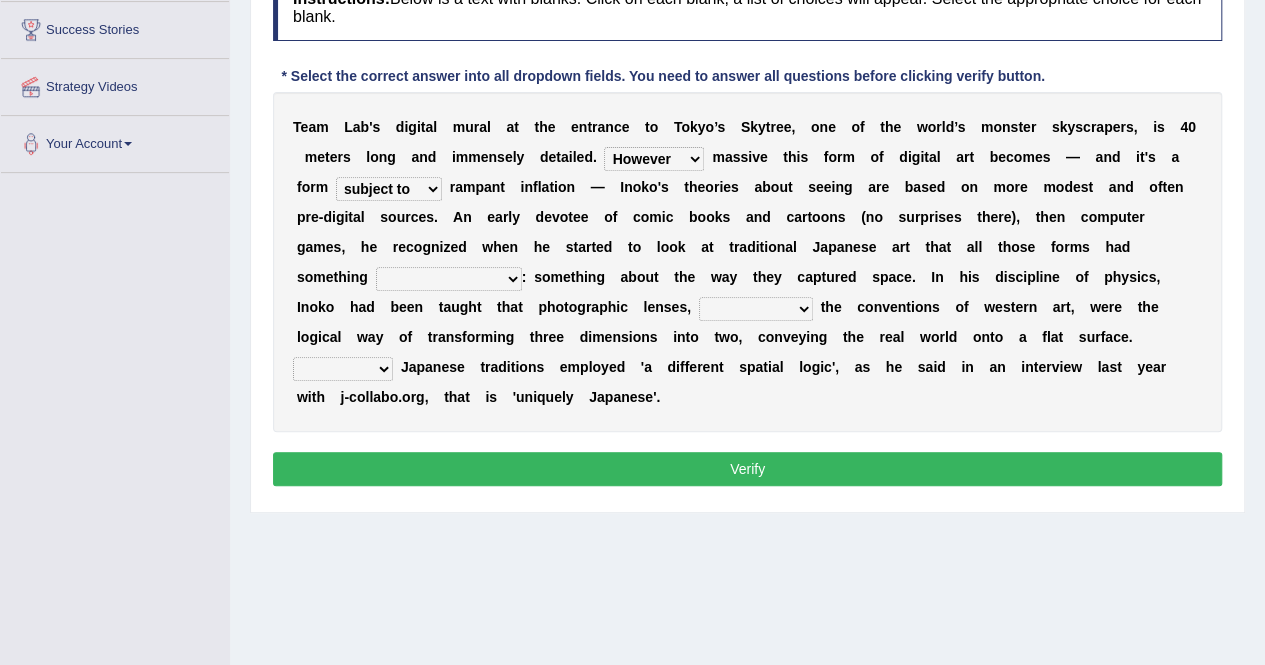 select on "in common" 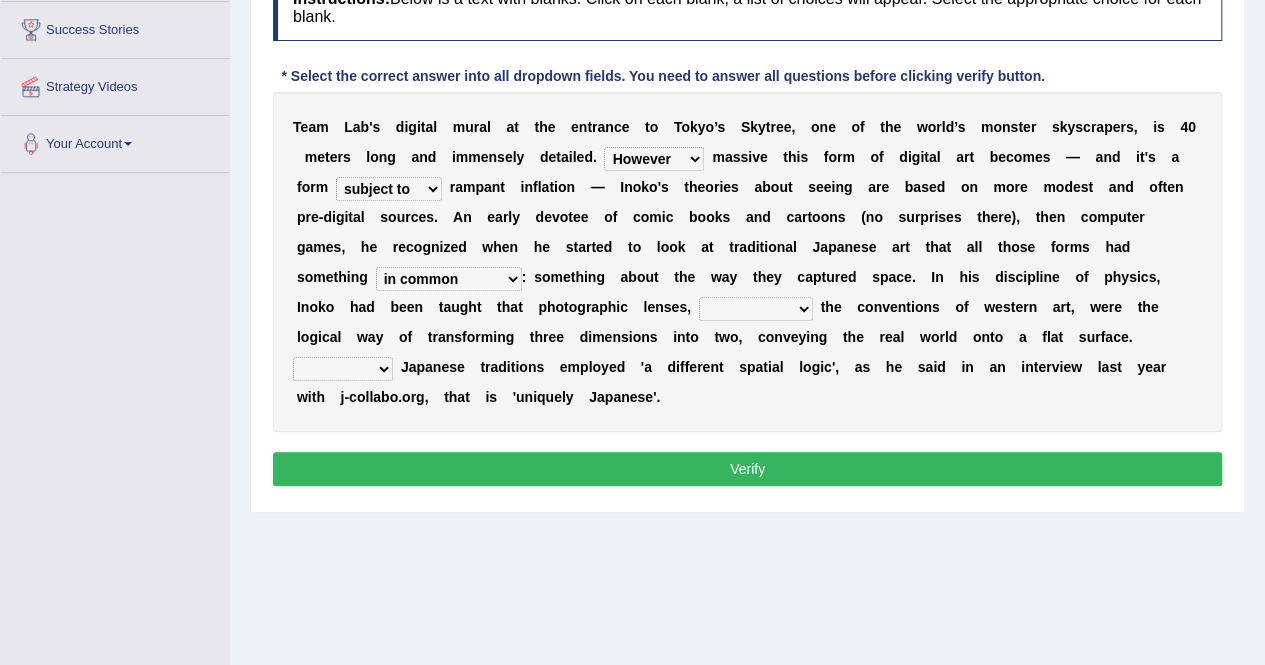 click on "in fact as whole in common in the same times" at bounding box center [449, 279] 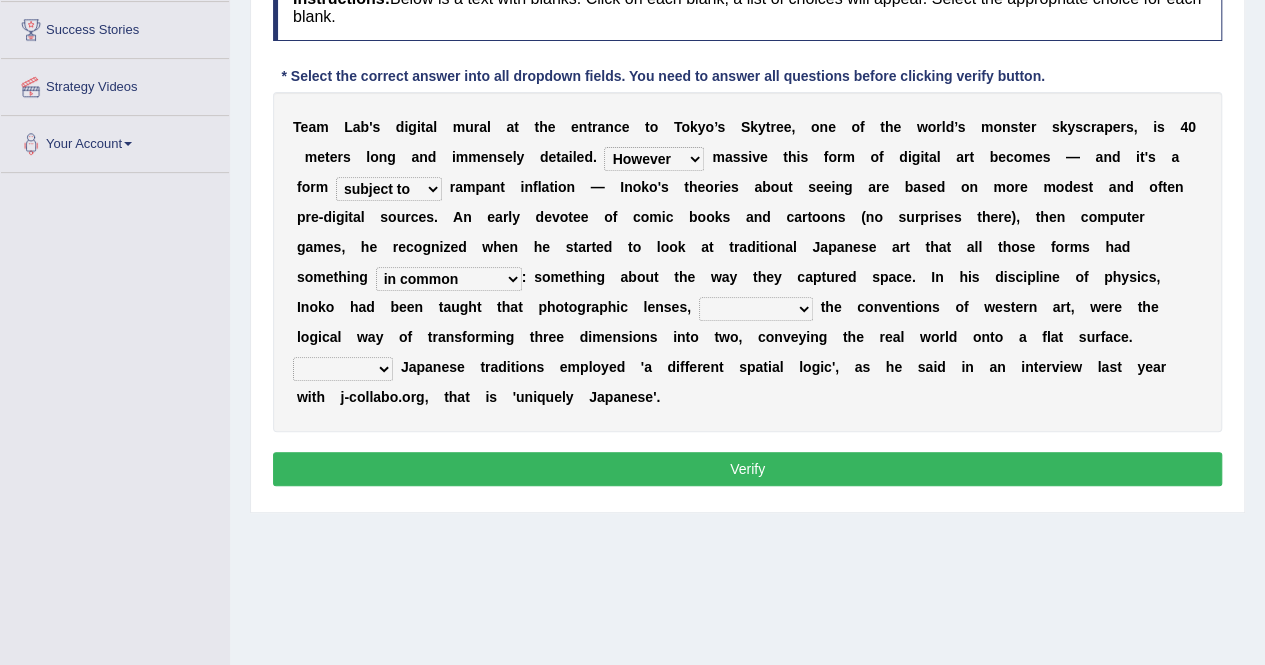 click on "along with out of apart with furhter afield" at bounding box center [756, 309] 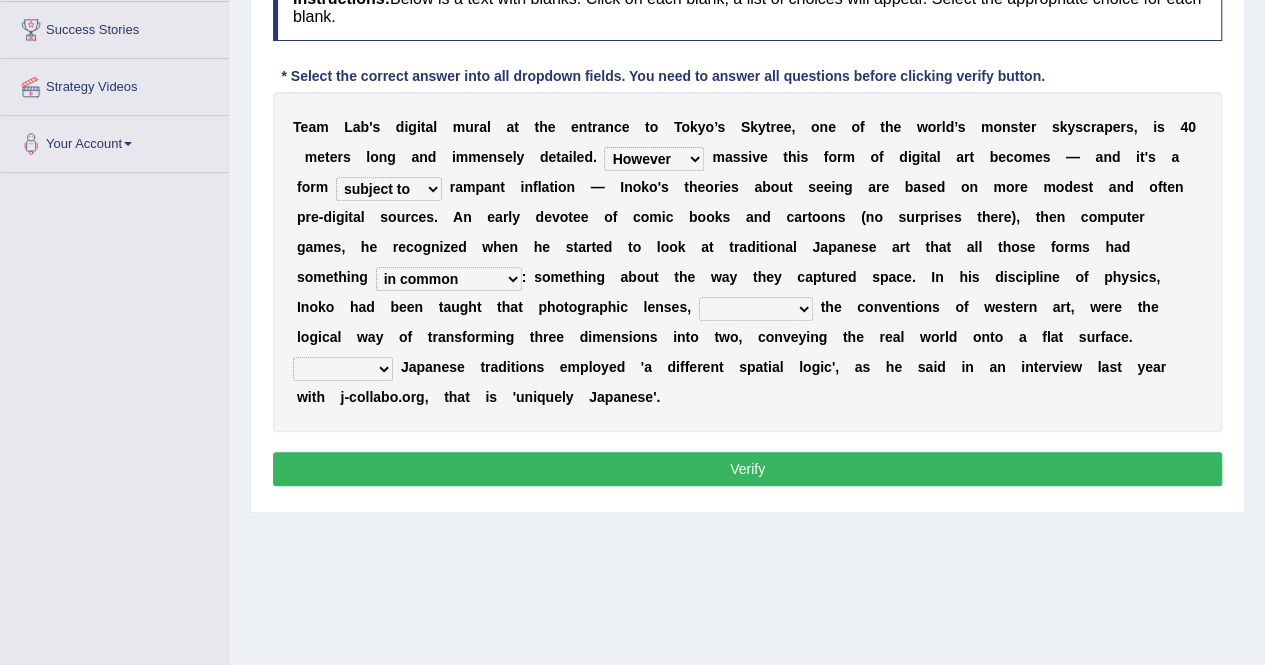 select on "along with" 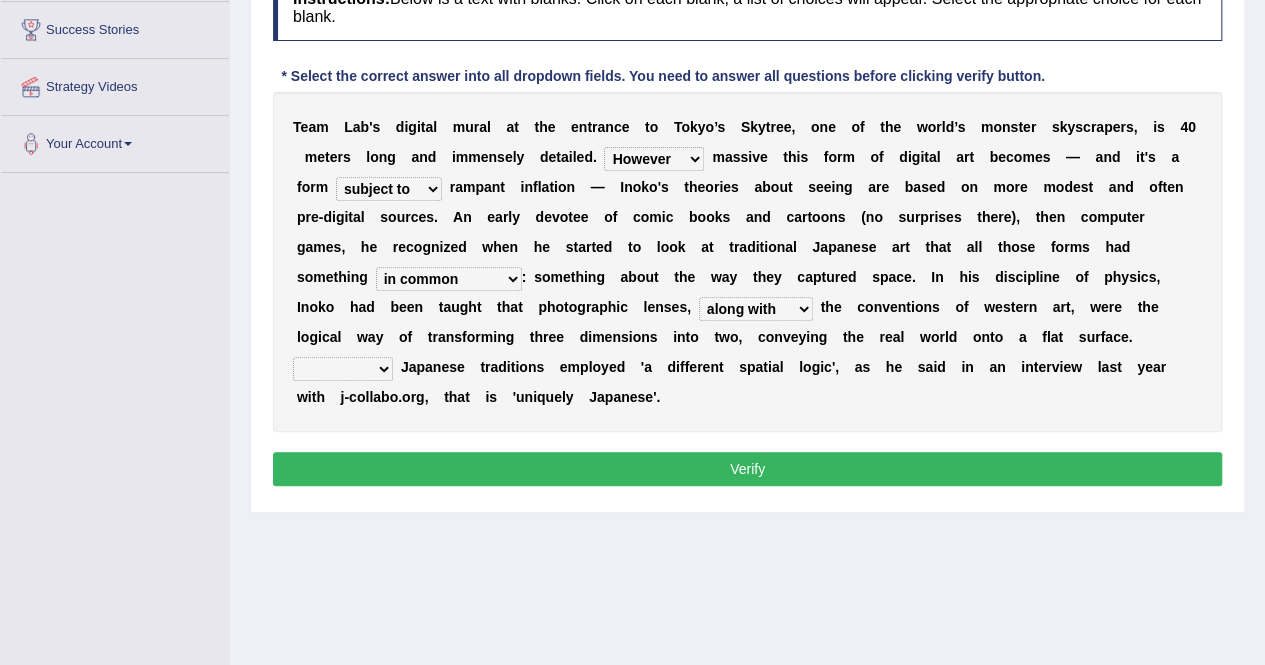 click on "along with out of apart with furhter afield" at bounding box center [756, 309] 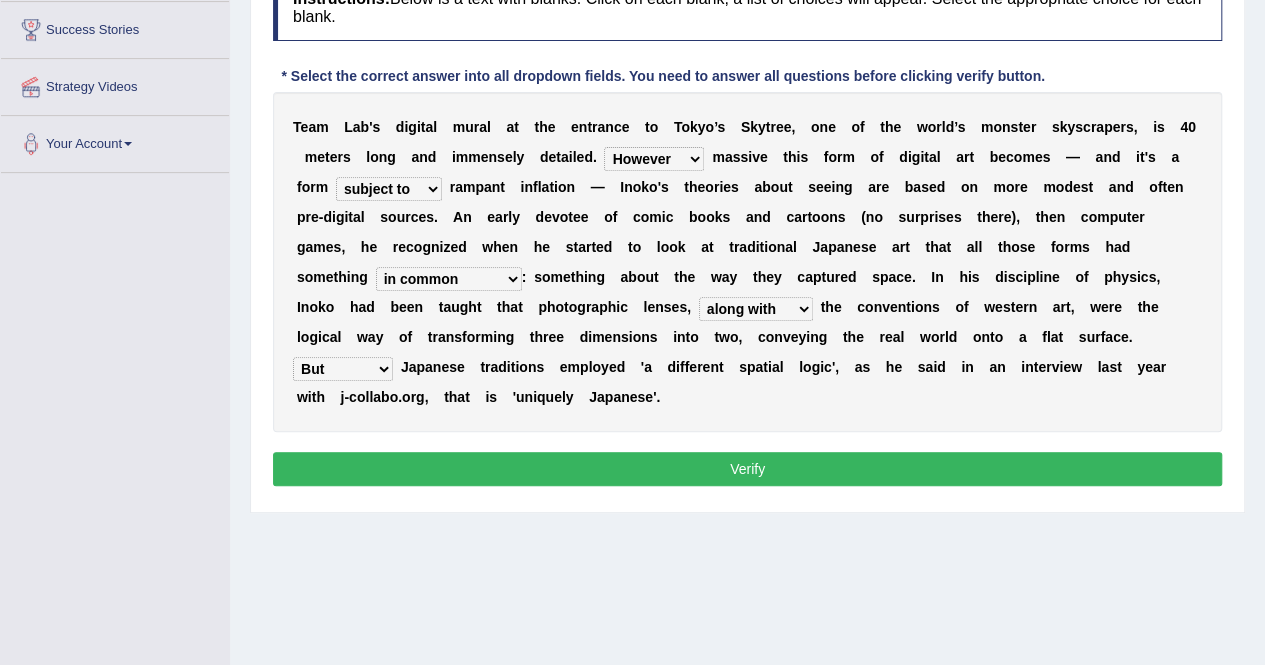 click on "Thus But So Therefore" at bounding box center (343, 369) 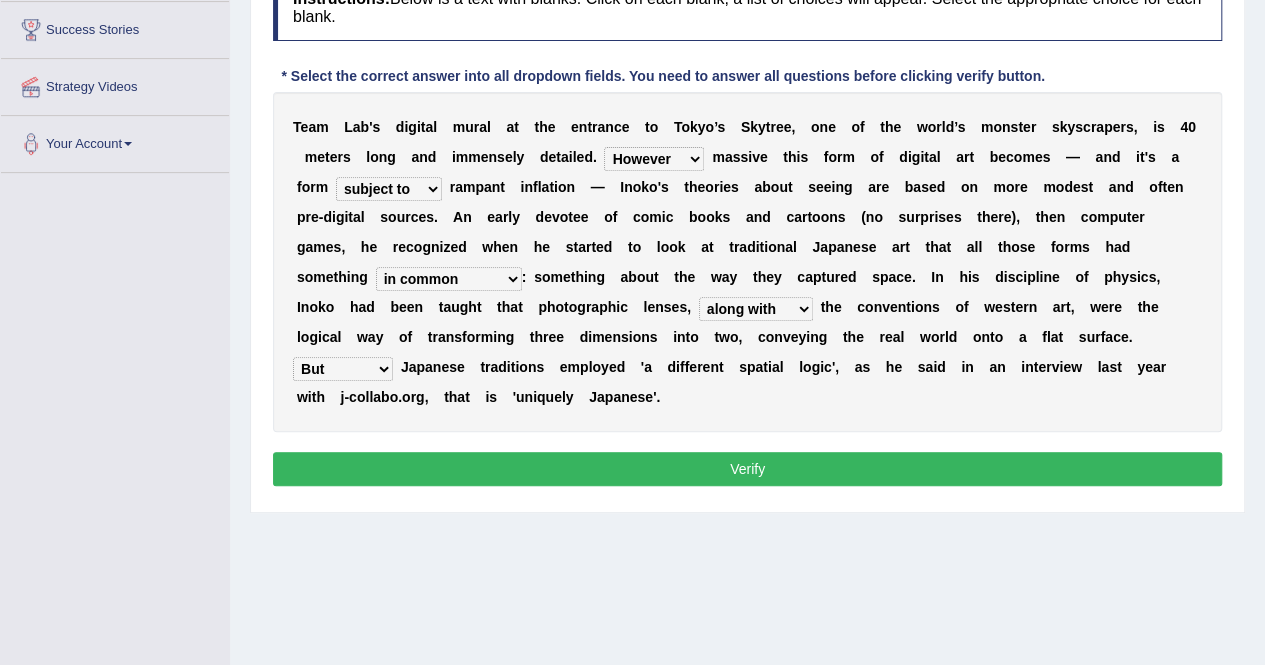 click on "Verify" at bounding box center (747, 469) 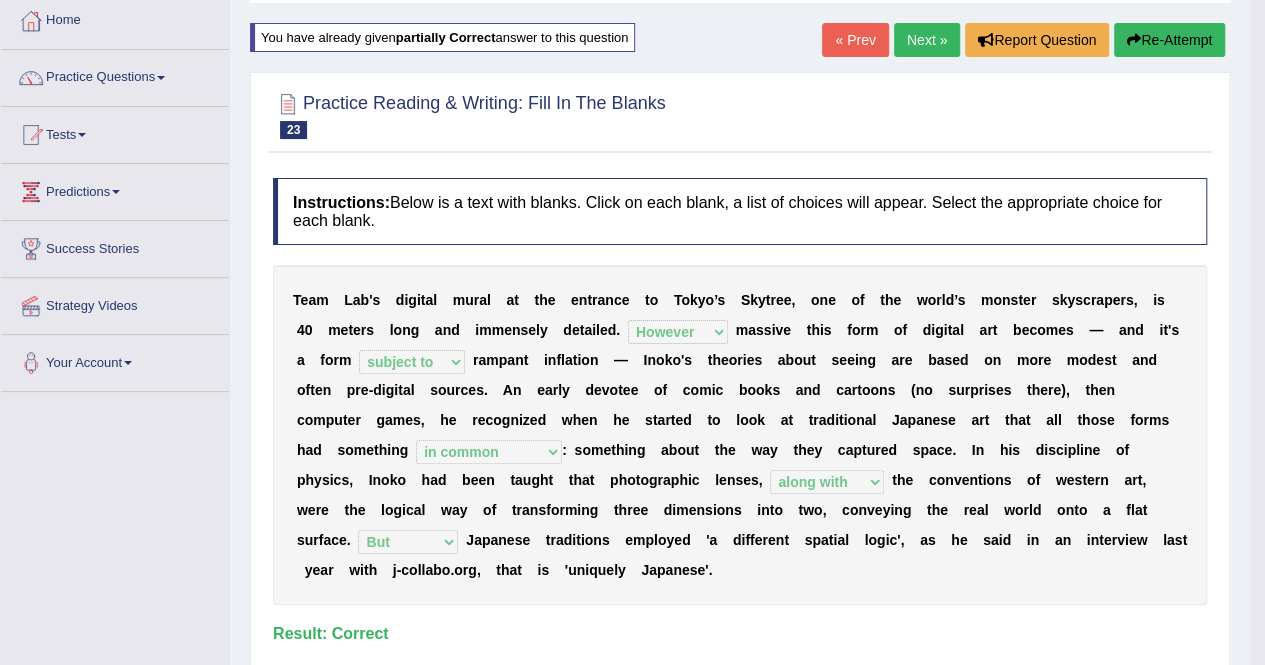 scroll, scrollTop: 0, scrollLeft: 0, axis: both 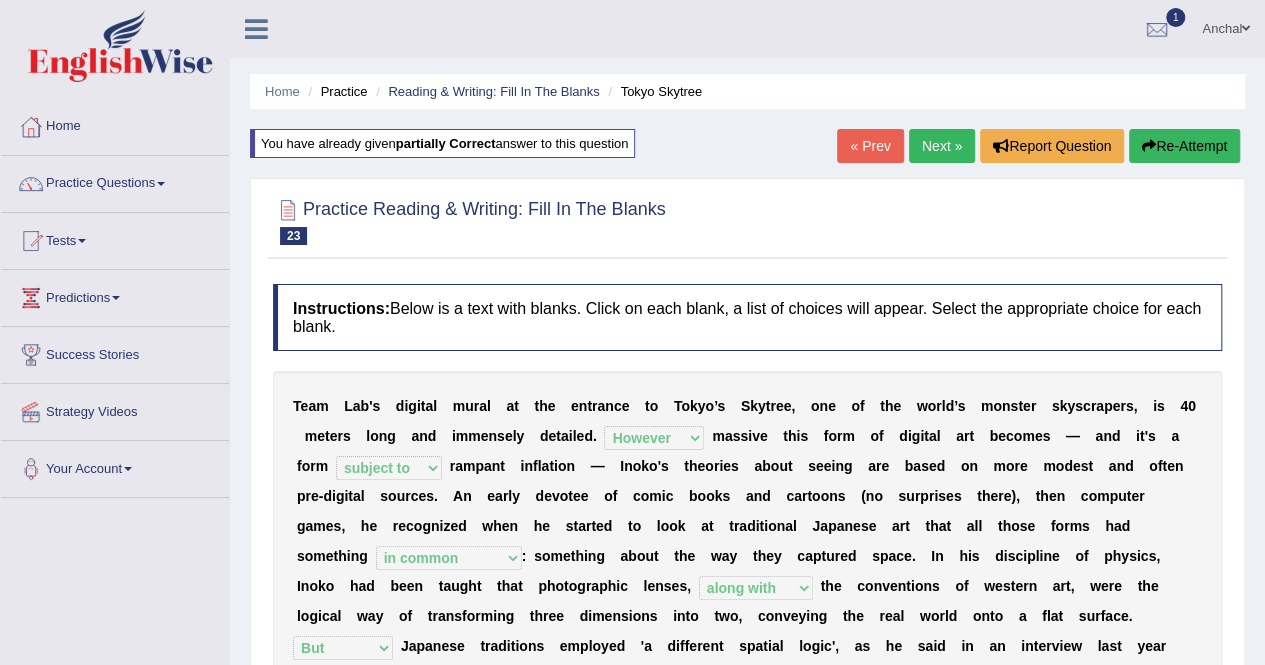click on "Next »" at bounding box center [942, 146] 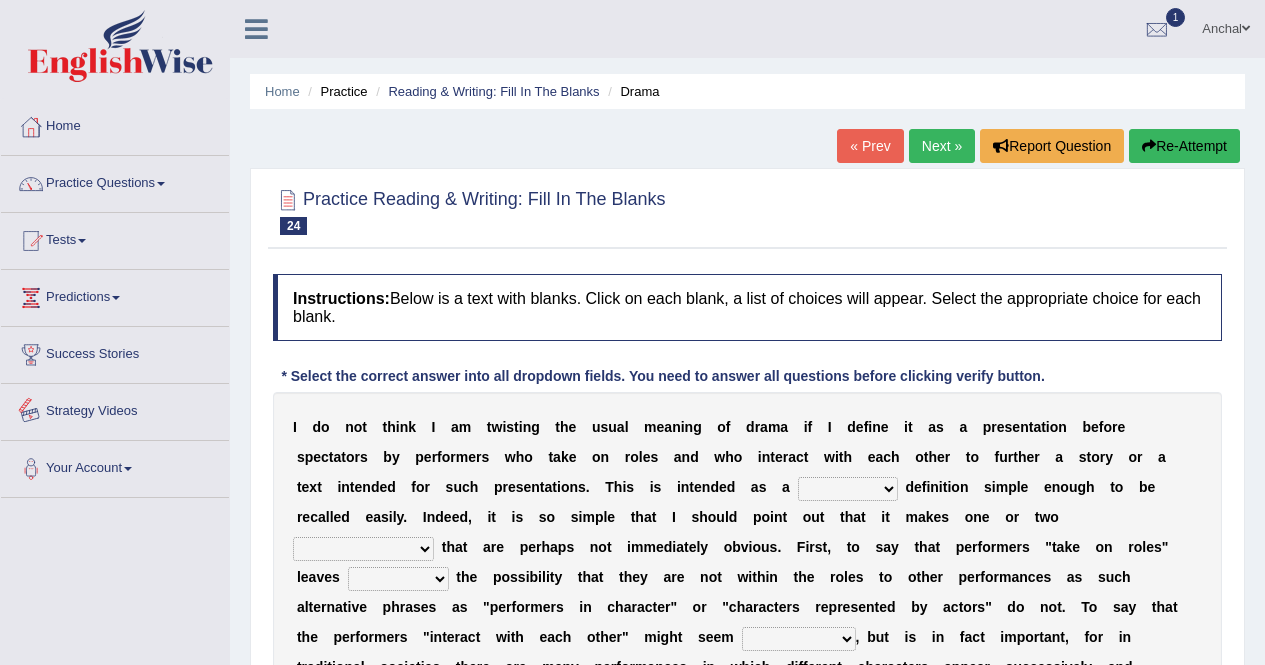 scroll, scrollTop: 0, scrollLeft: 0, axis: both 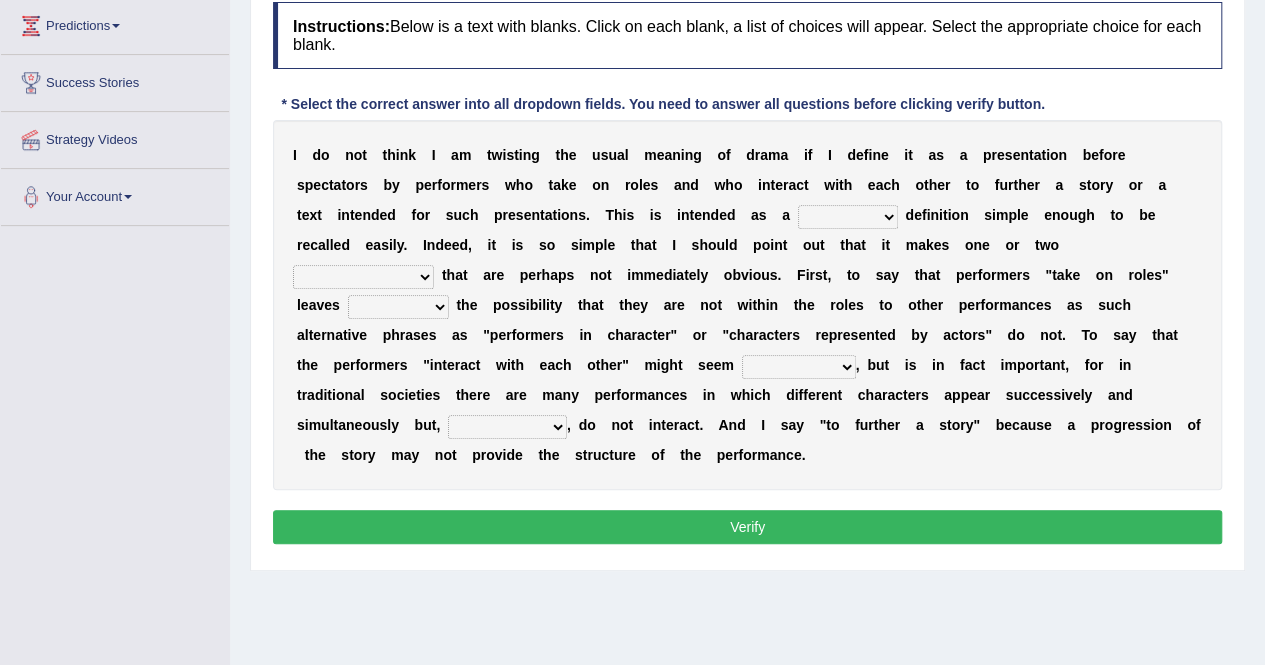 click on "handing working using applying" at bounding box center [848, 217] 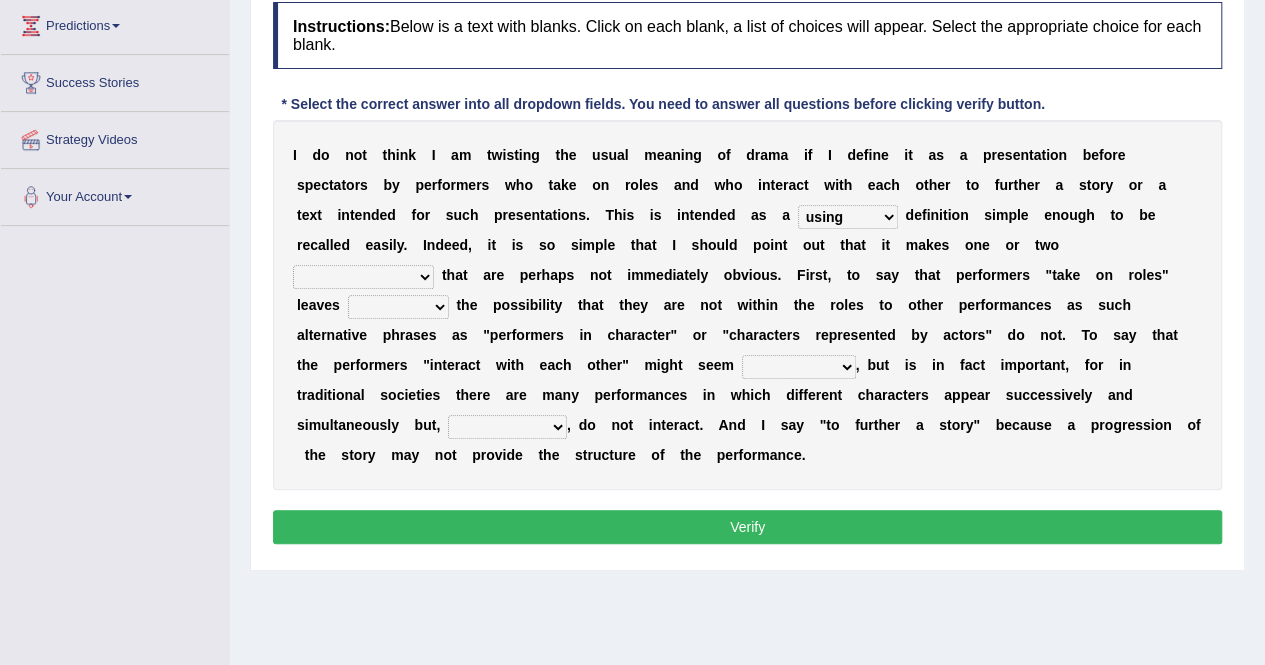 click on "handing working using applying" at bounding box center [848, 217] 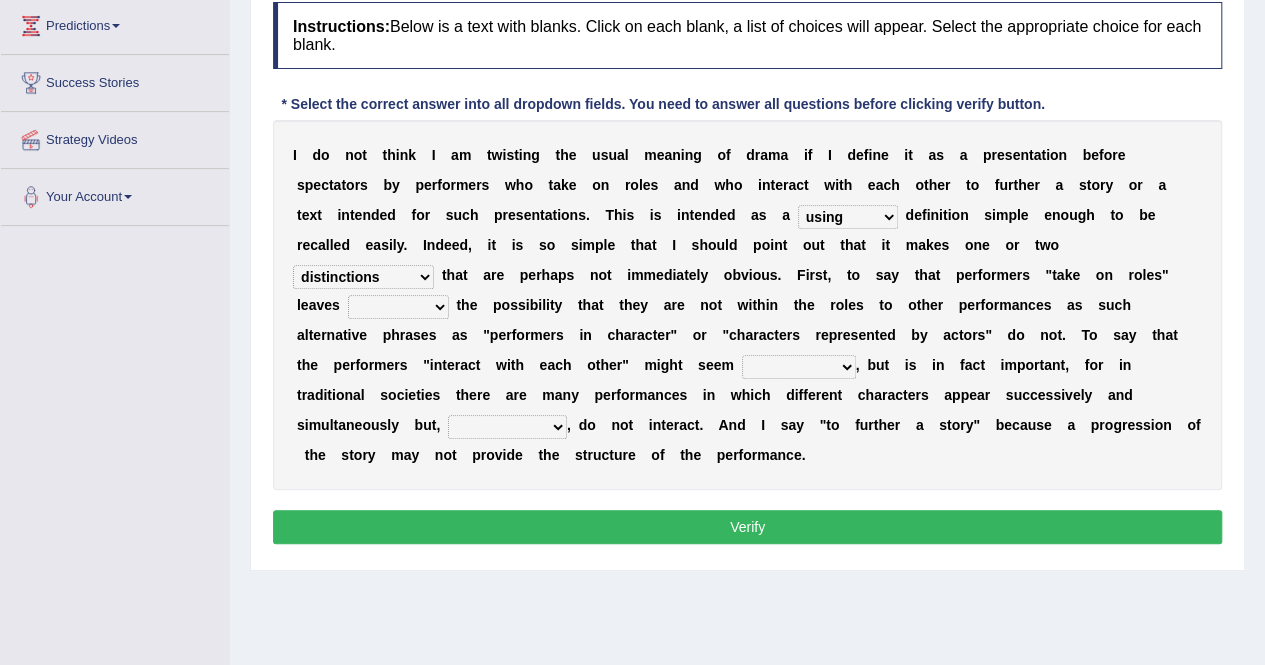 click on "implementations distributions distinctions comprehensions" at bounding box center (363, 277) 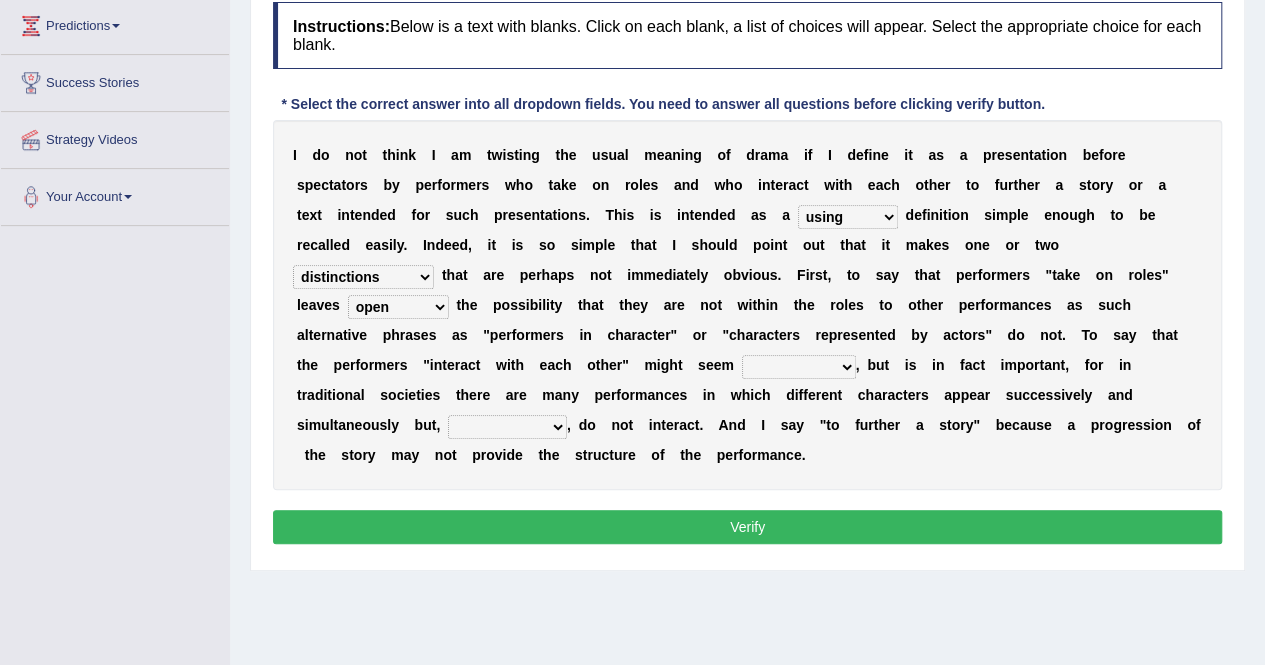 click on "go covered undoubted open" at bounding box center [398, 307] 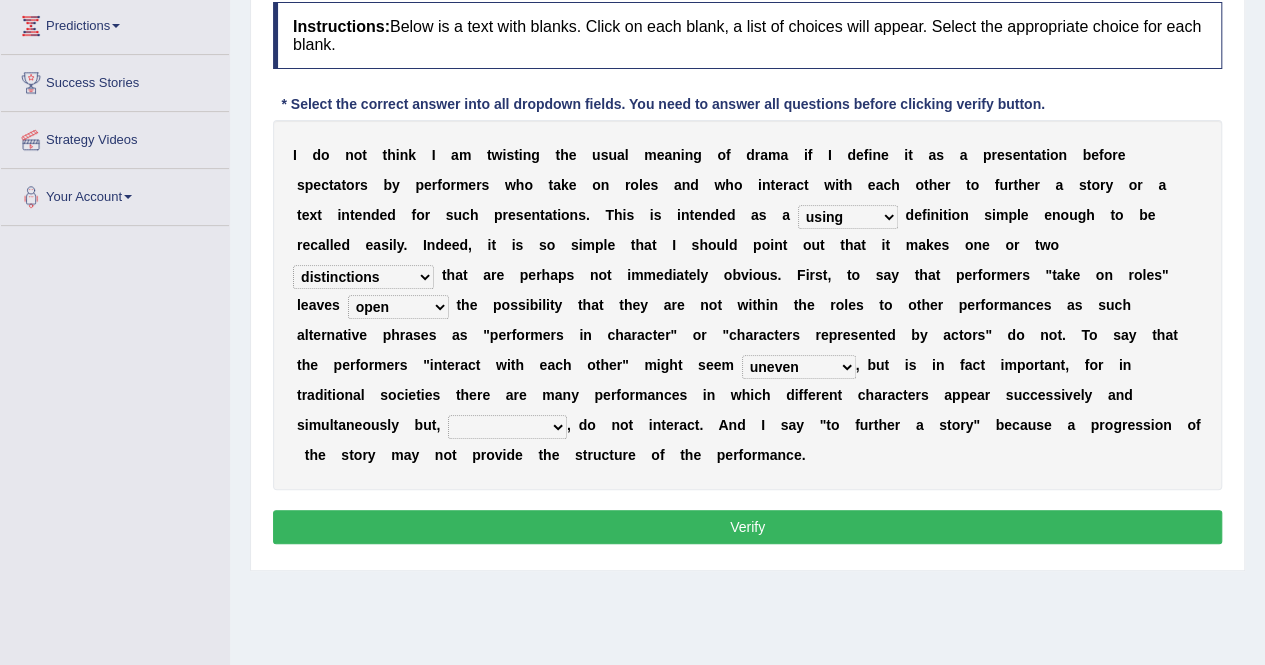 click on "uneven unnecessary unabated uncaring" at bounding box center [799, 367] 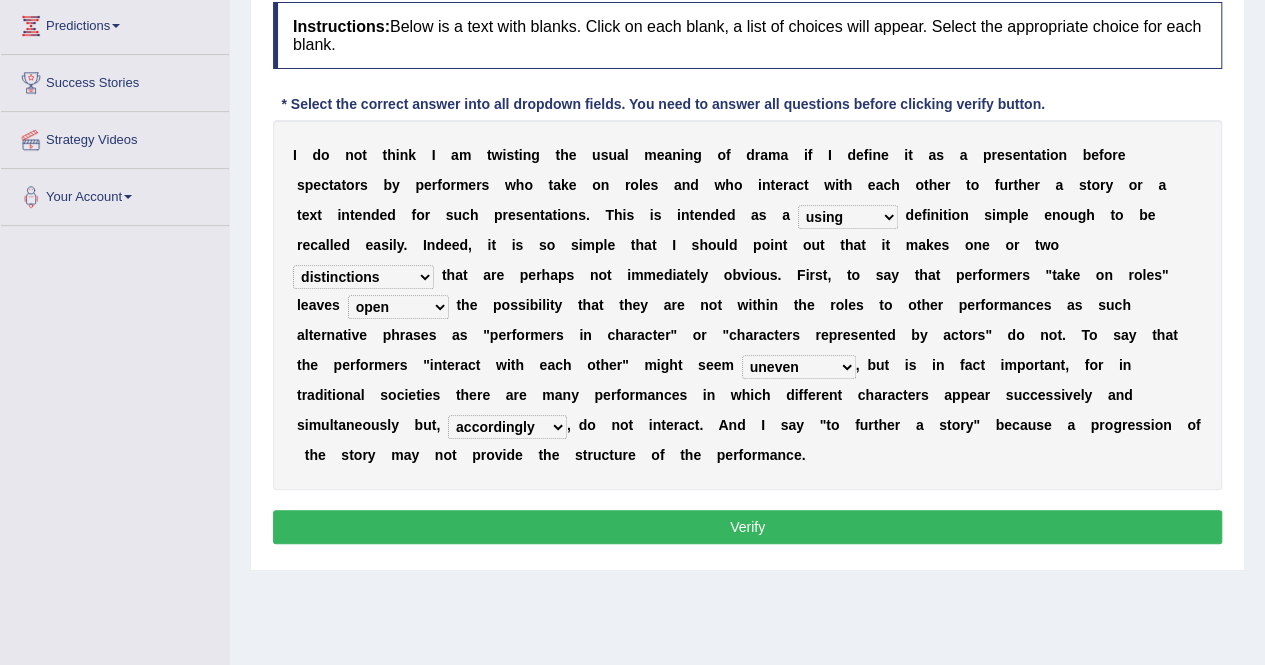 click on "accordingly timely nevertheless subsequently" at bounding box center (507, 427) 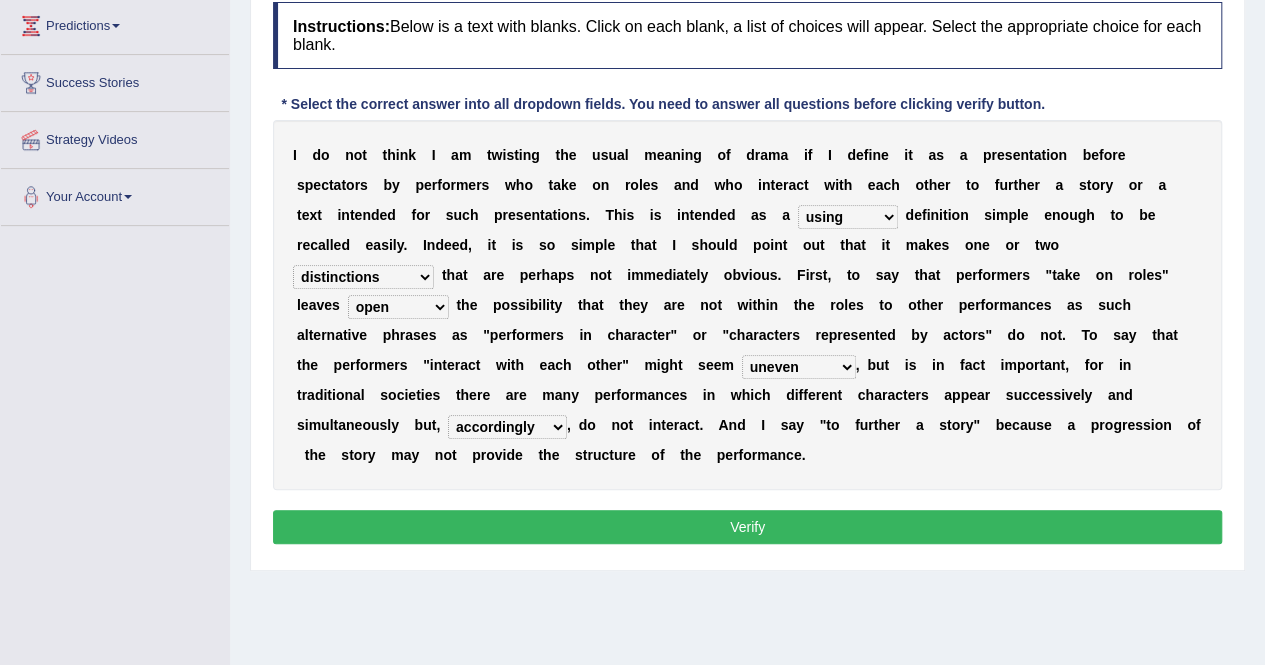 click on "Verify" at bounding box center (747, 527) 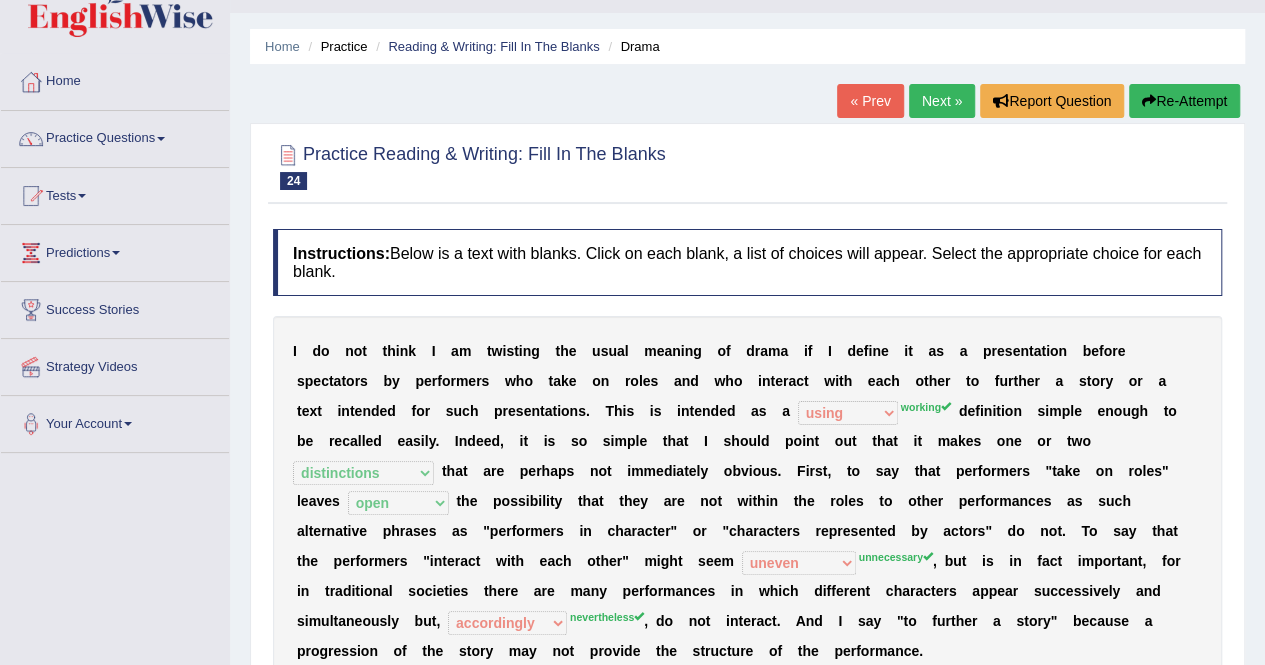 scroll, scrollTop: 33, scrollLeft: 0, axis: vertical 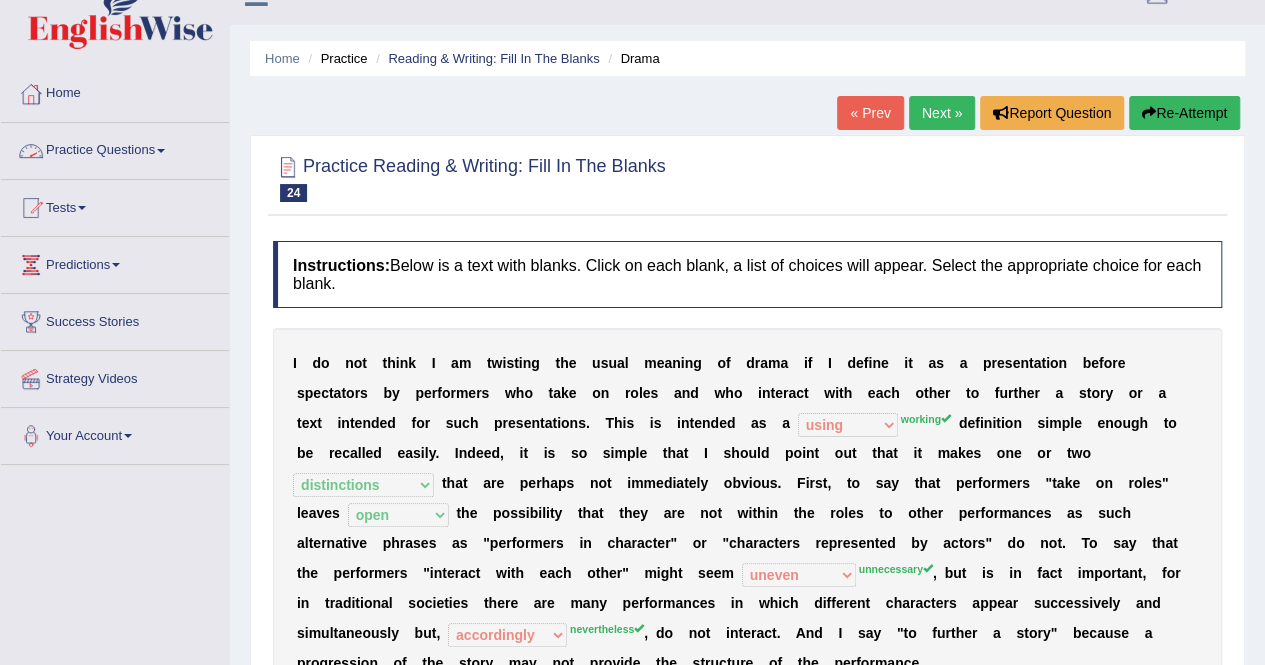 click on "Practice Questions" at bounding box center (115, 148) 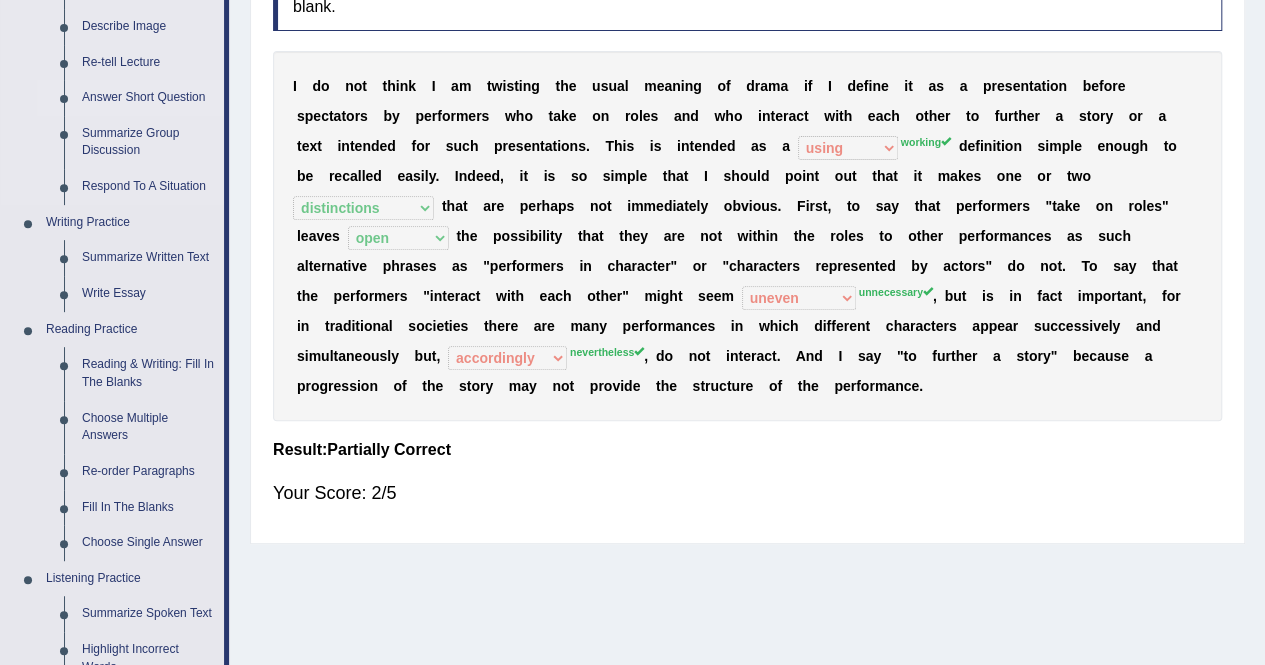 scroll, scrollTop: 329, scrollLeft: 0, axis: vertical 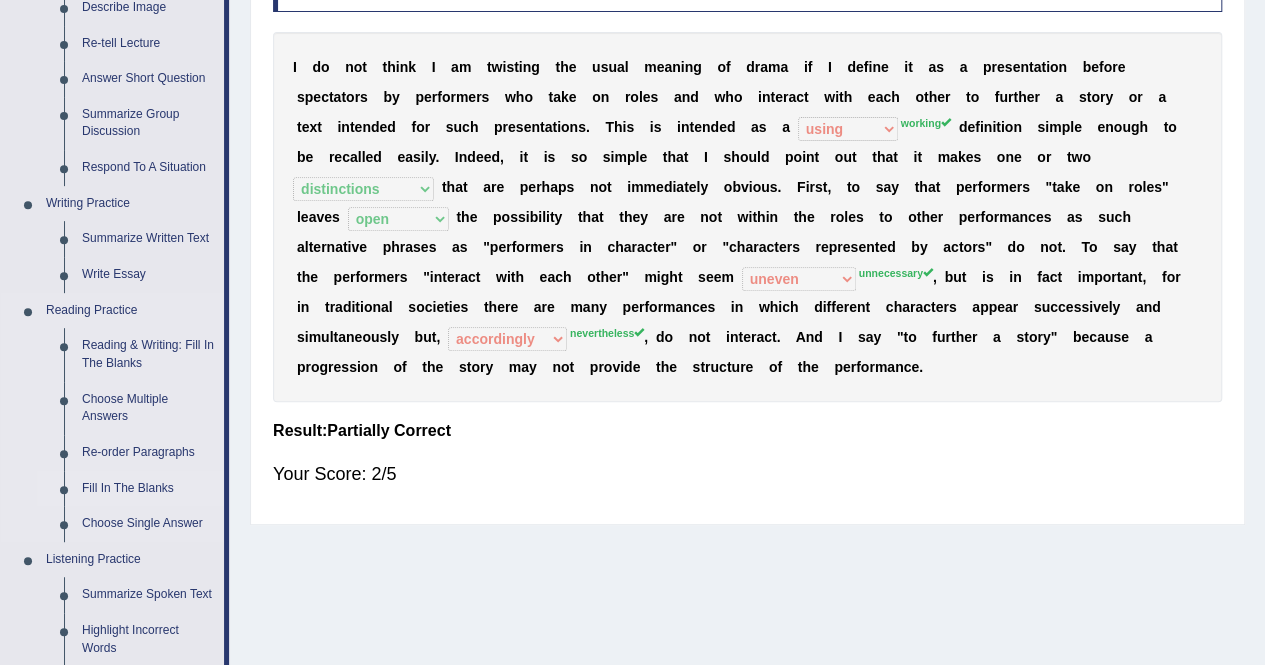 click on "Fill In The Blanks" at bounding box center [148, 489] 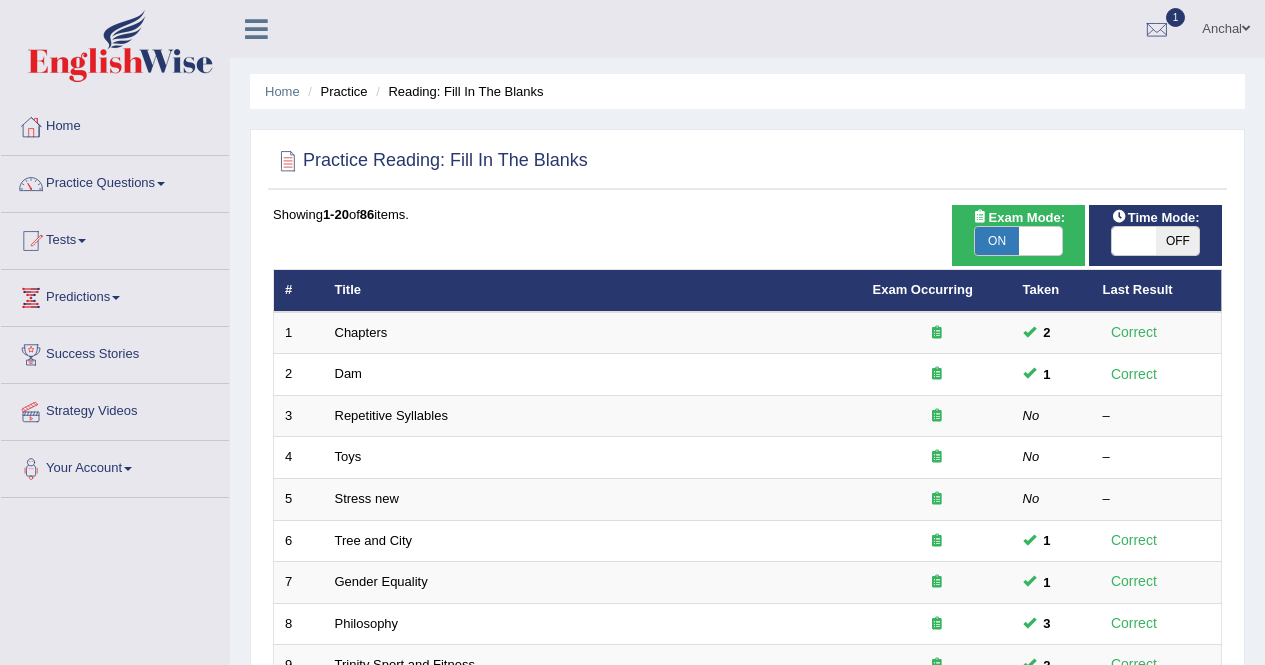 scroll, scrollTop: 63, scrollLeft: 0, axis: vertical 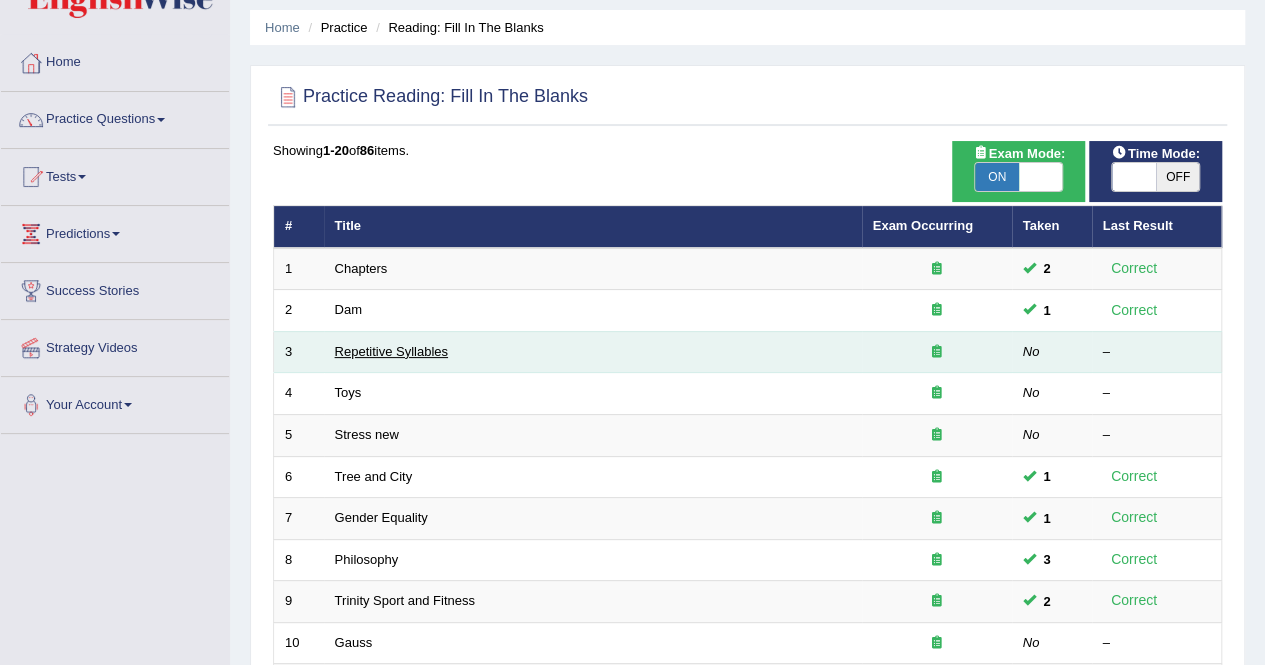 click on "Repetitive Syllables" at bounding box center (391, 351) 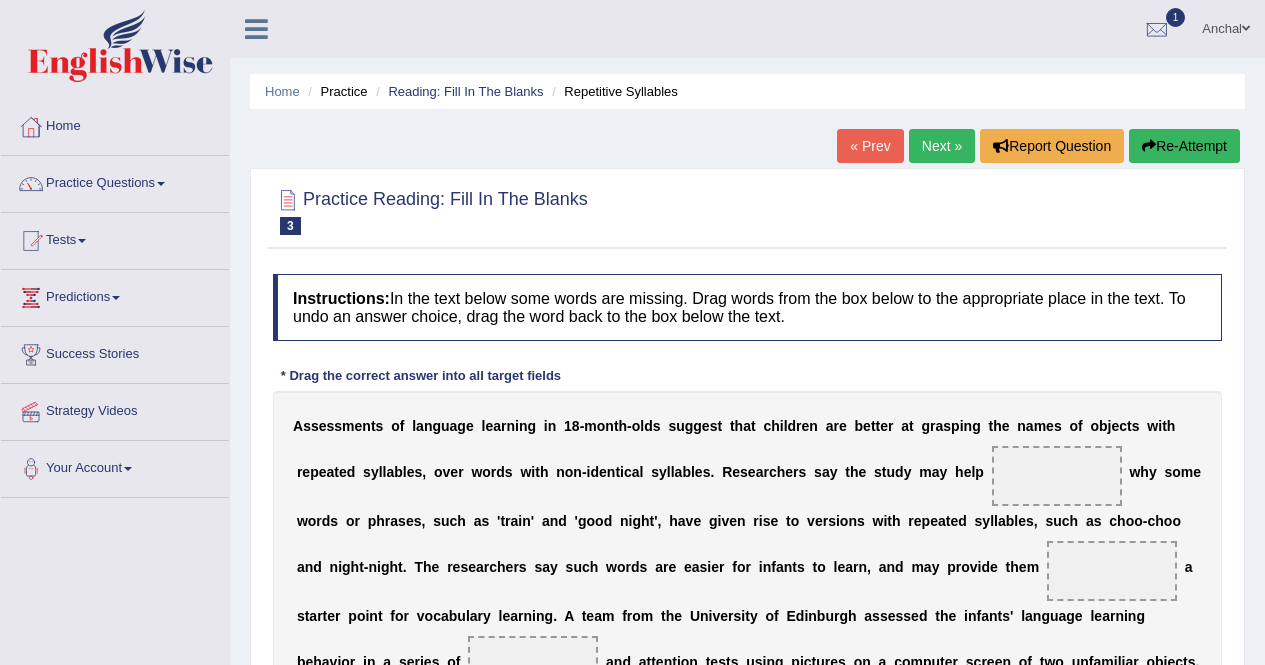 scroll, scrollTop: 0, scrollLeft: 0, axis: both 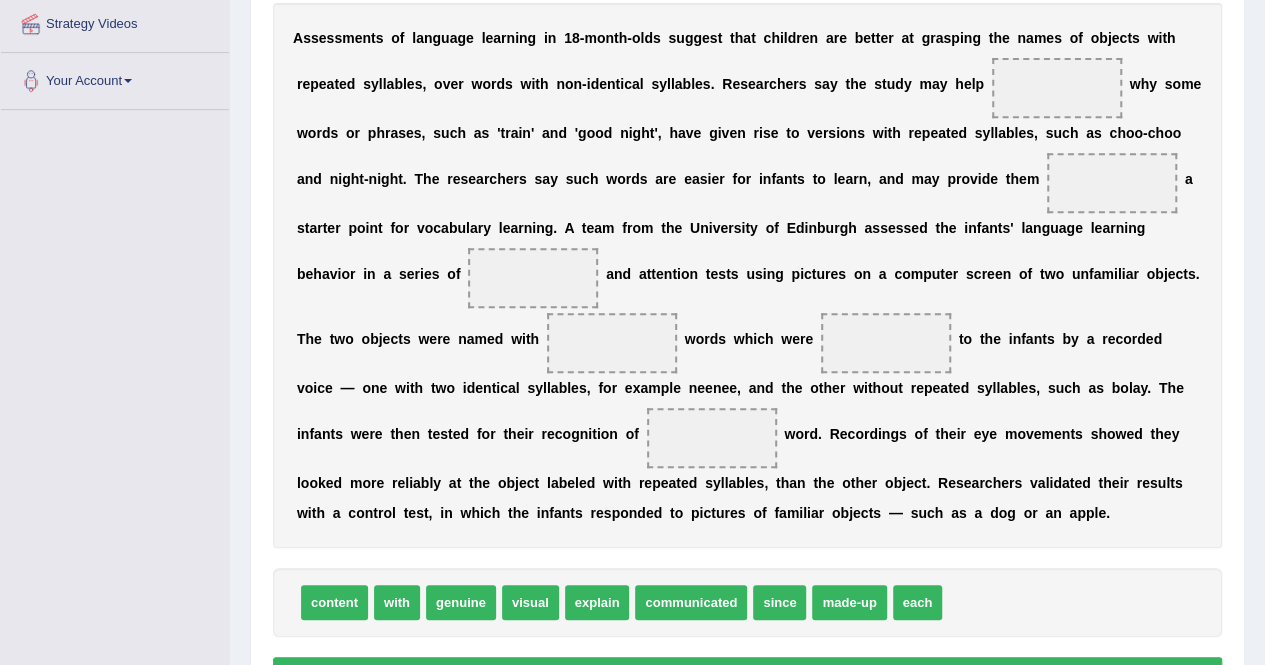 click on "with" at bounding box center [397, 602] 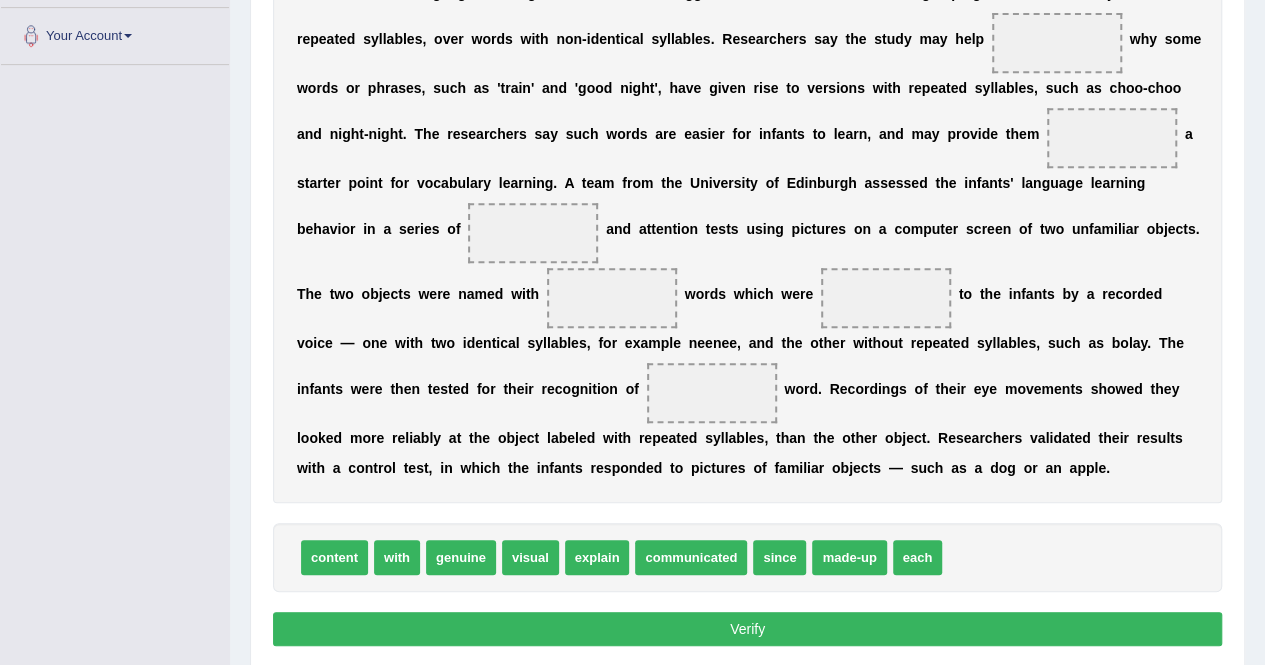 scroll, scrollTop: 435, scrollLeft: 0, axis: vertical 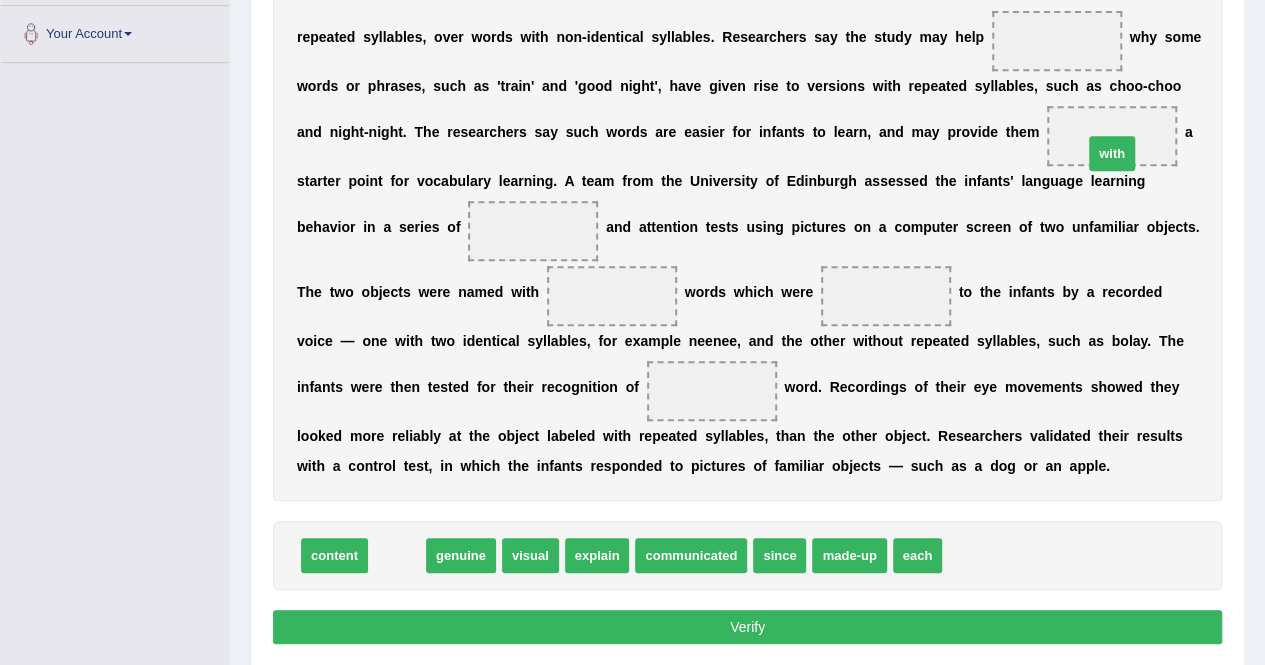 drag, startPoint x: 404, startPoint y: 557, endPoint x: 1119, endPoint y: 155, distance: 820.26154 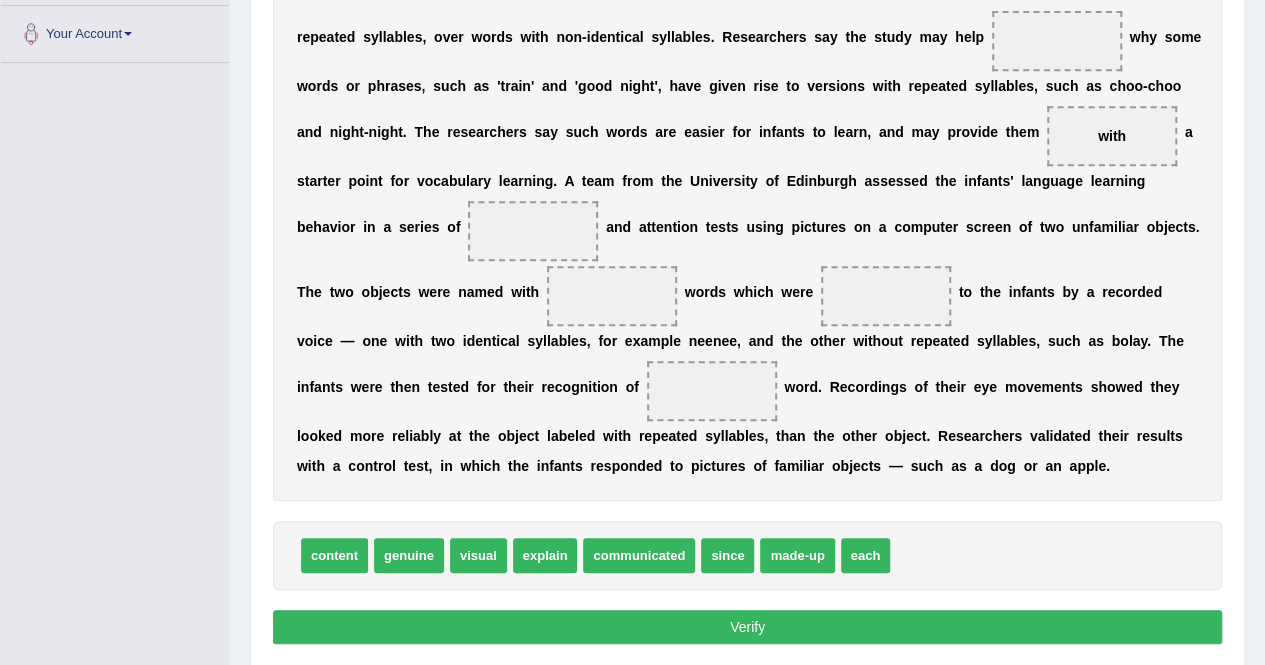 click on "made-up" at bounding box center [797, 555] 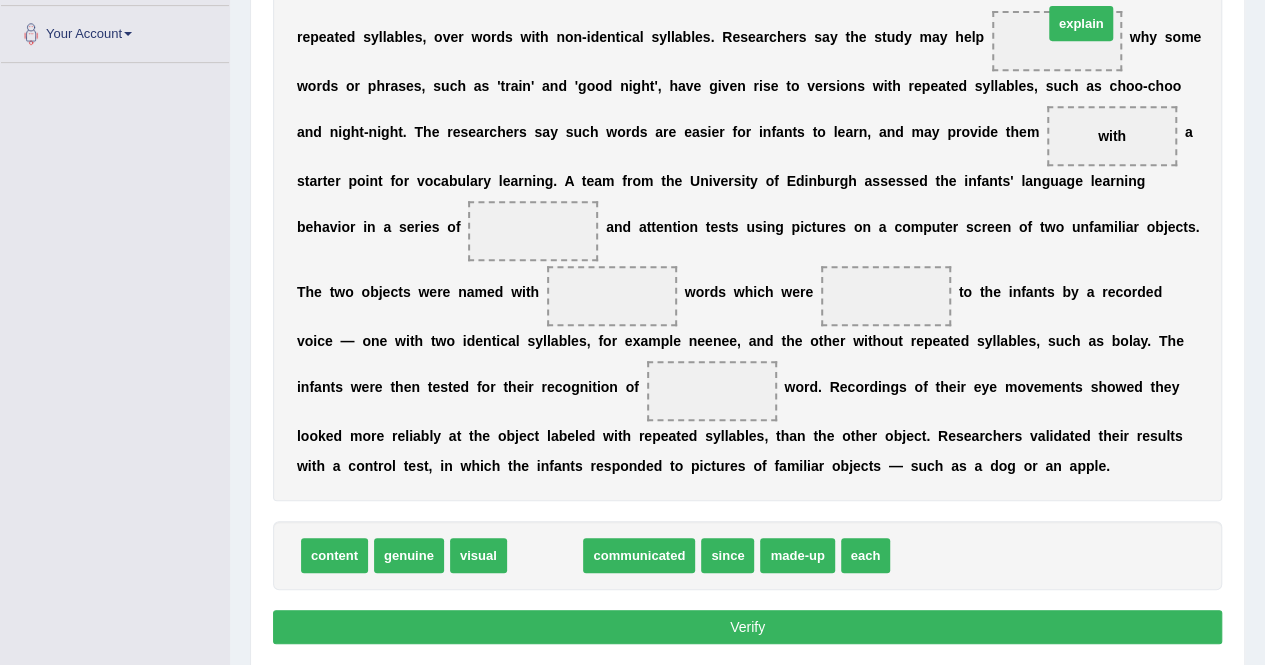 drag, startPoint x: 532, startPoint y: 559, endPoint x: 1061, endPoint y: 37, distance: 743.1857 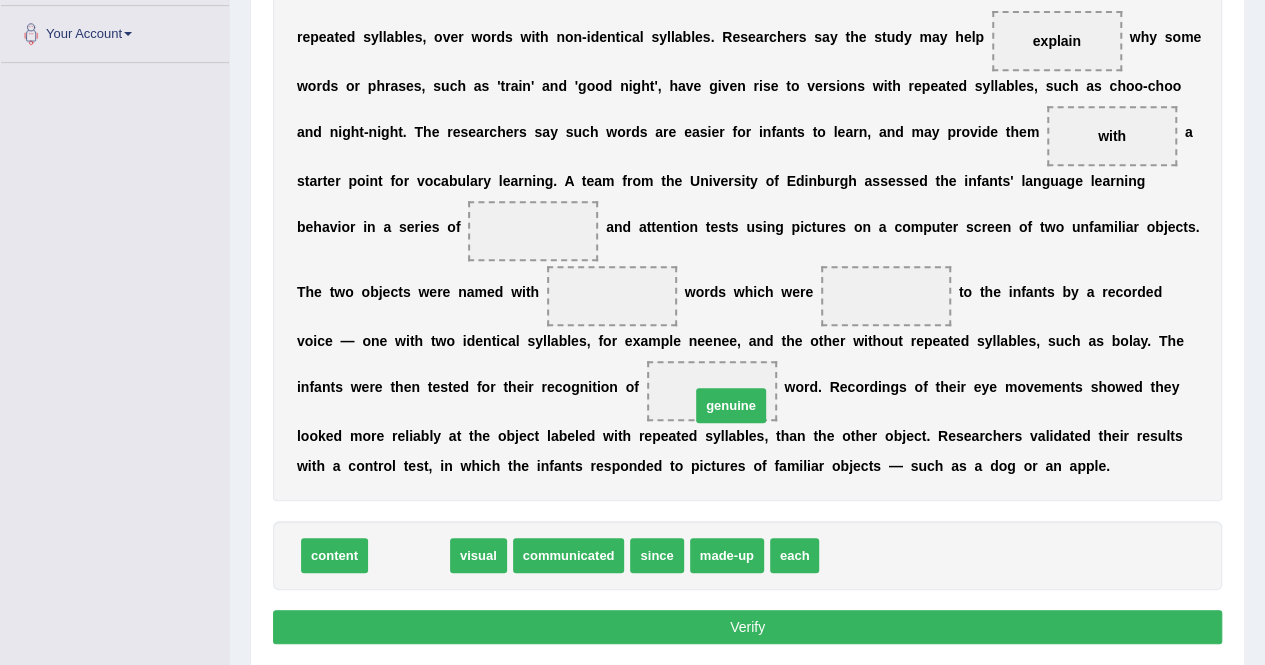 drag, startPoint x: 408, startPoint y: 560, endPoint x: 730, endPoint y: 413, distance: 353.9675 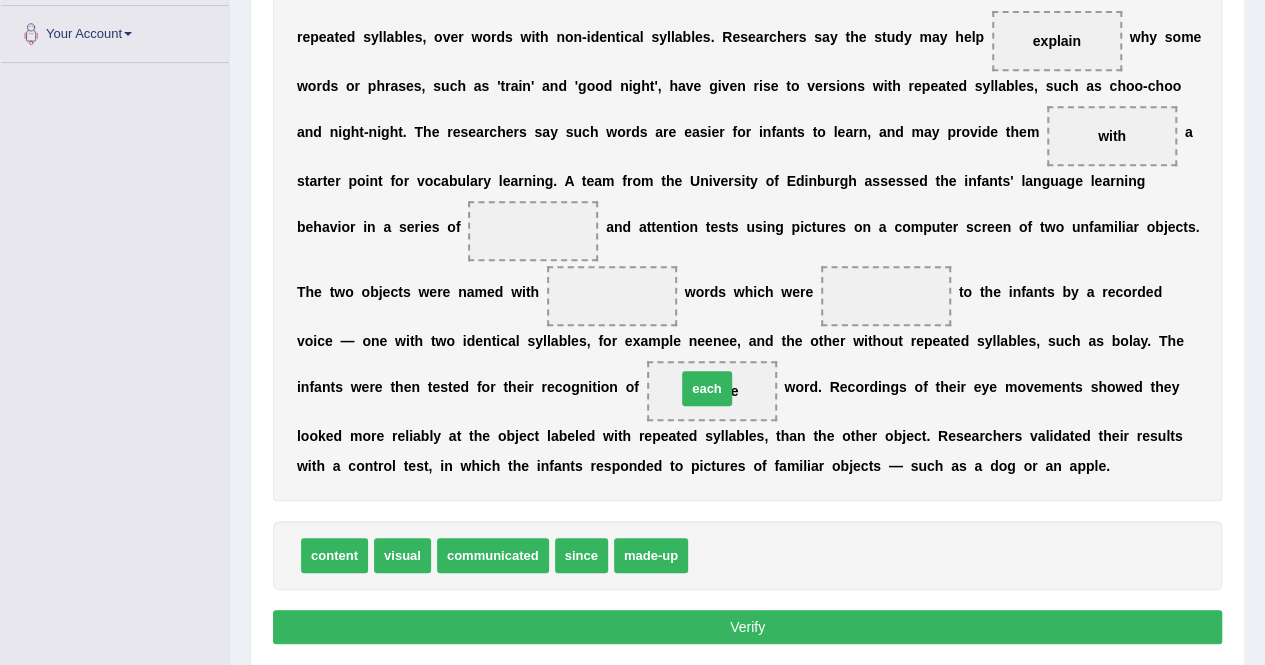 drag, startPoint x: 720, startPoint y: 551, endPoint x: 708, endPoint y: 385, distance: 166.43317 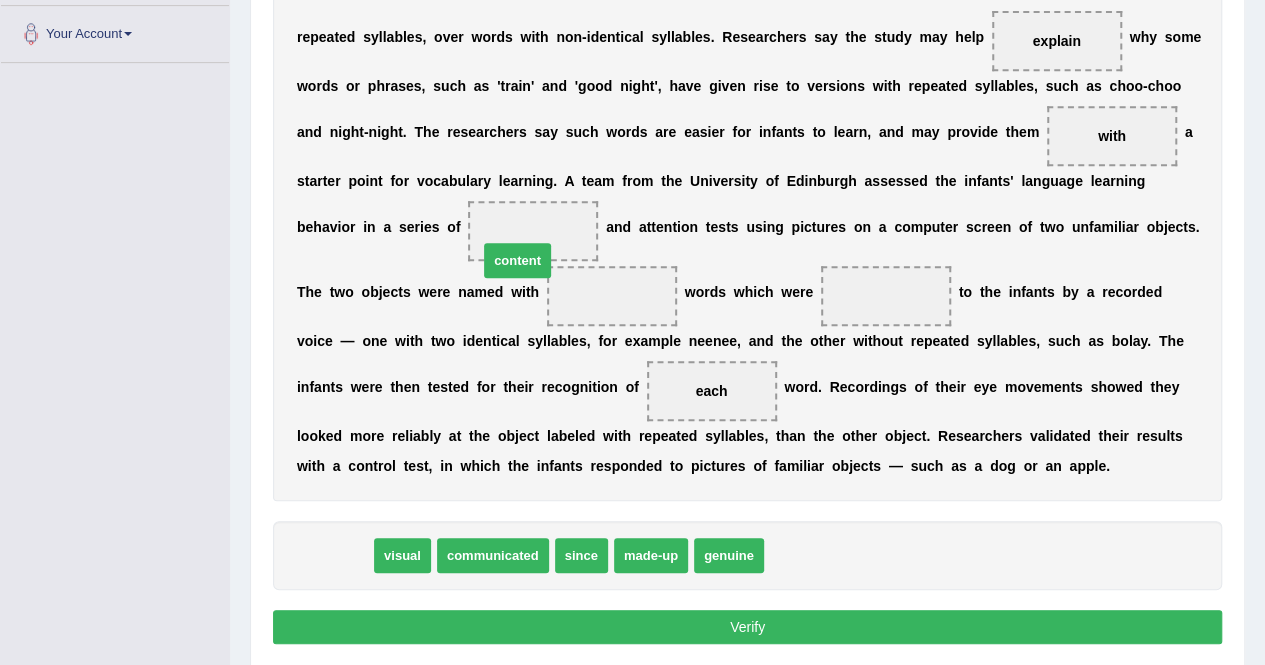 drag, startPoint x: 334, startPoint y: 556, endPoint x: 520, endPoint y: 261, distance: 348.74203 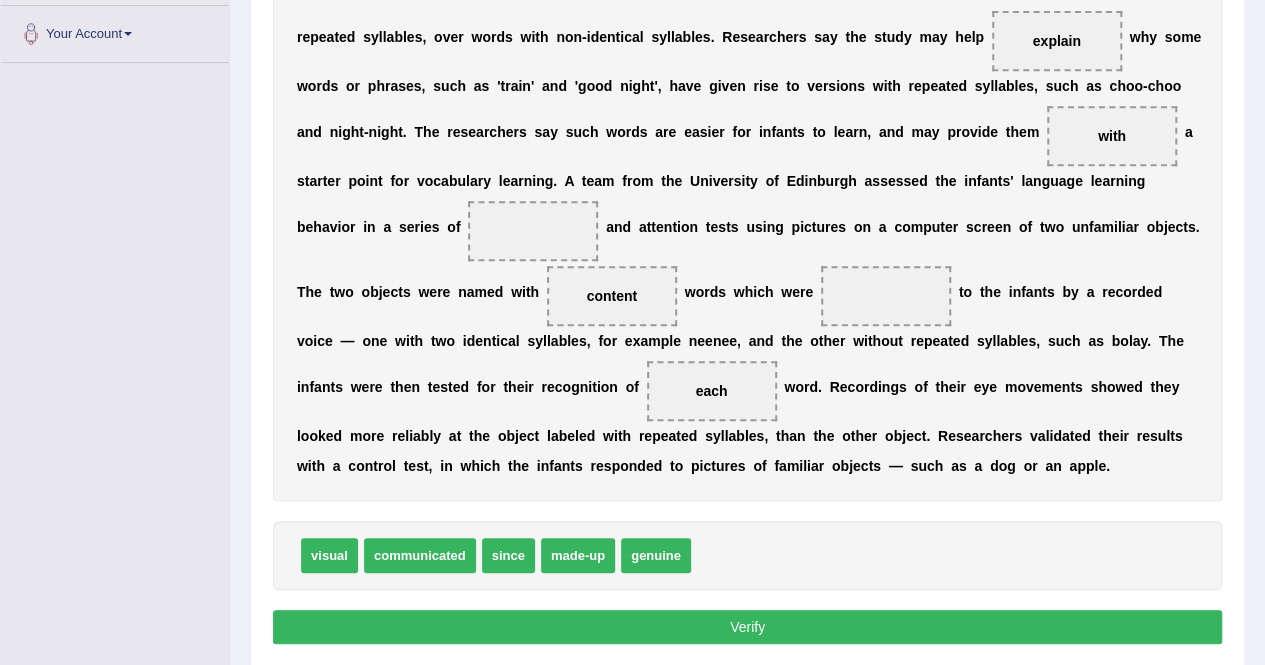 drag, startPoint x: 584, startPoint y: 290, endPoint x: 526, endPoint y: 222, distance: 89.37561 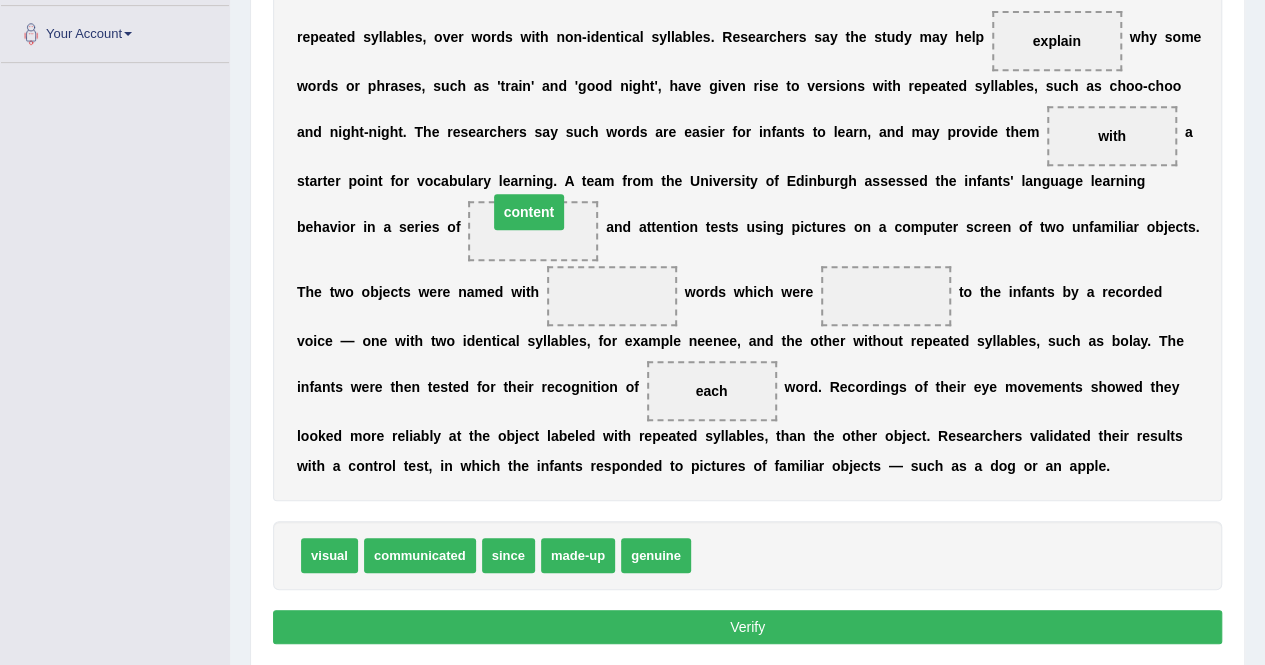drag, startPoint x: 634, startPoint y: 294, endPoint x: 552, endPoint y: 214, distance: 114.56003 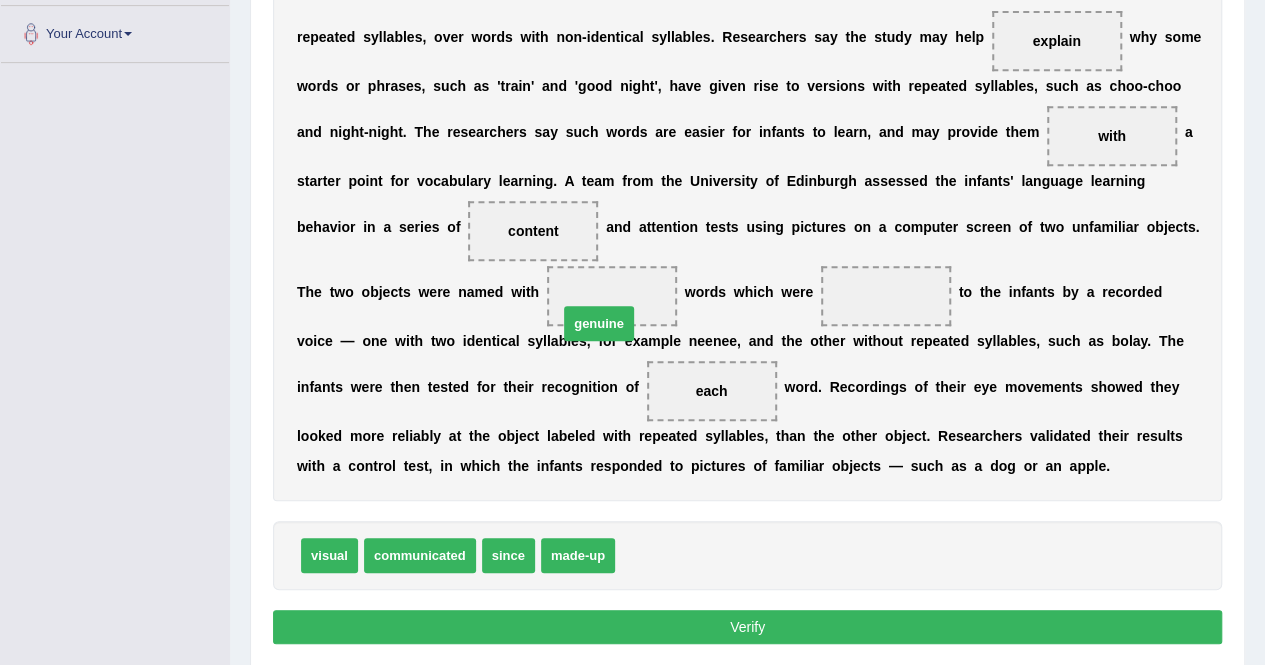 drag, startPoint x: 651, startPoint y: 563, endPoint x: 594, endPoint y: 332, distance: 237.92856 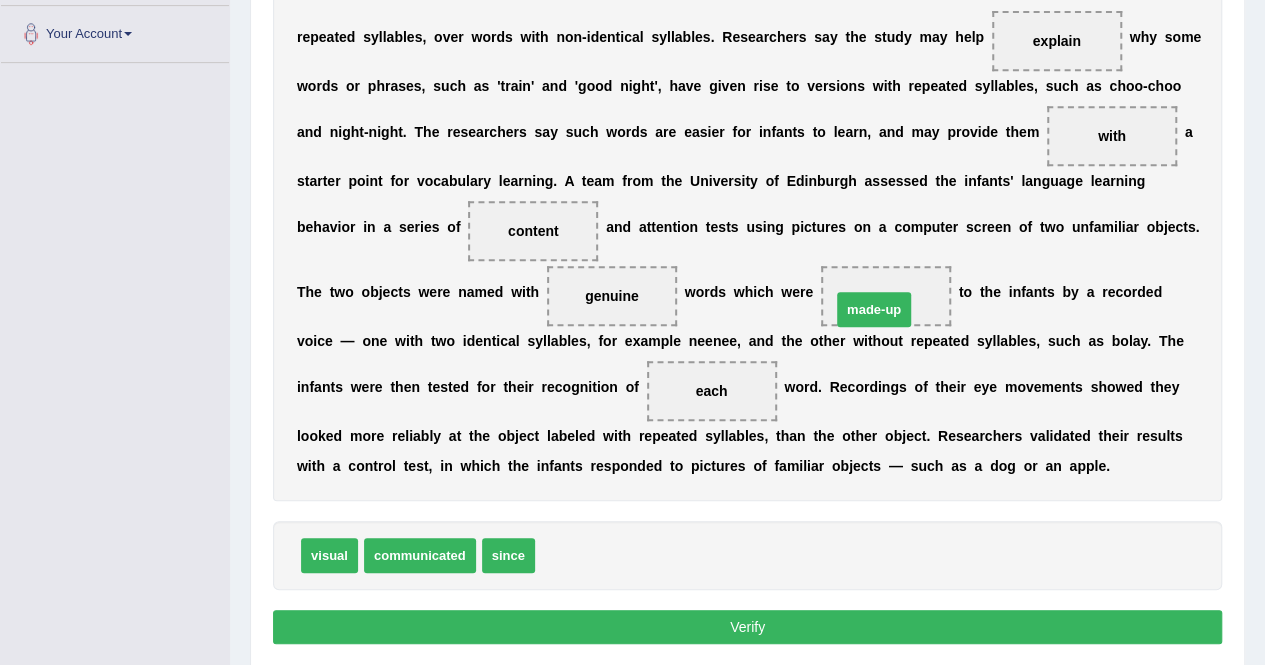 drag, startPoint x: 556, startPoint y: 563, endPoint x: 850, endPoint y: 312, distance: 386.57083 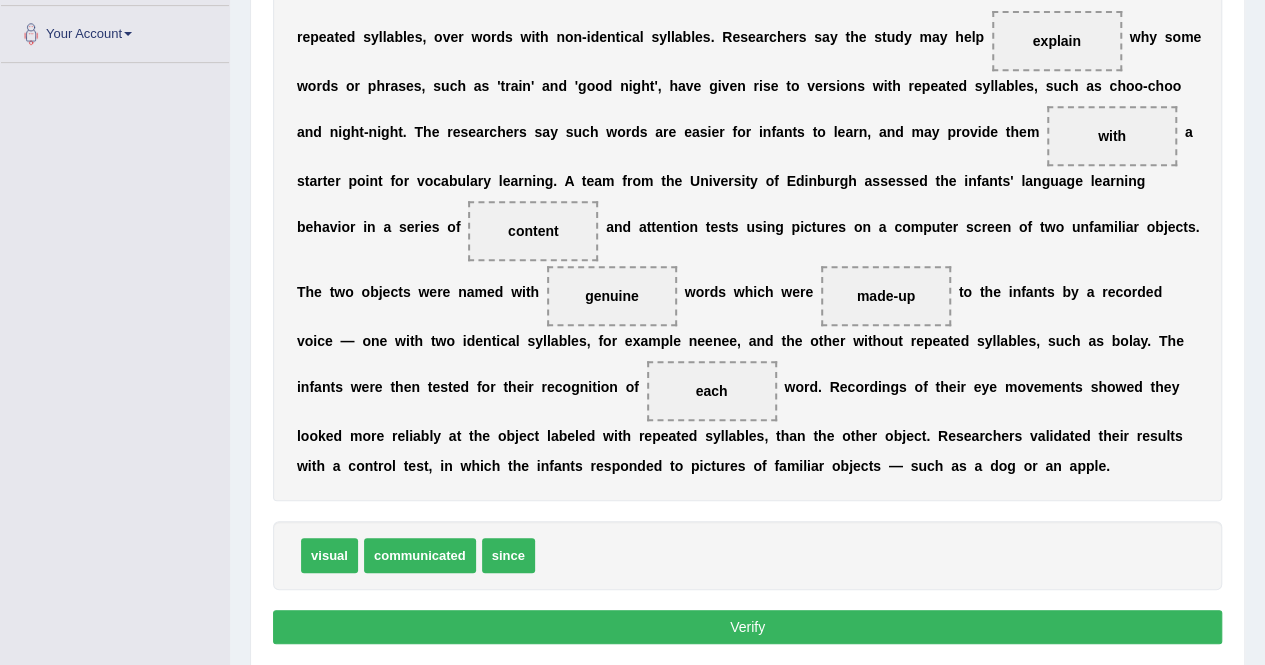 click on "Verify" at bounding box center (747, 627) 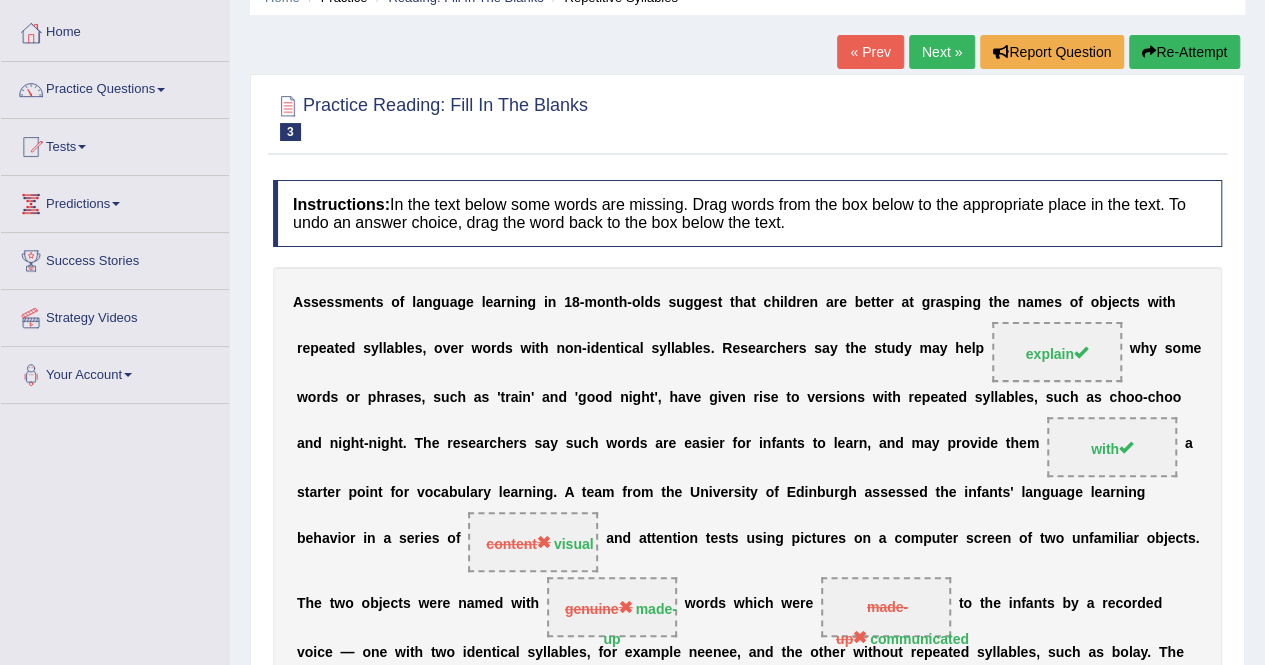 scroll, scrollTop: 60, scrollLeft: 0, axis: vertical 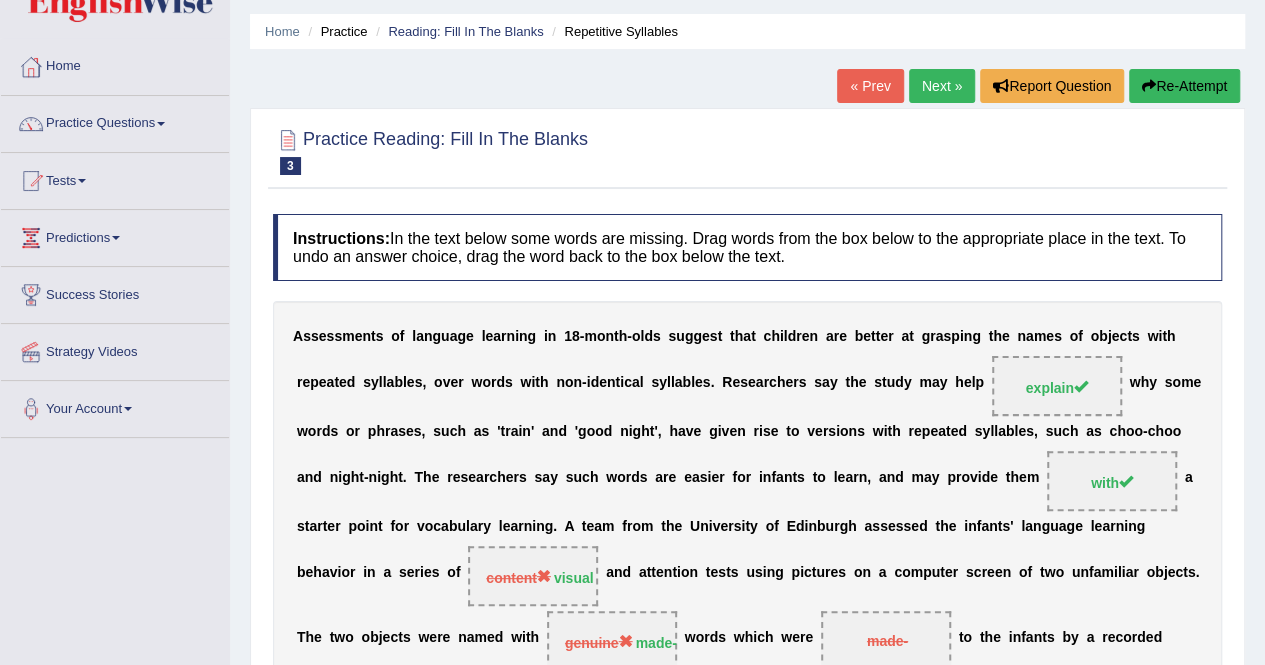 click on "Re-Attempt" at bounding box center [1184, 86] 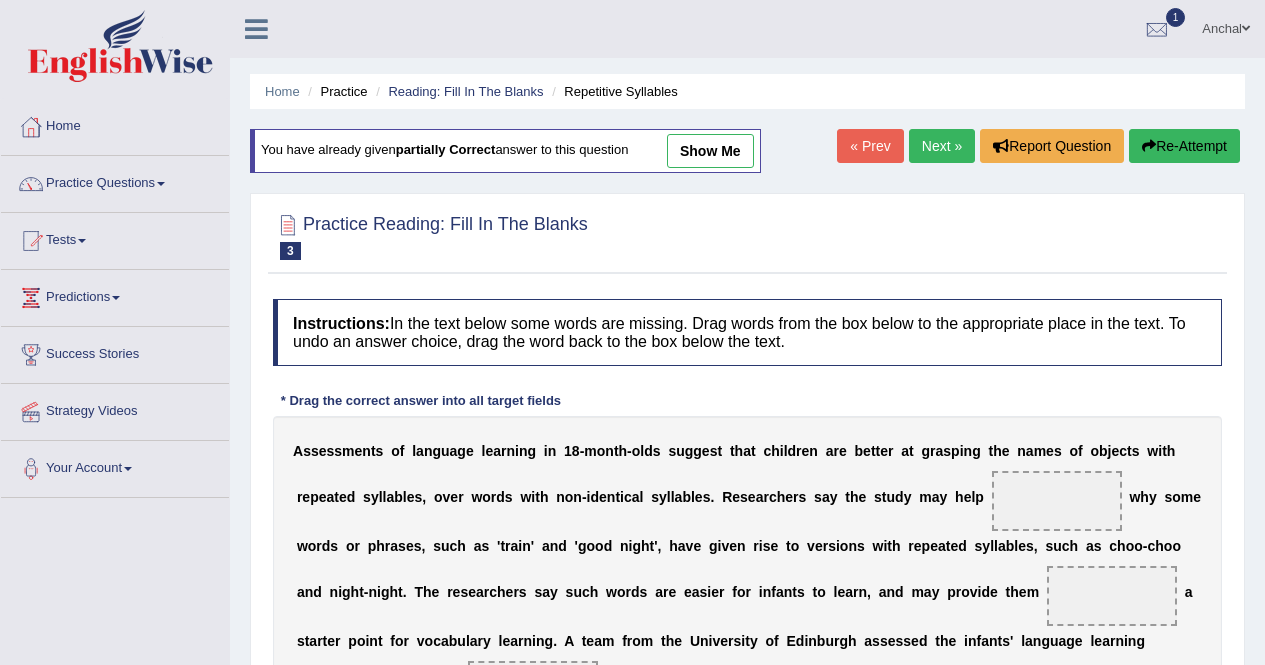 scroll, scrollTop: 354, scrollLeft: 0, axis: vertical 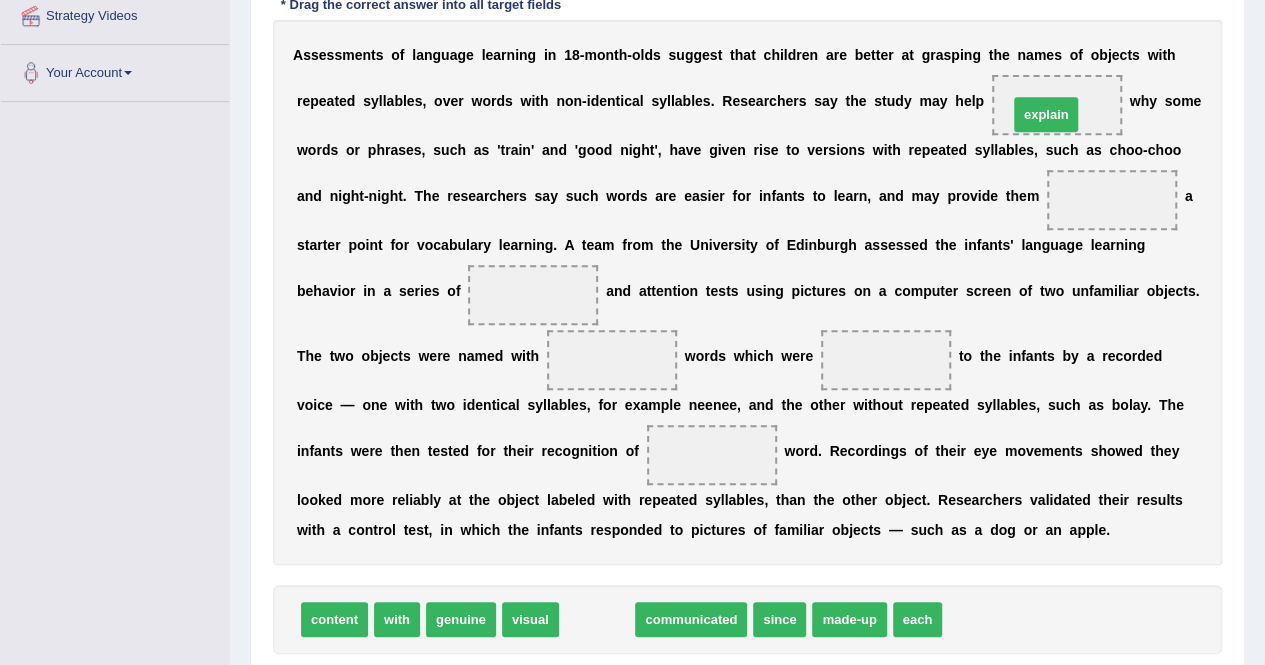 drag, startPoint x: 594, startPoint y: 628, endPoint x: 1046, endPoint y: 107, distance: 689.7427 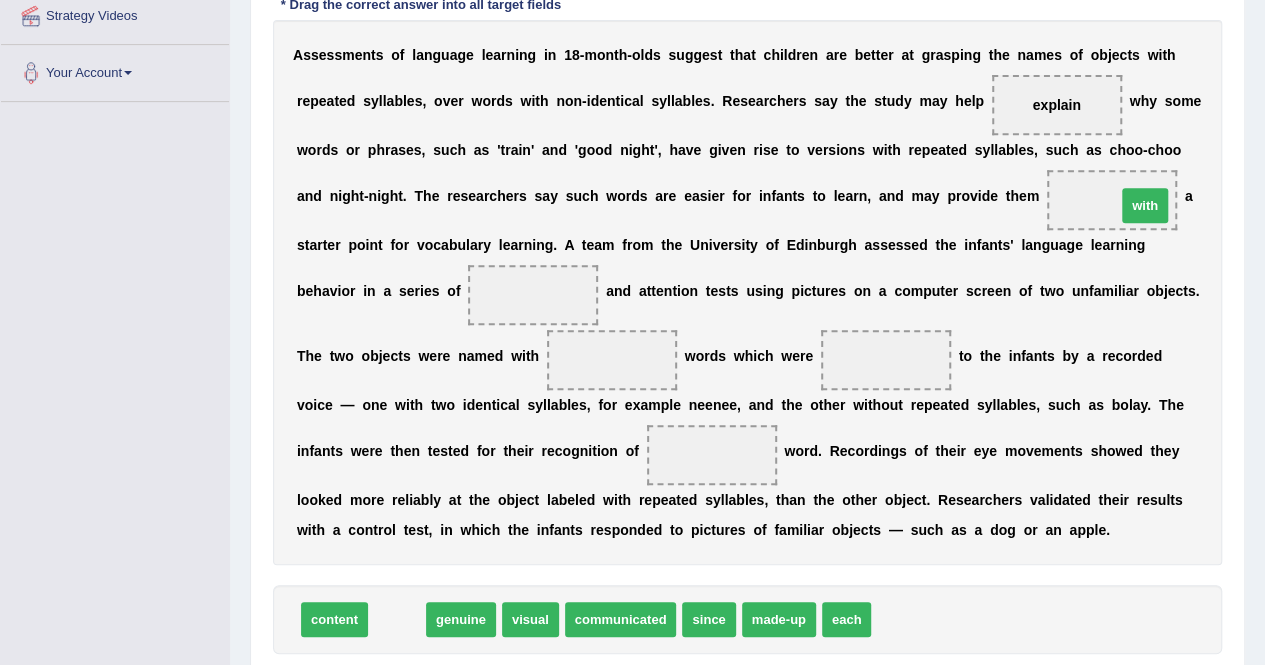 drag, startPoint x: 394, startPoint y: 627, endPoint x: 1141, endPoint y: 213, distance: 854.0521 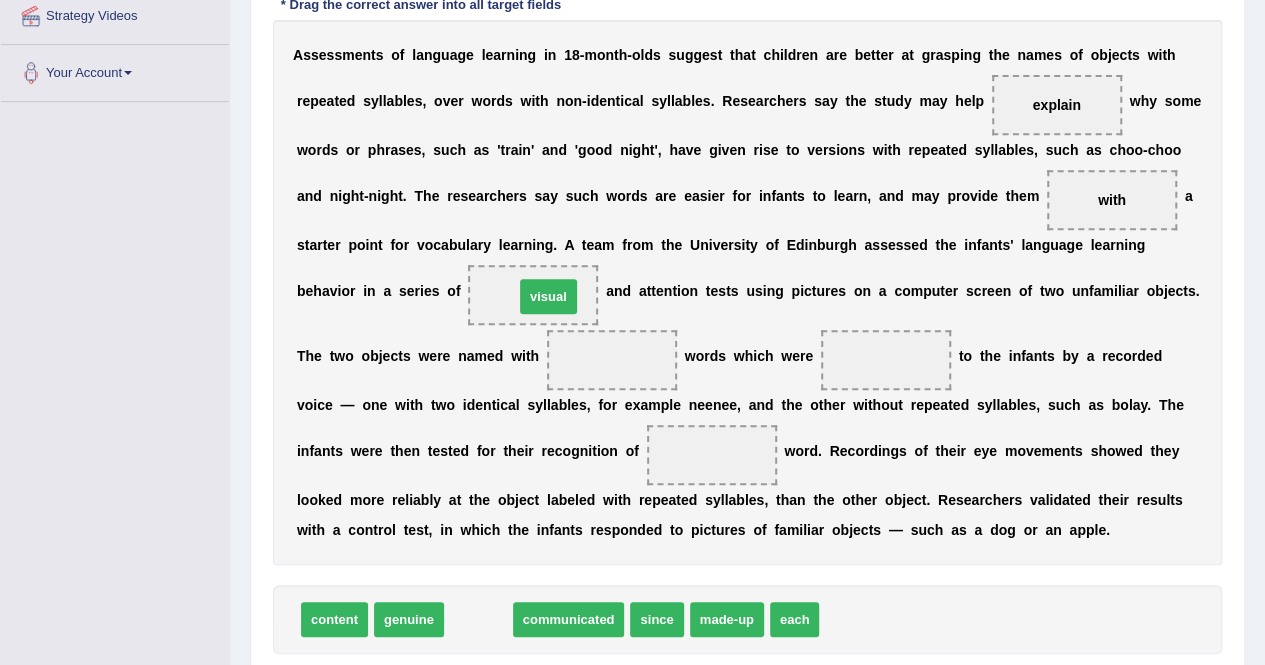 drag, startPoint x: 480, startPoint y: 611, endPoint x: 550, endPoint y: 288, distance: 330.4981 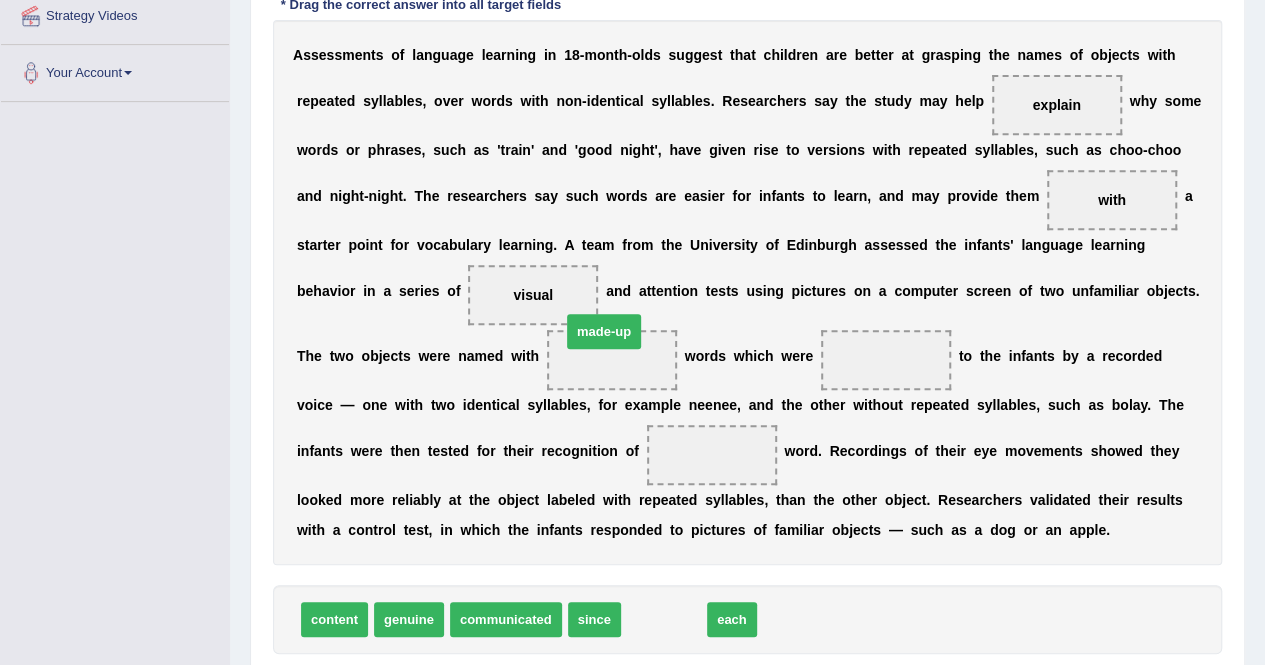 drag, startPoint x: 668, startPoint y: 615, endPoint x: 608, endPoint y: 347, distance: 274.6343 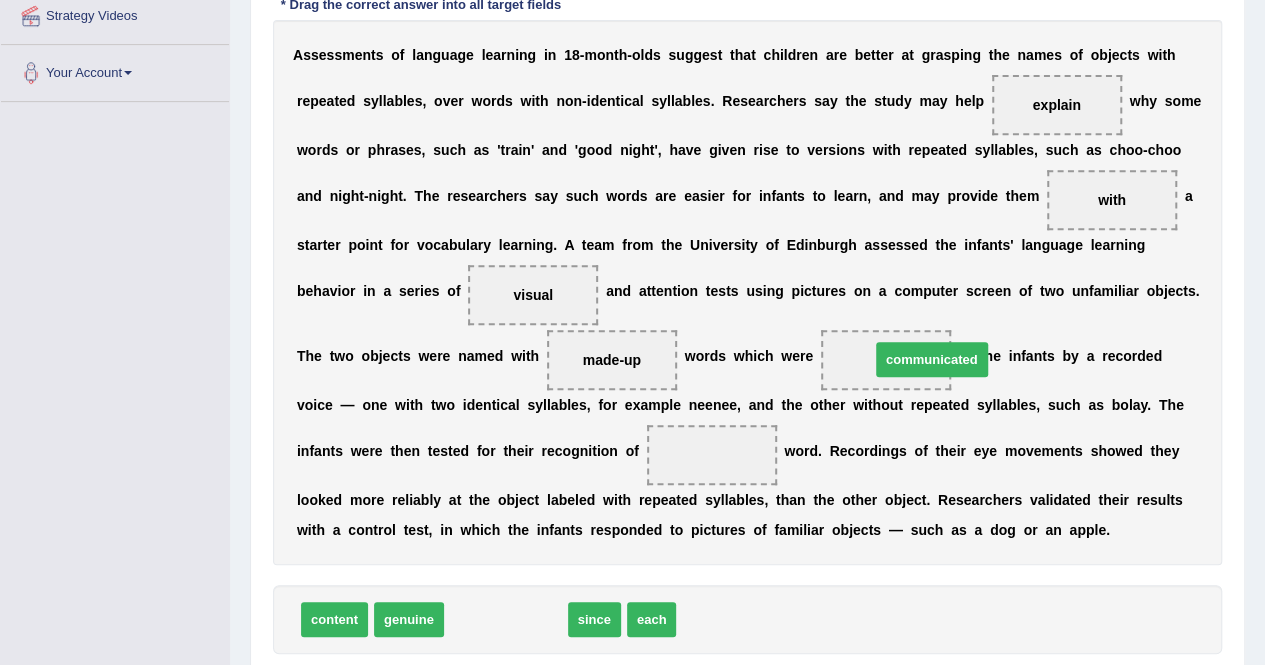 drag, startPoint x: 522, startPoint y: 615, endPoint x: 922, endPoint y: 354, distance: 477.62015 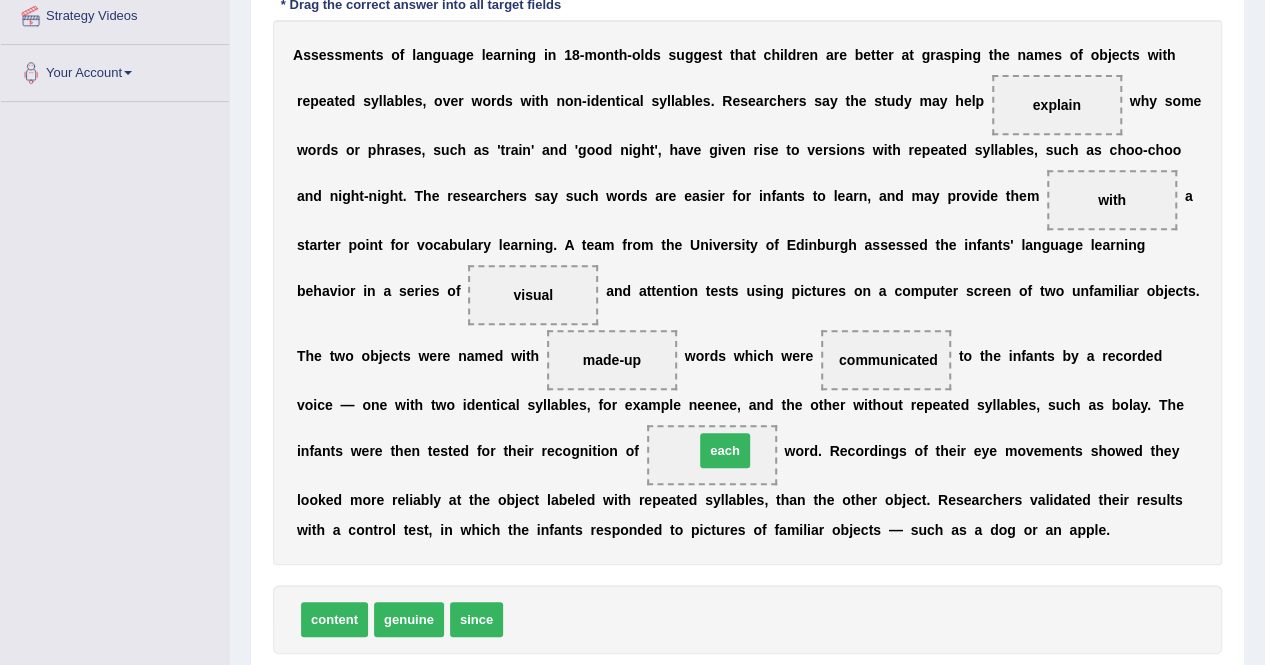 drag, startPoint x: 534, startPoint y: 618, endPoint x: 725, endPoint y: 449, distance: 255.03333 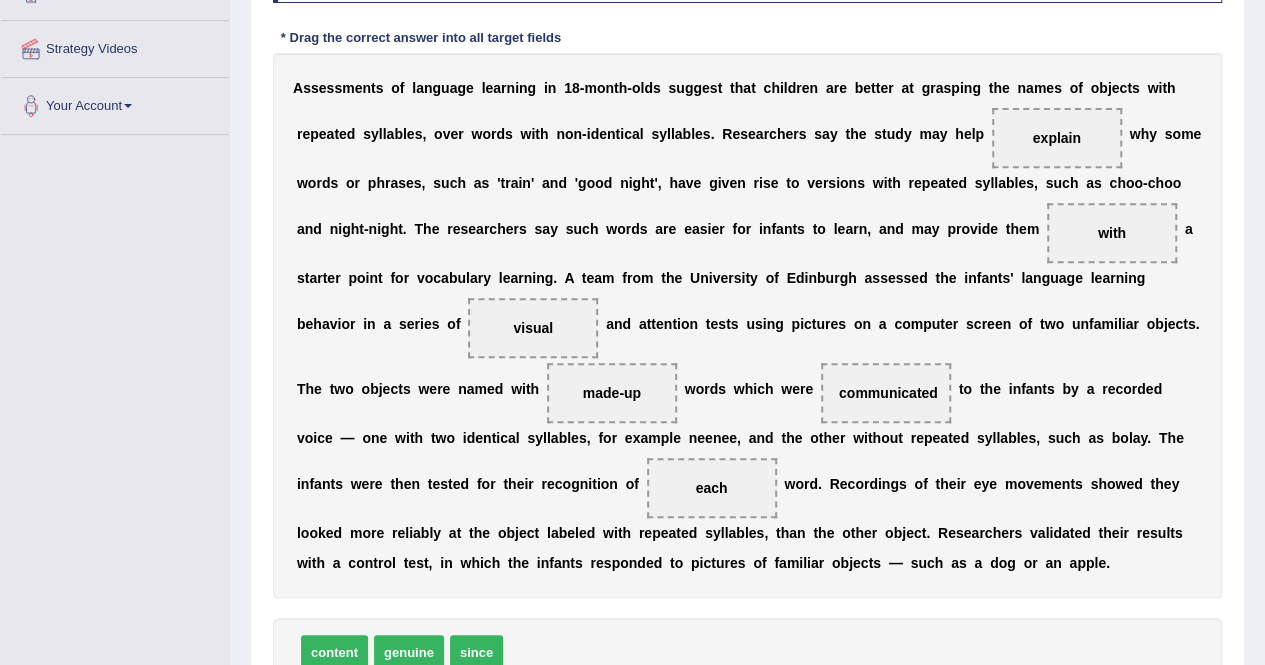 scroll, scrollTop: 526, scrollLeft: 0, axis: vertical 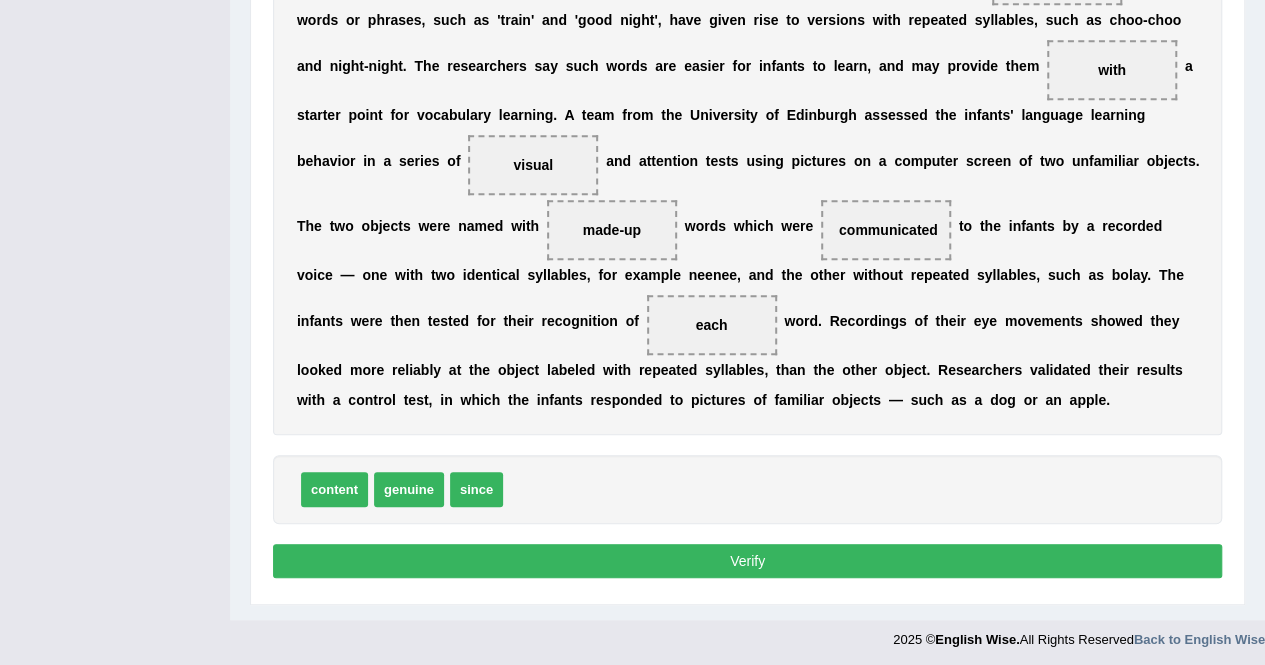 click on "Instructions:  In the text below some words are missing. Drag words from the box below to the appropriate place in the text. To undo an answer choice, drag the word back to the box below the text.
* Drag the correct answer into all target fields A s s e s s m e n t s    o f    l a n g u a g e    l e a r n i n g    i n    1 8 - m o n t h - o l d s    s u g g e s t    t h a t    c h i l d r e n    a r e    b e t t e r    a t    g r a s p i n g    t h e    n a m e s    o f    o b j e c t s    w i t h    r e p e a t e d    s y l l a b l e s ,    o v e r    w o r d s    w i t h    n o n - i d e n t i c a l    s y l l a b l e s .    R e s e a r c h e r s    s a y    t h e    s t u d y    m a y    h e l p    explain    w h y    s o m e    w o r d s    o r    p h r a s e s ,    s u c h    a s    ' t r a i n '    a n d    ' g o o d    n i g h t ' ,    h a v e    g i v e n    r i s e    t o    v e r s i o n s    w i t h    r e p e a t e d    s y l l a b l" at bounding box center [747, 178] 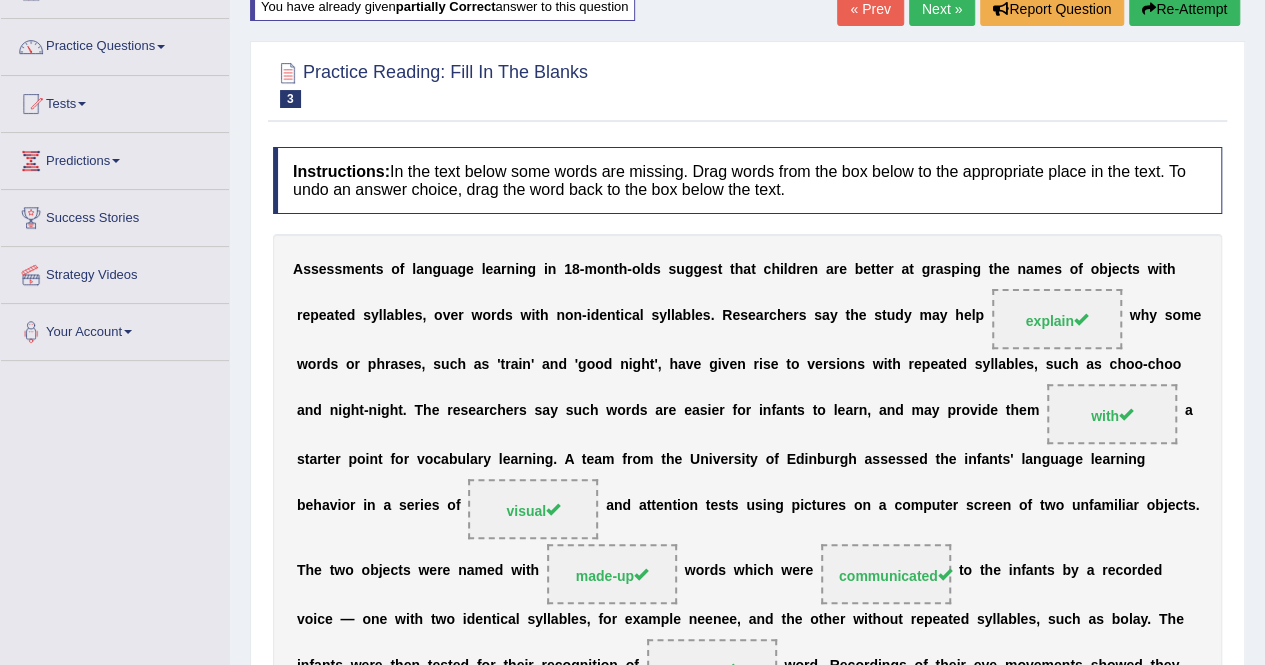 scroll, scrollTop: 0, scrollLeft: 0, axis: both 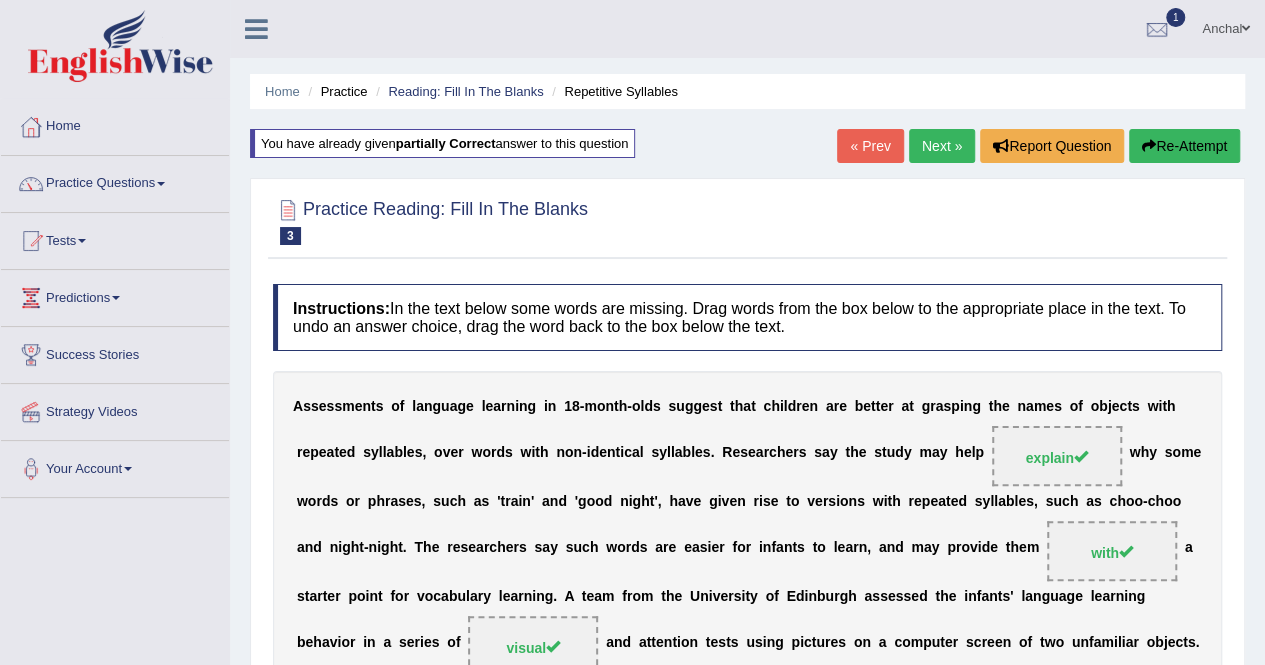 click on "Next »" at bounding box center [942, 146] 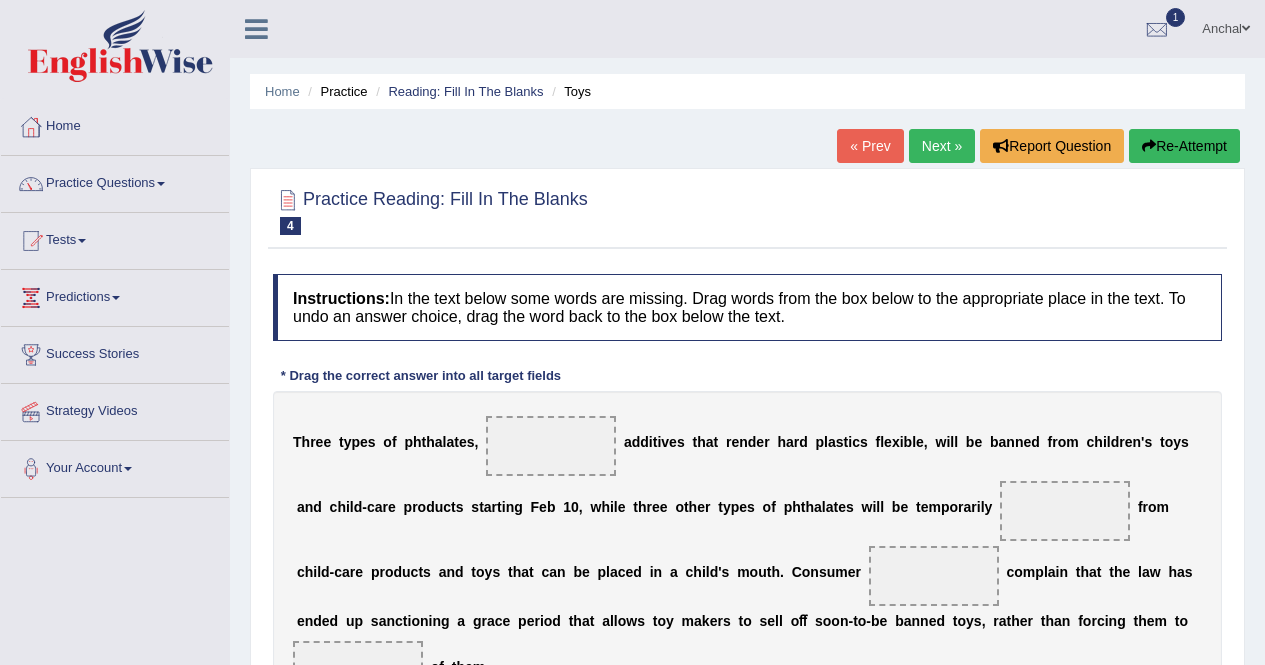 scroll, scrollTop: 0, scrollLeft: 0, axis: both 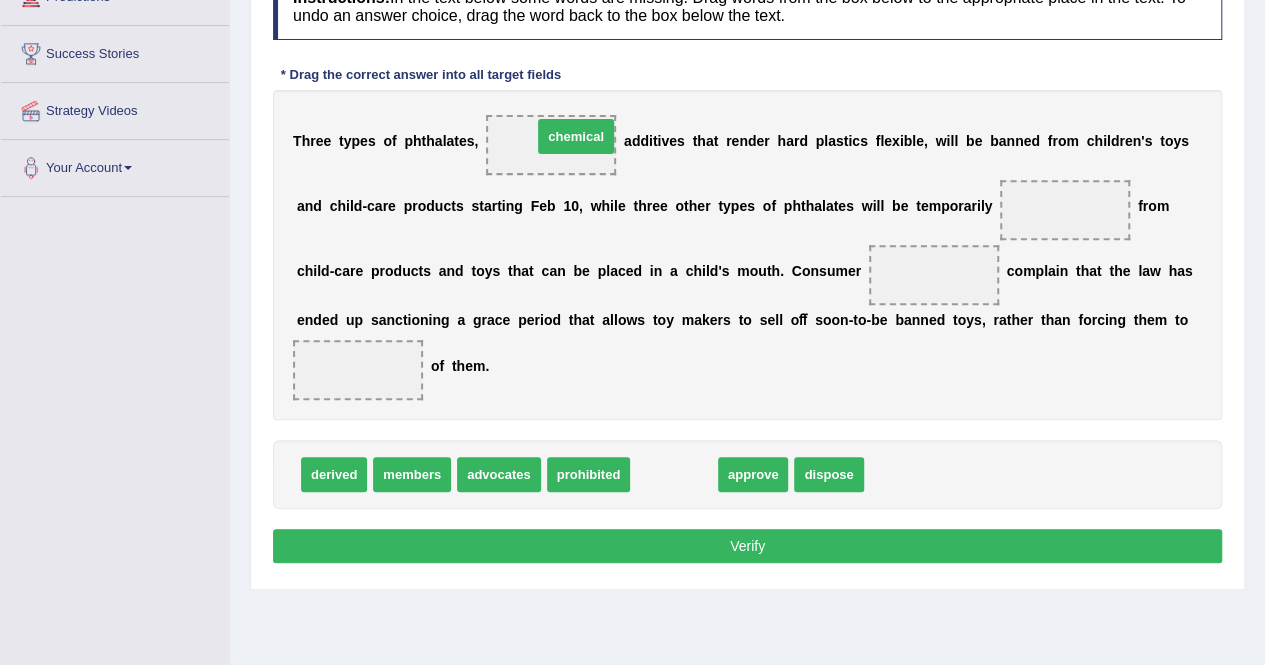 drag, startPoint x: 668, startPoint y: 466, endPoint x: 570, endPoint y: 127, distance: 352.881 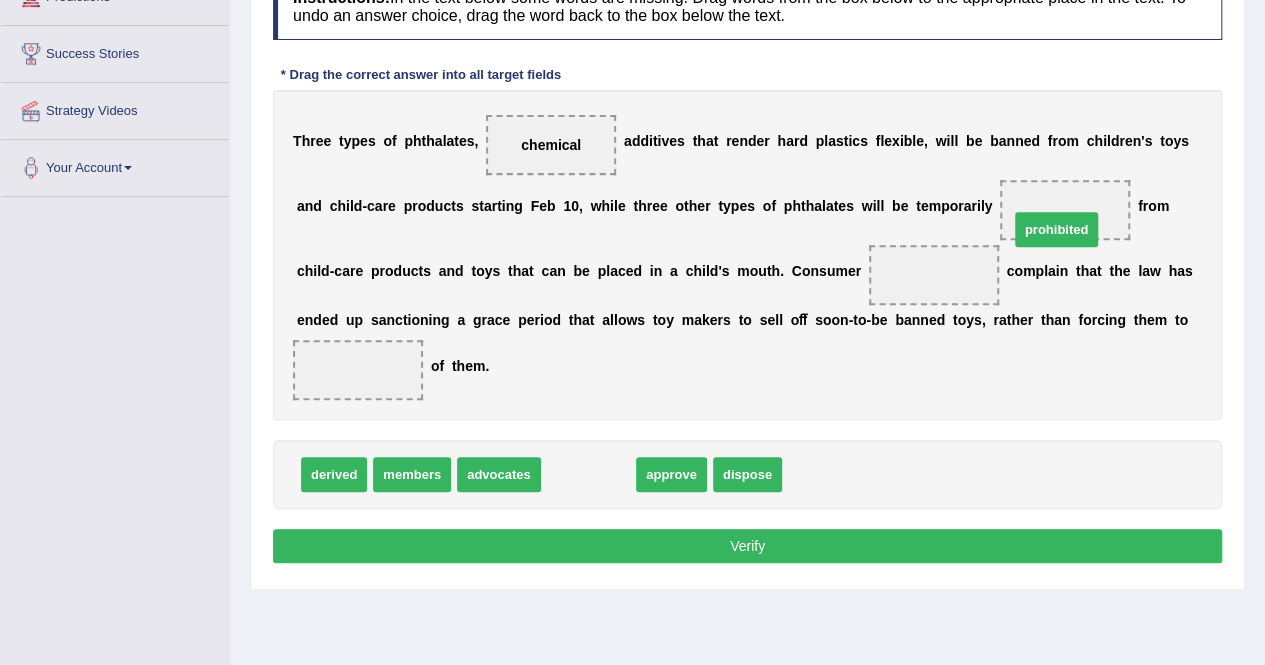 drag, startPoint x: 603, startPoint y: 469, endPoint x: 1081, endPoint y: 203, distance: 547.0283 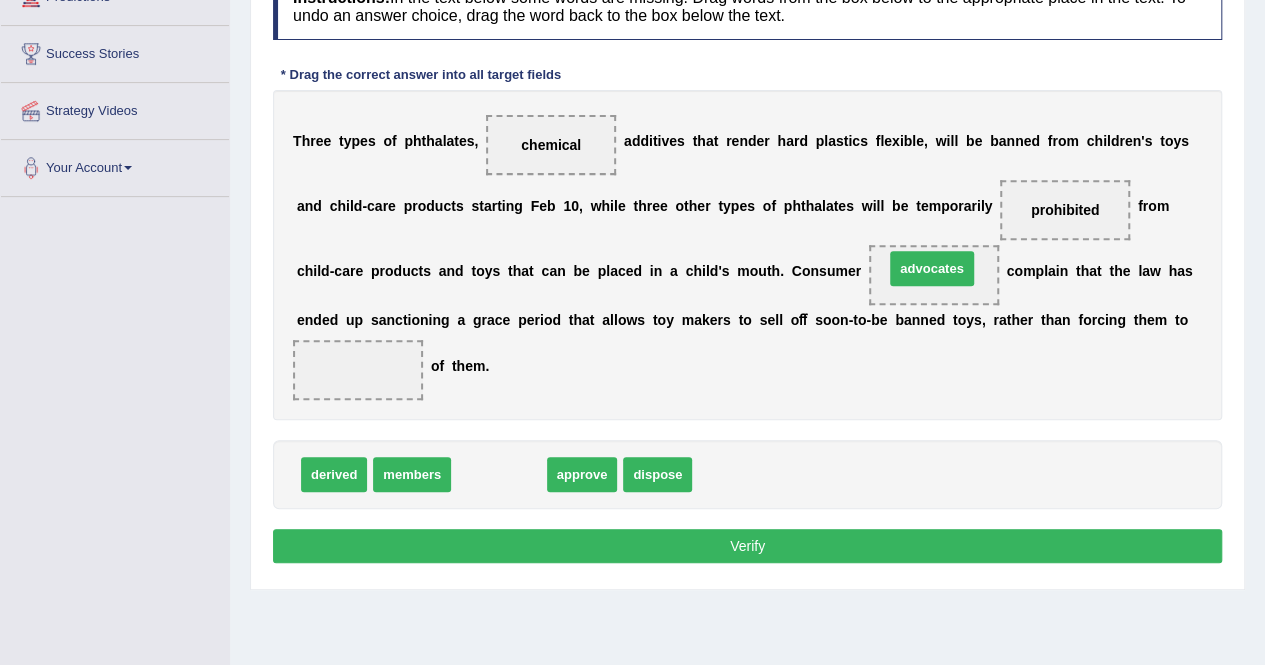 drag, startPoint x: 496, startPoint y: 473, endPoint x: 929, endPoint y: 268, distance: 479.0762 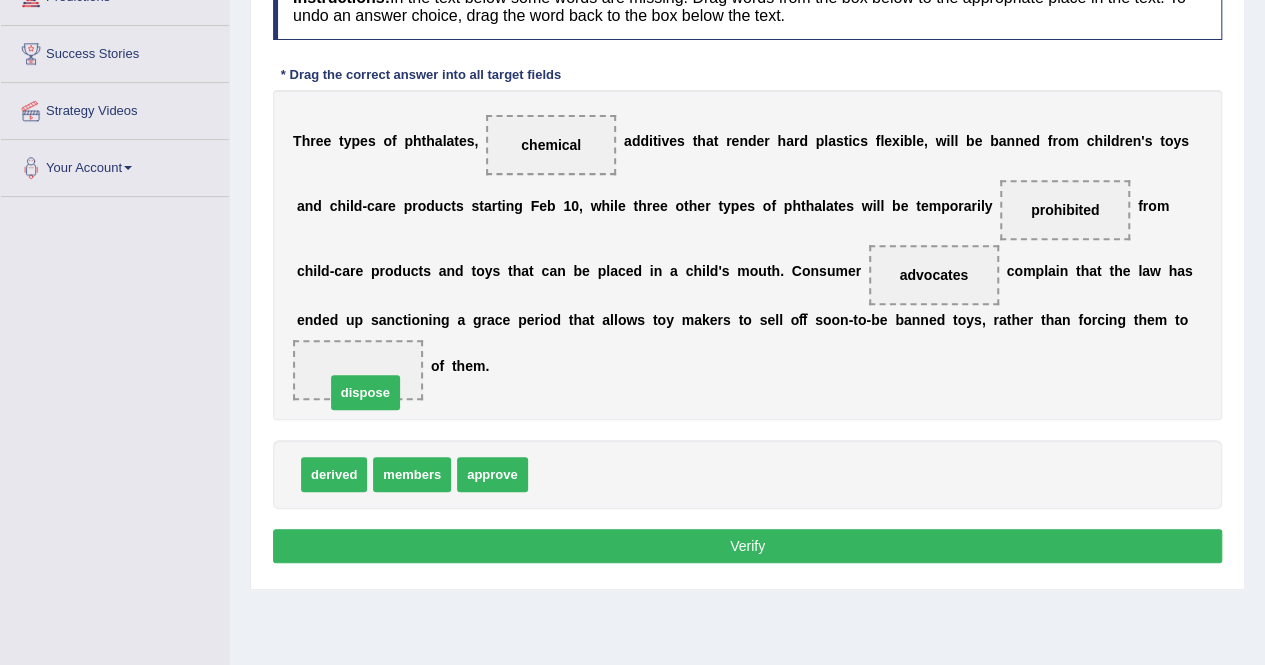 drag, startPoint x: 558, startPoint y: 471, endPoint x: 354, endPoint y: 375, distance: 225.45953 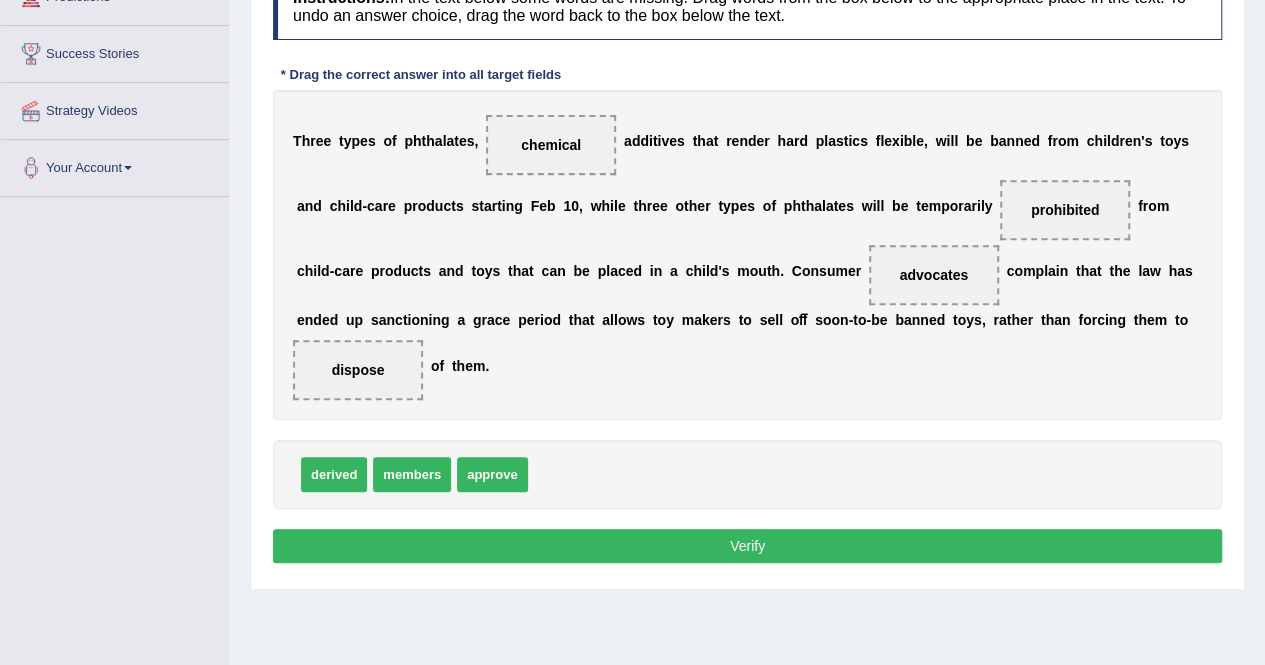 click on "Verify" at bounding box center (747, 546) 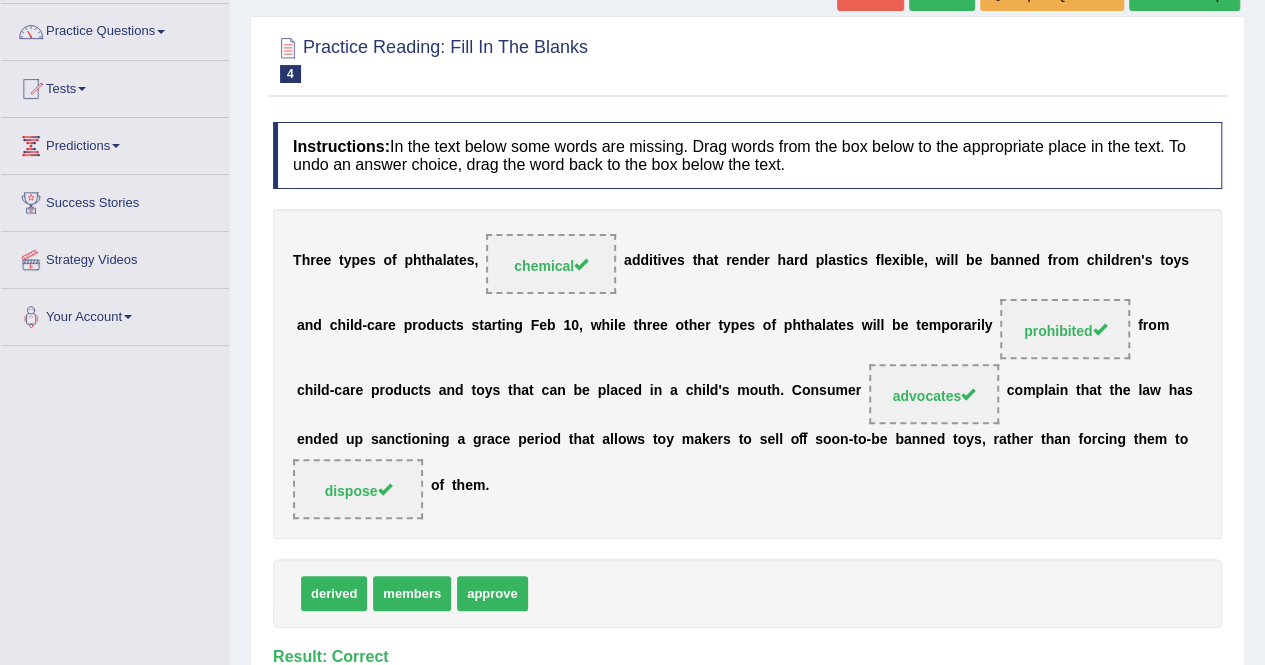 scroll, scrollTop: 139, scrollLeft: 0, axis: vertical 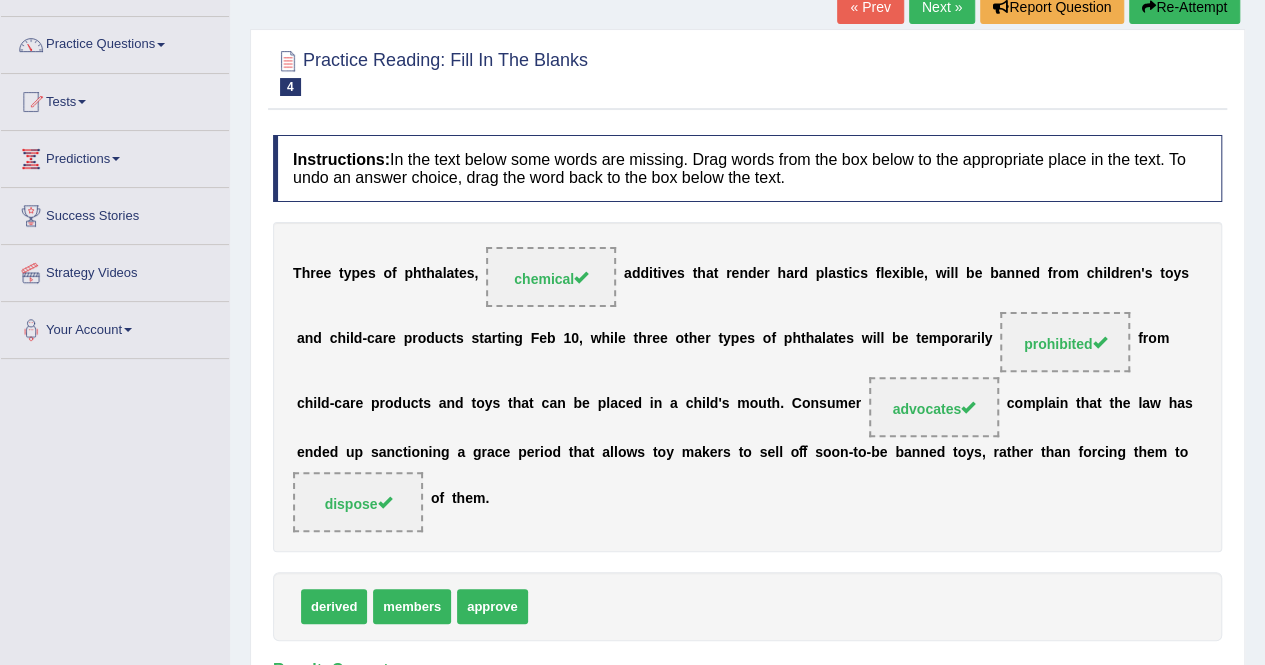 click on "Next »" at bounding box center [942, 7] 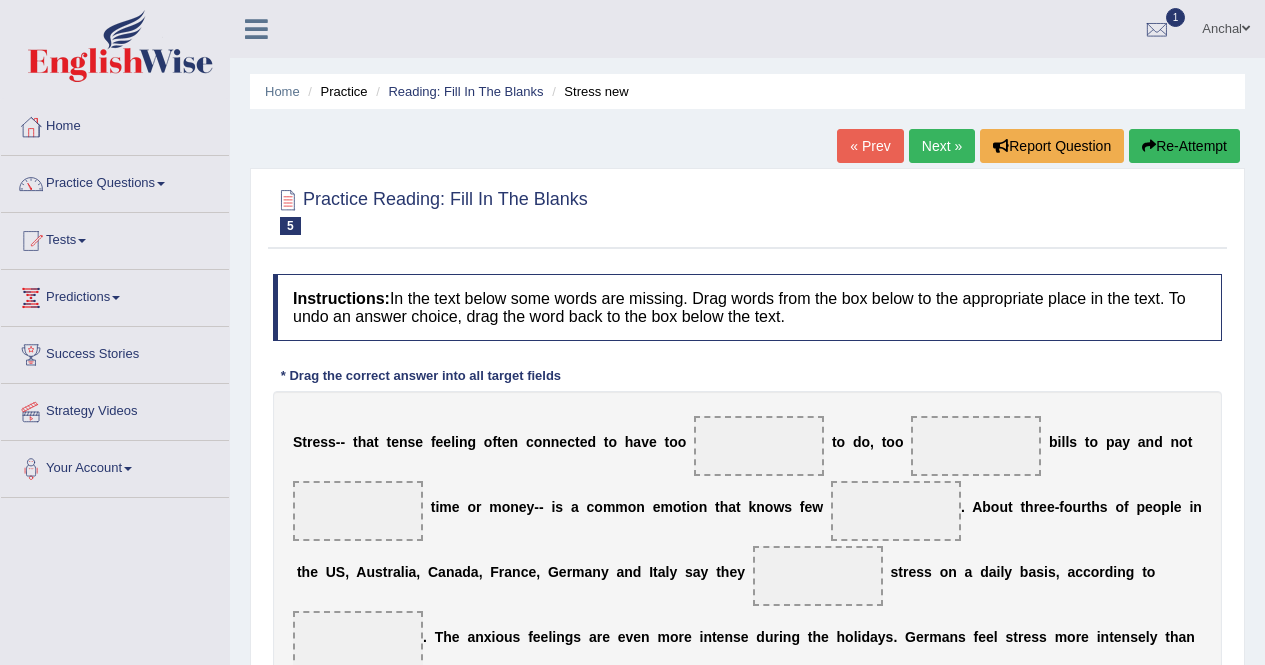 scroll, scrollTop: 355, scrollLeft: 0, axis: vertical 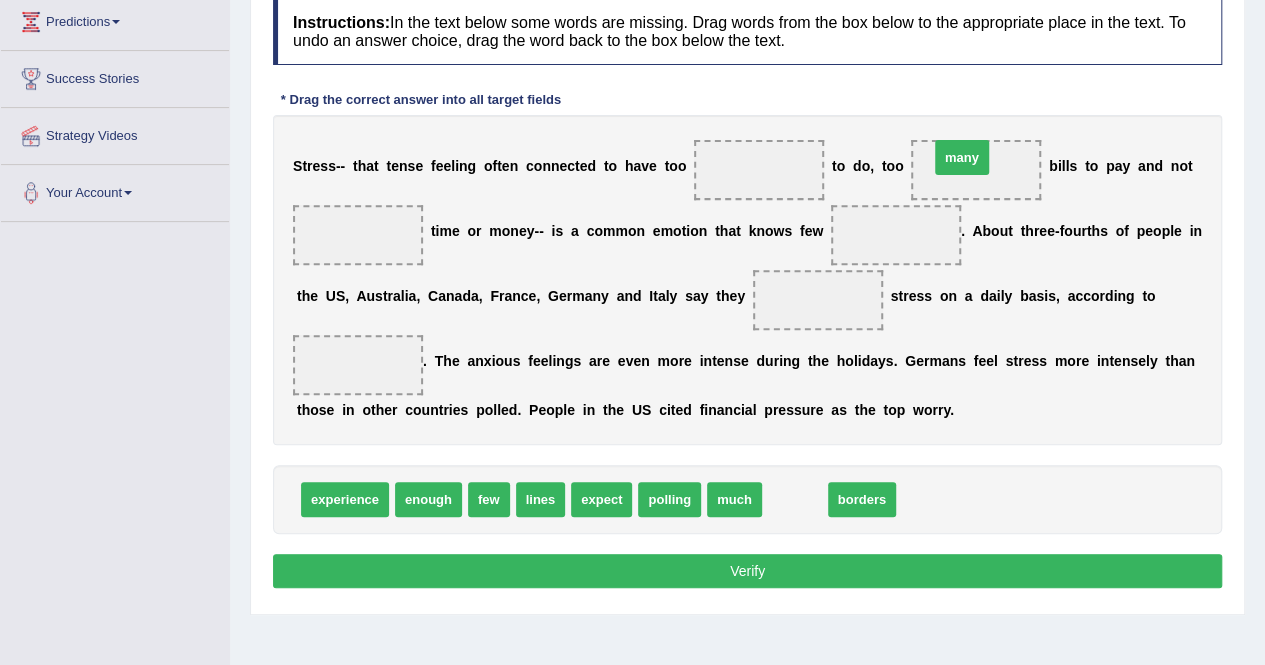 drag, startPoint x: 801, startPoint y: 502, endPoint x: 970, endPoint y: 161, distance: 380.58115 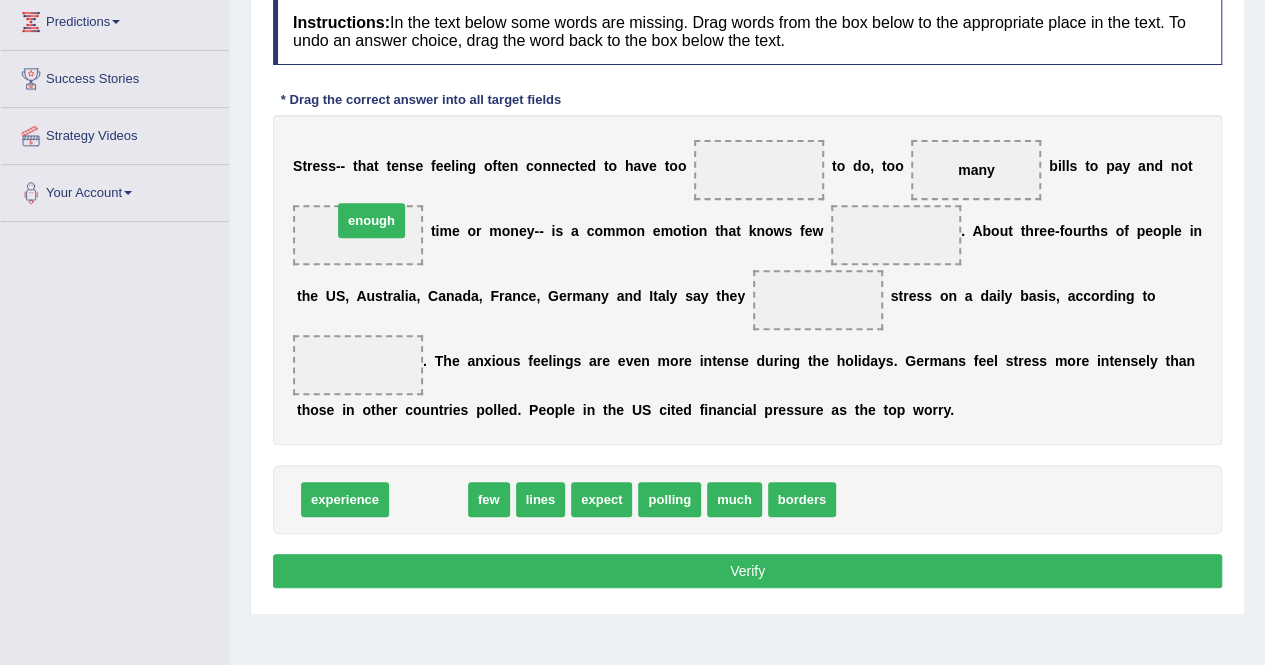 drag, startPoint x: 440, startPoint y: 489, endPoint x: 382, endPoint y: 206, distance: 288.88232 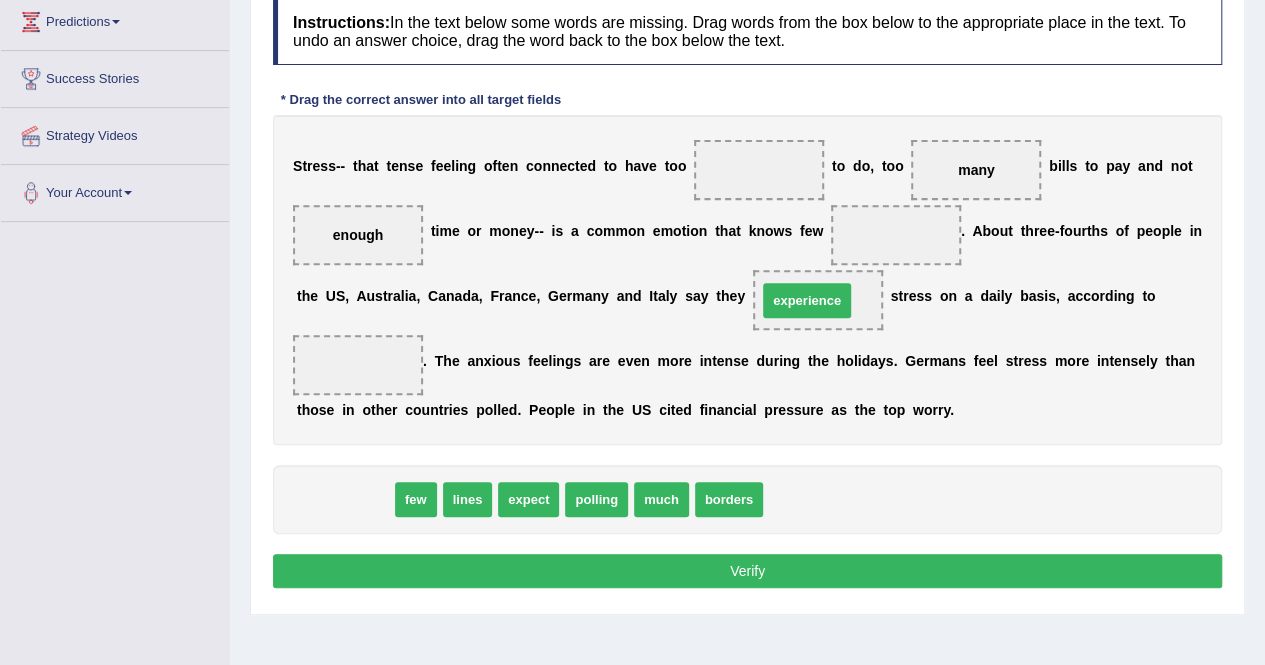 drag, startPoint x: 376, startPoint y: 497, endPoint x: 838, endPoint y: 299, distance: 502.64102 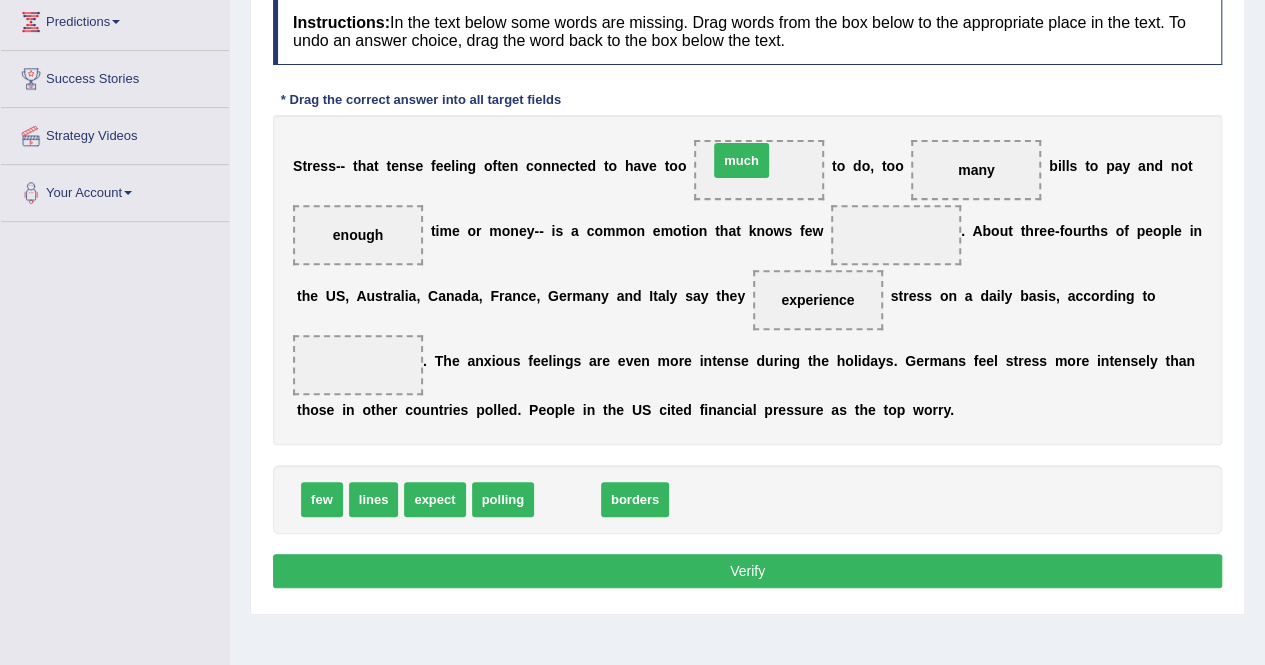 drag, startPoint x: 568, startPoint y: 497, endPoint x: 742, endPoint y: 159, distance: 380.15787 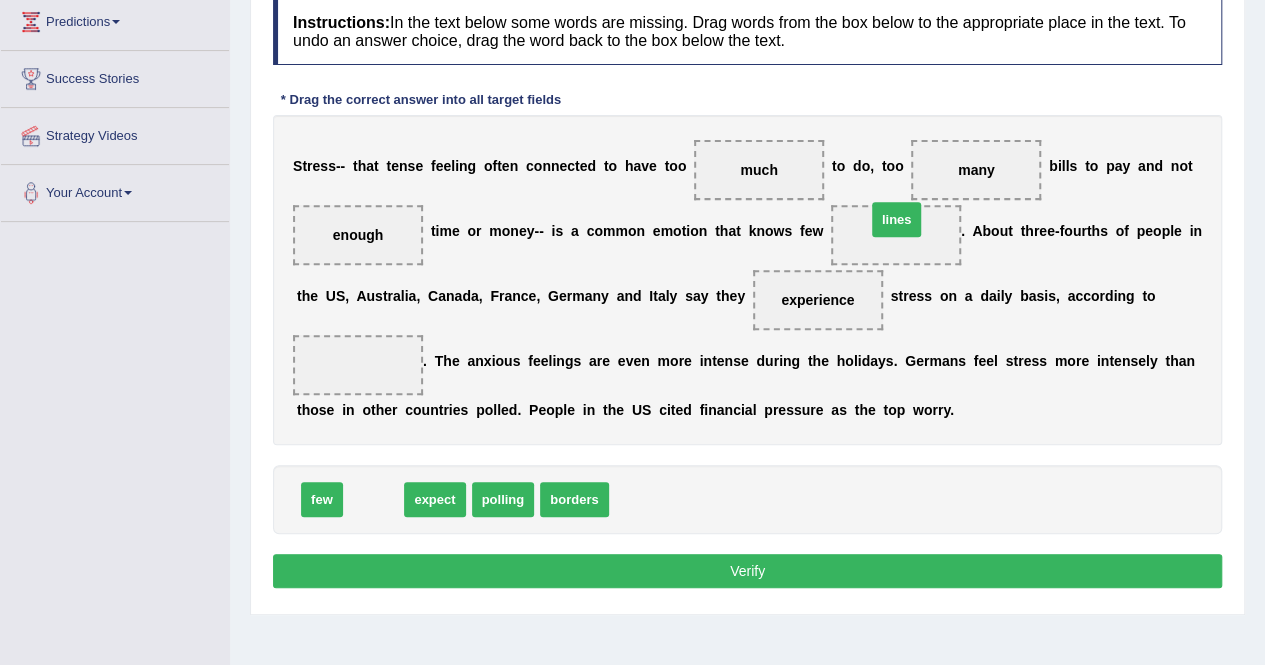drag, startPoint x: 378, startPoint y: 489, endPoint x: 901, endPoint y: 208, distance: 593.7087 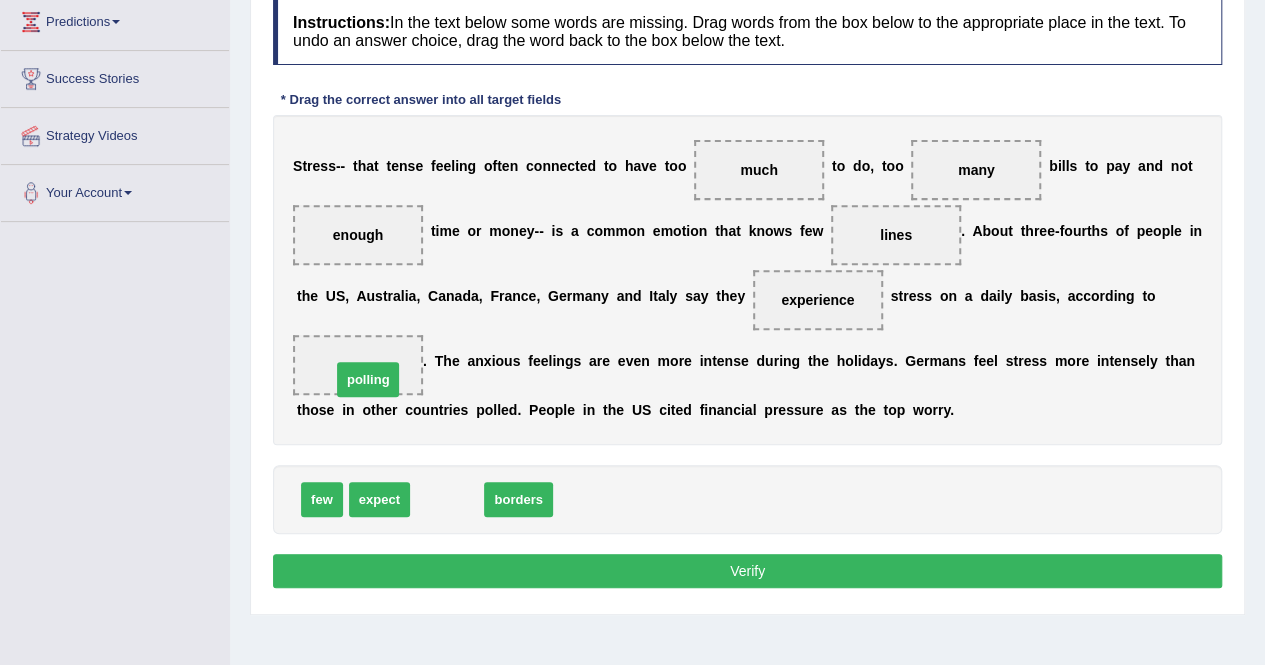 drag, startPoint x: 445, startPoint y: 495, endPoint x: 366, endPoint y: 375, distance: 143.66975 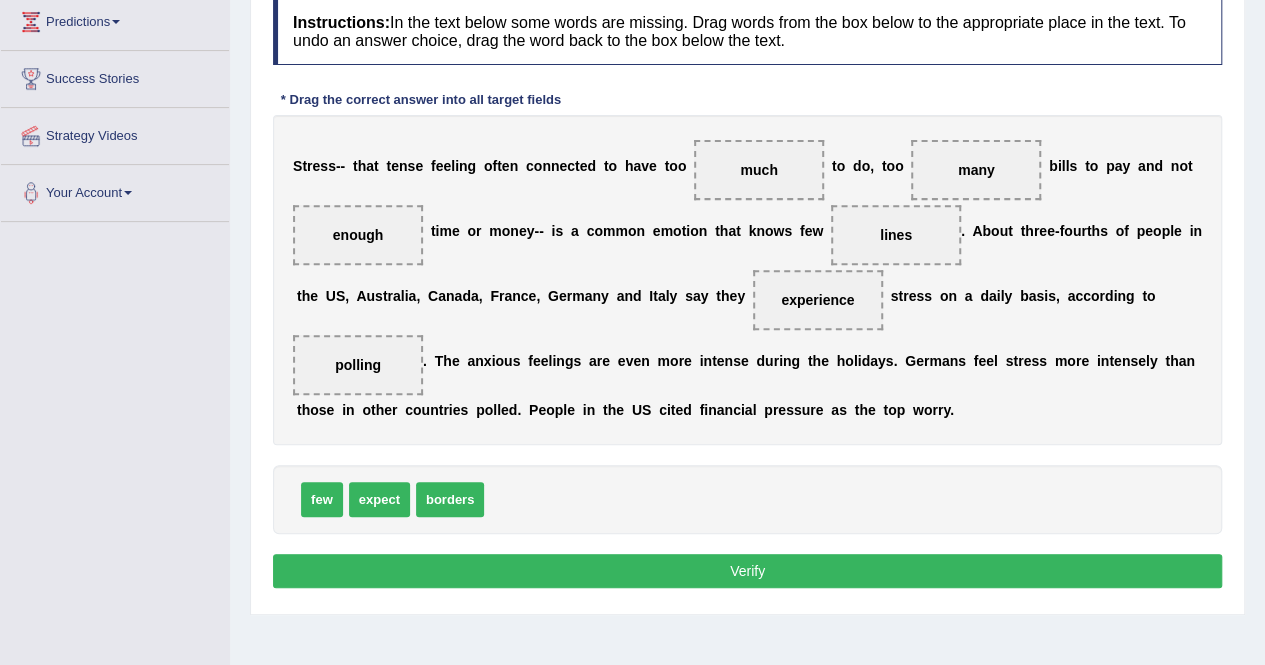 click on "Verify" at bounding box center (747, 571) 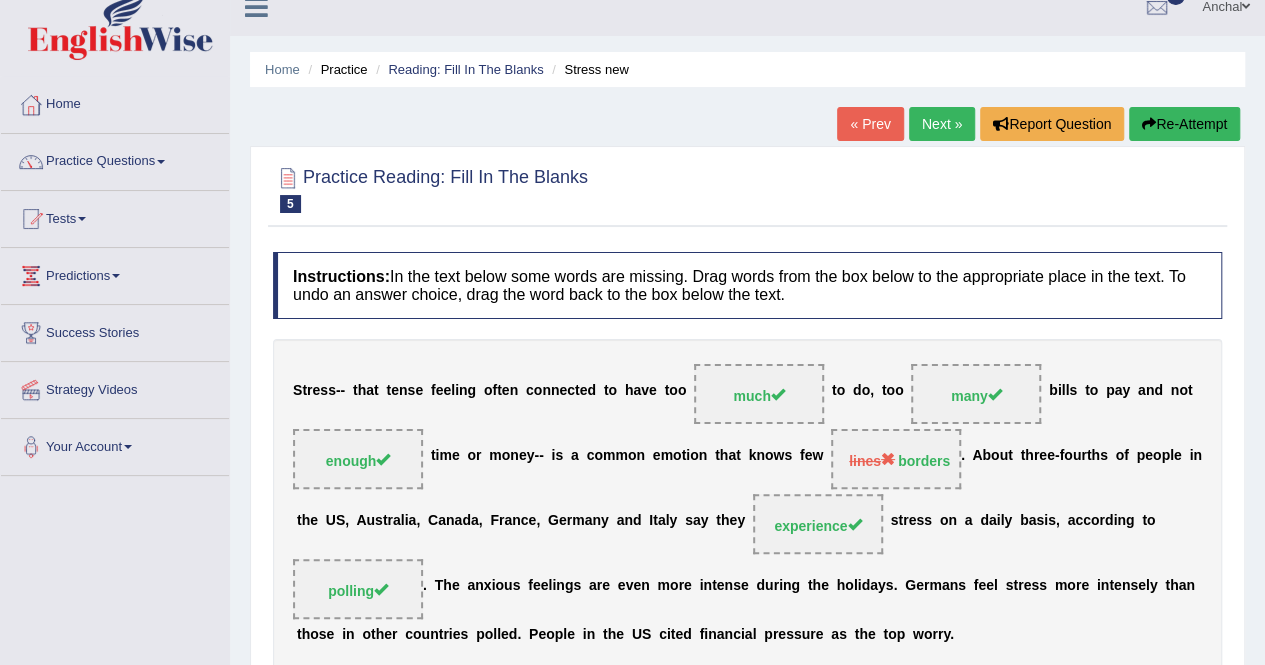 scroll, scrollTop: 0, scrollLeft: 0, axis: both 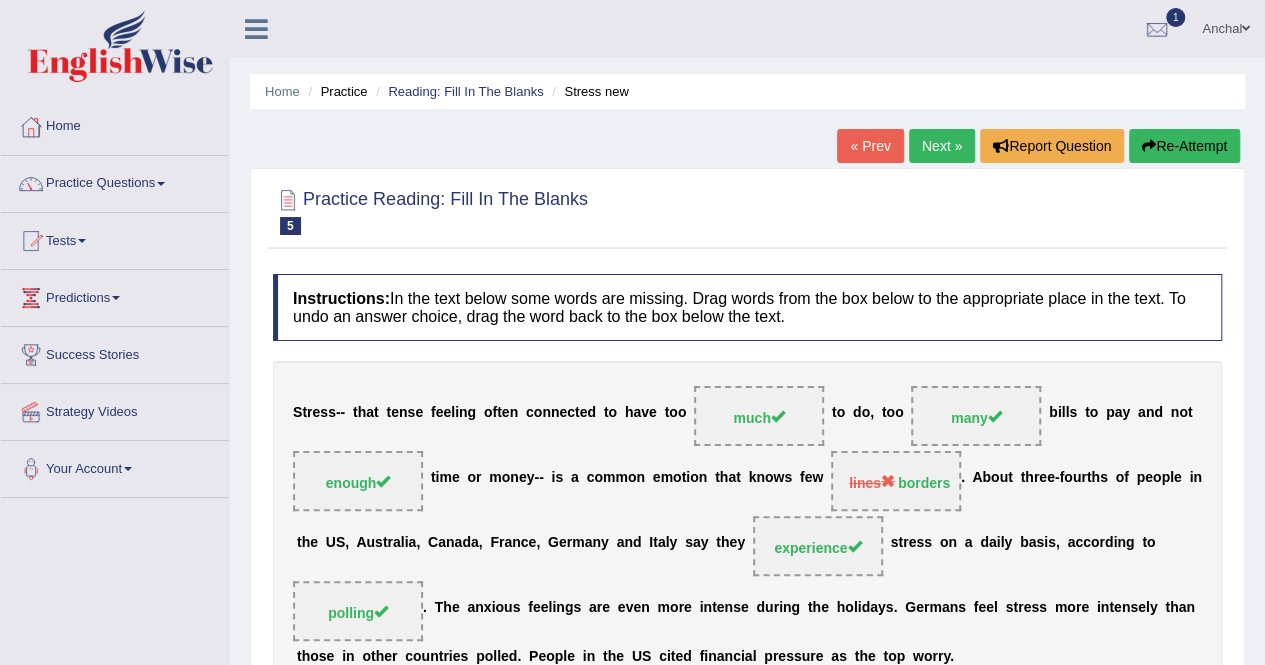 click on "Next »" at bounding box center [942, 146] 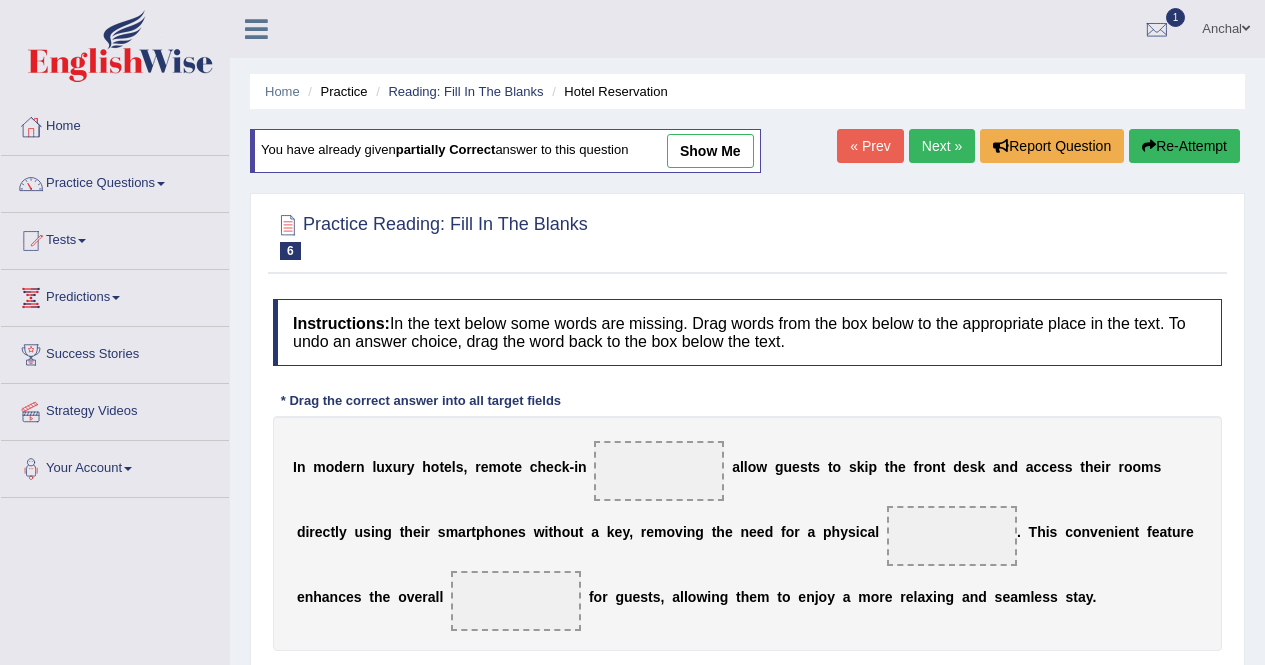scroll, scrollTop: 0, scrollLeft: 0, axis: both 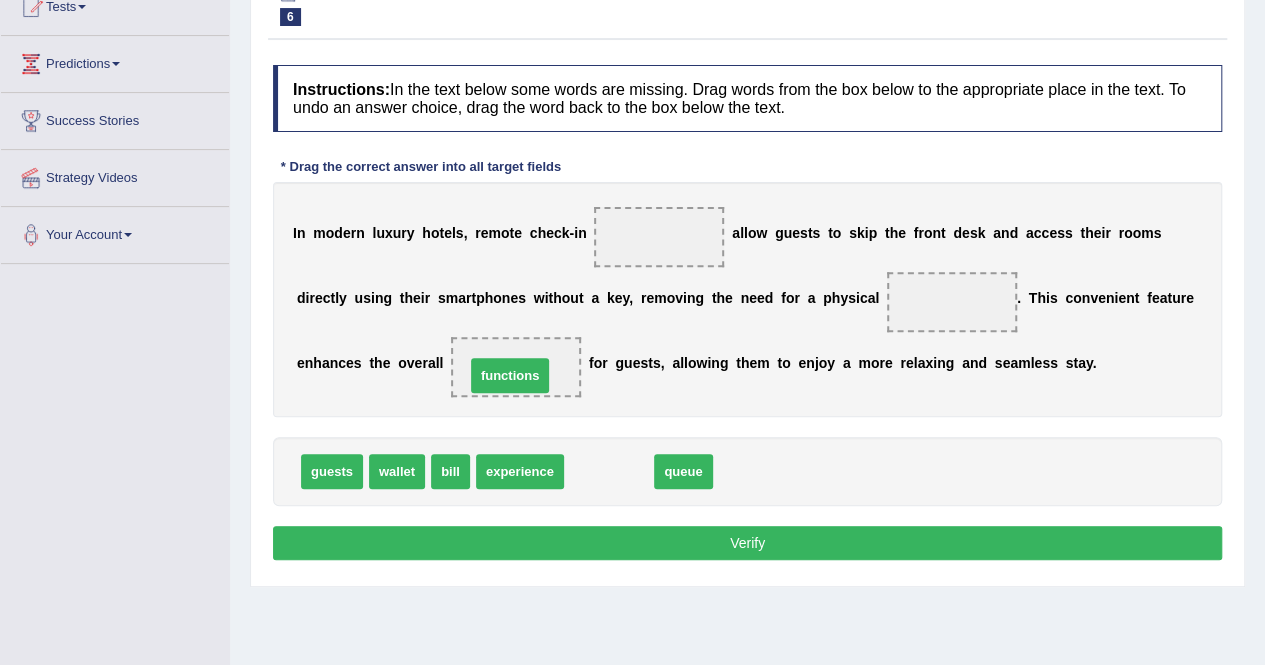 drag, startPoint x: 623, startPoint y: 471, endPoint x: 524, endPoint y: 375, distance: 137.90215 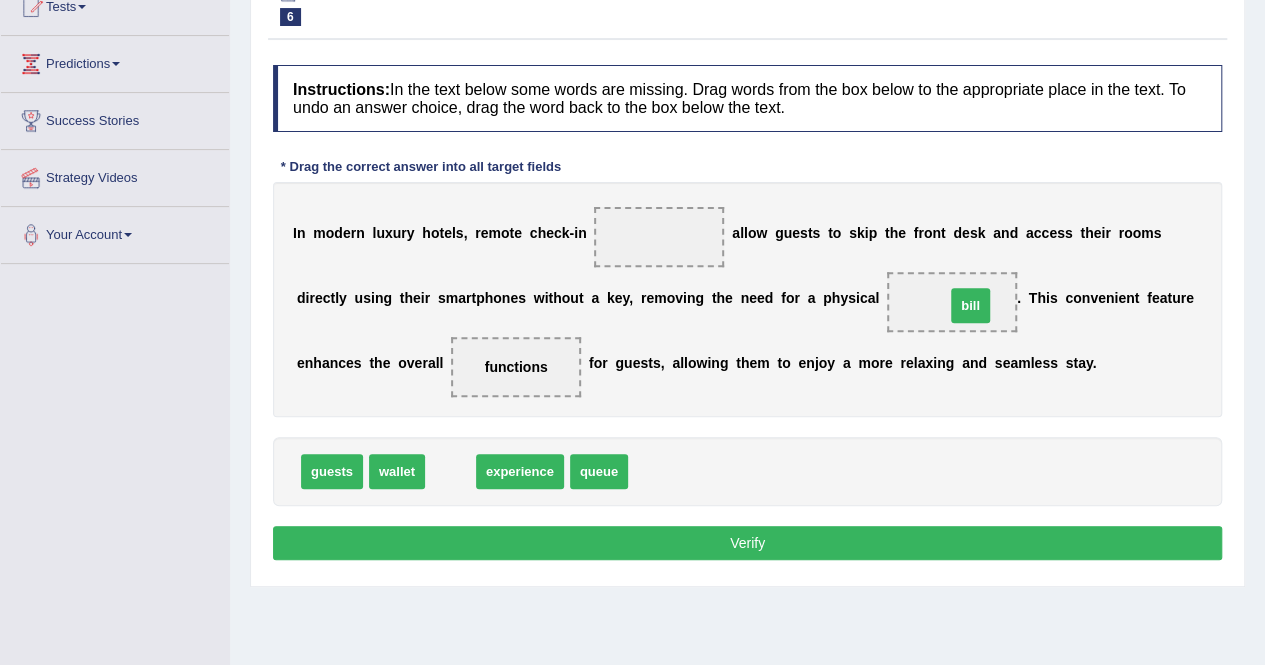 drag, startPoint x: 444, startPoint y: 464, endPoint x: 948, endPoint y: 295, distance: 531.5797 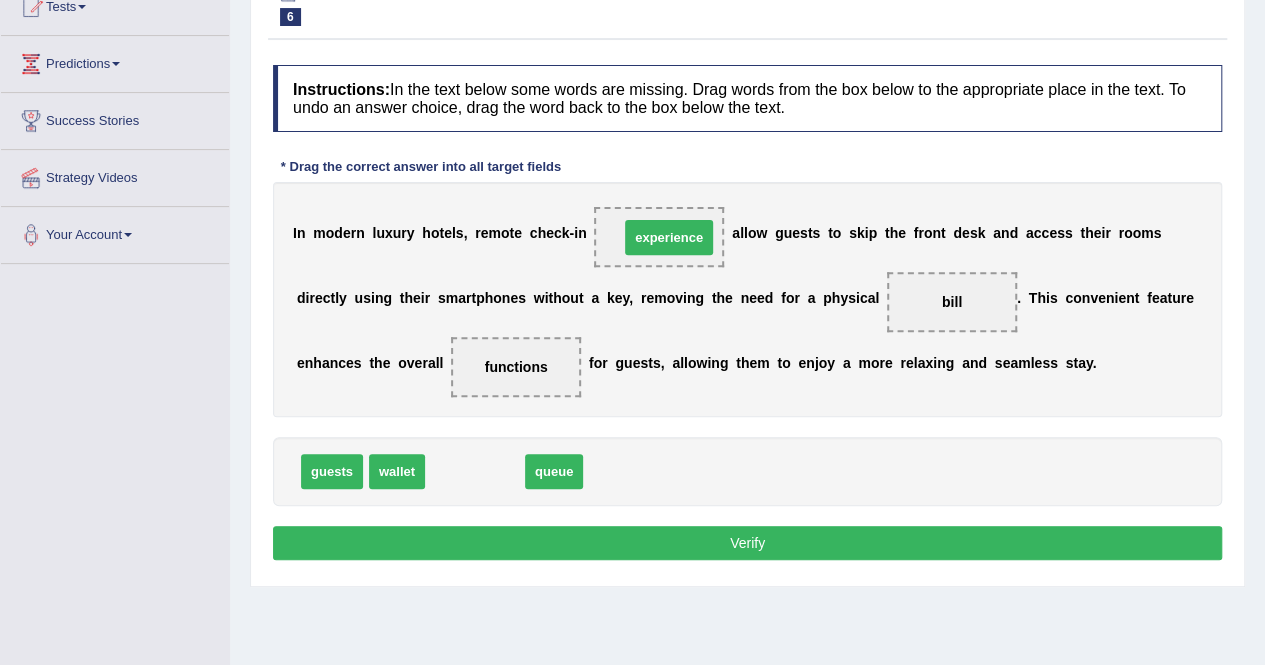 drag, startPoint x: 492, startPoint y: 463, endPoint x: 684, endPoint y: 229, distance: 302.68796 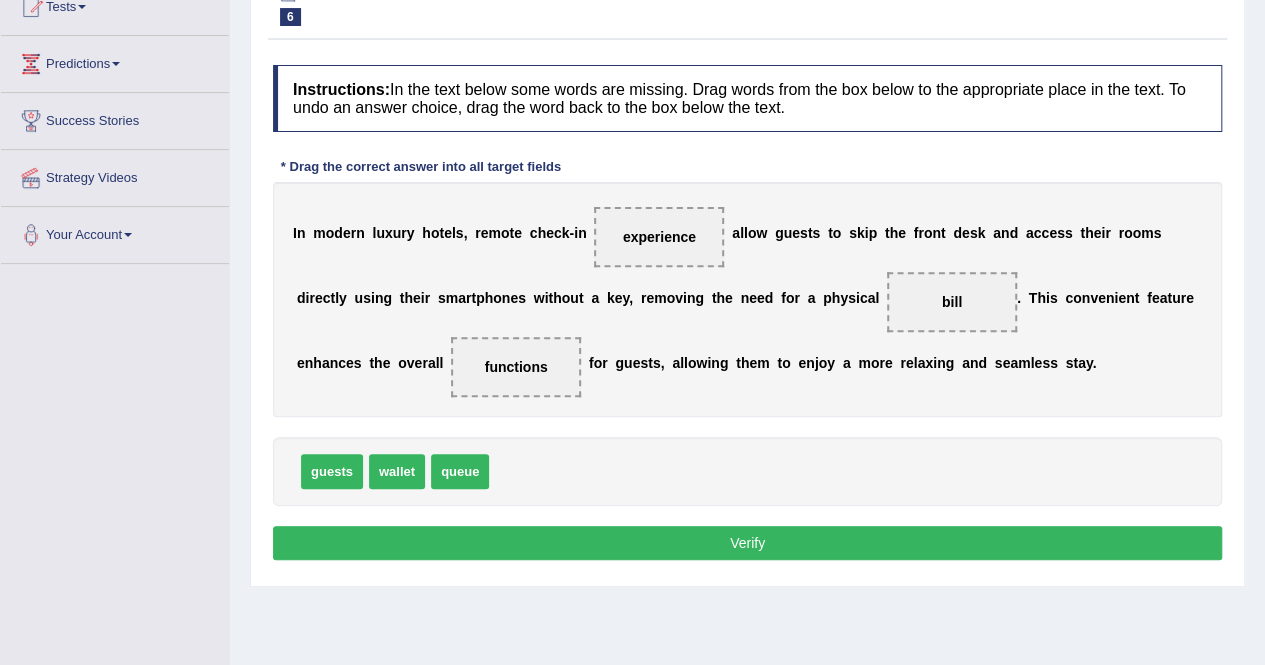click on "Verify" at bounding box center [747, 543] 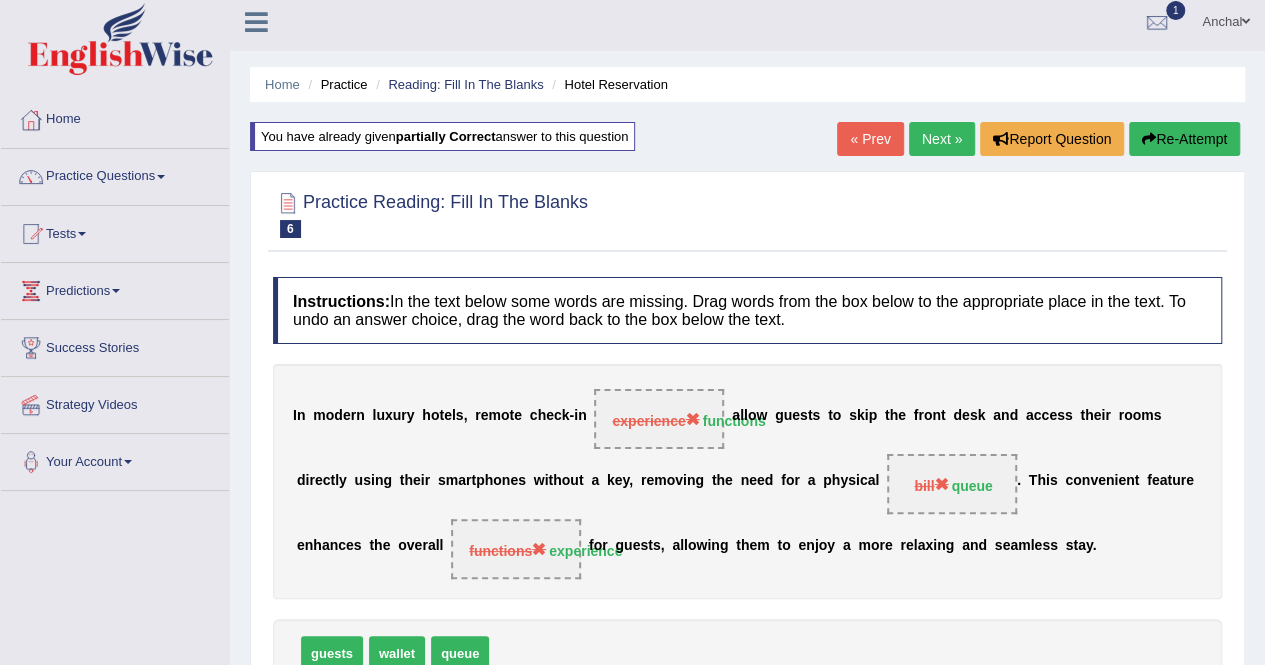 scroll, scrollTop: 0, scrollLeft: 0, axis: both 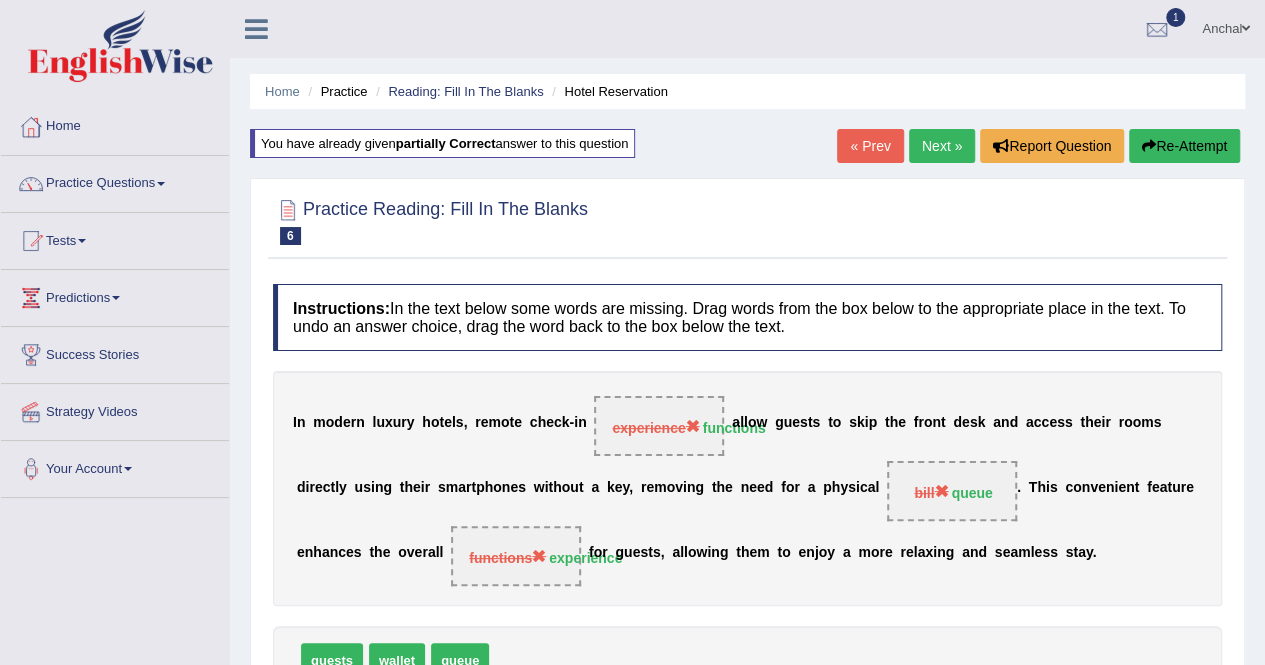 click on "Re-Attempt" at bounding box center (1184, 146) 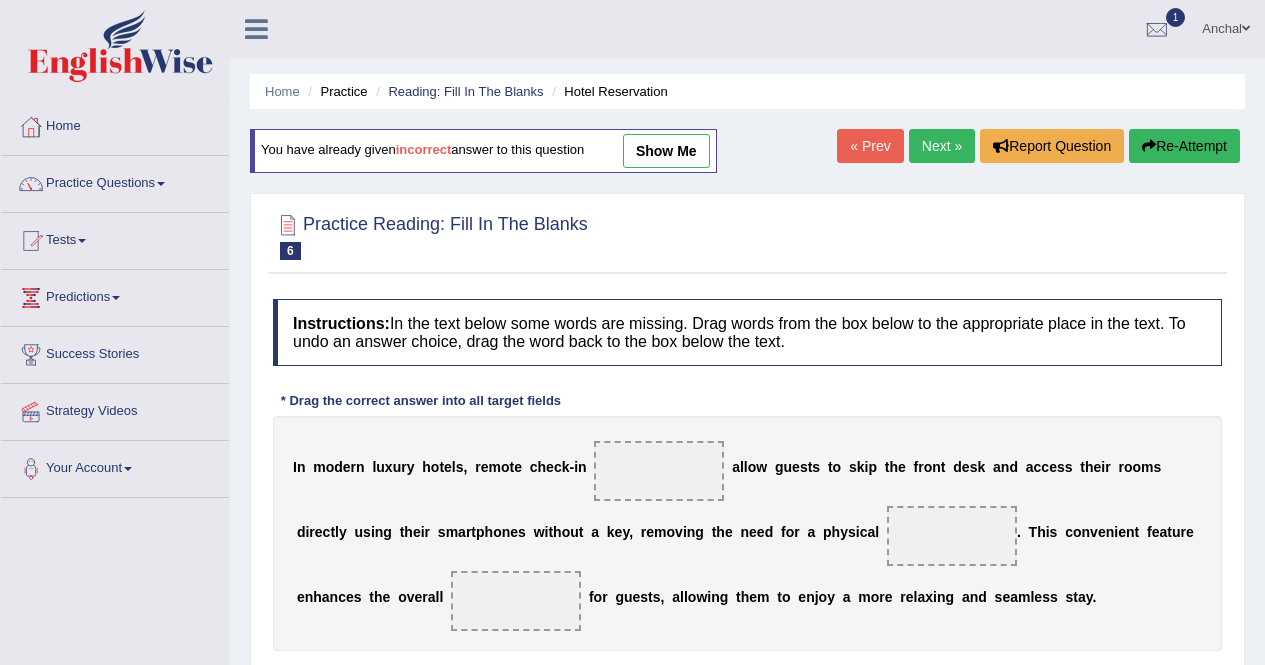 scroll, scrollTop: 0, scrollLeft: 0, axis: both 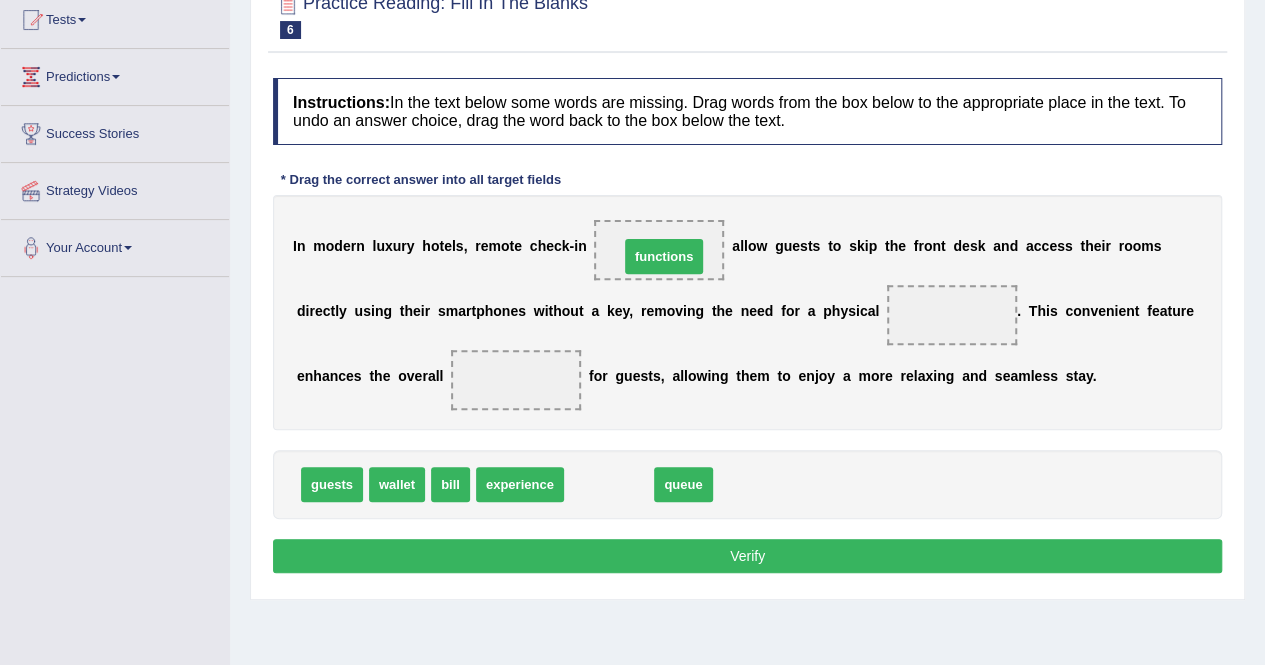 drag, startPoint x: 613, startPoint y: 492, endPoint x: 668, endPoint y: 264, distance: 234.53998 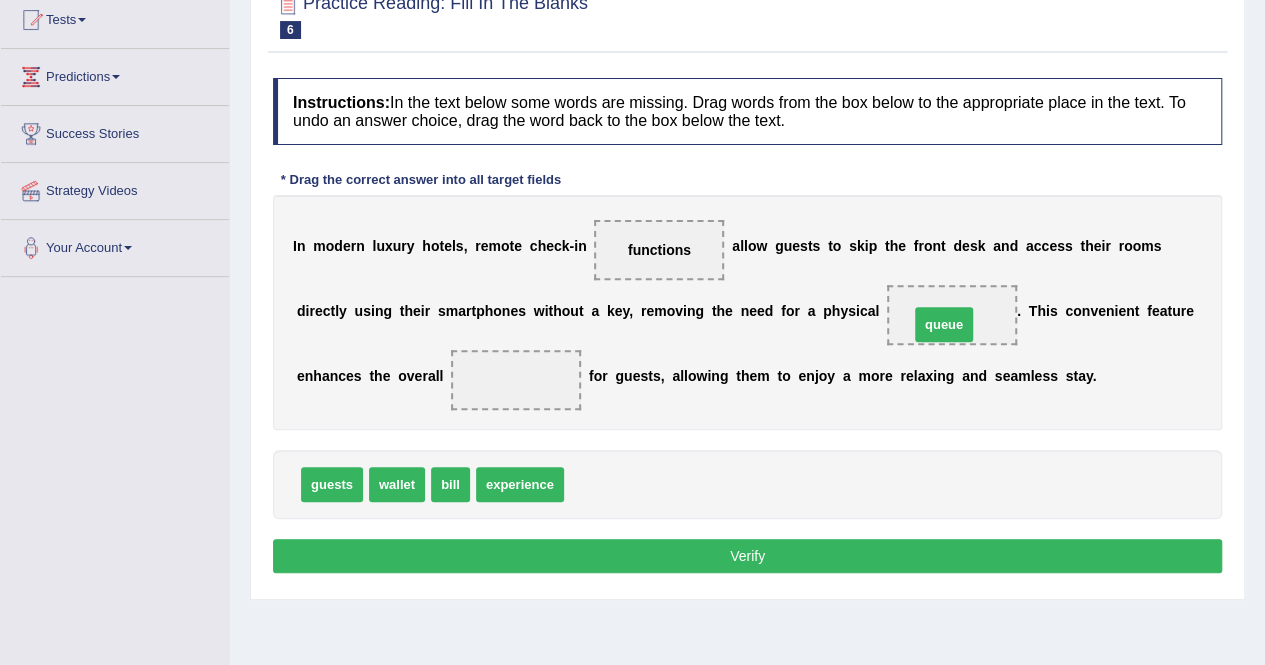 drag, startPoint x: 601, startPoint y: 481, endPoint x: 947, endPoint y: 321, distance: 381.20337 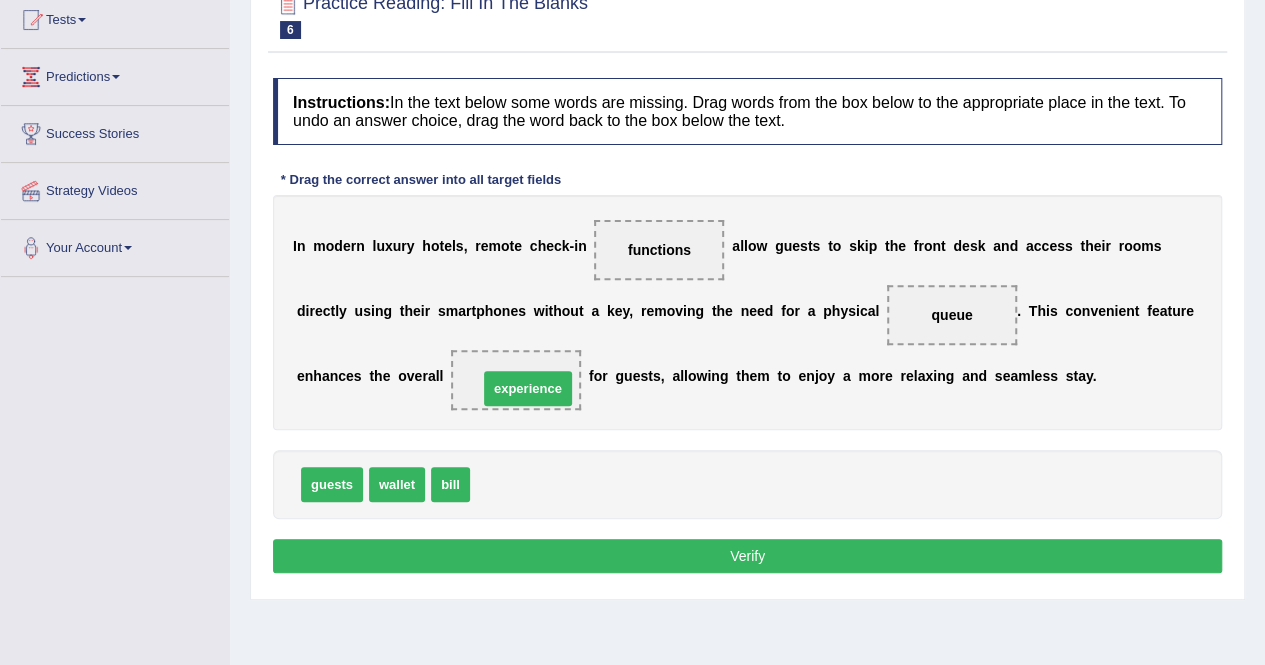 drag, startPoint x: 498, startPoint y: 479, endPoint x: 506, endPoint y: 384, distance: 95.33625 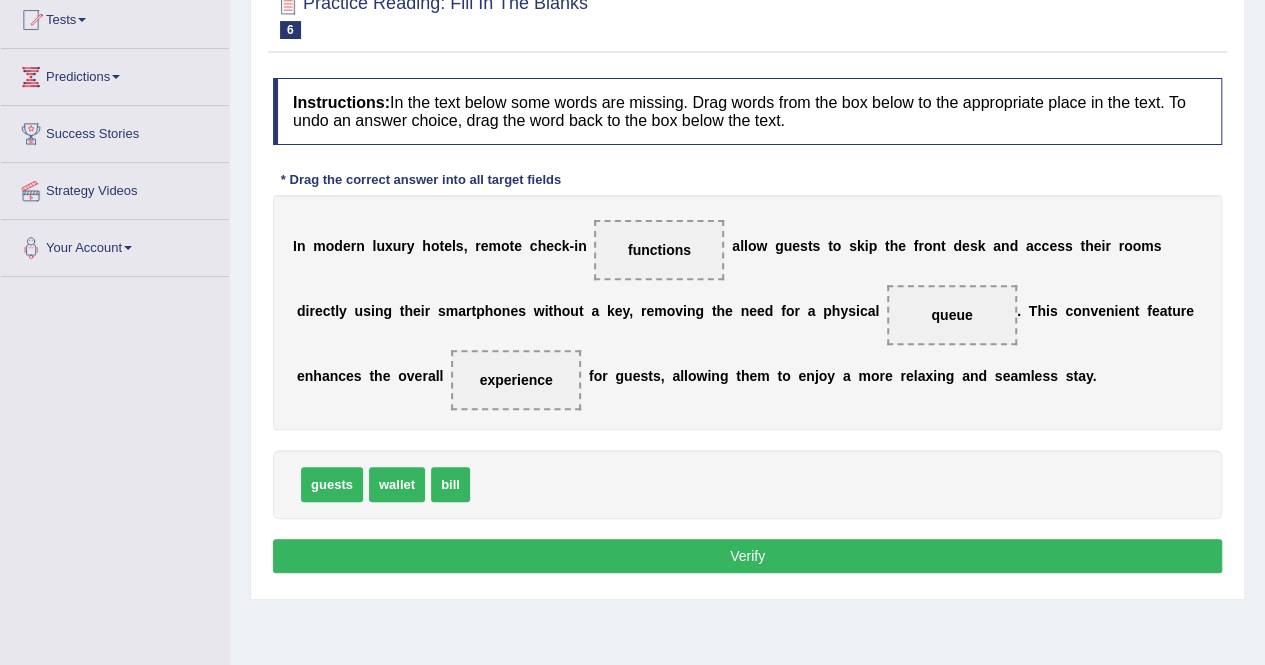 click on "Verify" at bounding box center (747, 556) 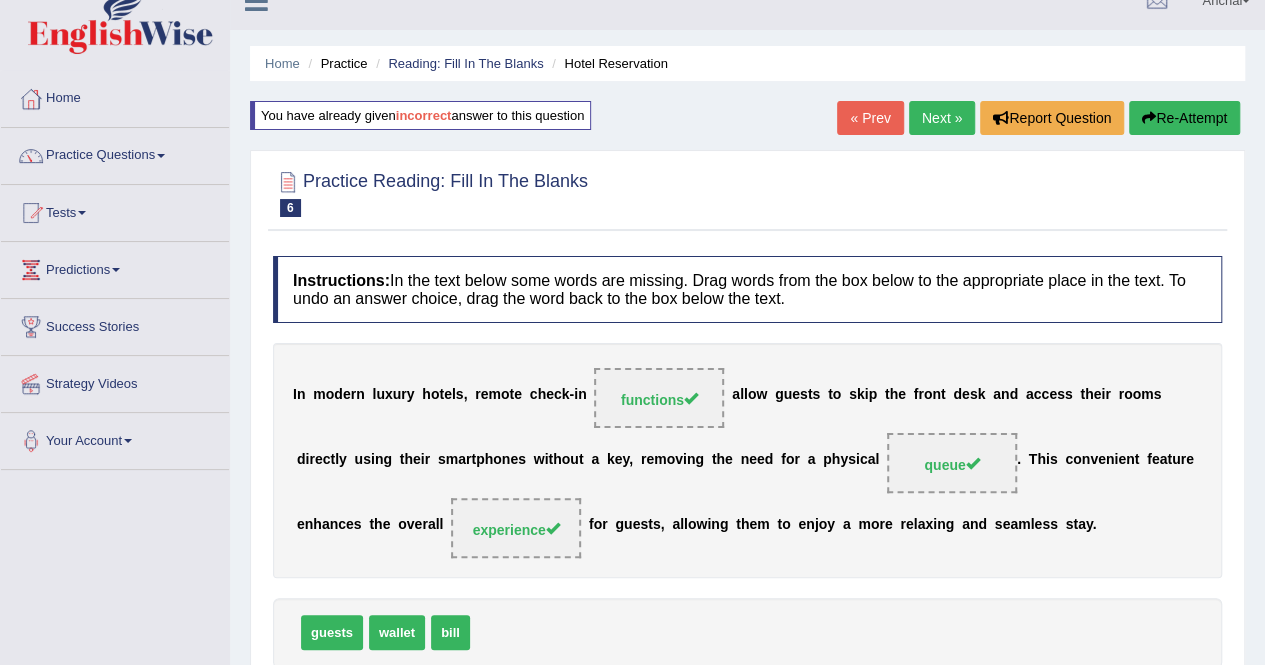 scroll, scrollTop: 0, scrollLeft: 0, axis: both 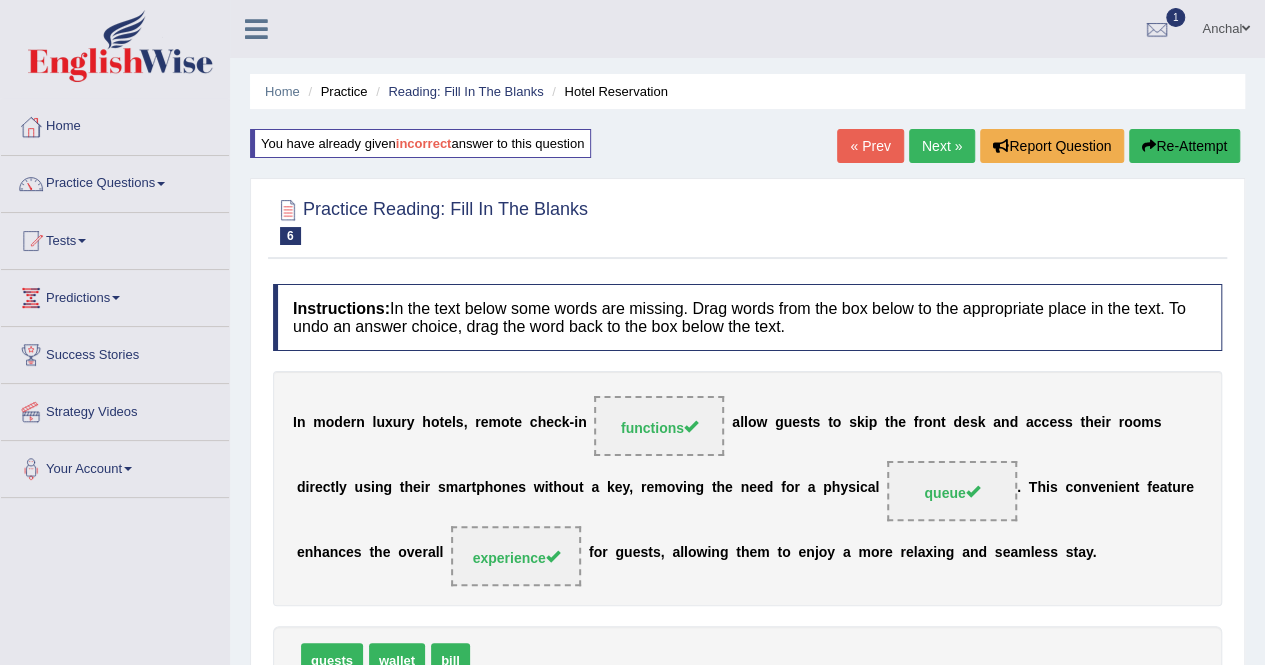 click on "Re-Attempt" at bounding box center [1184, 146] 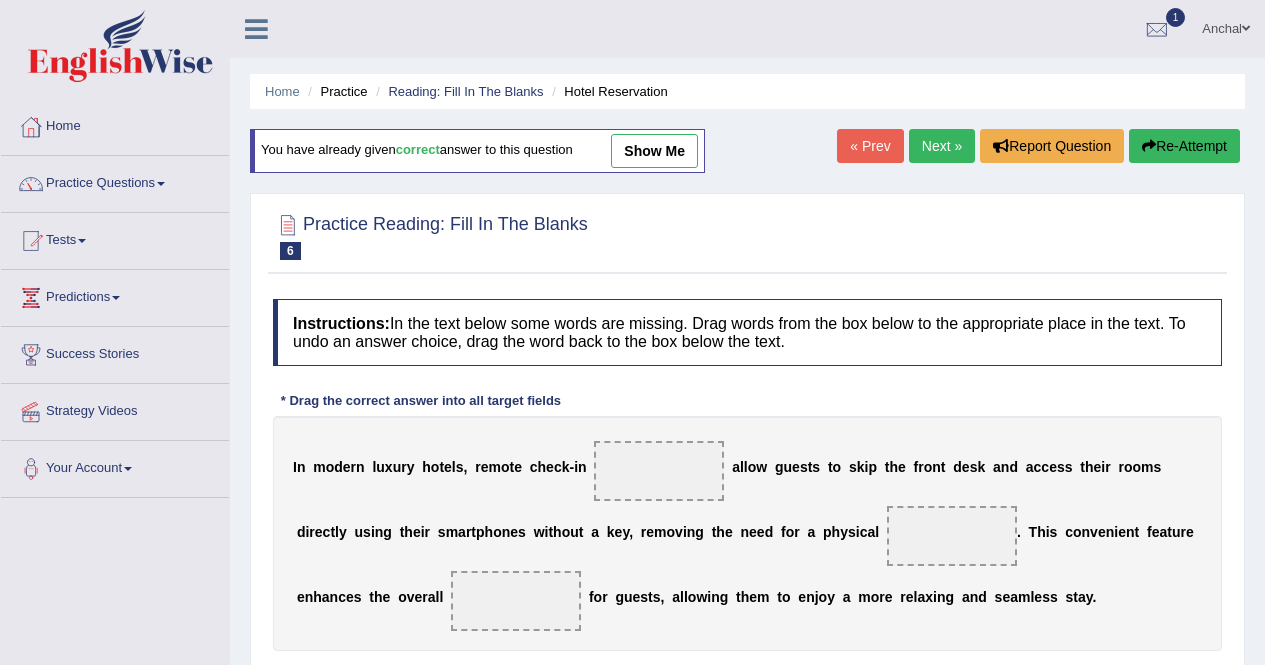 scroll, scrollTop: 0, scrollLeft: 0, axis: both 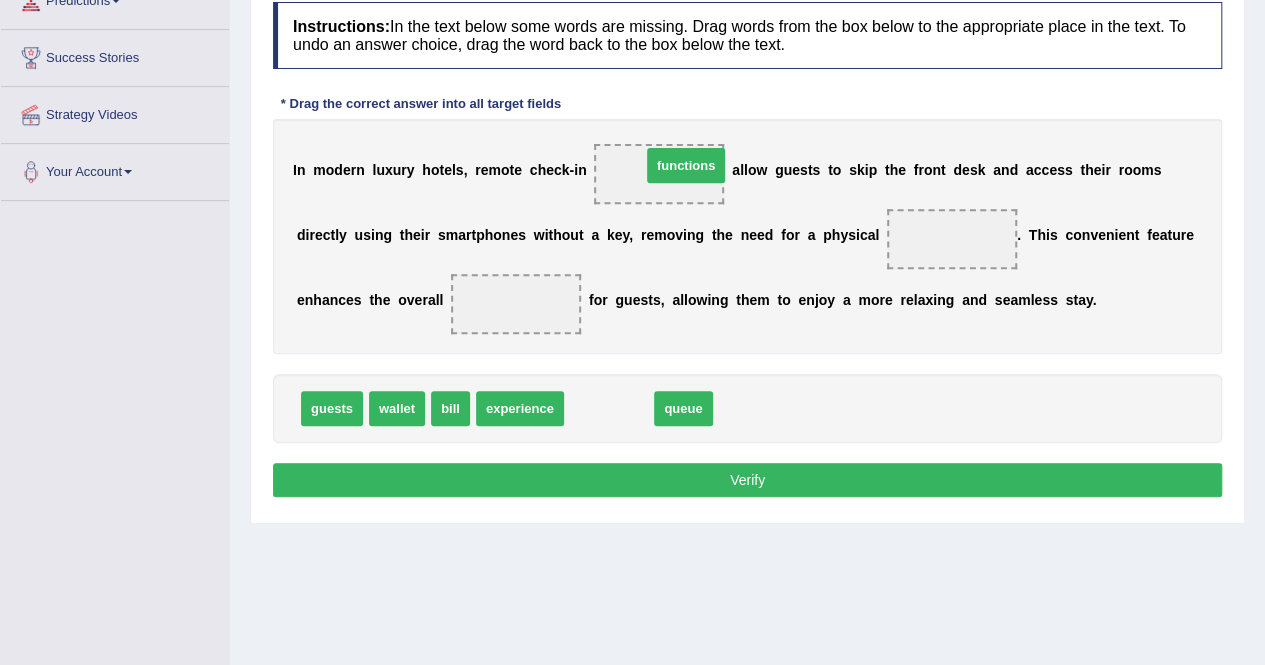 drag, startPoint x: 620, startPoint y: 402, endPoint x: 682, endPoint y: 172, distance: 238.20999 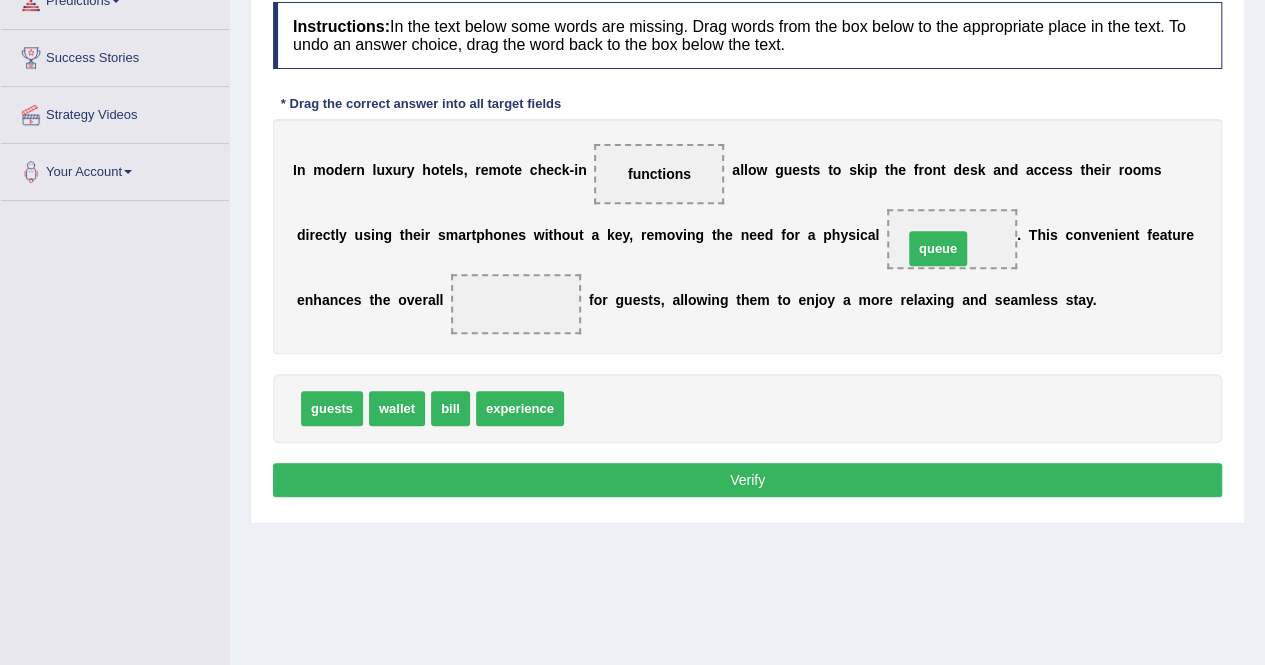 drag, startPoint x: 611, startPoint y: 415, endPoint x: 953, endPoint y: 256, distance: 377.1538 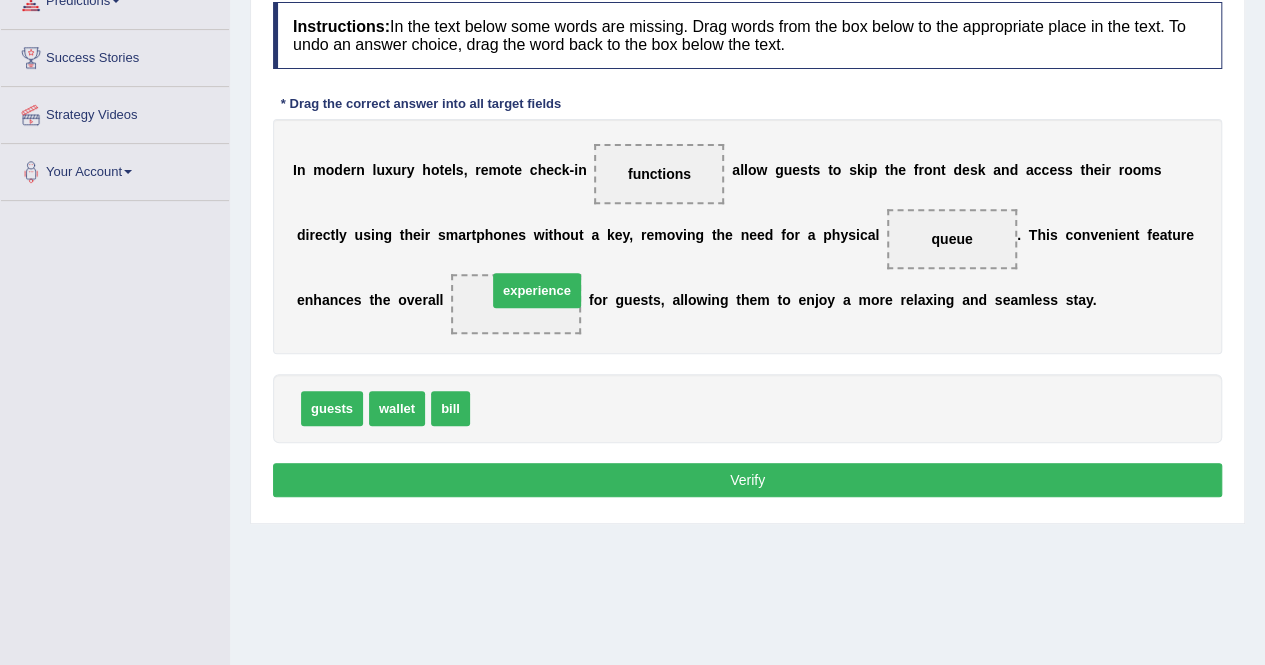 drag, startPoint x: 516, startPoint y: 413, endPoint x: 535, endPoint y: 297, distance: 117.54574 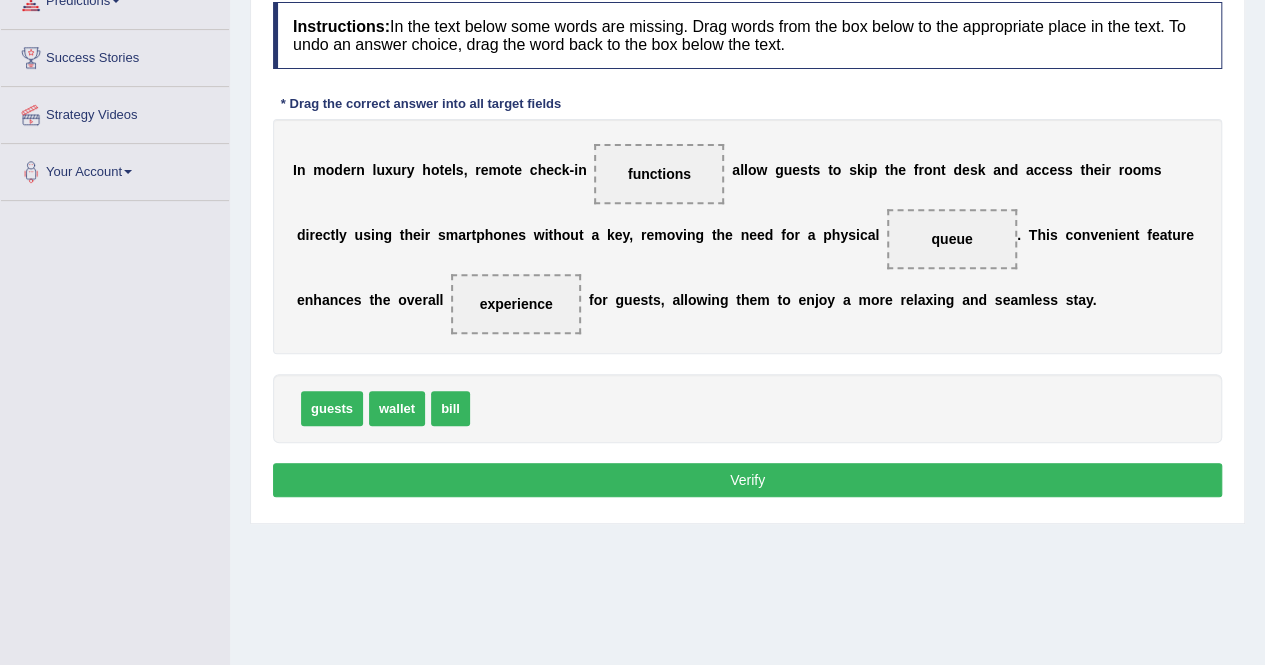 click on "Verify" at bounding box center (747, 480) 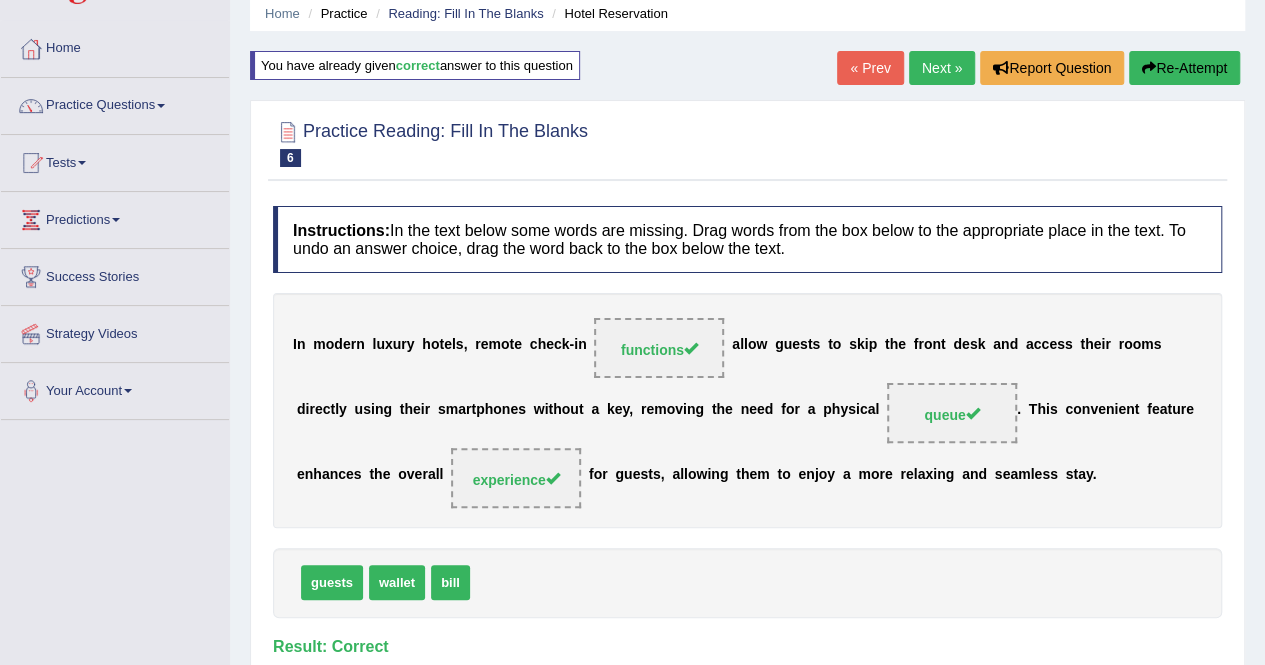 scroll, scrollTop: 0, scrollLeft: 0, axis: both 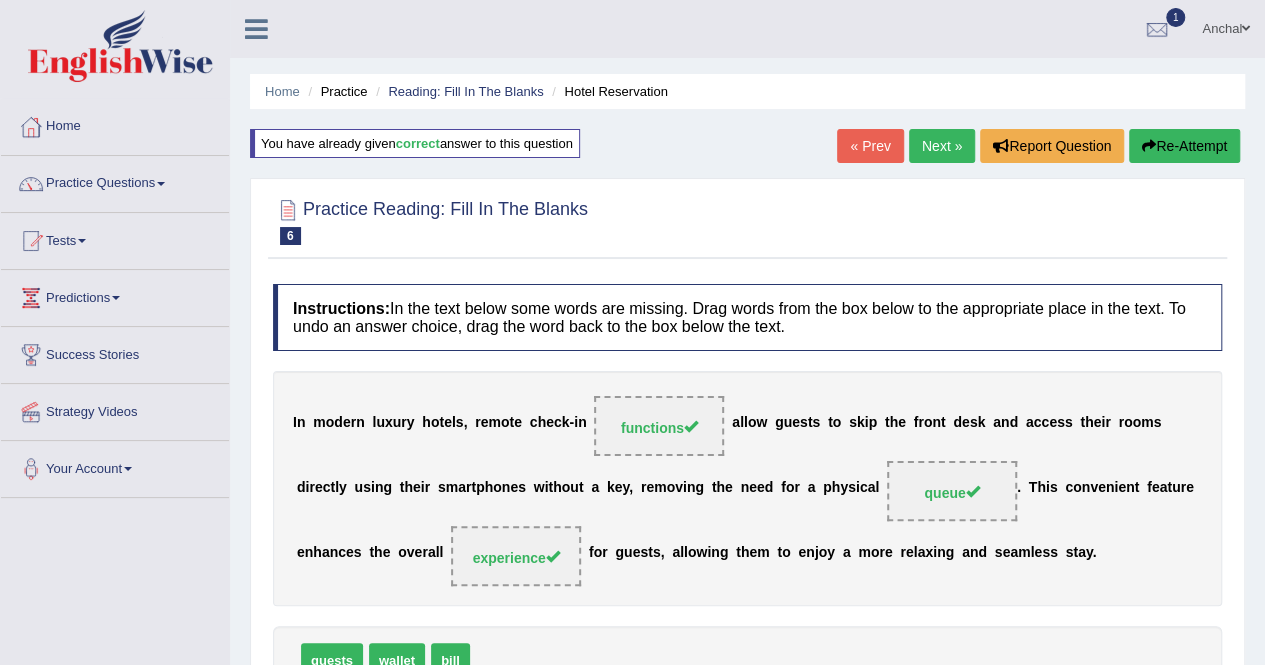 click on "Next »" at bounding box center [942, 146] 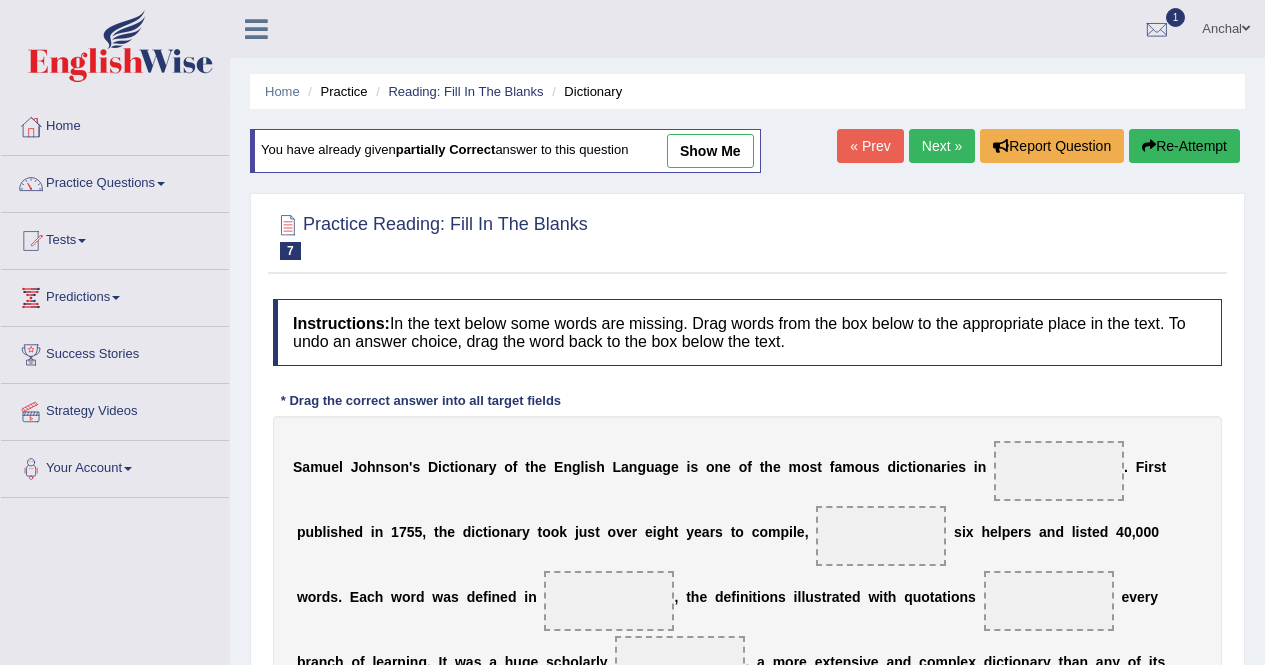 scroll, scrollTop: 217, scrollLeft: 0, axis: vertical 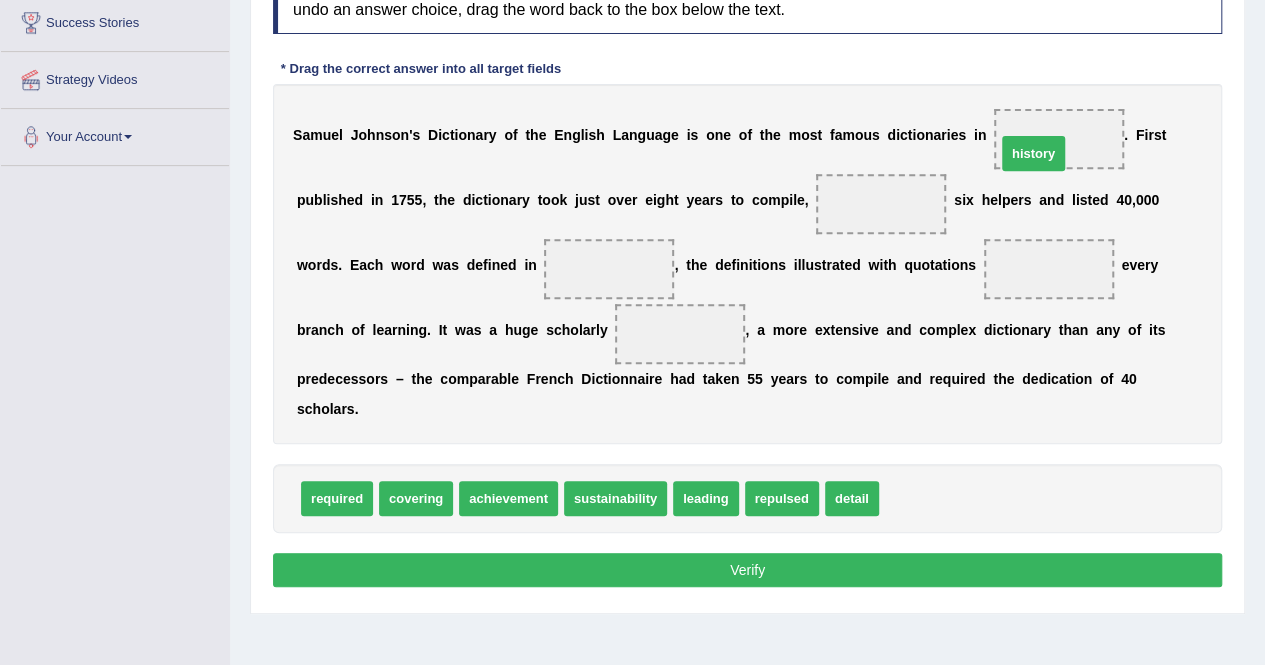 drag, startPoint x: 904, startPoint y: 482, endPoint x: 1026, endPoint y: 127, distance: 375.37848 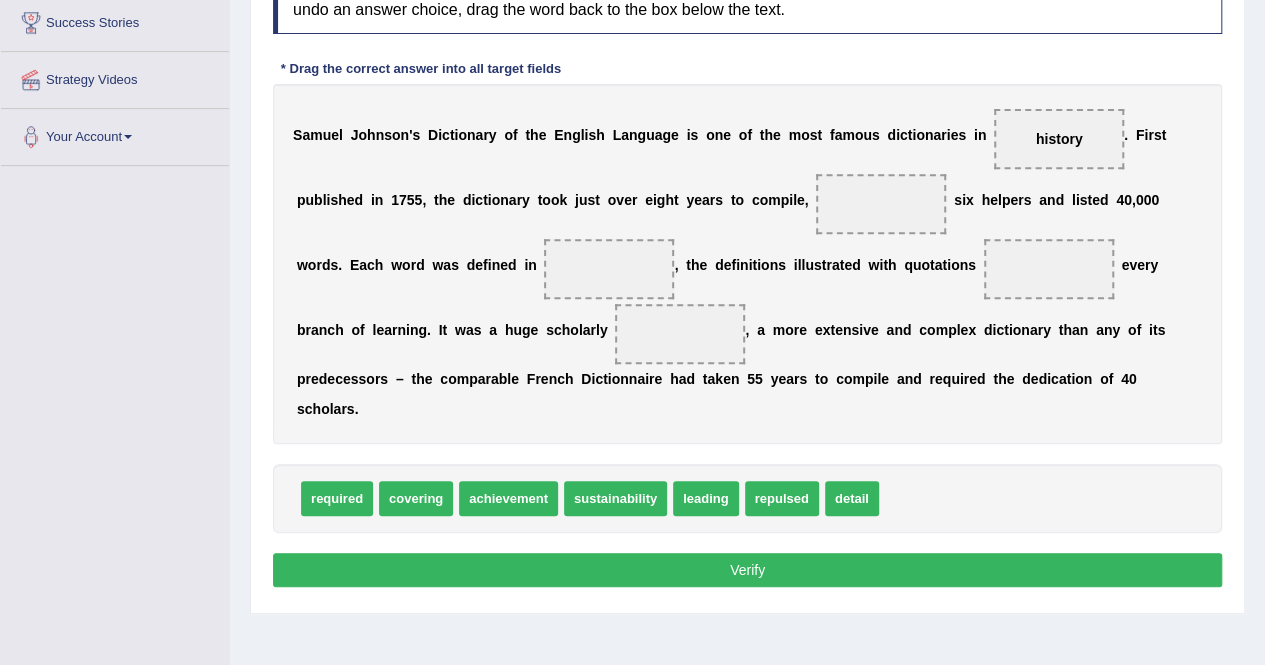 click on "history" at bounding box center [1059, 139] 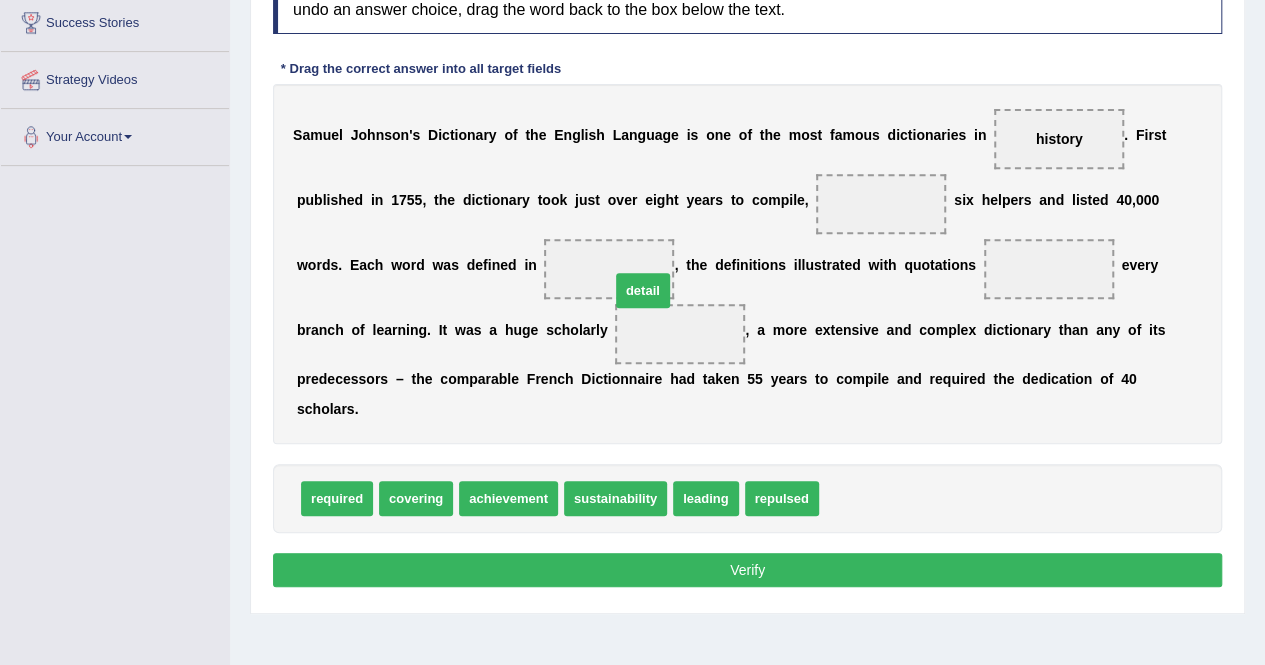 drag, startPoint x: 866, startPoint y: 488, endPoint x: 642, endPoint y: 255, distance: 323.21045 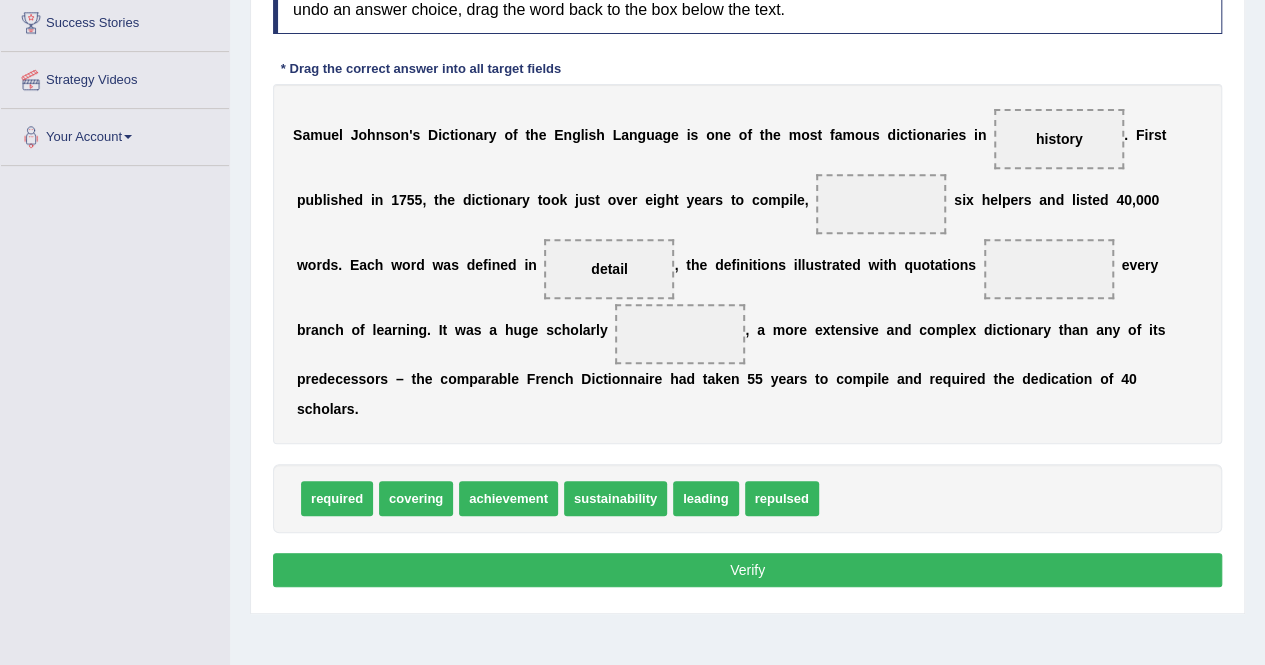 click on "required" at bounding box center [337, 498] 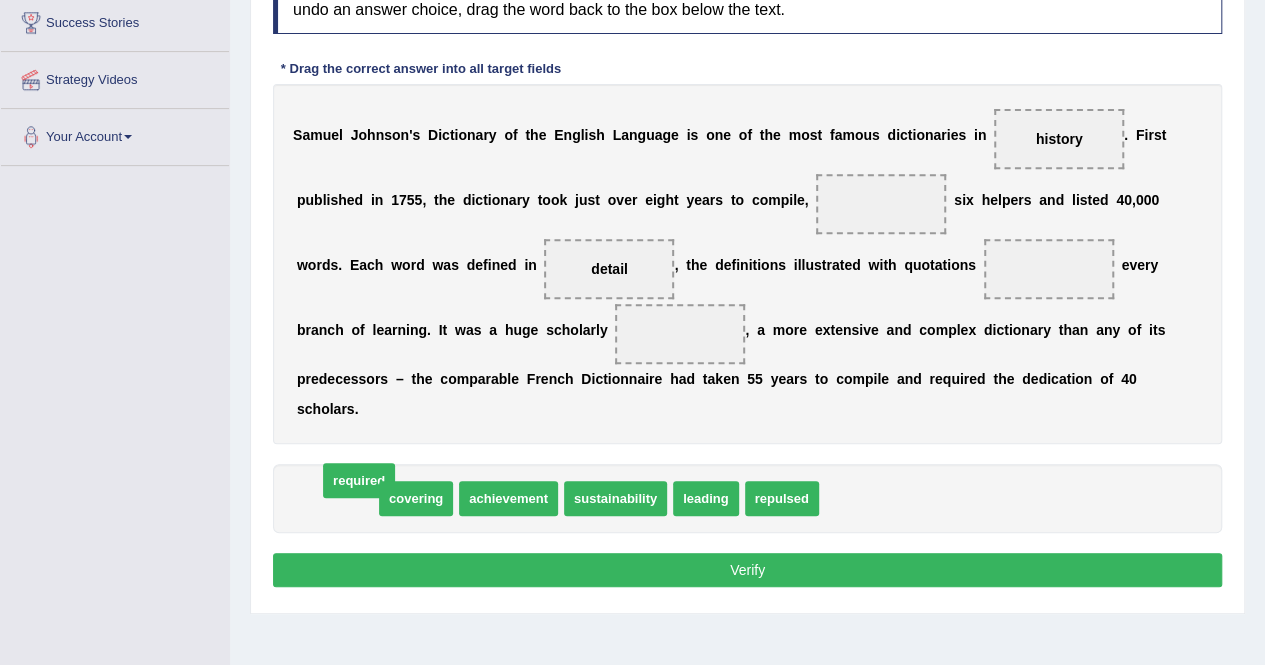 drag, startPoint x: 357, startPoint y: 490, endPoint x: 378, endPoint y: 483, distance: 22.135944 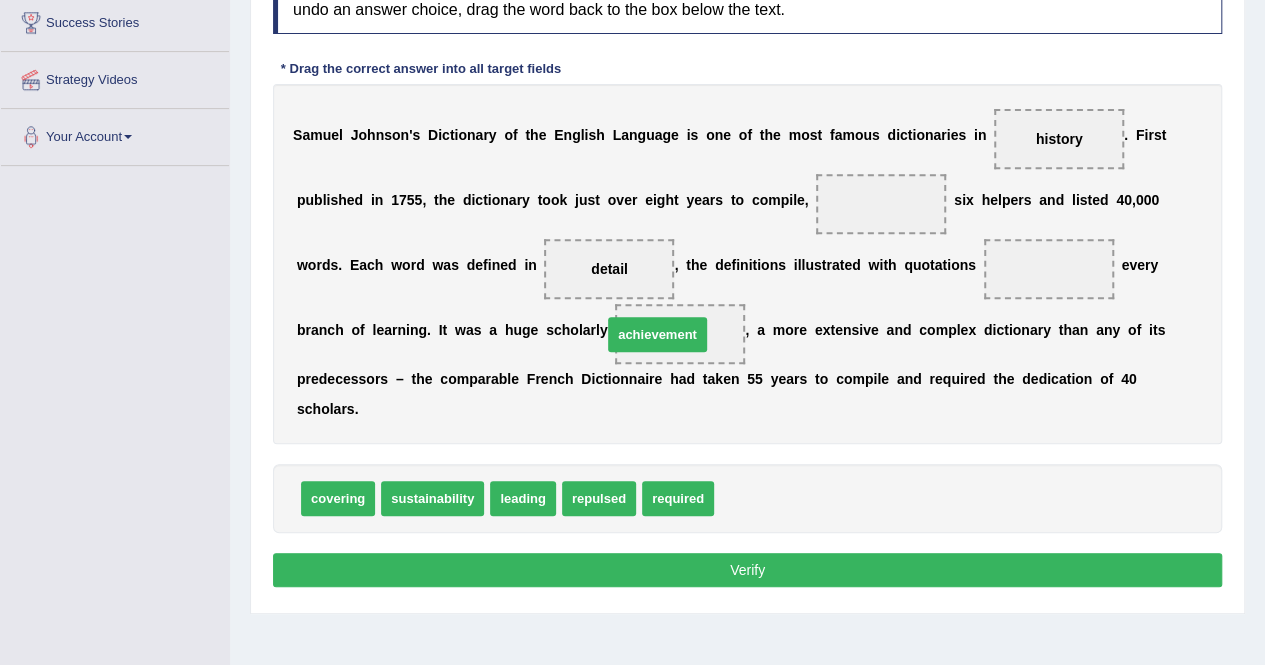 drag, startPoint x: 752, startPoint y: 501, endPoint x: 638, endPoint y: 335, distance: 201.37527 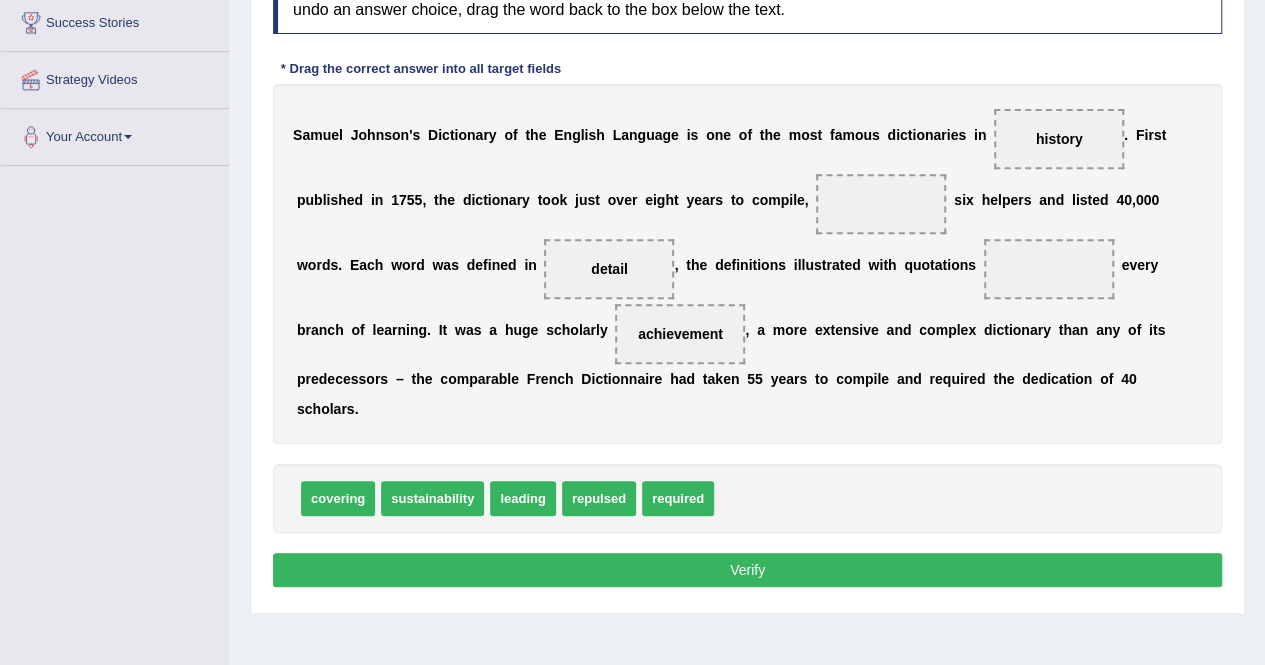 click on "covering" at bounding box center (338, 498) 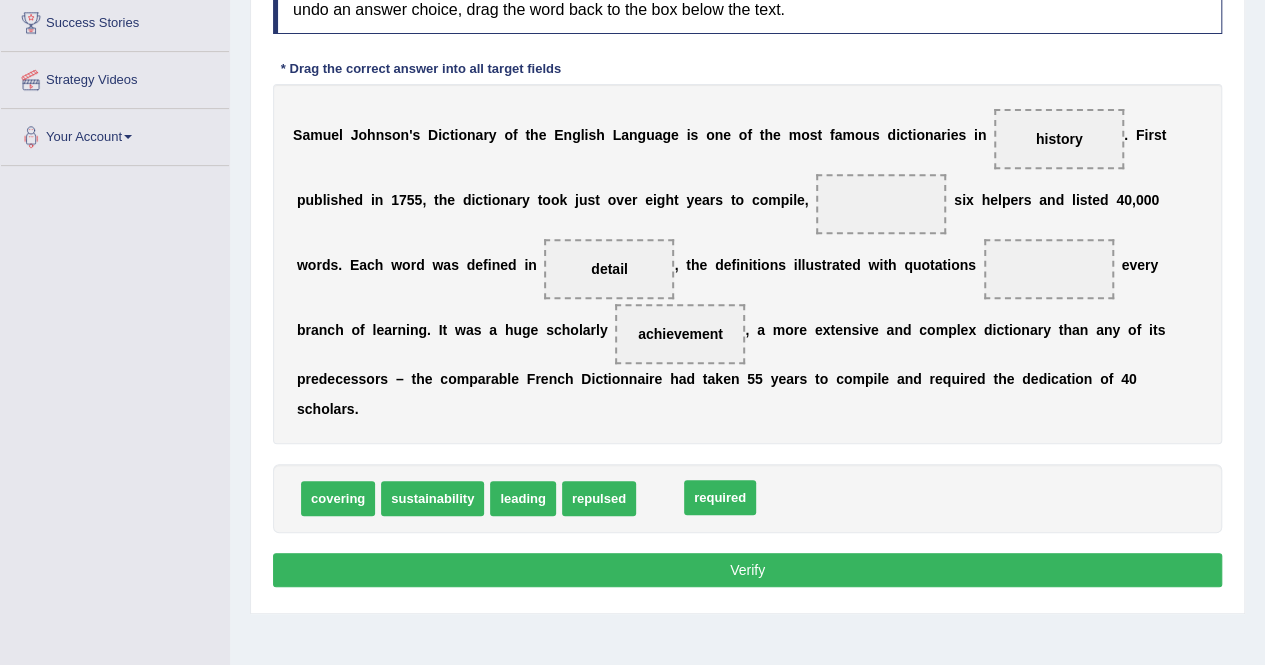 drag, startPoint x: 658, startPoint y: 499, endPoint x: 692, endPoint y: 499, distance: 34 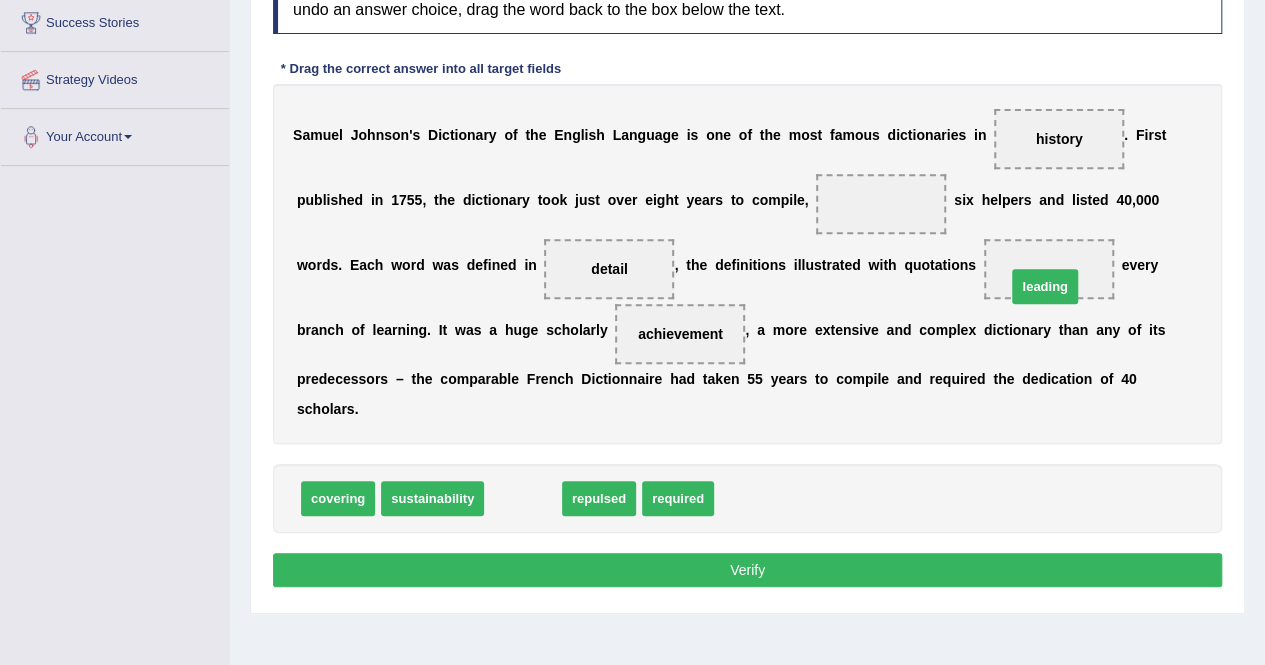 drag, startPoint x: 532, startPoint y: 499, endPoint x: 1053, endPoint y: 287, distance: 562.48114 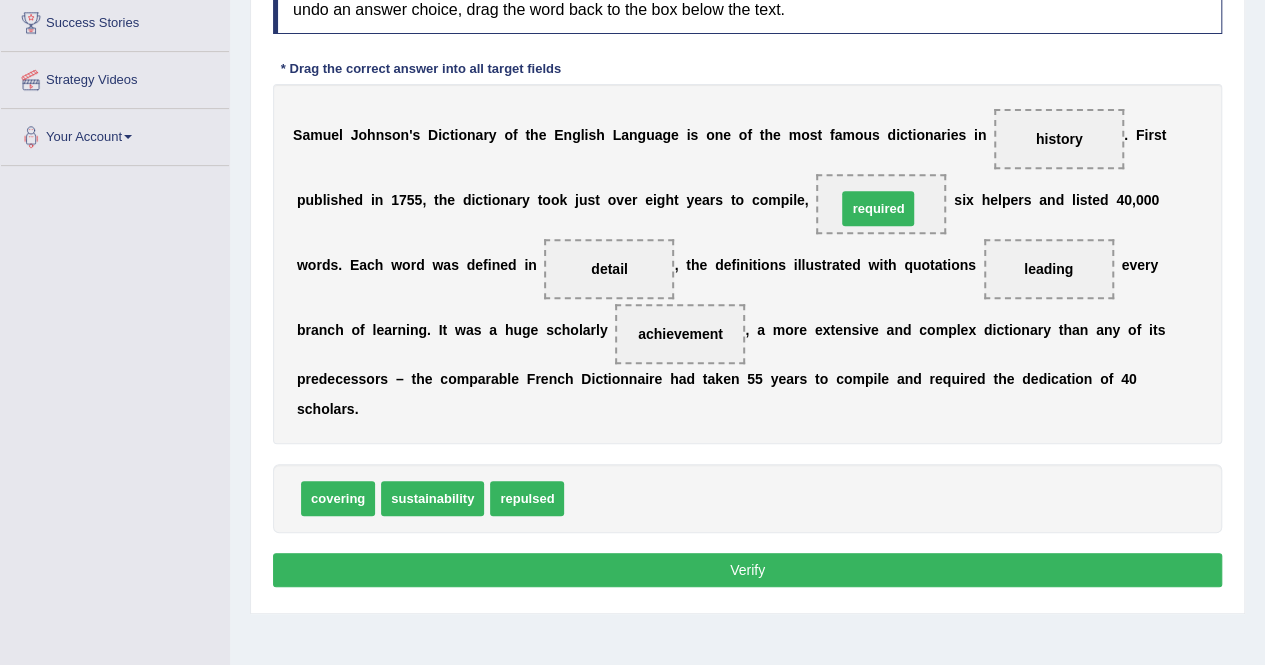 drag, startPoint x: 612, startPoint y: 495, endPoint x: 885, endPoint y: 205, distance: 398.28256 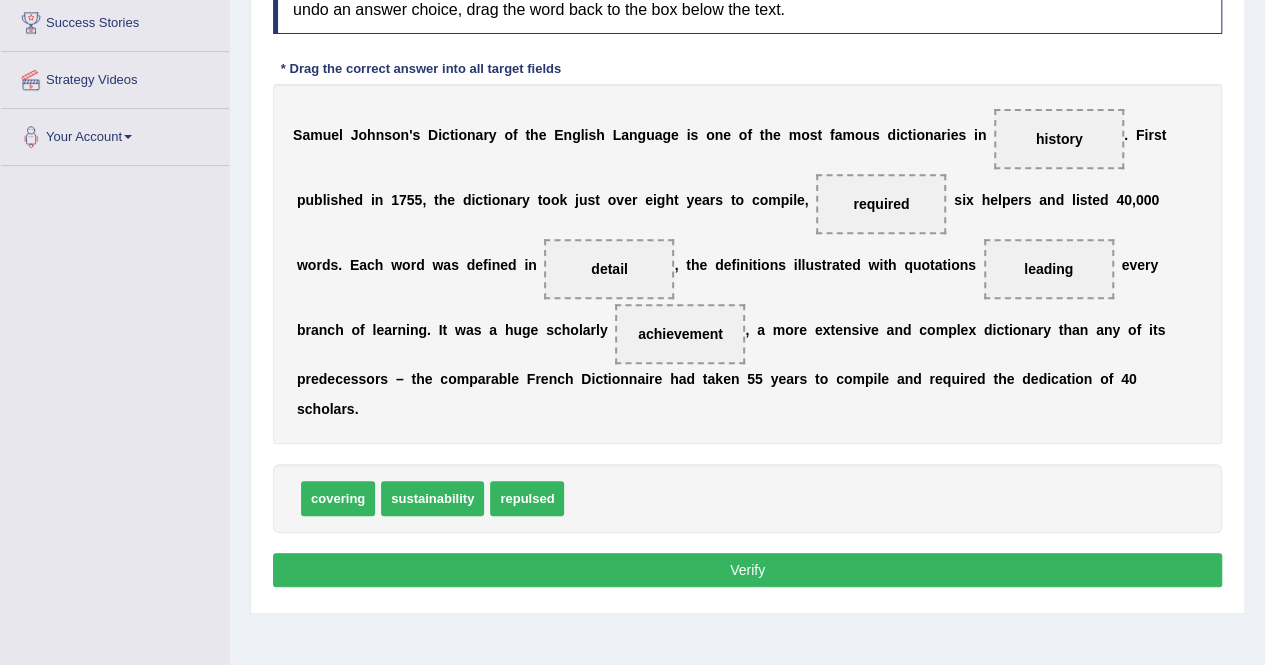 click on "Verify" at bounding box center (747, 570) 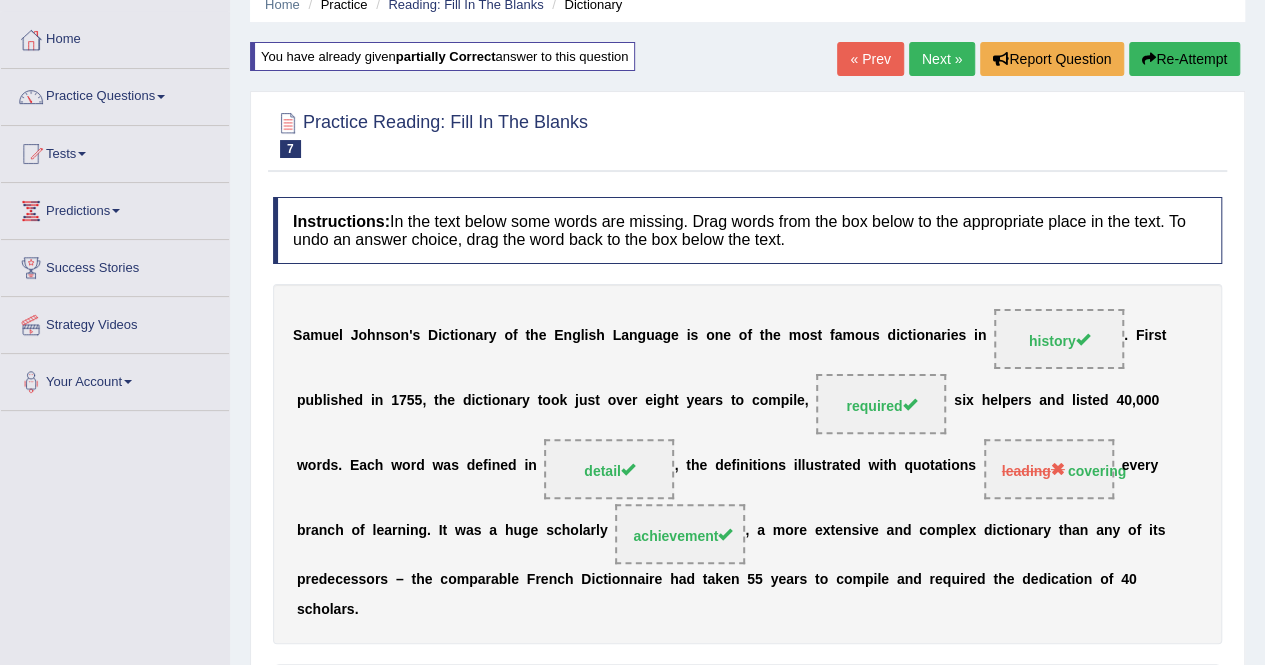 scroll, scrollTop: 72, scrollLeft: 0, axis: vertical 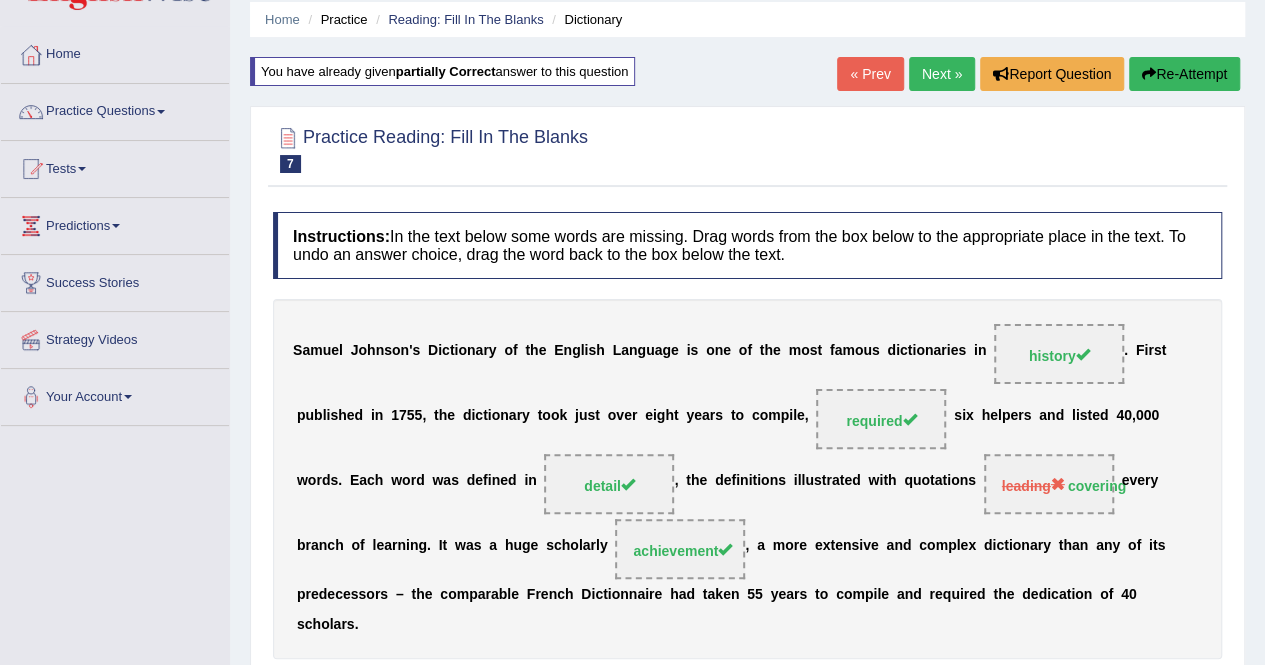 click on "Re-Attempt" at bounding box center (1184, 74) 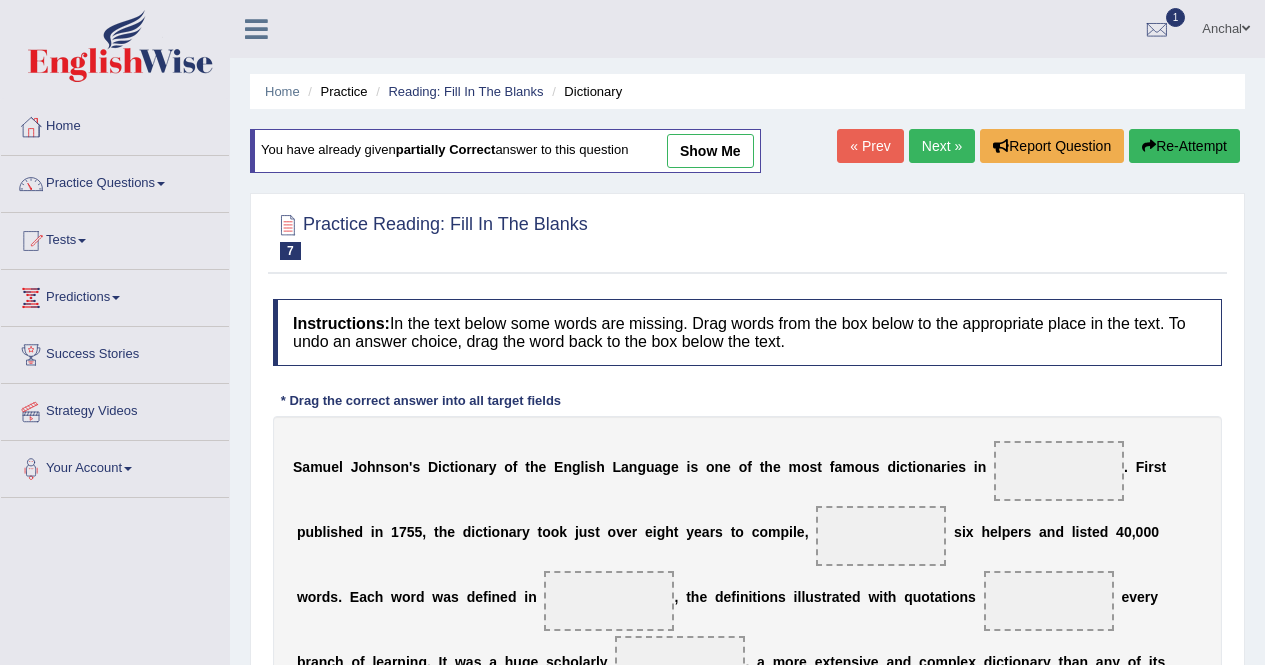 scroll, scrollTop: 370, scrollLeft: 0, axis: vertical 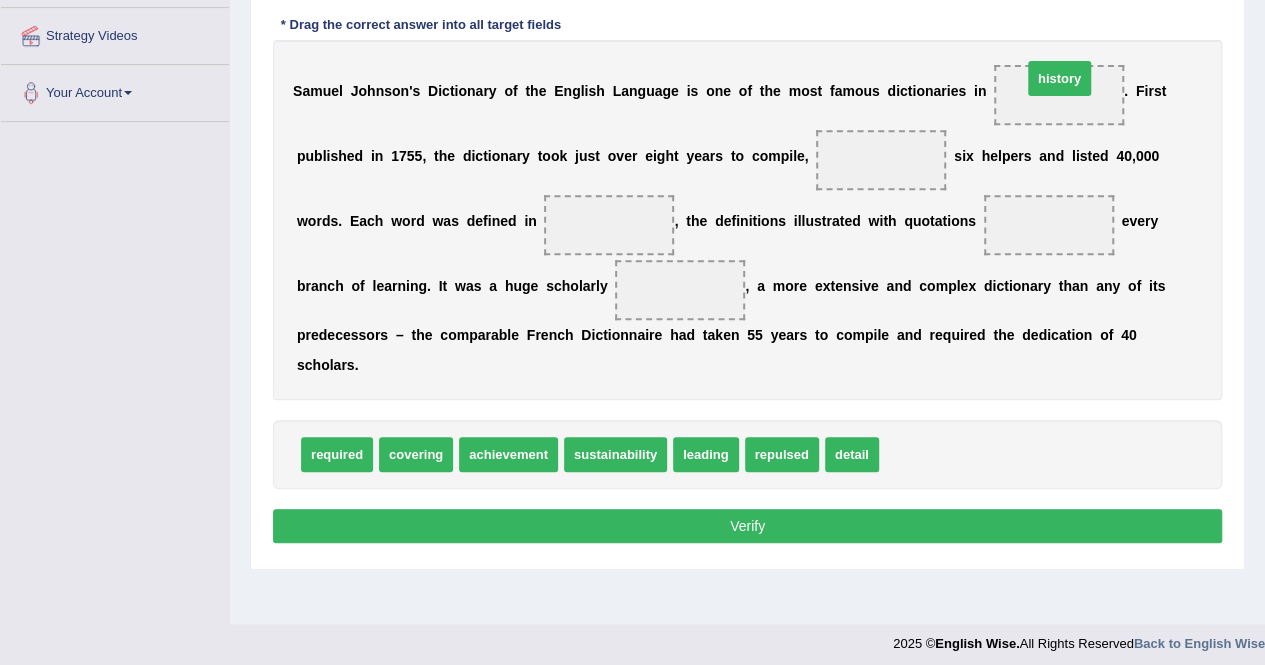 drag, startPoint x: 917, startPoint y: 455, endPoint x: 1083, endPoint y: 64, distance: 424.77878 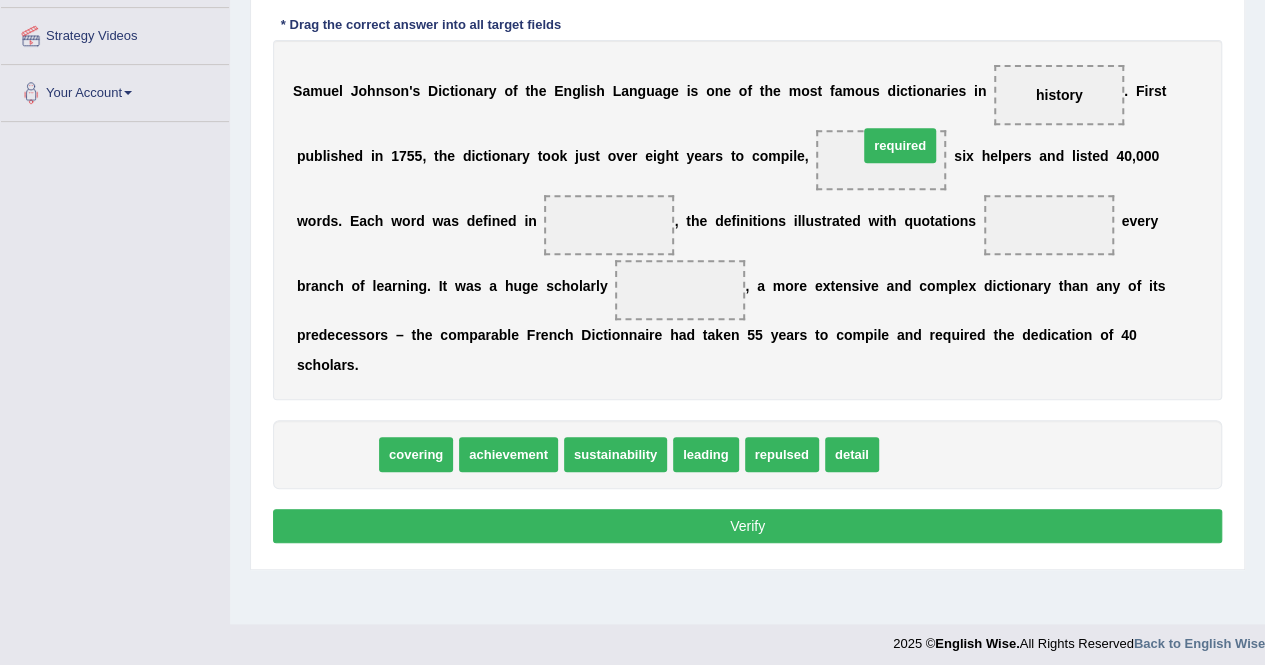 drag, startPoint x: 351, startPoint y: 456, endPoint x: 914, endPoint y: 147, distance: 642.2227 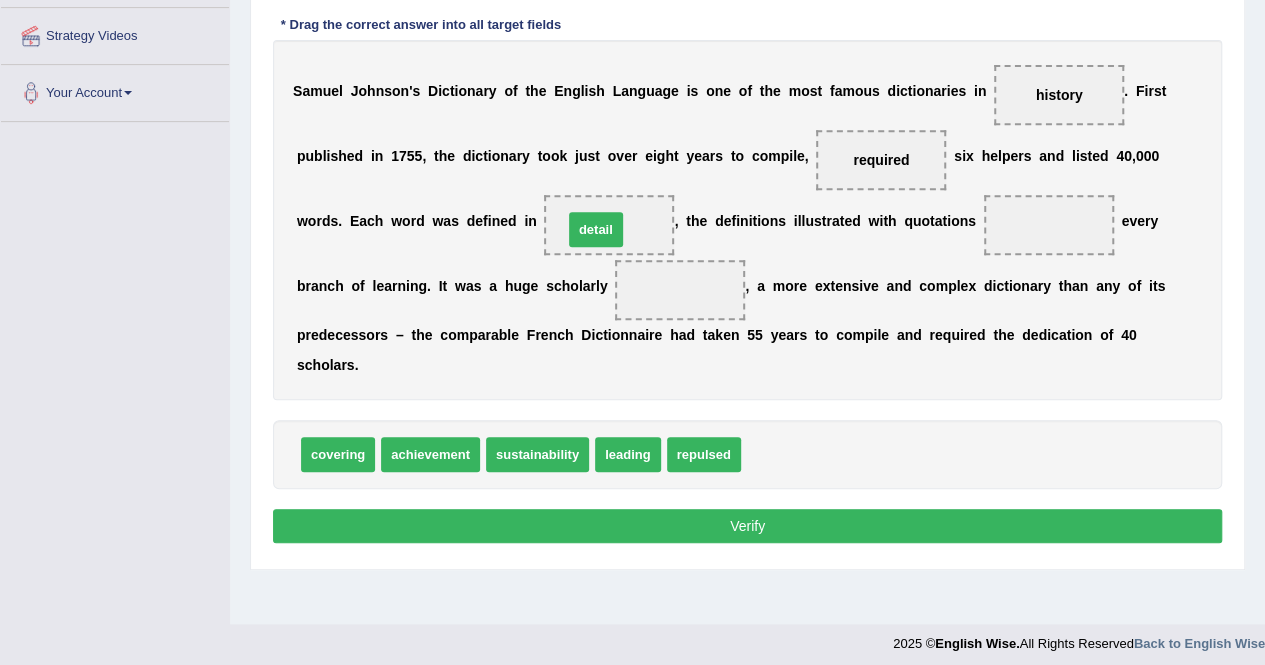 drag, startPoint x: 770, startPoint y: 451, endPoint x: 592, endPoint y: 226, distance: 286.89545 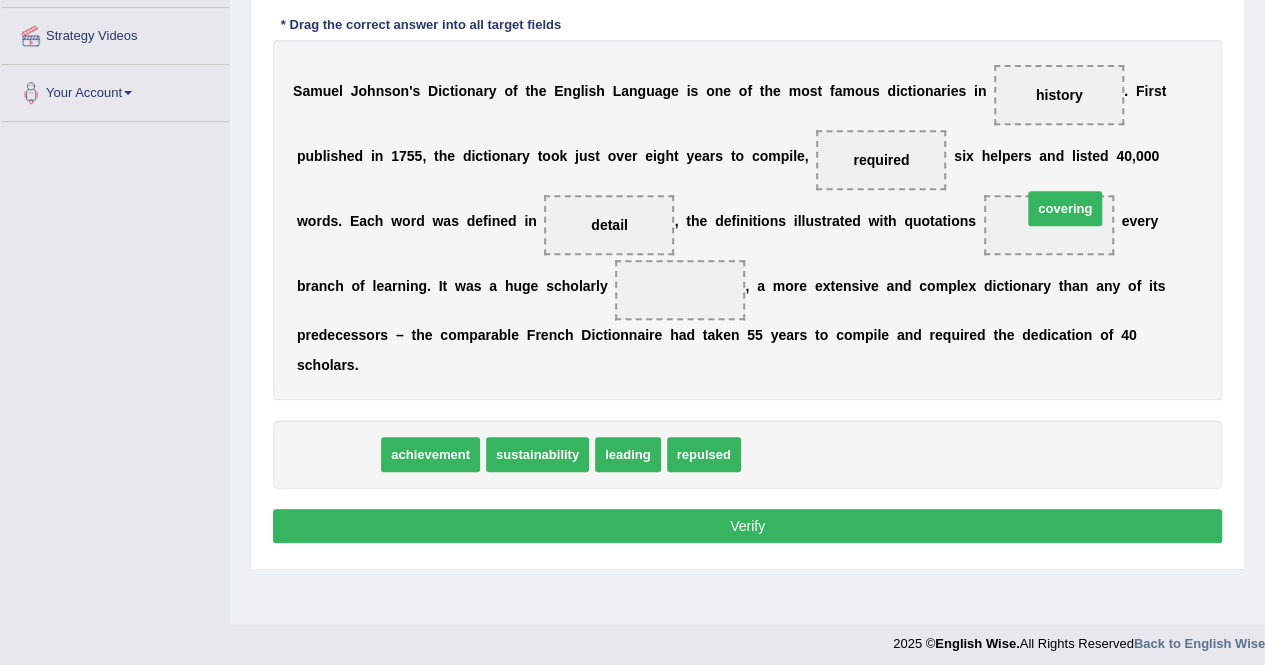 drag, startPoint x: 327, startPoint y: 458, endPoint x: 1048, endPoint y: 220, distance: 759.2661 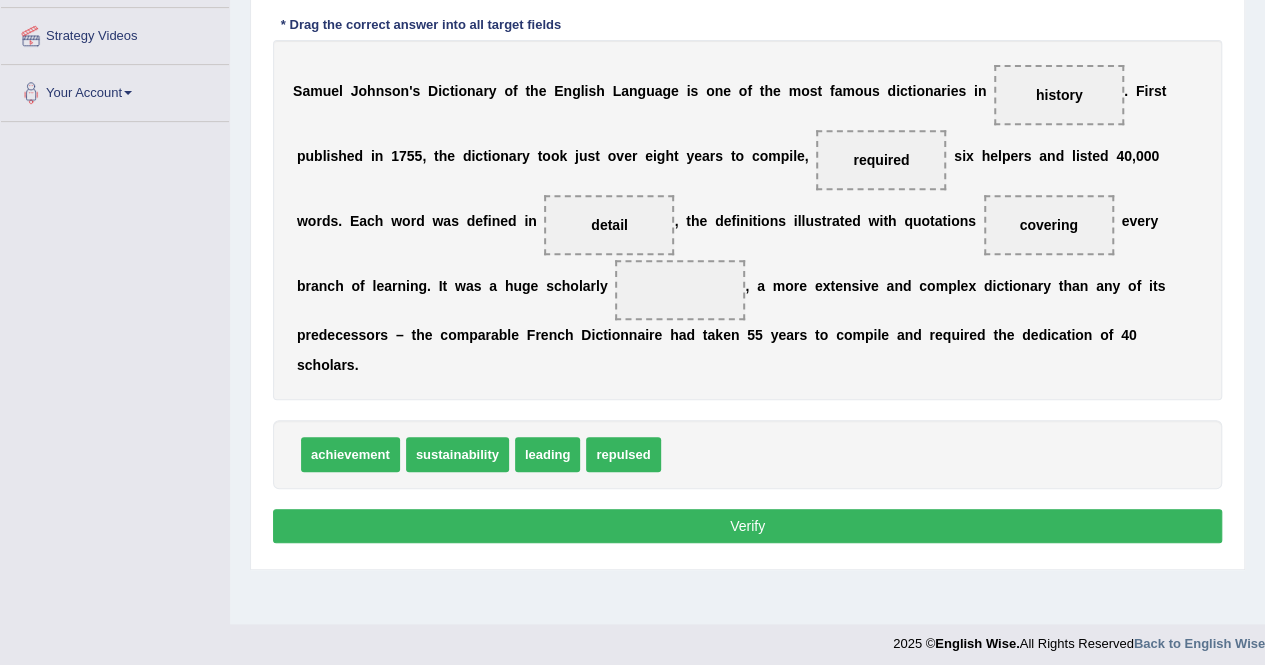 click on "achievement" at bounding box center (350, 454) 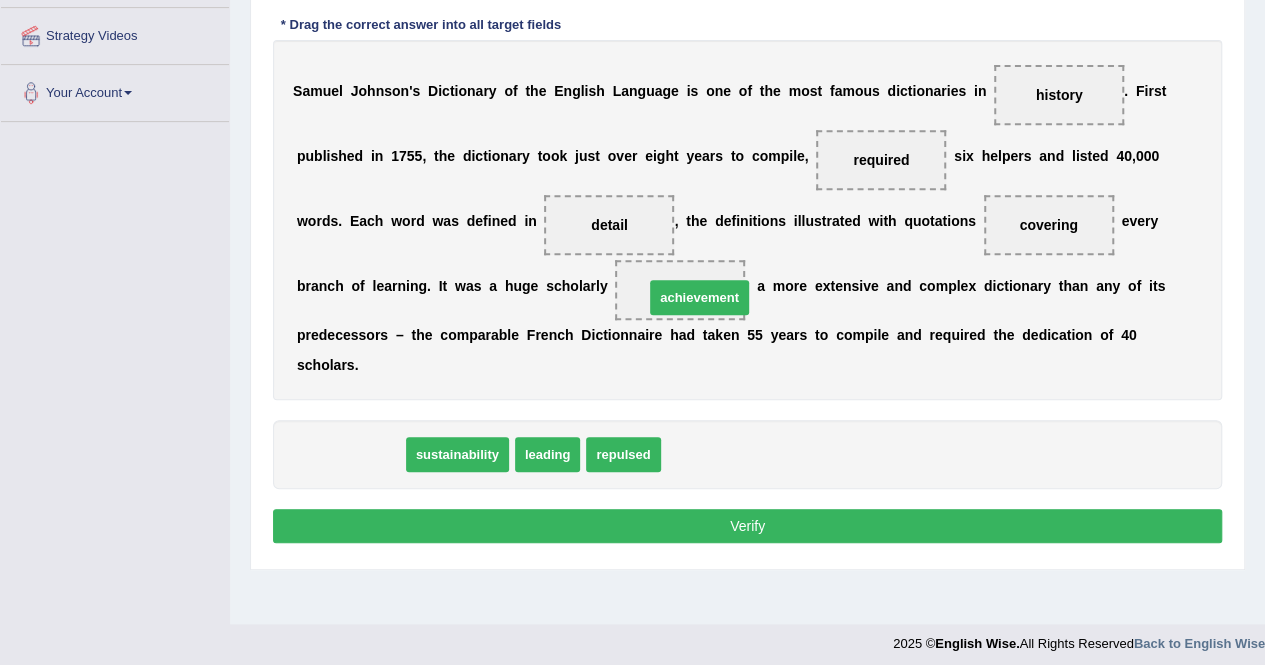 drag, startPoint x: 347, startPoint y: 456, endPoint x: 709, endPoint y: 295, distance: 396.18808 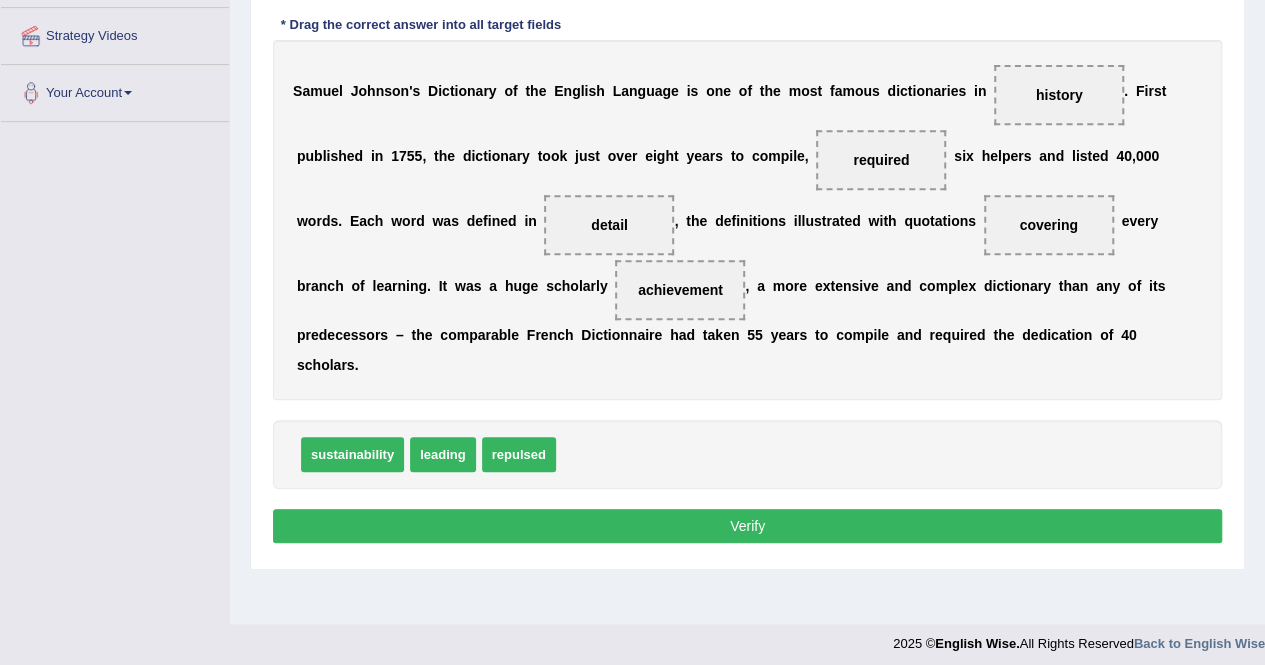 click on "Verify" at bounding box center (747, 526) 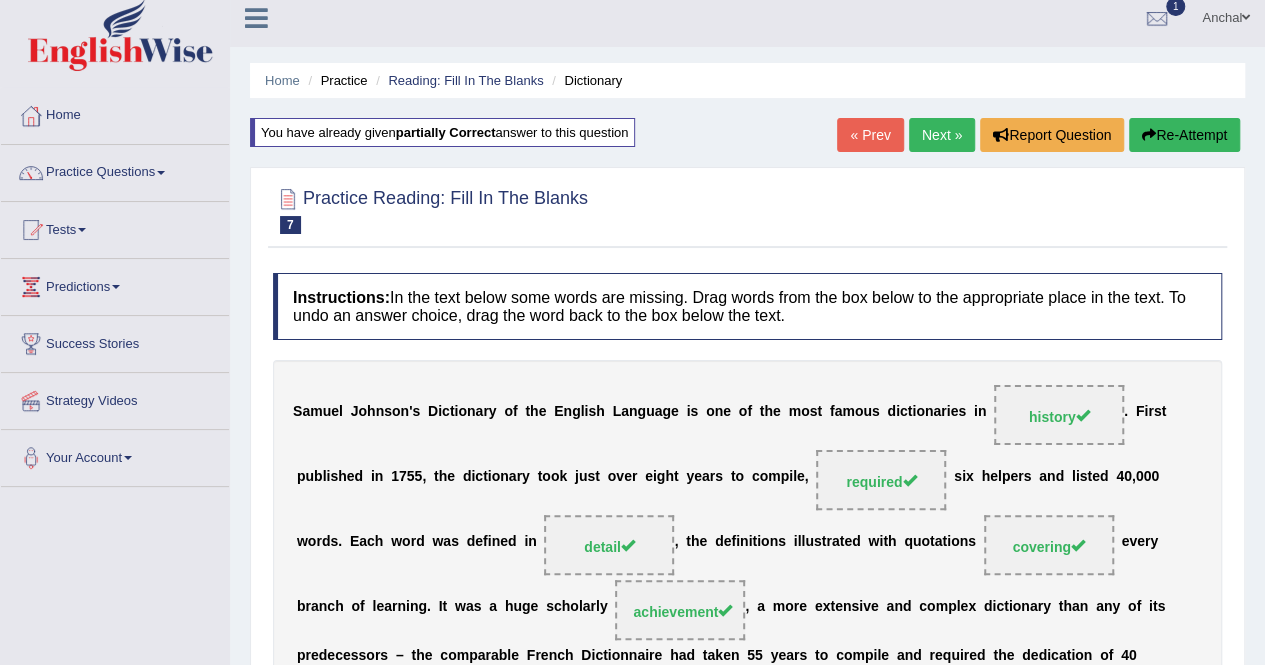 scroll, scrollTop: 4, scrollLeft: 0, axis: vertical 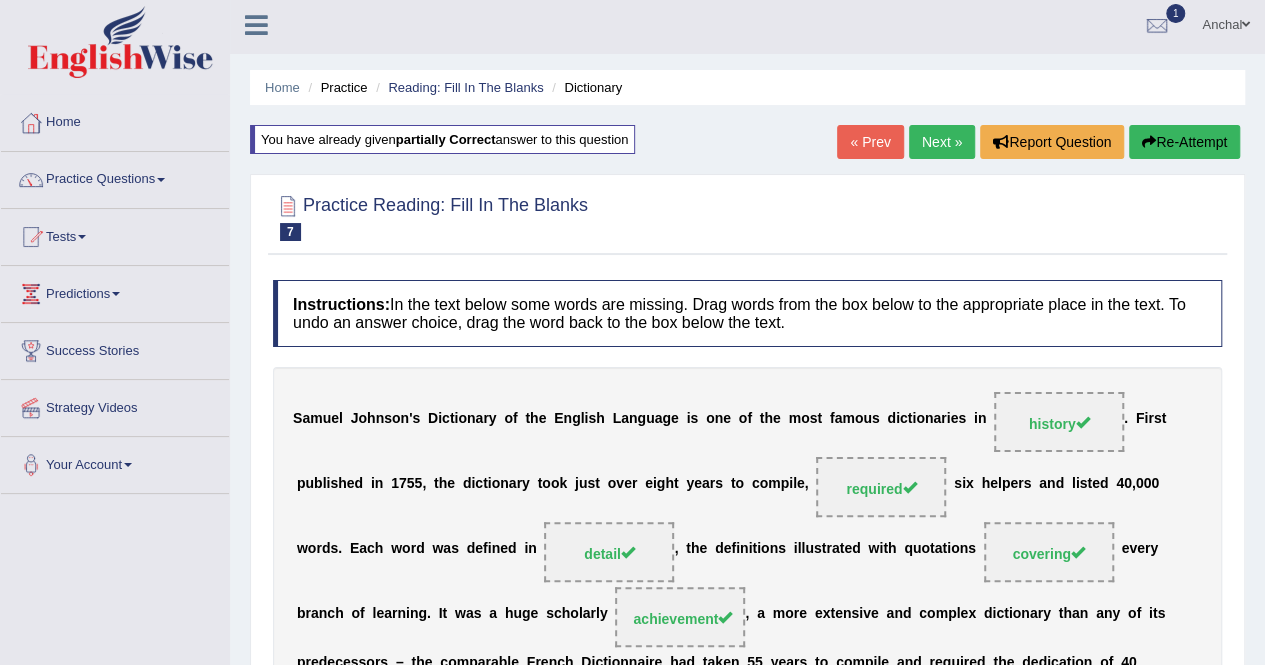 click on "Next »" at bounding box center [942, 142] 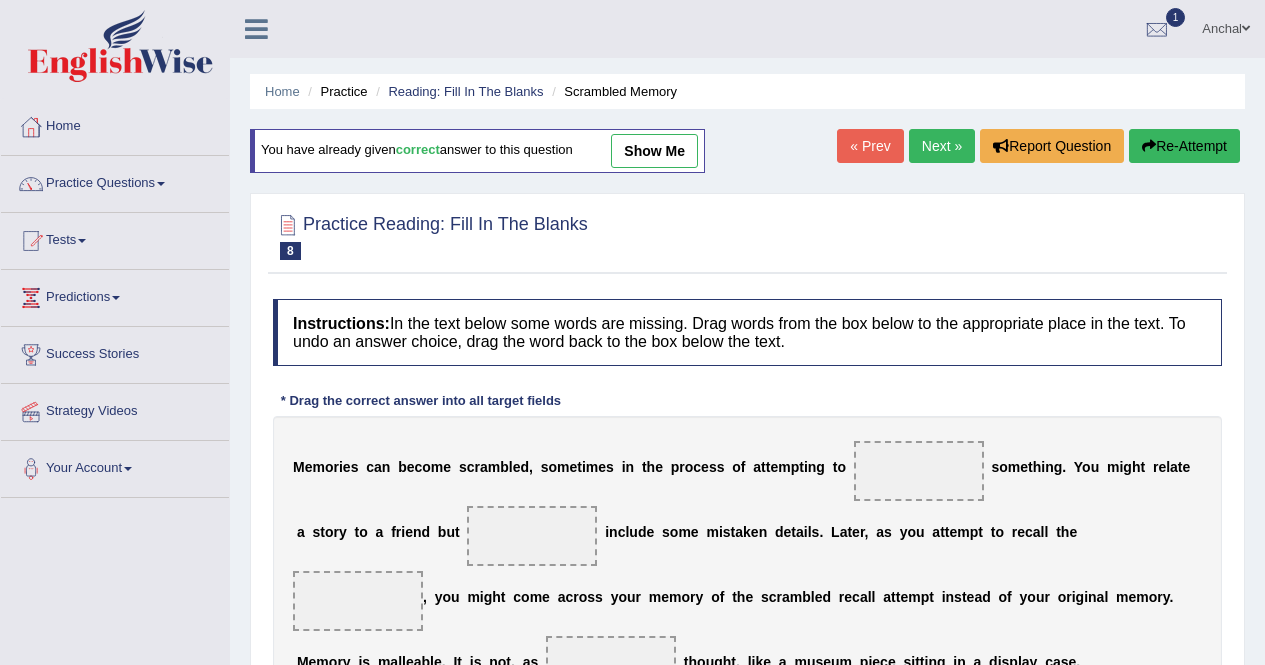scroll, scrollTop: 384, scrollLeft: 0, axis: vertical 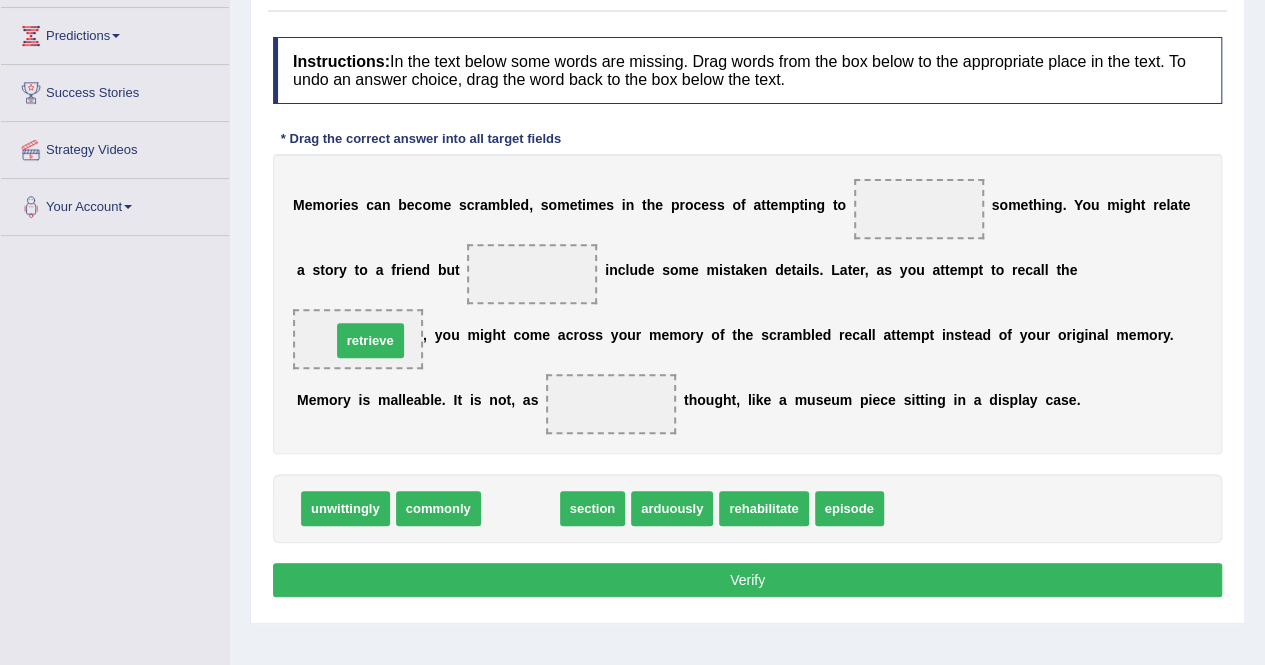 drag, startPoint x: 520, startPoint y: 514, endPoint x: 369, endPoint y: 345, distance: 226.63187 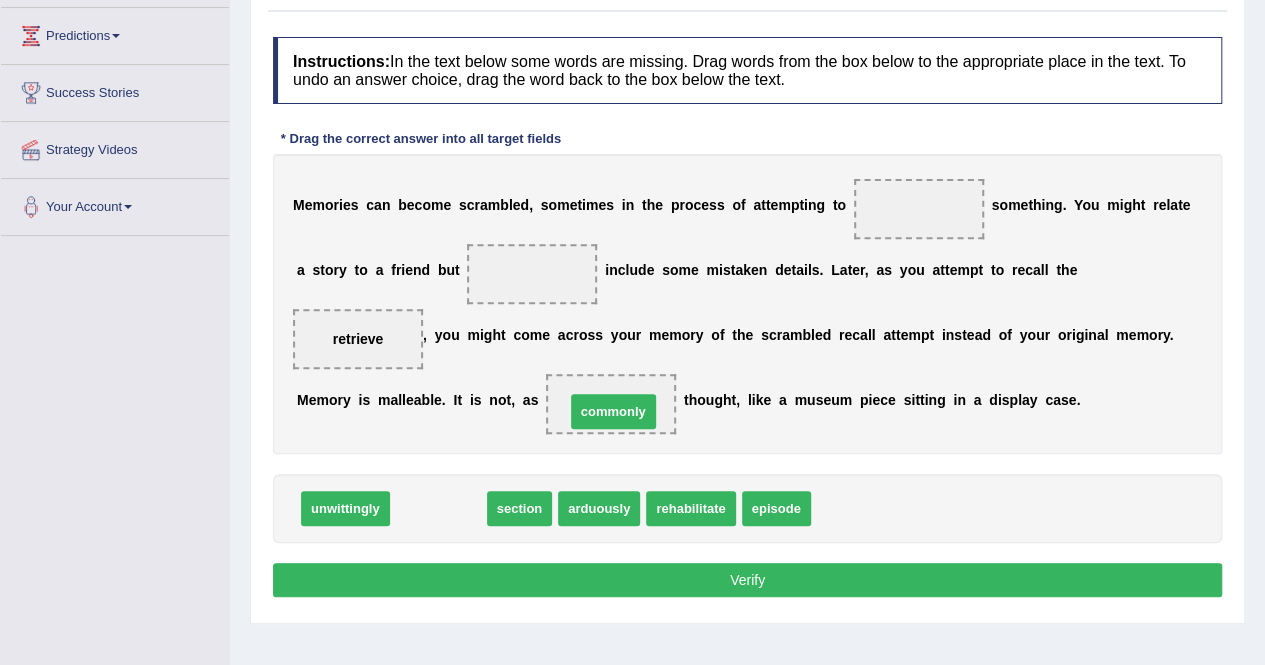 drag, startPoint x: 455, startPoint y: 512, endPoint x: 630, endPoint y: 415, distance: 200.08498 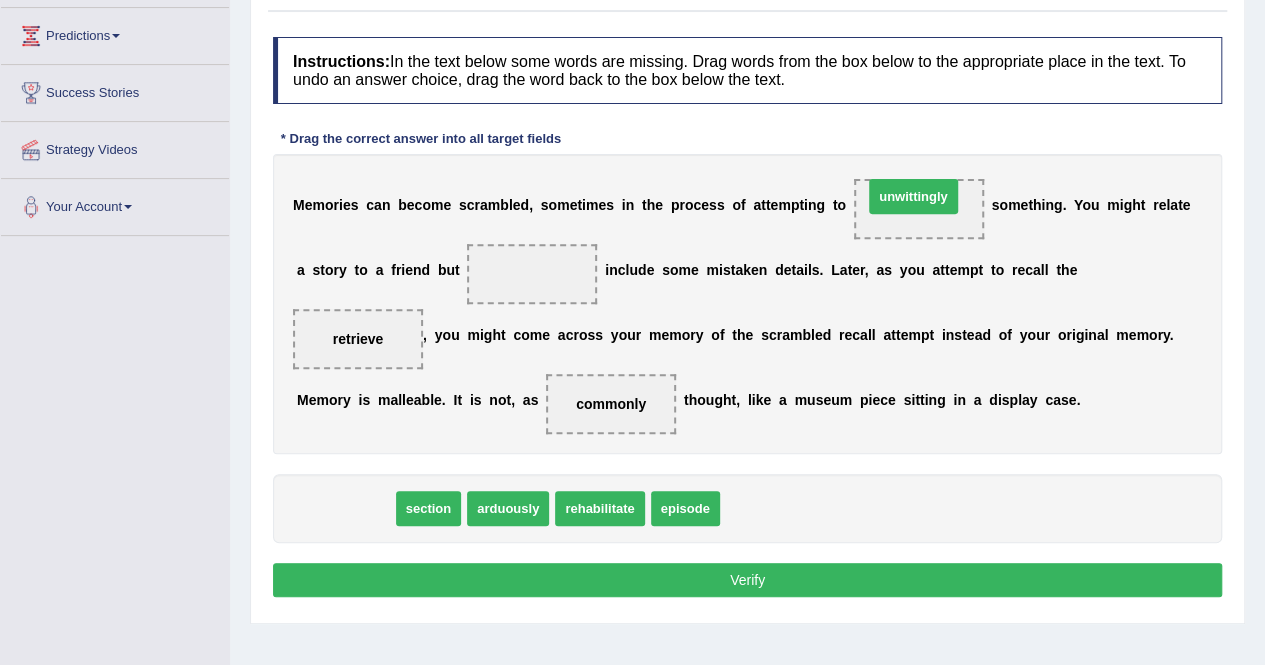 drag, startPoint x: 354, startPoint y: 515, endPoint x: 927, endPoint y: 215, distance: 646.78357 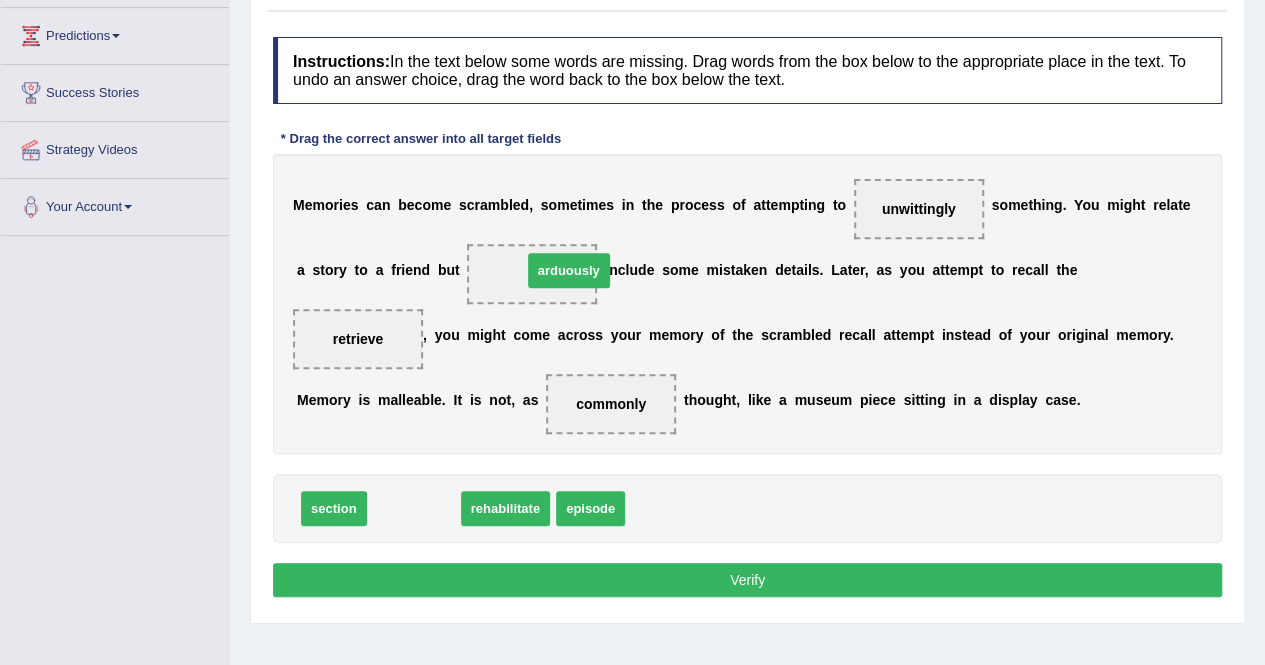 drag, startPoint x: 392, startPoint y: 509, endPoint x: 546, endPoint y: 271, distance: 283.4784 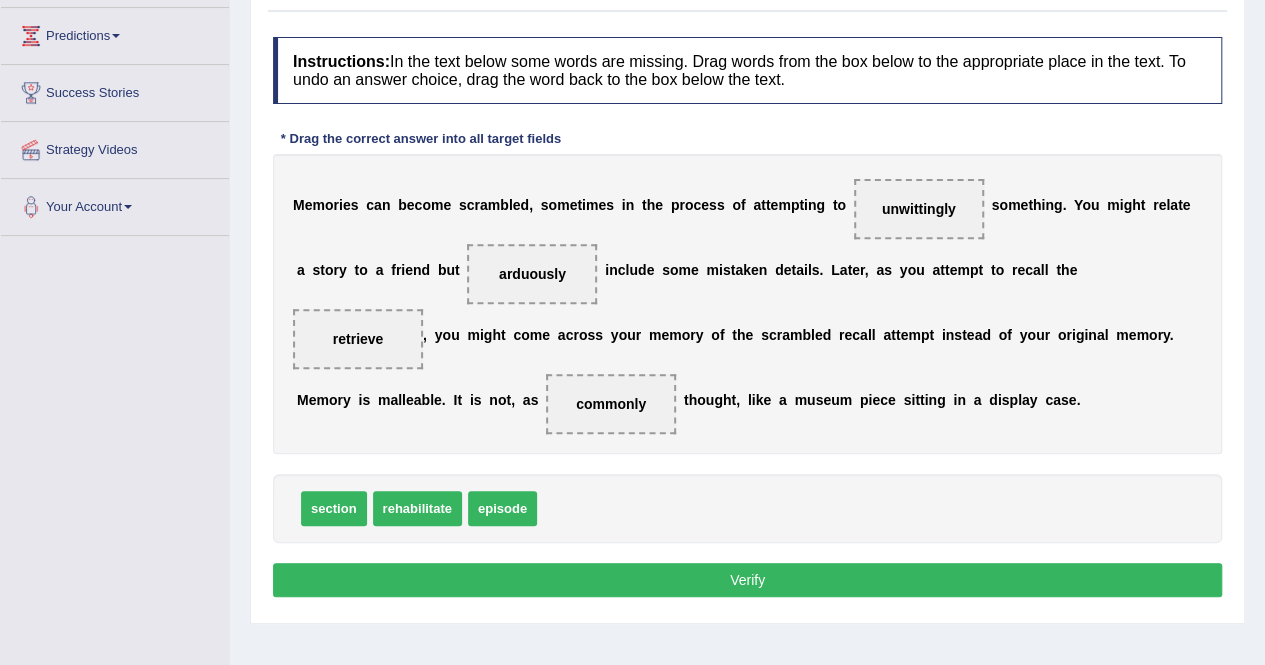 click on "Verify" at bounding box center [747, 580] 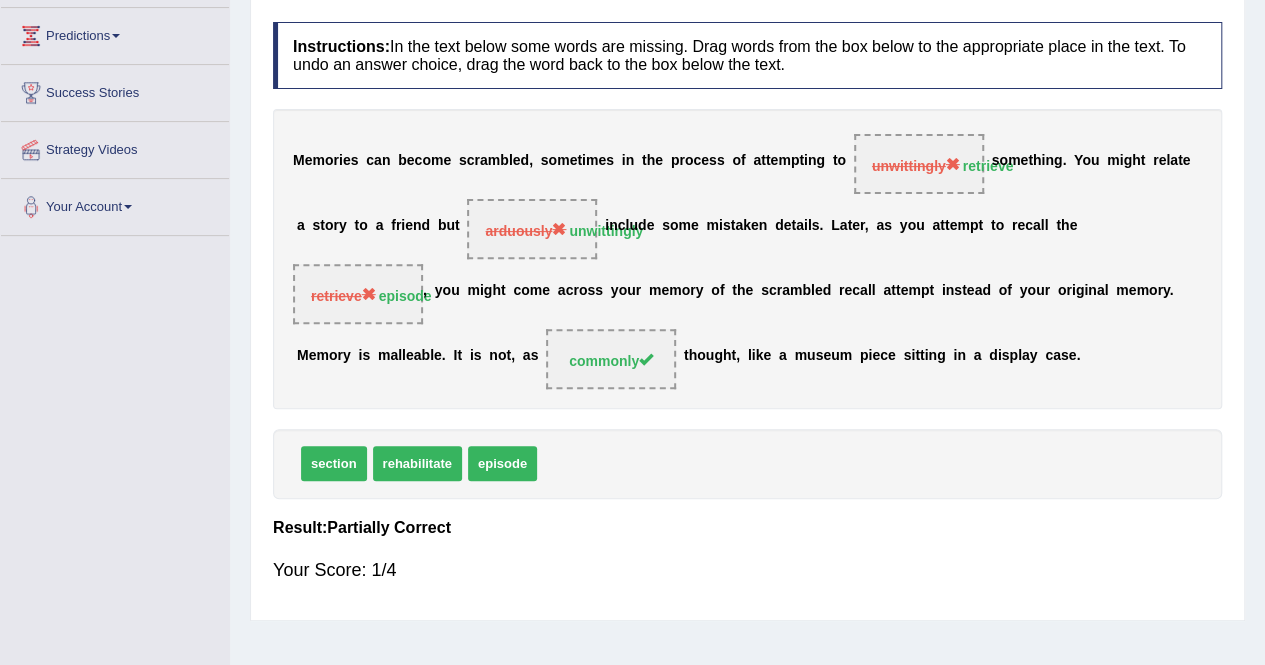 scroll, scrollTop: 0, scrollLeft: 0, axis: both 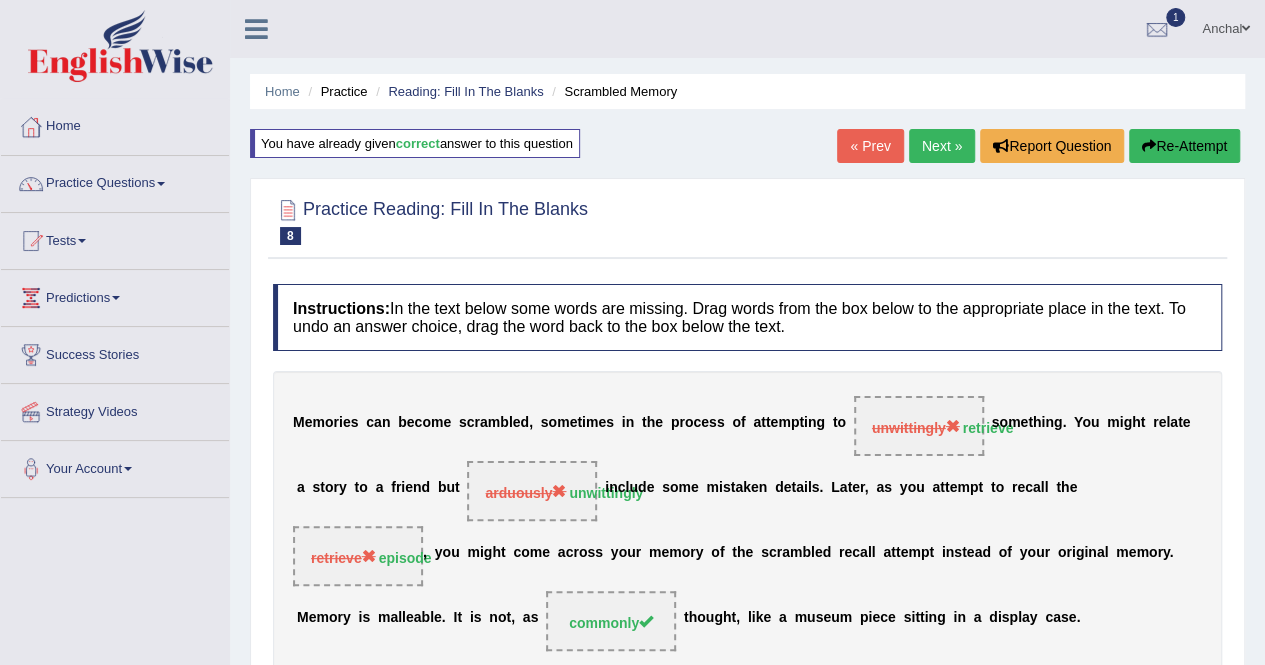 click on "Re-Attempt" at bounding box center (1184, 146) 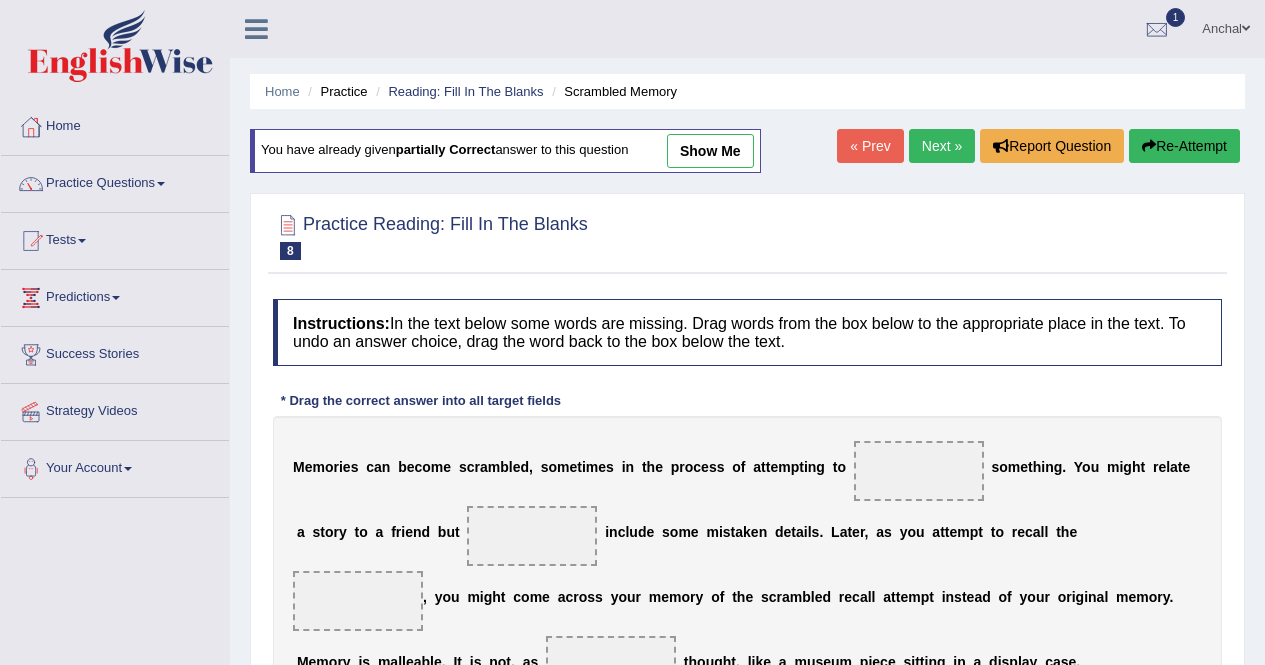 scroll, scrollTop: 244, scrollLeft: 0, axis: vertical 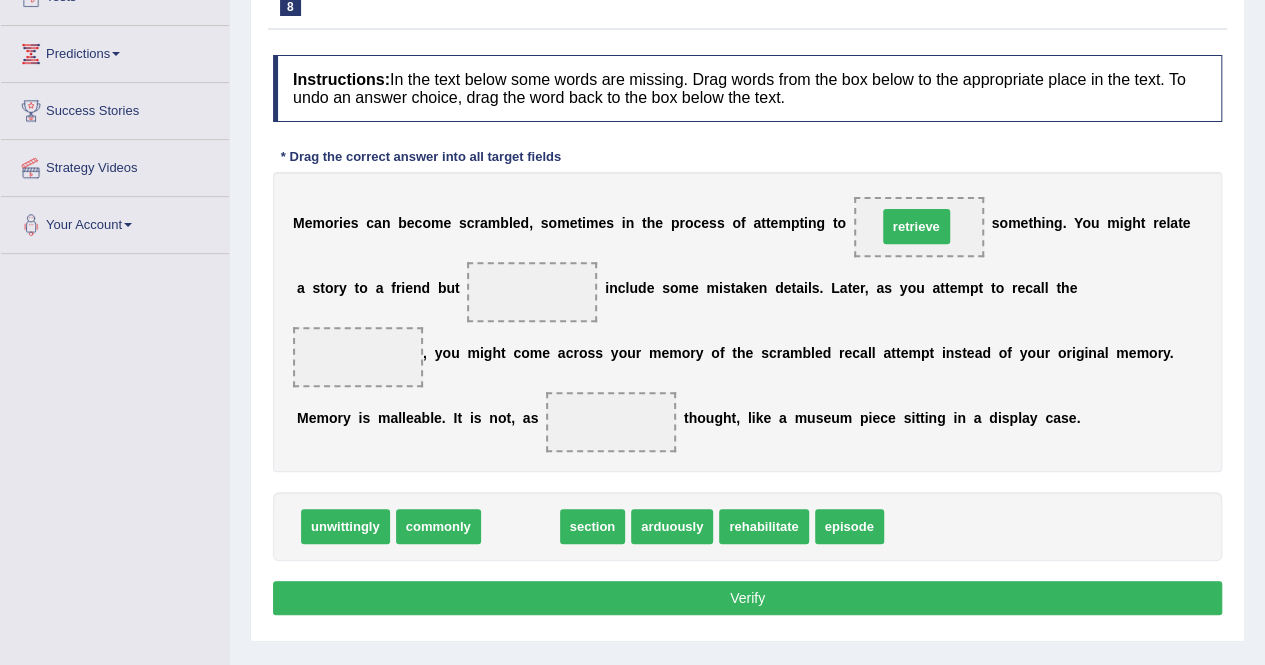 drag, startPoint x: 519, startPoint y: 517, endPoint x: 927, endPoint y: 211, distance: 510 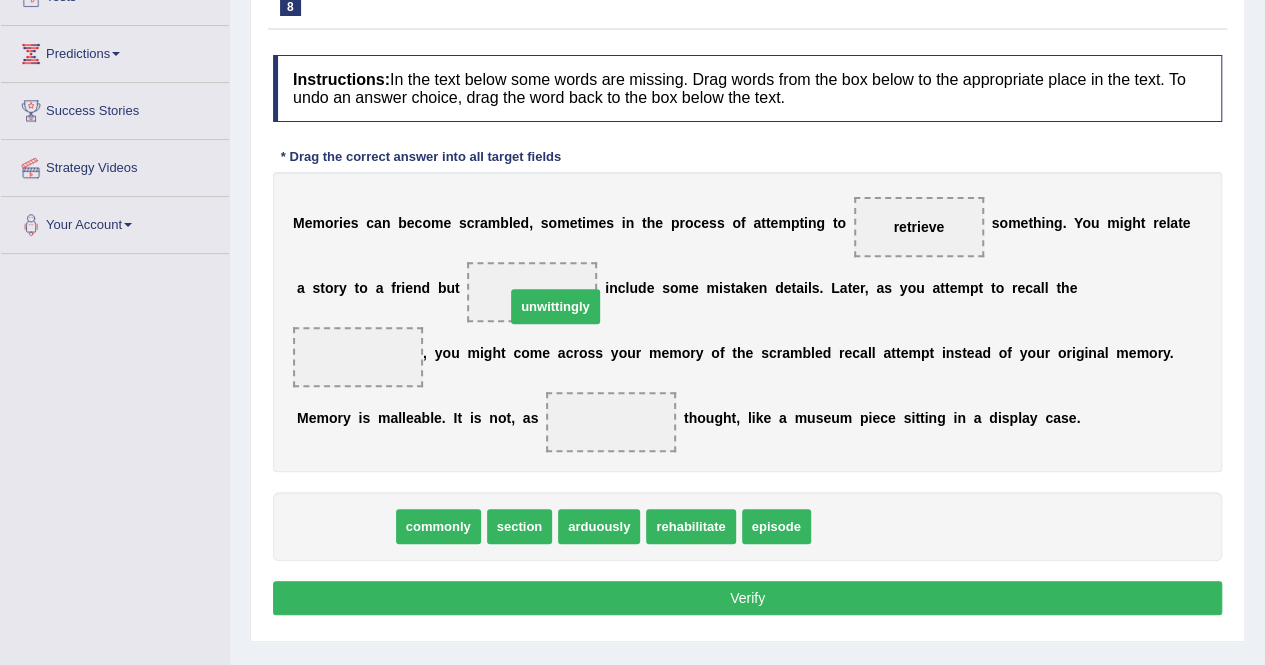 drag, startPoint x: 358, startPoint y: 526, endPoint x: 563, endPoint y: 301, distance: 304.3846 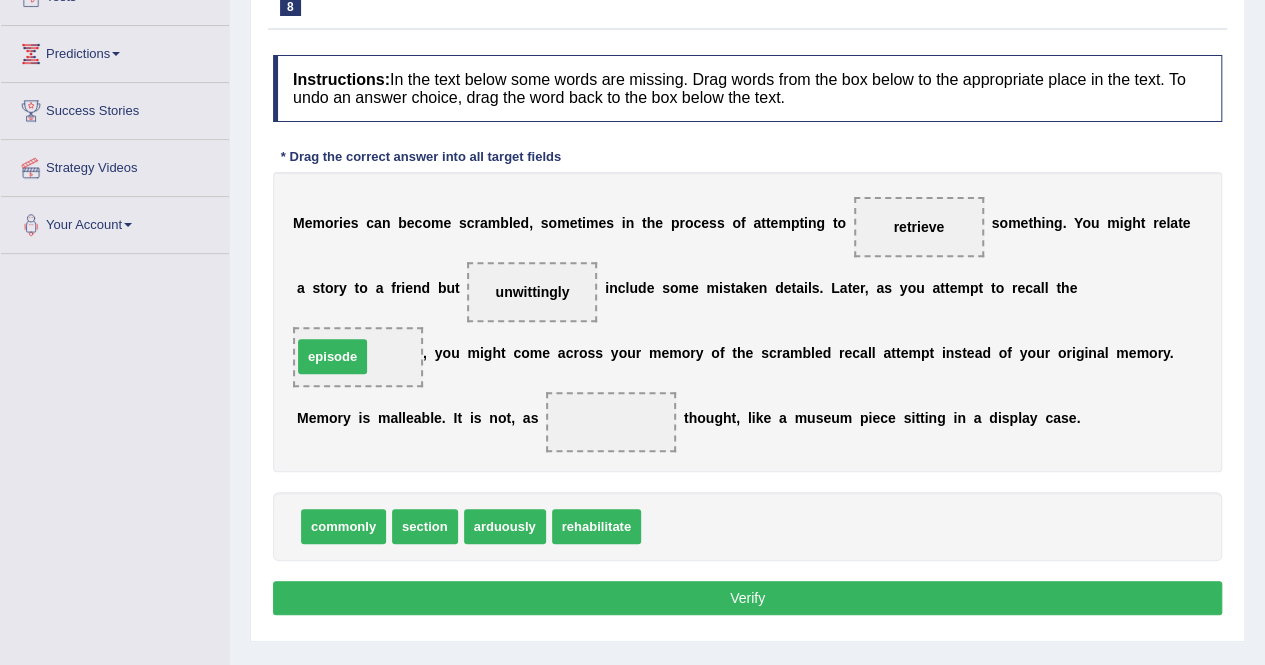 drag, startPoint x: 671, startPoint y: 526, endPoint x: 340, endPoint y: 351, distance: 374.4142 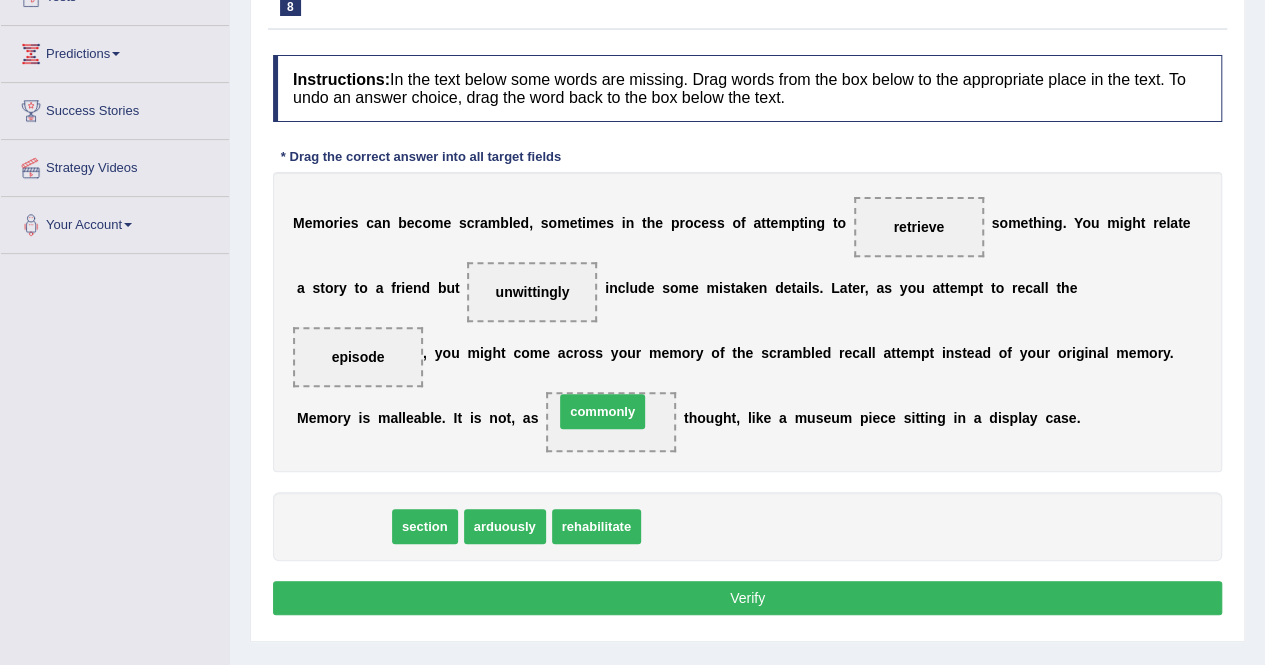 drag, startPoint x: 358, startPoint y: 529, endPoint x: 645, endPoint y: 423, distance: 305.94934 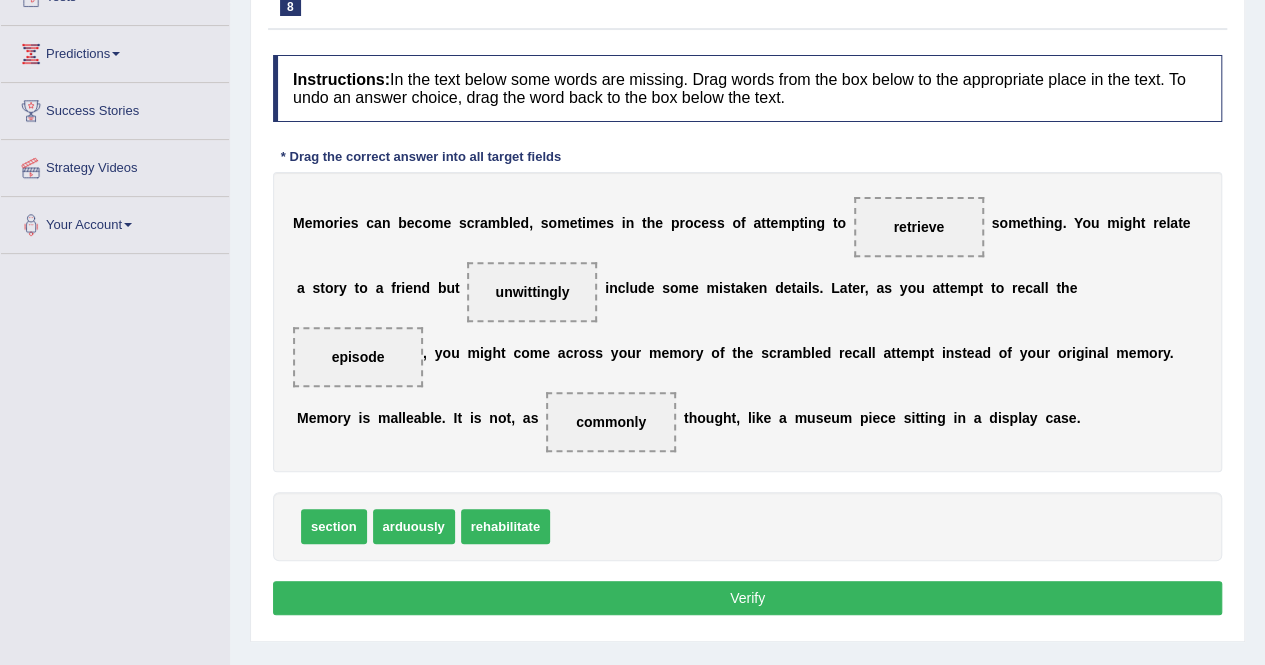 click on "Verify" at bounding box center [747, 598] 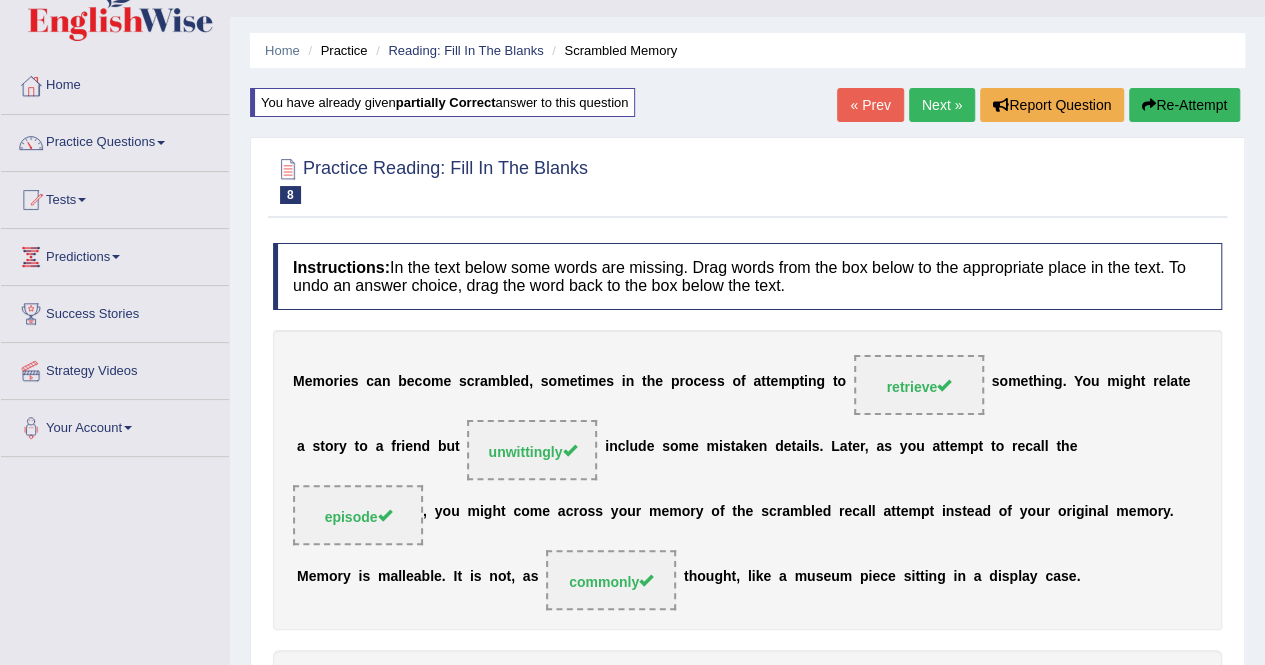scroll, scrollTop: 38, scrollLeft: 0, axis: vertical 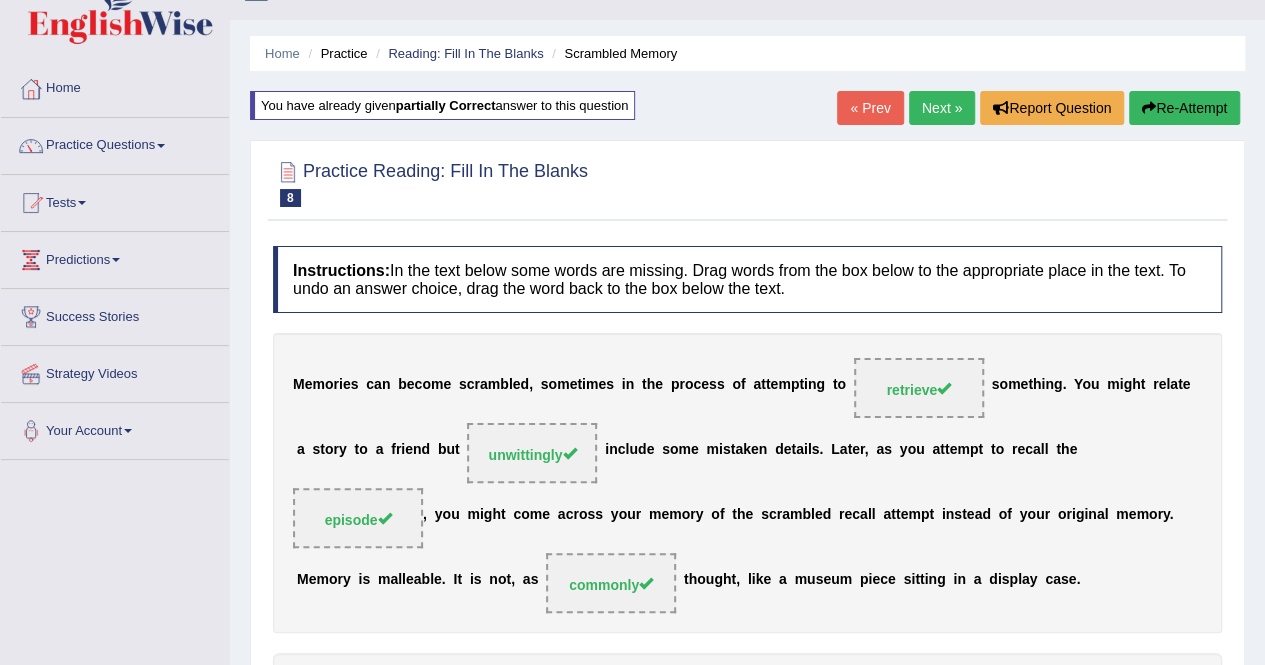 click on "Next »" at bounding box center [942, 108] 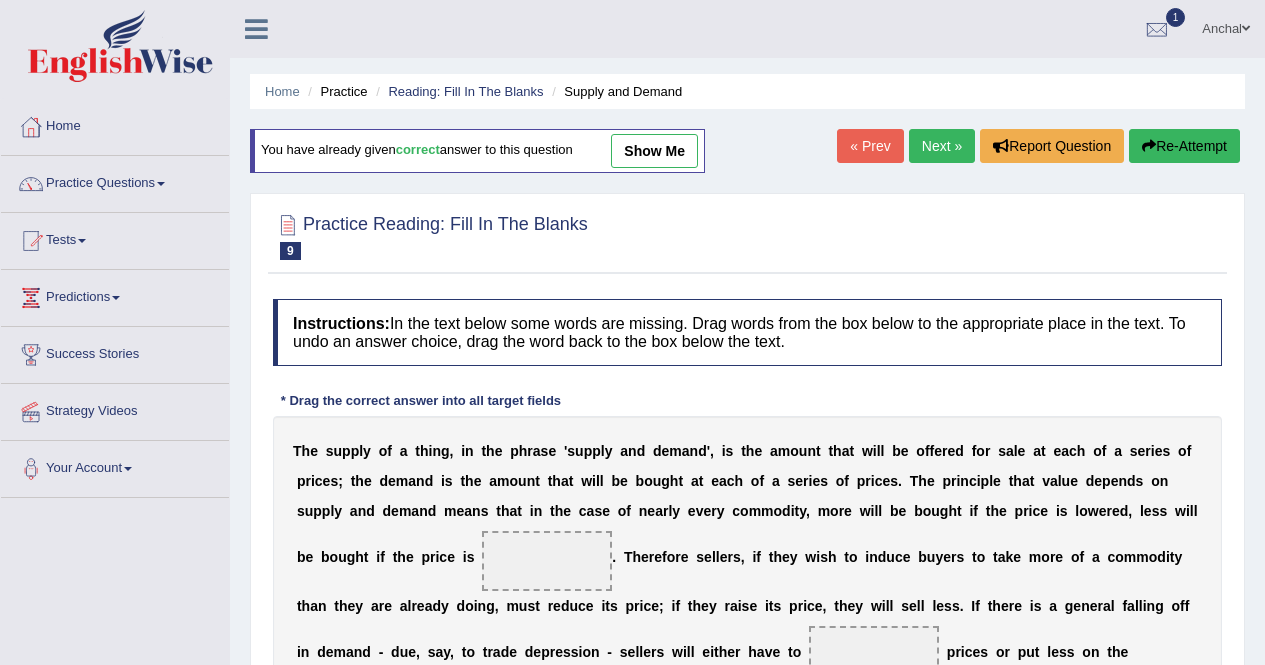 scroll, scrollTop: 320, scrollLeft: 0, axis: vertical 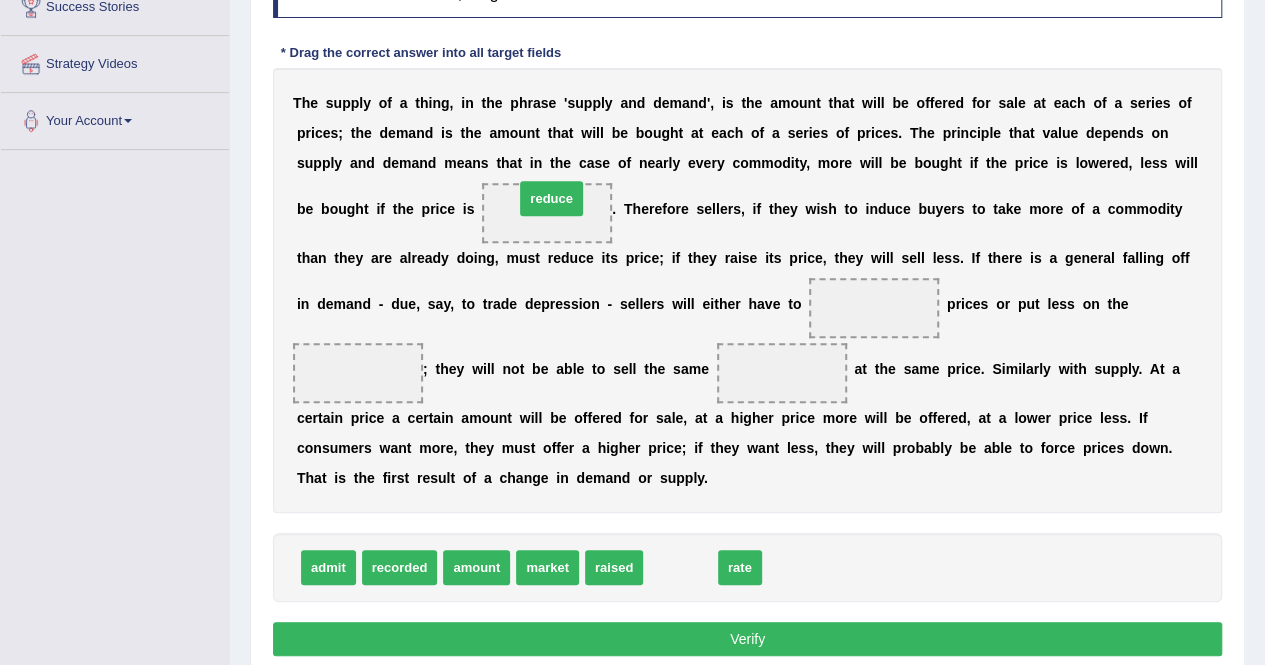 drag, startPoint x: 672, startPoint y: 565, endPoint x: 541, endPoint y: 209, distance: 379.3376 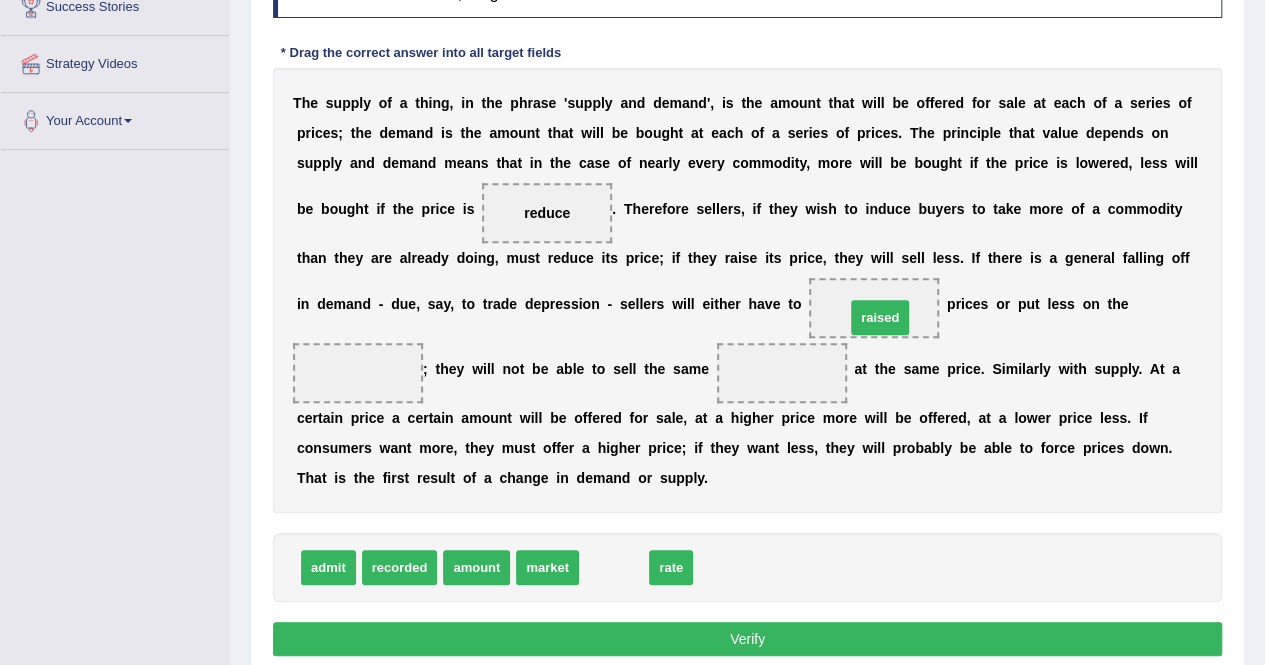 drag, startPoint x: 620, startPoint y: 565, endPoint x: 883, endPoint y: 311, distance: 365.6296 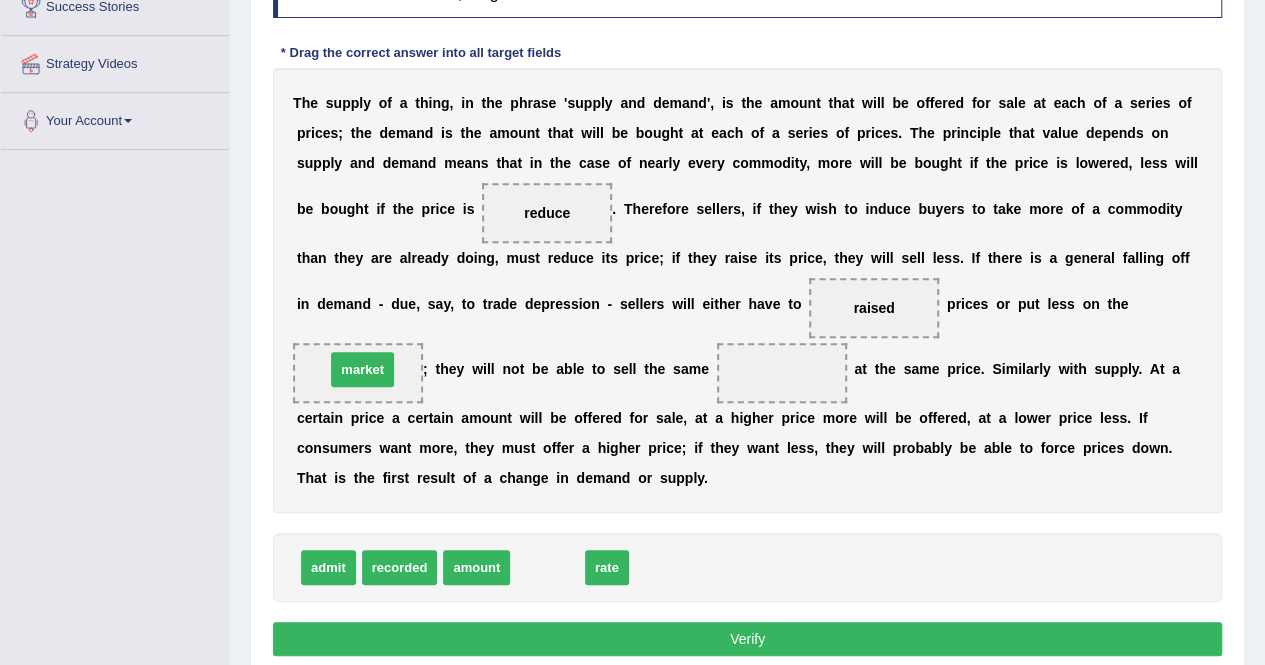 drag, startPoint x: 551, startPoint y: 571, endPoint x: 364, endPoint y: 371, distance: 273.8047 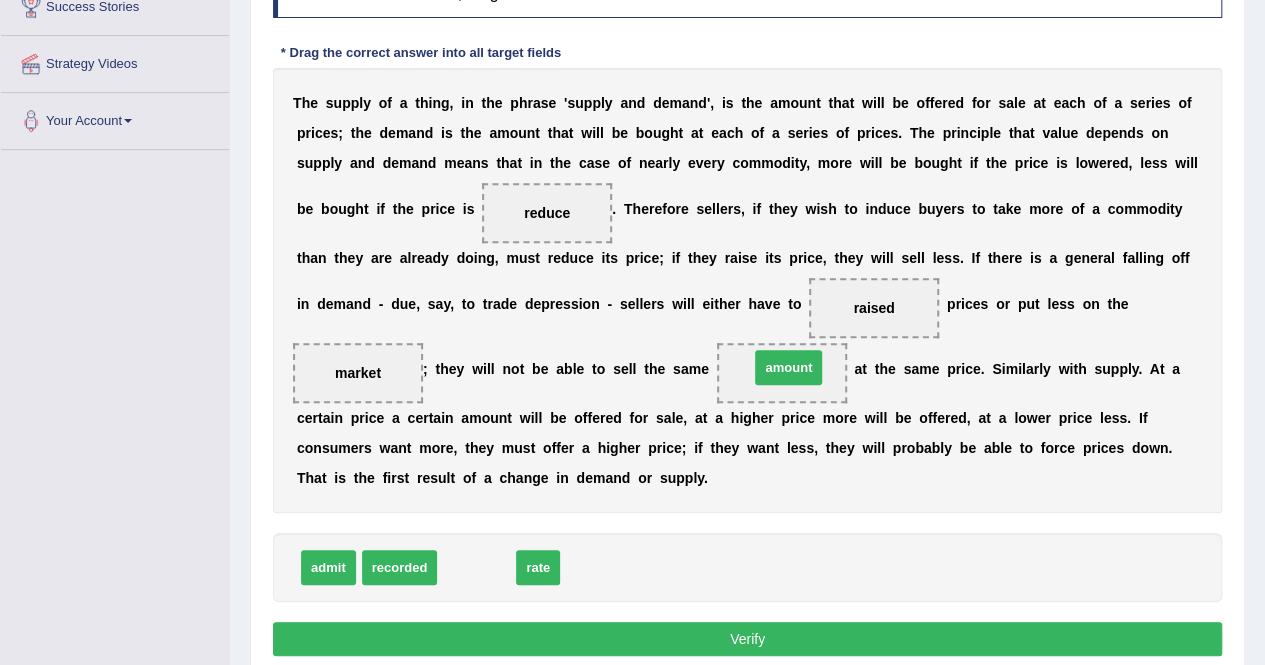 drag, startPoint x: 472, startPoint y: 566, endPoint x: 783, endPoint y: 368, distance: 368.68008 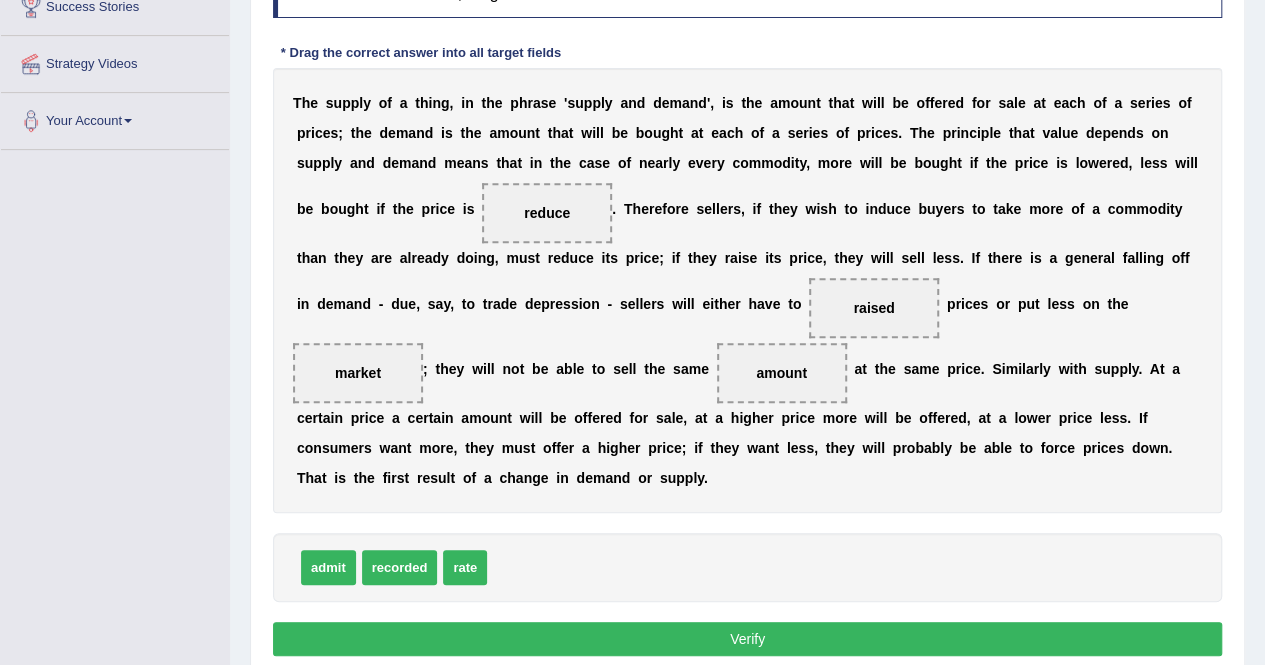 click on "Verify" at bounding box center (747, 639) 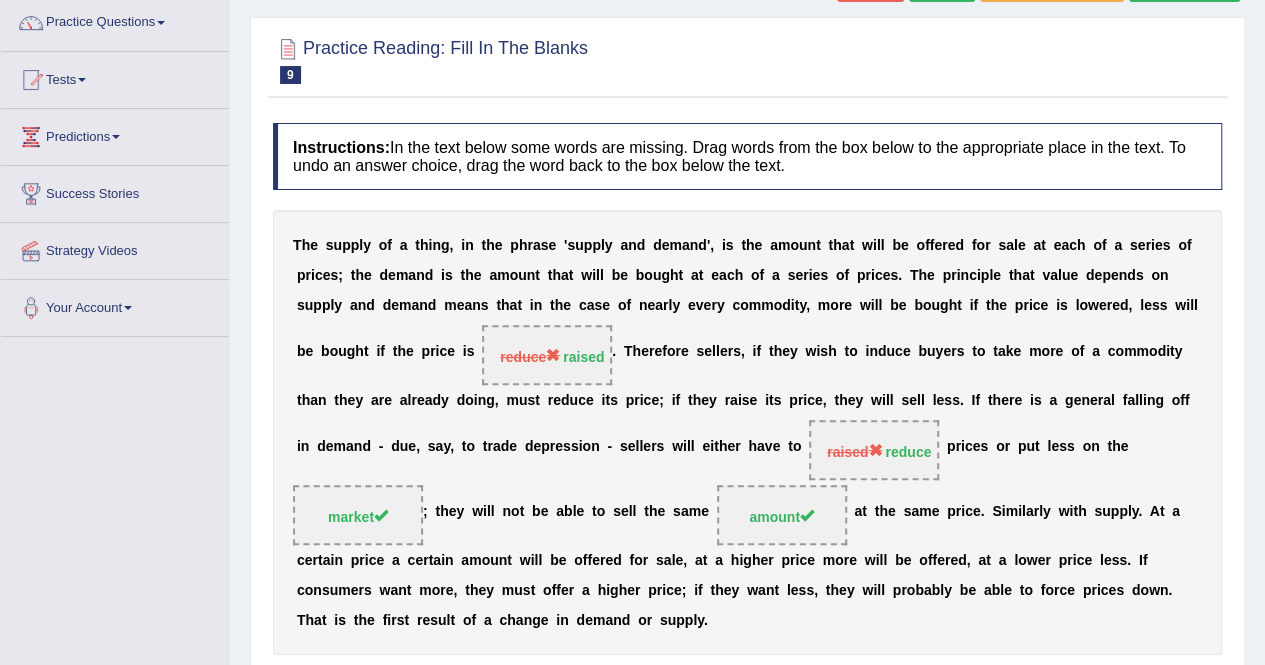 scroll, scrollTop: 0, scrollLeft: 0, axis: both 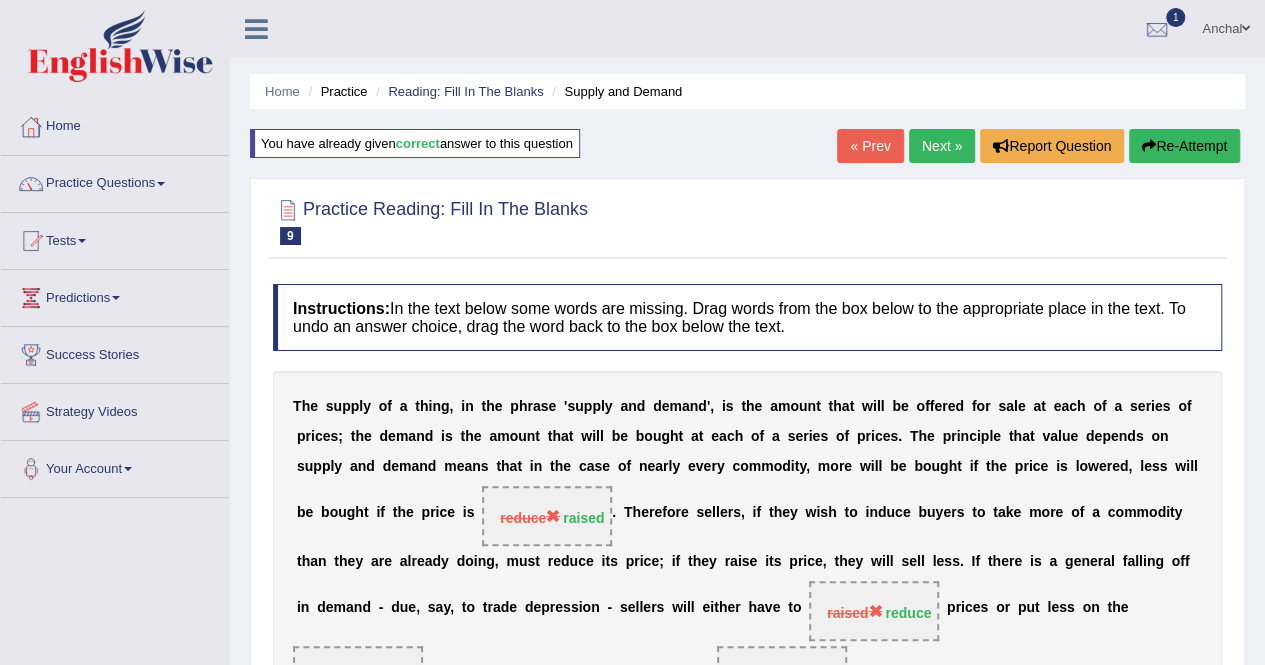 click on "Re-Attempt" at bounding box center [1184, 146] 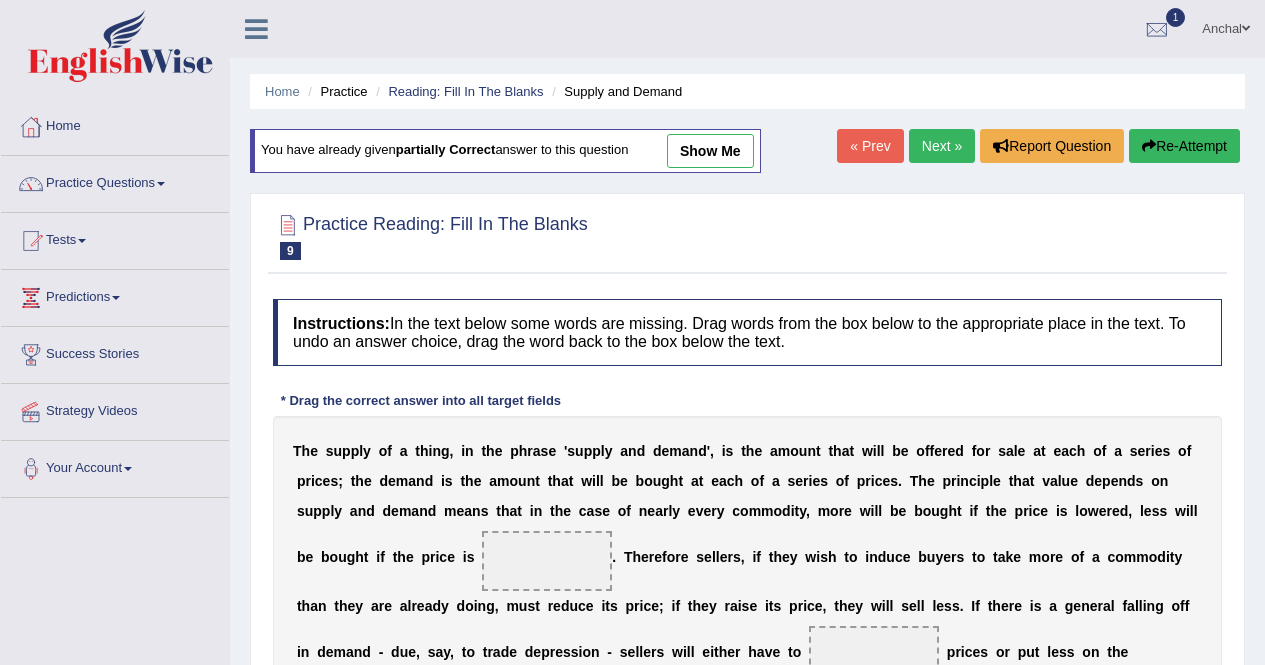 scroll, scrollTop: 0, scrollLeft: 0, axis: both 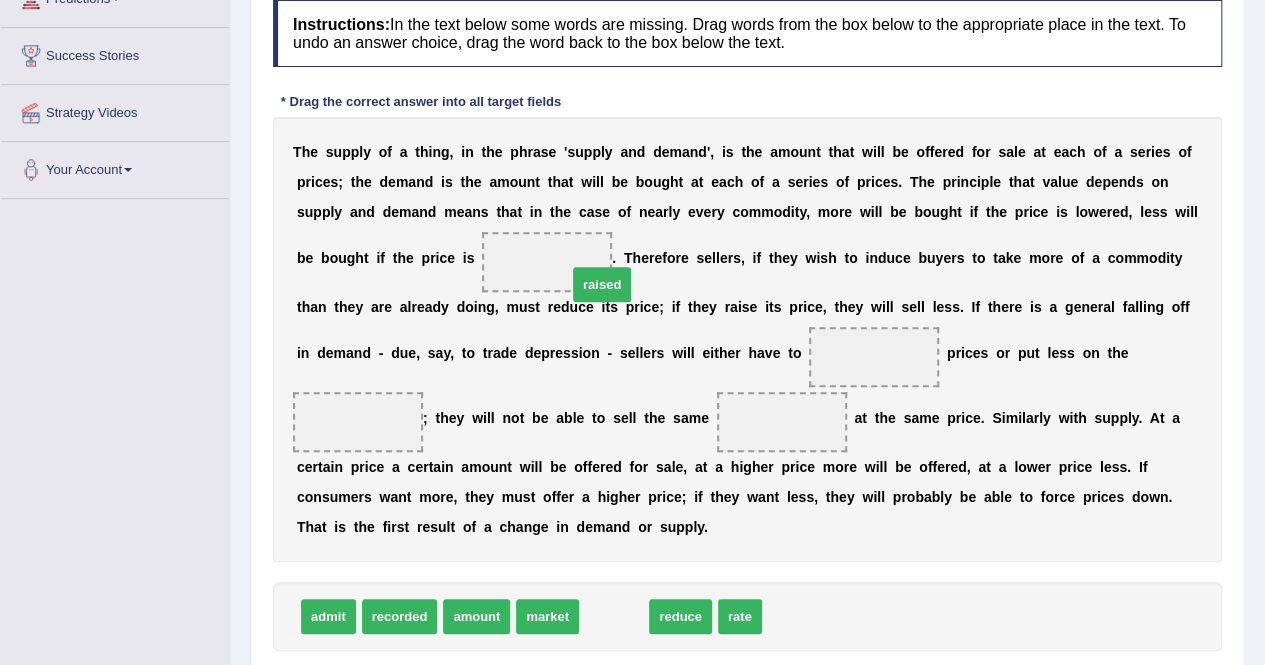 drag, startPoint x: 608, startPoint y: 615, endPoint x: 579, endPoint y: 276, distance: 340.23816 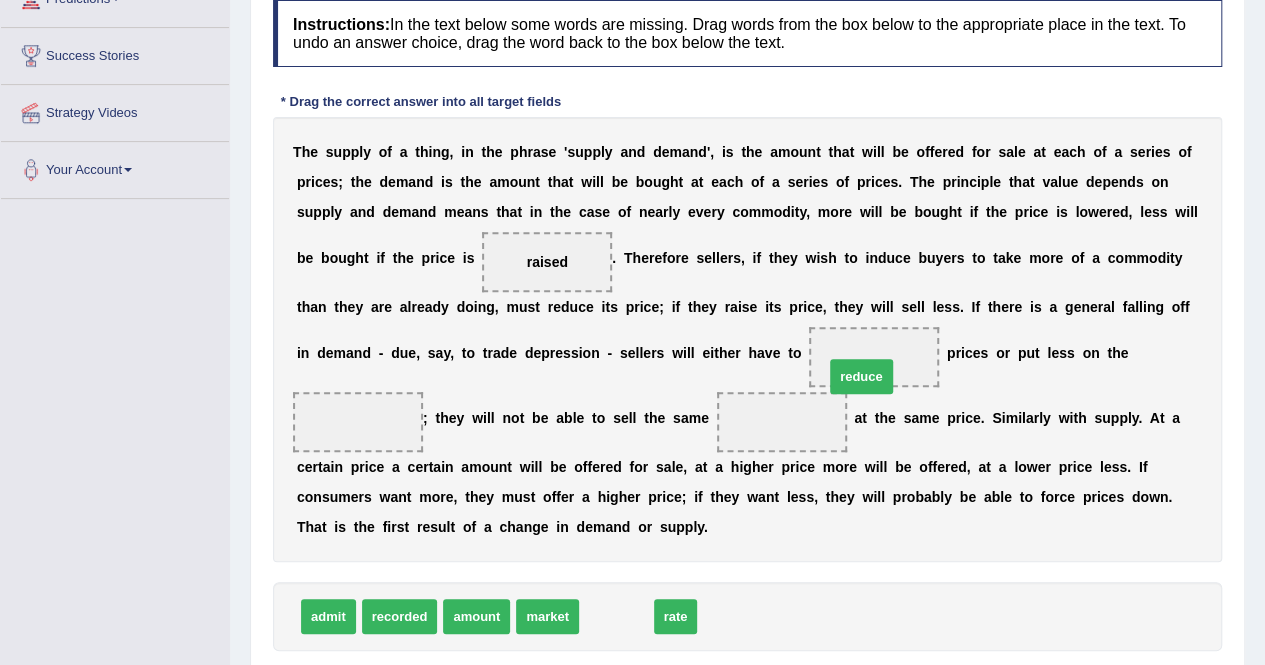 drag, startPoint x: 602, startPoint y: 628, endPoint x: 858, endPoint y: 368, distance: 364.87805 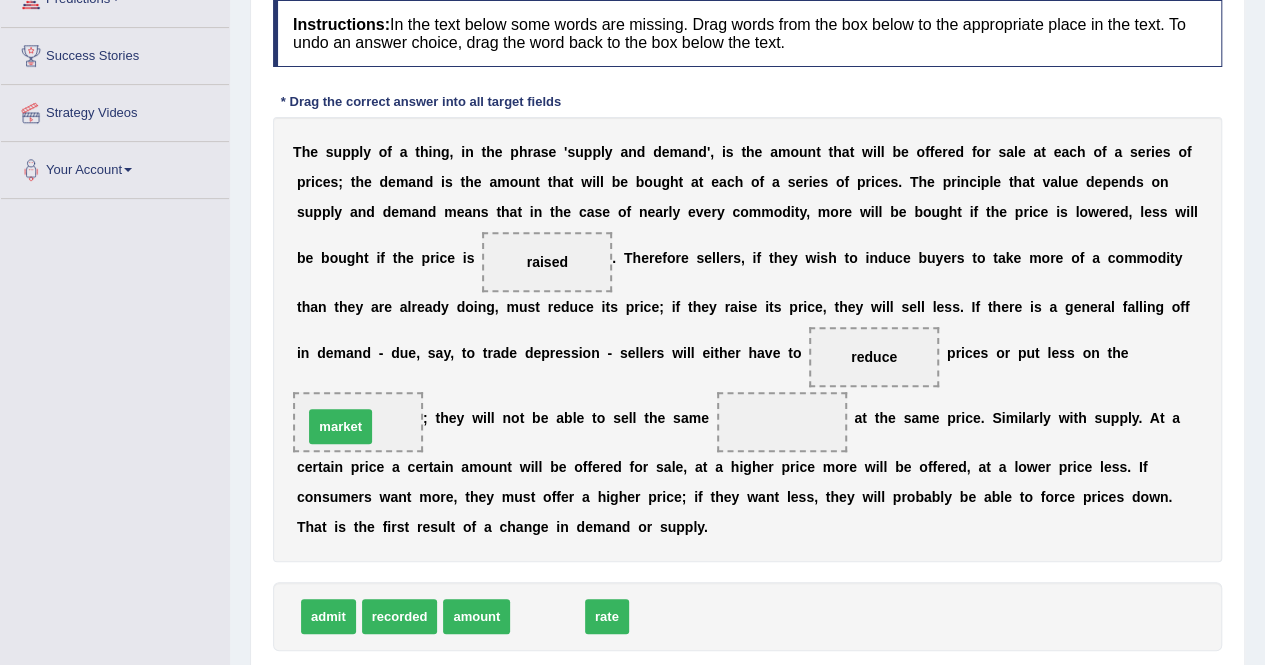 drag, startPoint x: 556, startPoint y: 619, endPoint x: 344, endPoint y: 414, distance: 294.90506 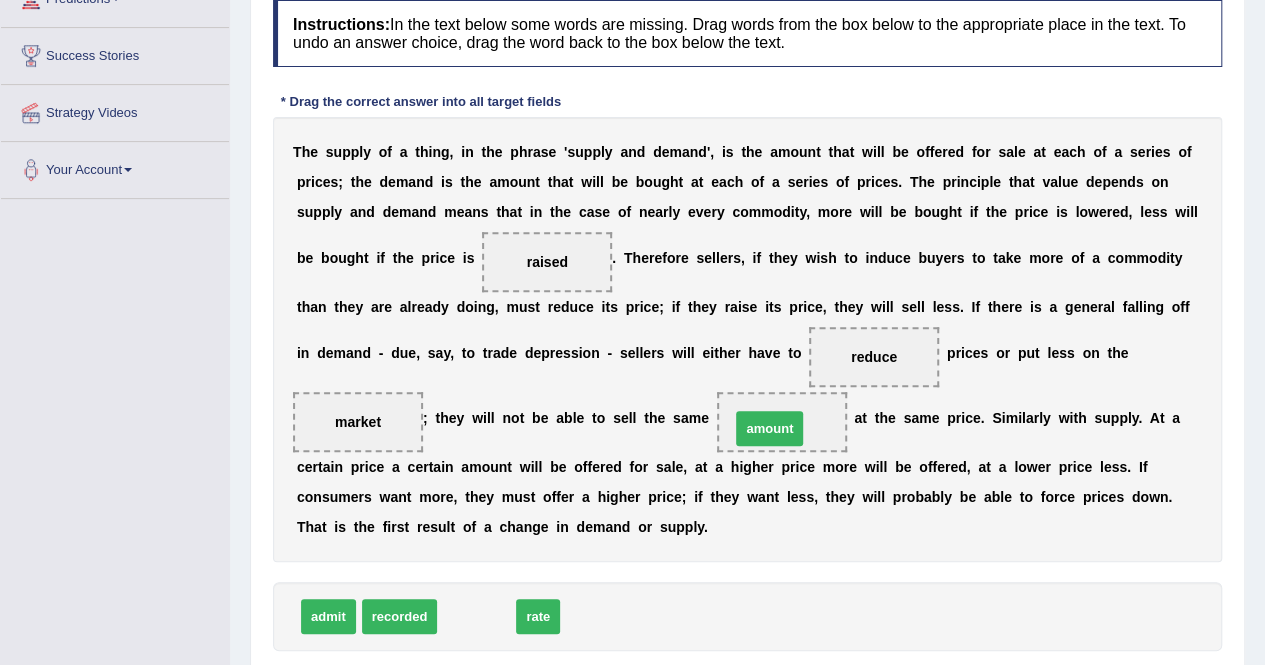 drag, startPoint x: 474, startPoint y: 611, endPoint x: 770, endPoint y: 418, distance: 353.36243 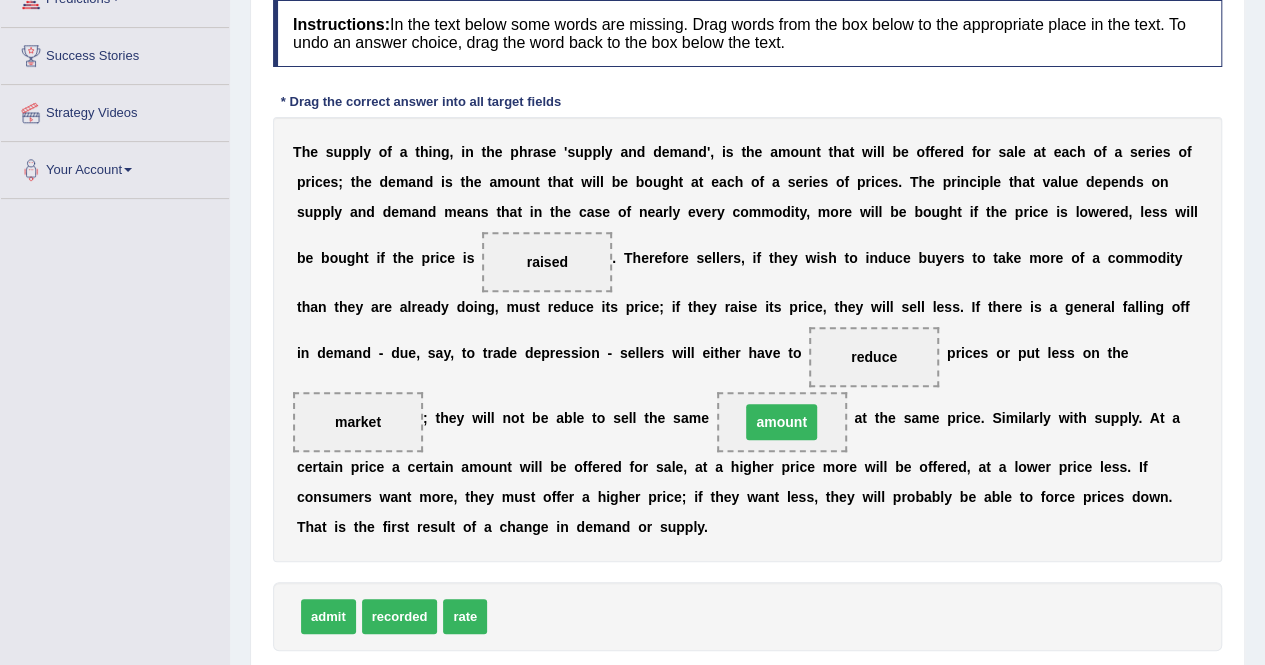 scroll, scrollTop: 426, scrollLeft: 0, axis: vertical 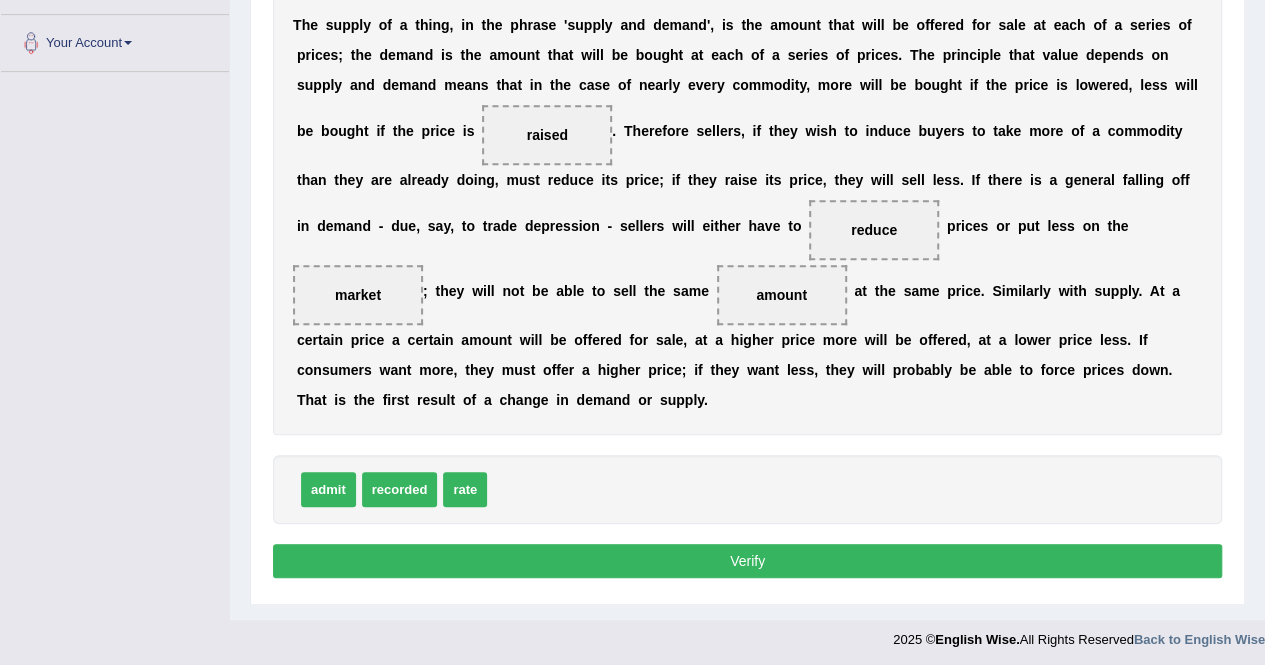 click on "Verify" at bounding box center (747, 561) 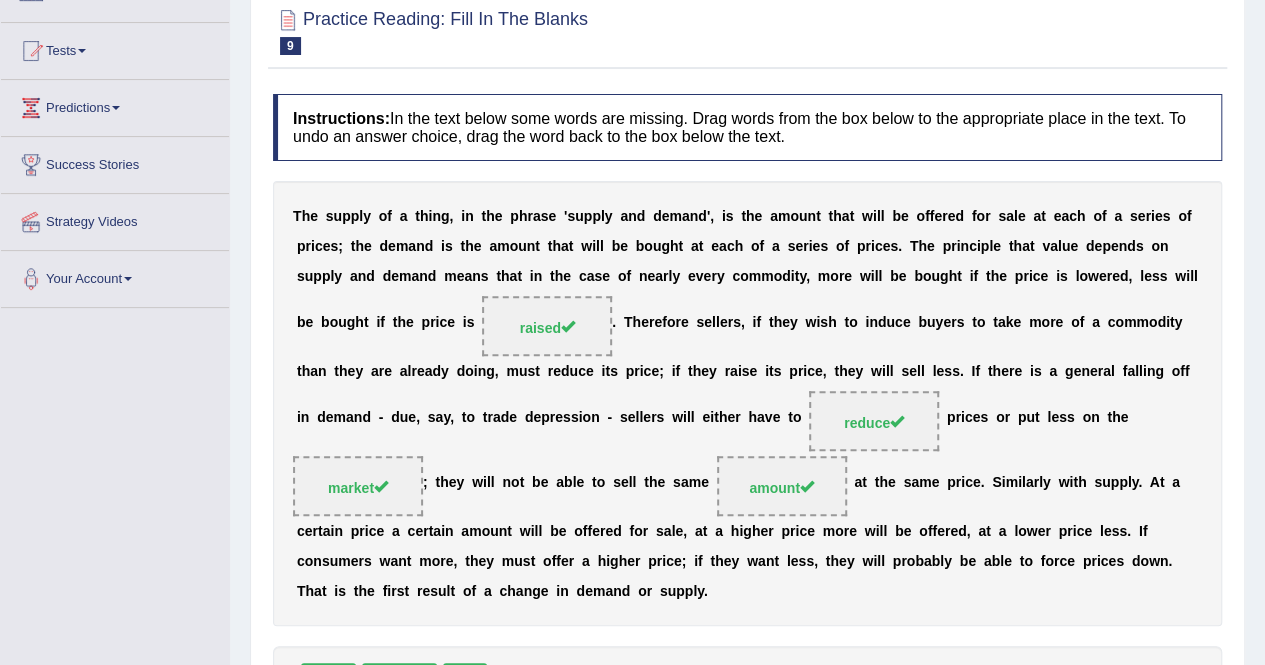 scroll, scrollTop: 0, scrollLeft: 0, axis: both 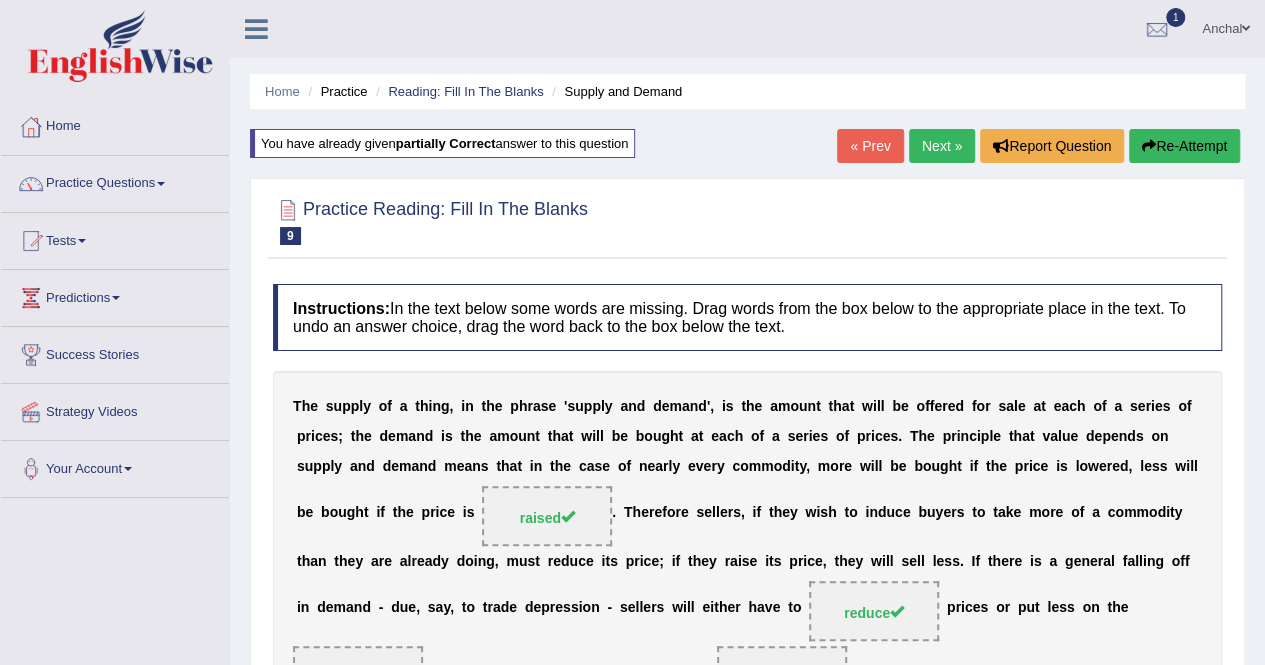 click on "Next »" at bounding box center [942, 146] 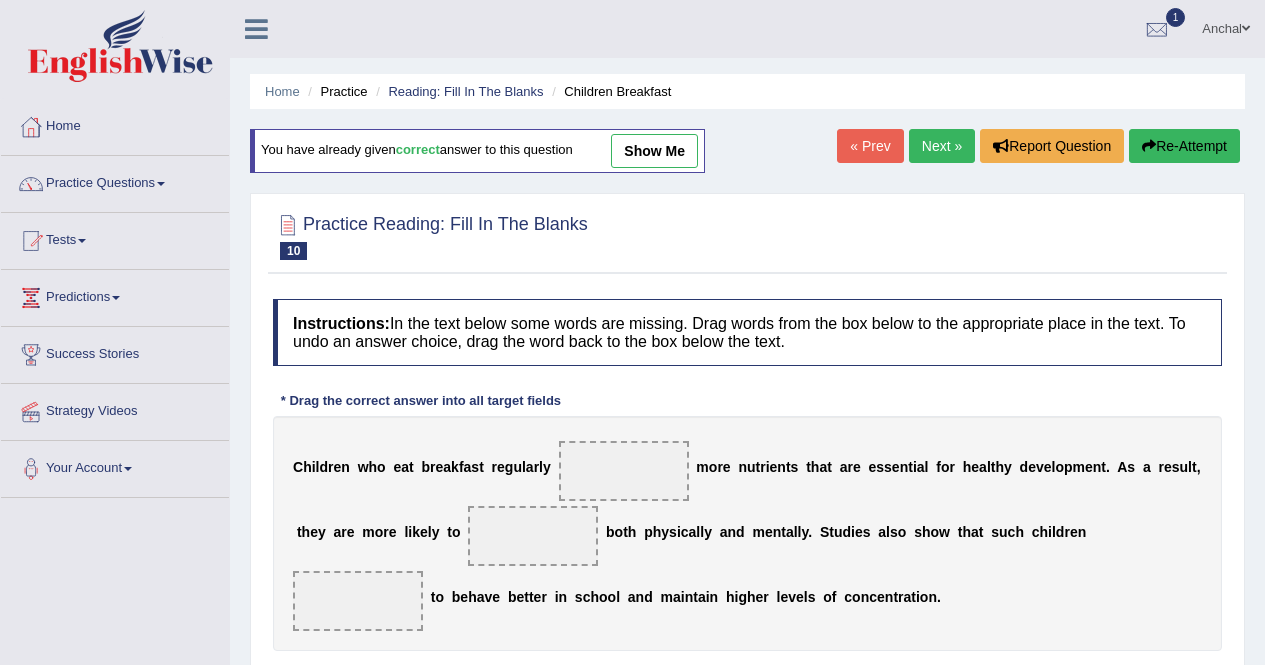scroll, scrollTop: 222, scrollLeft: 0, axis: vertical 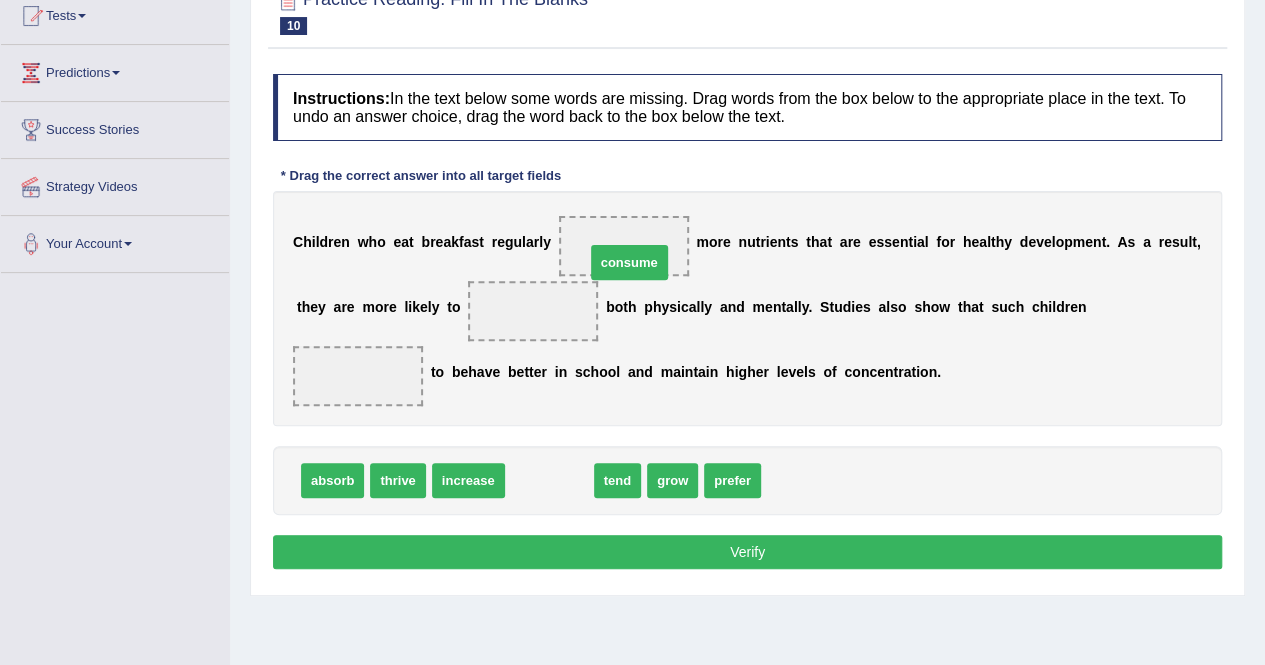 drag, startPoint x: 556, startPoint y: 475, endPoint x: 646, endPoint y: 246, distance: 246.05081 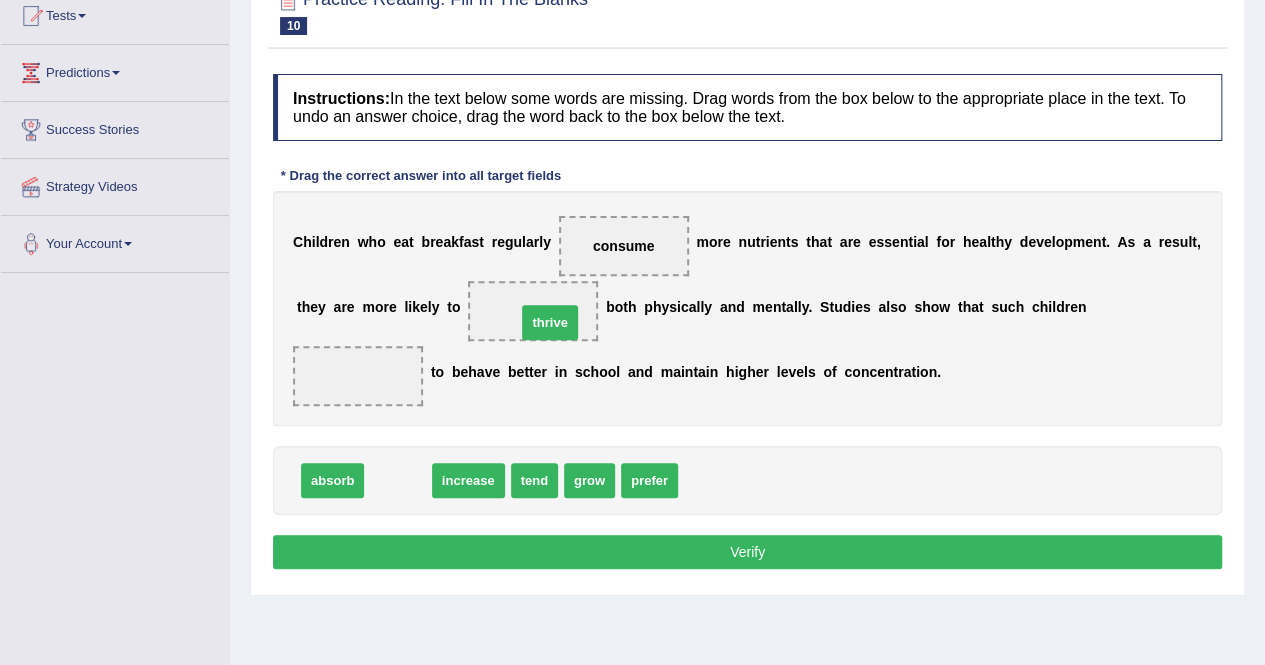 drag, startPoint x: 394, startPoint y: 473, endPoint x: 547, endPoint y: 316, distance: 219.22134 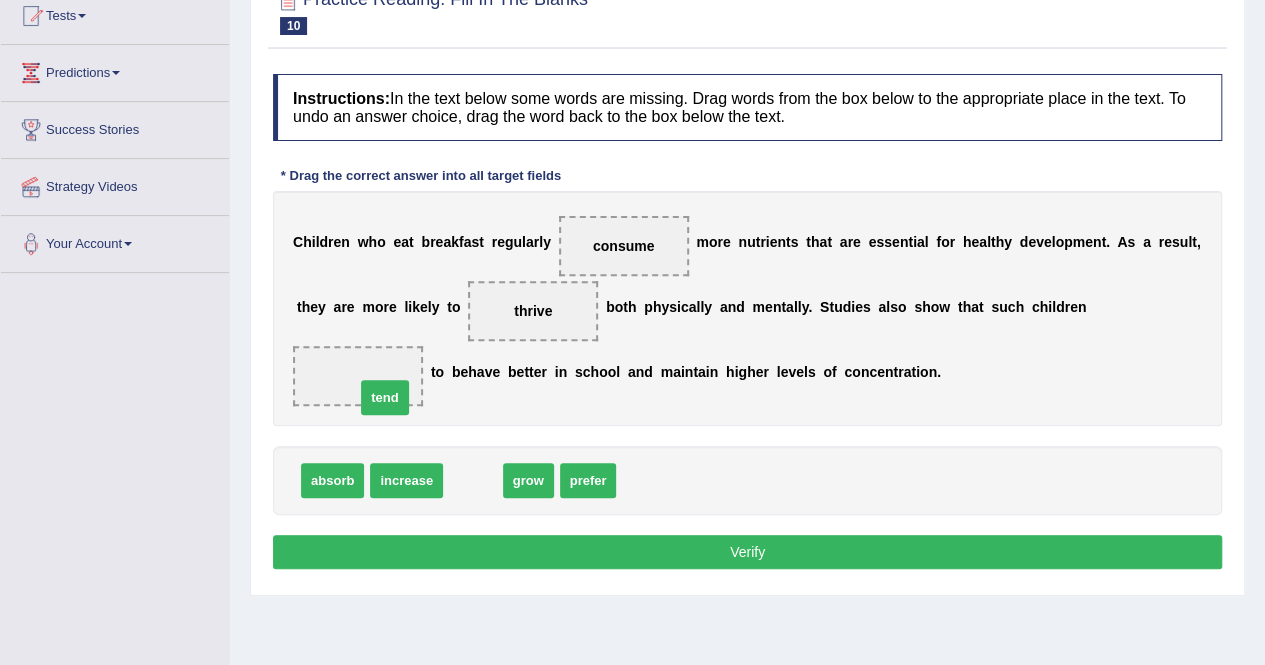 drag, startPoint x: 465, startPoint y: 475, endPoint x: 368, endPoint y: 385, distance: 132.32158 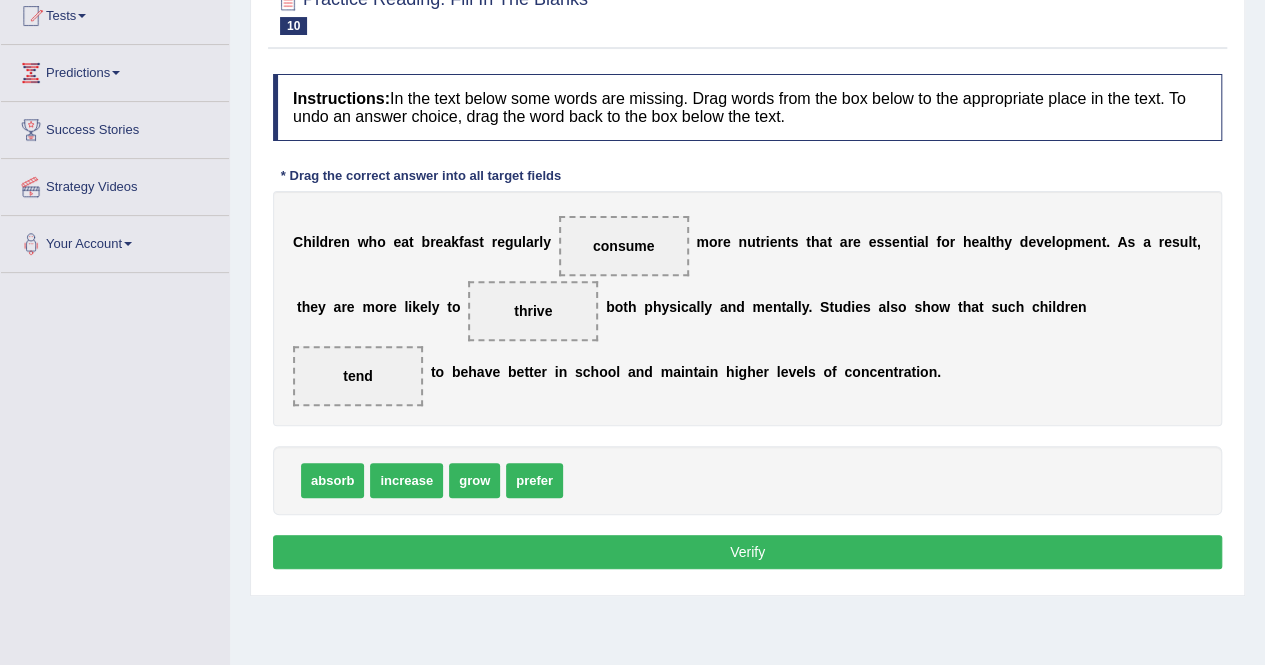 click on "Verify" at bounding box center [747, 552] 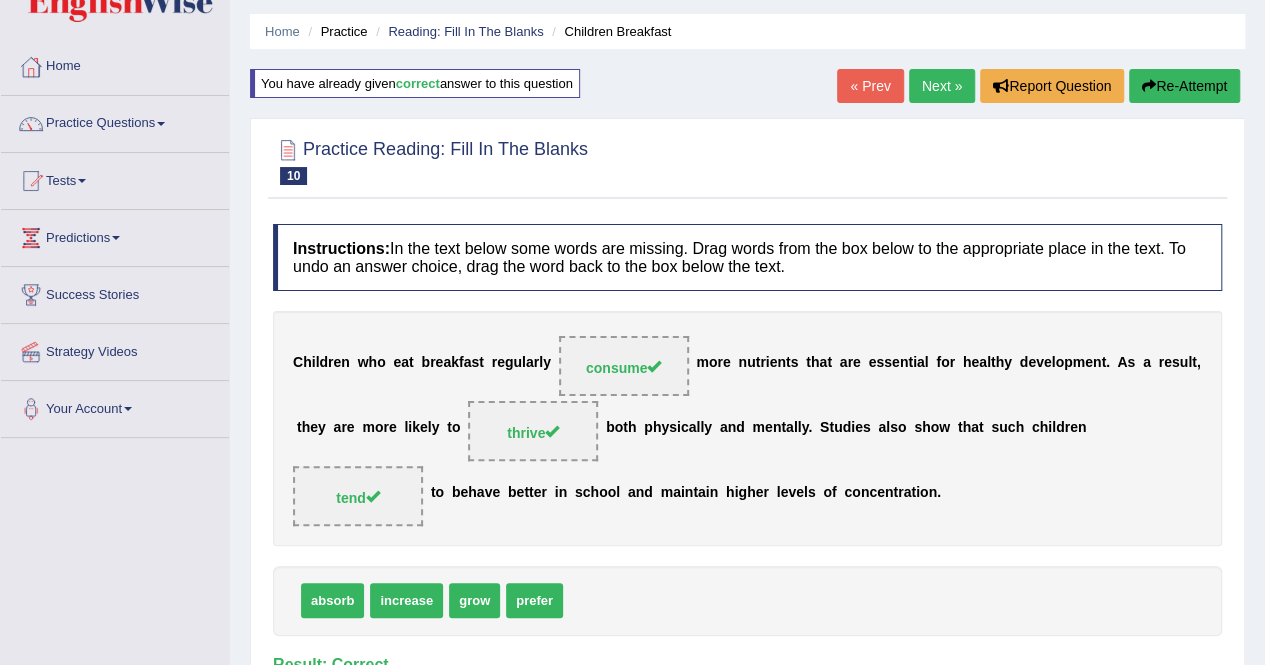 scroll, scrollTop: 0, scrollLeft: 0, axis: both 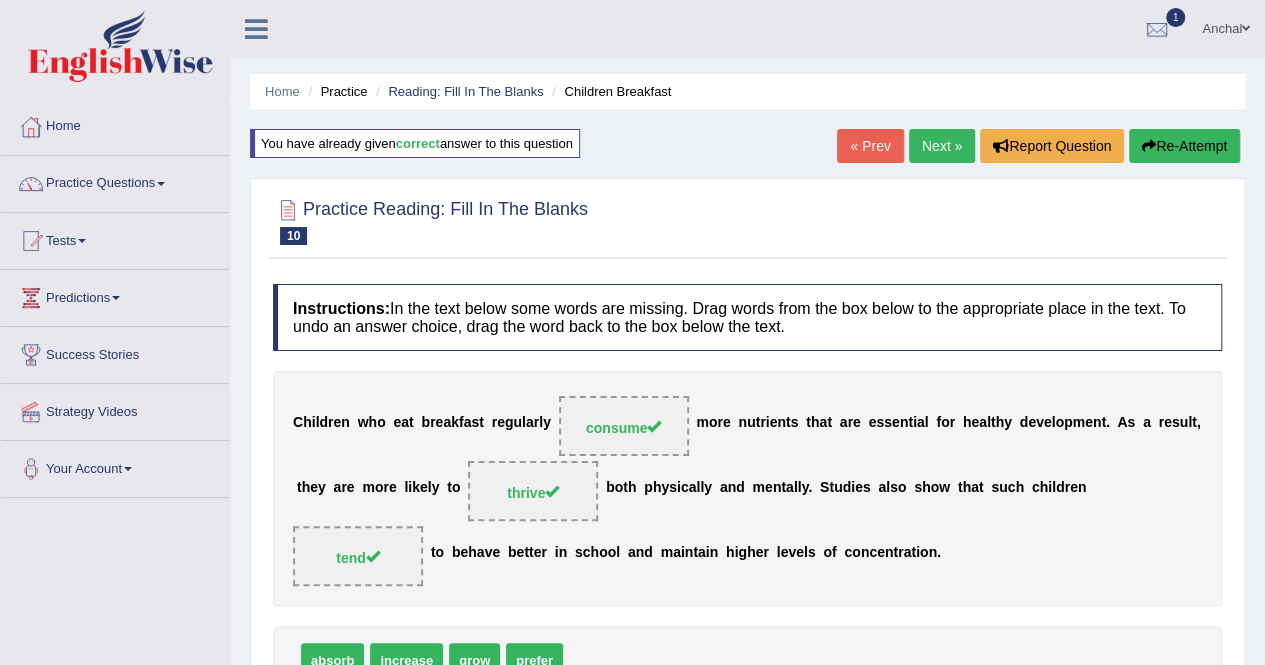 click on "Next »" at bounding box center (942, 146) 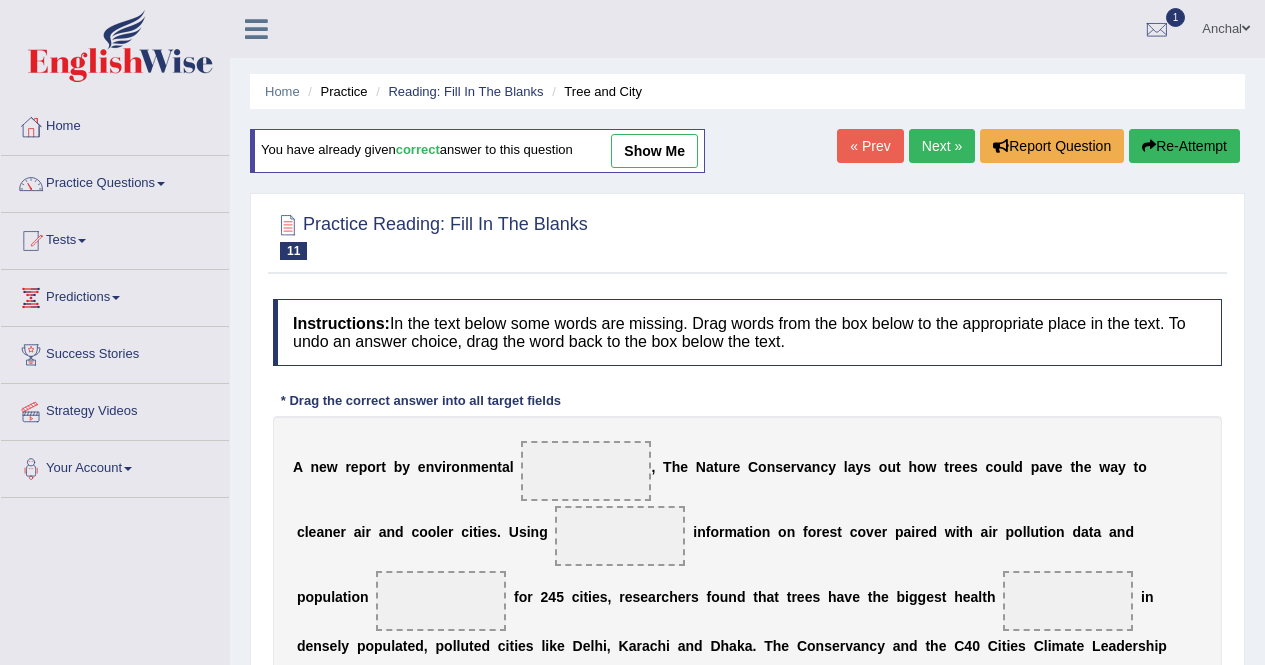 scroll, scrollTop: 319, scrollLeft: 0, axis: vertical 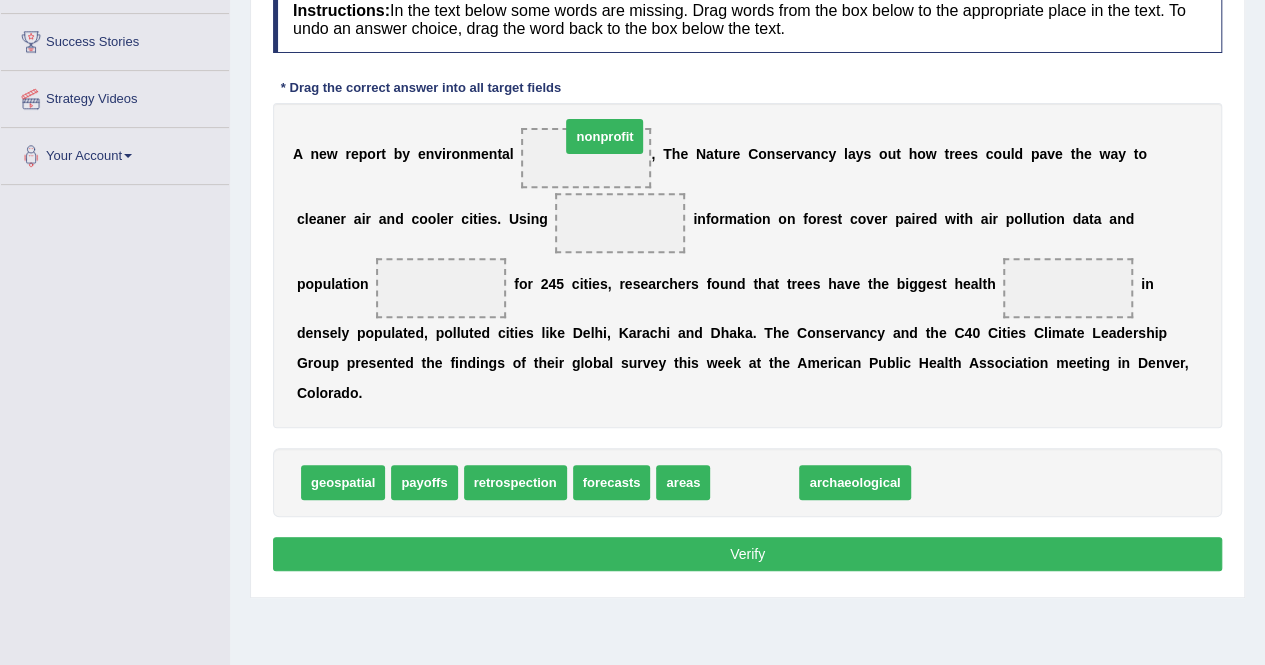 drag, startPoint x: 738, startPoint y: 480, endPoint x: 583, endPoint y: 131, distance: 381.8717 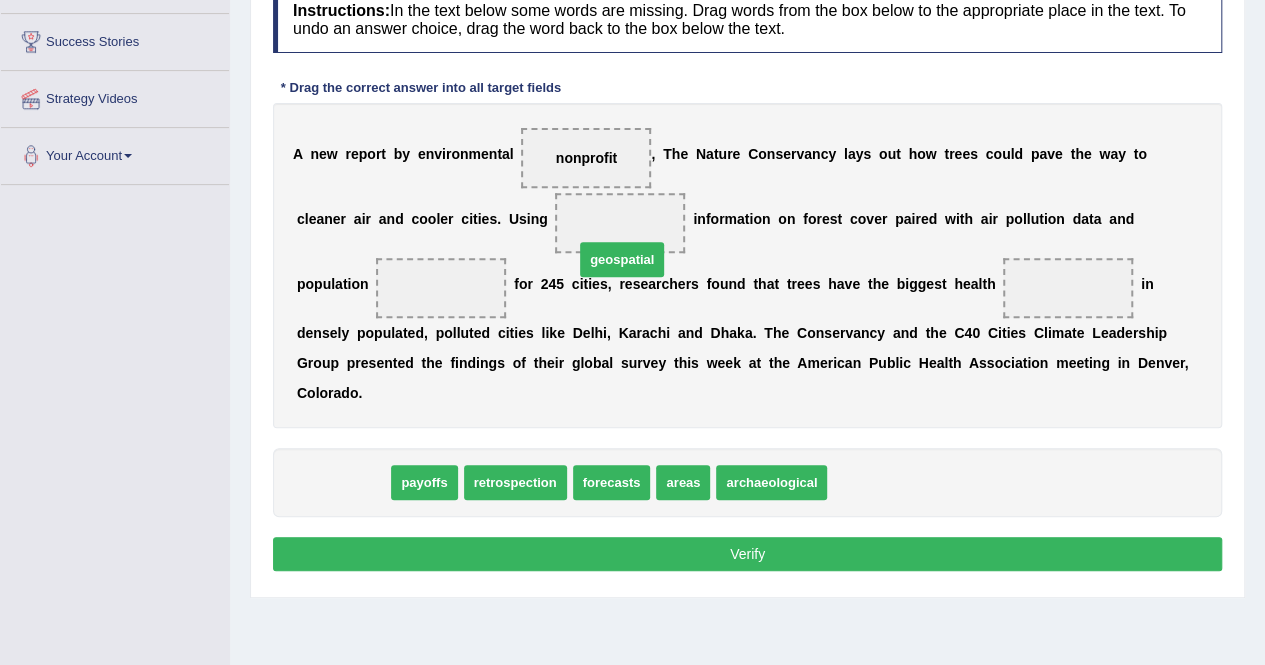 drag, startPoint x: 358, startPoint y: 475, endPoint x: 636, endPoint y: 240, distance: 364.01785 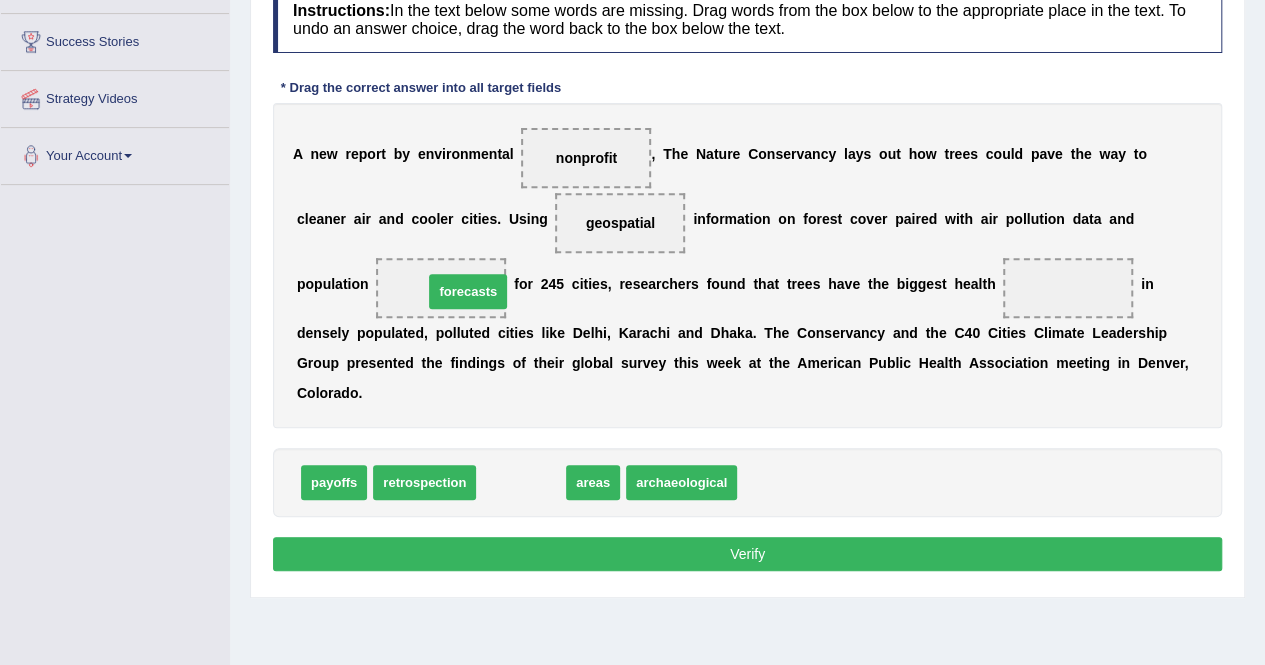 drag, startPoint x: 509, startPoint y: 477, endPoint x: 454, endPoint y: 287, distance: 197.8004 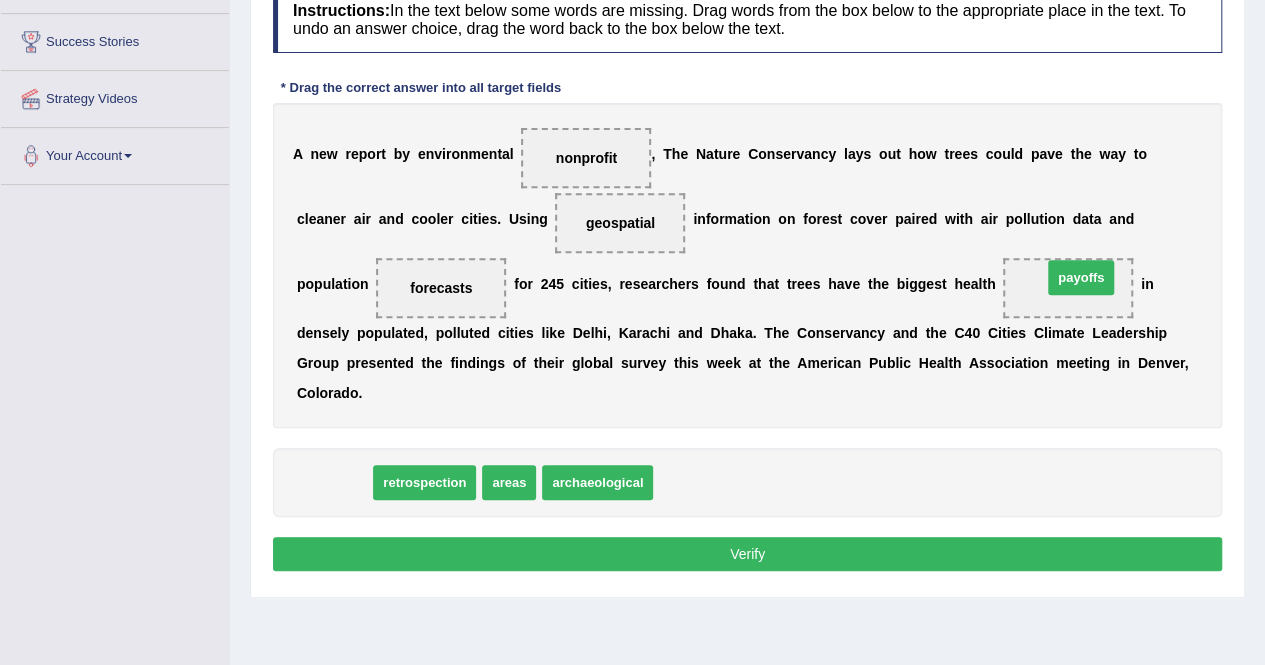 drag, startPoint x: 344, startPoint y: 490, endPoint x: 1090, endPoint y: 285, distance: 773.6543 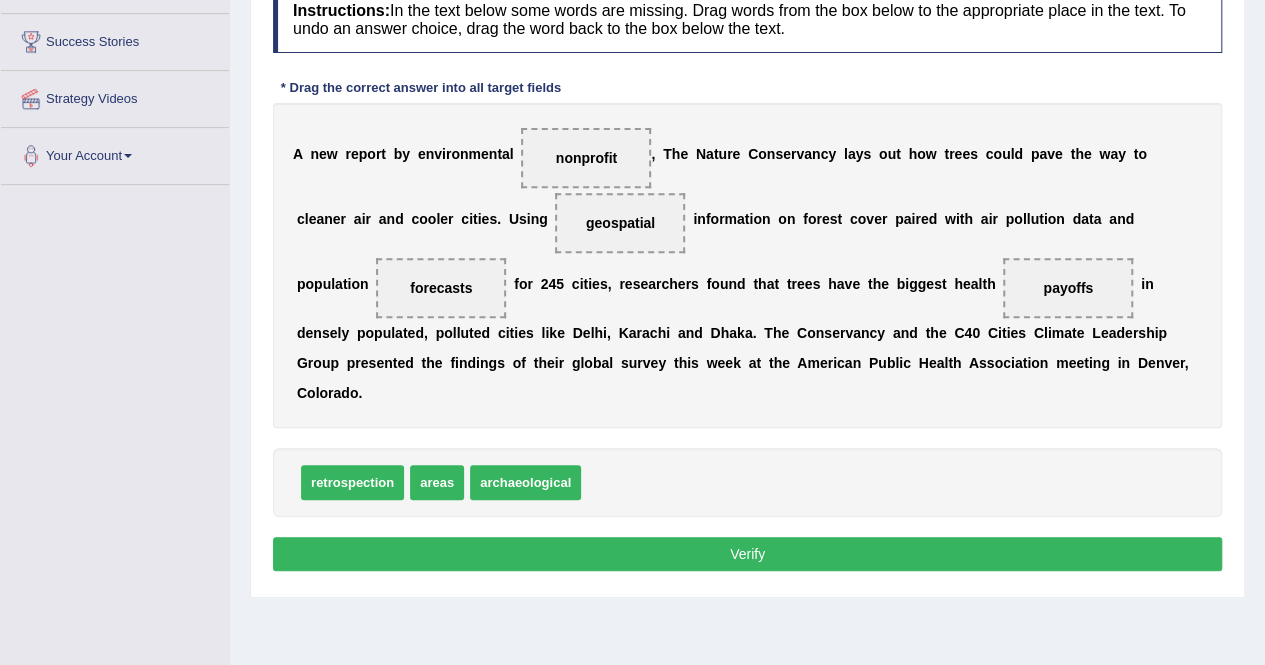 drag, startPoint x: 850, startPoint y: 568, endPoint x: 859, endPoint y: 534, distance: 35.17101 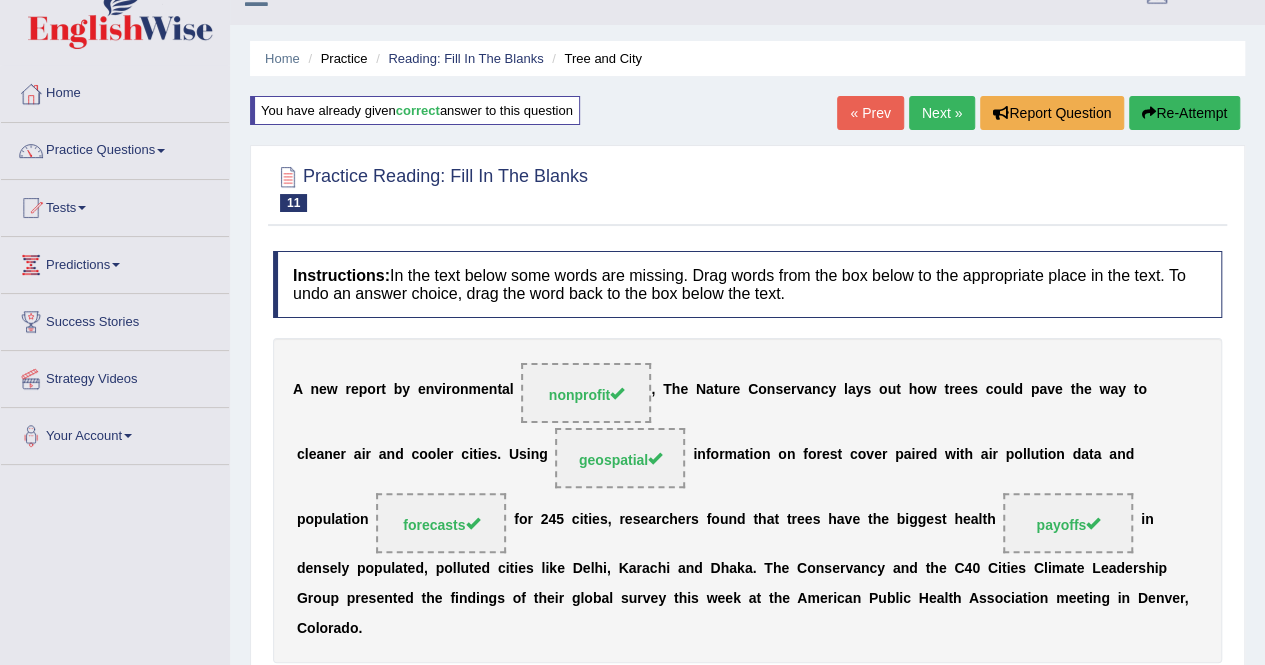 scroll, scrollTop: 31, scrollLeft: 0, axis: vertical 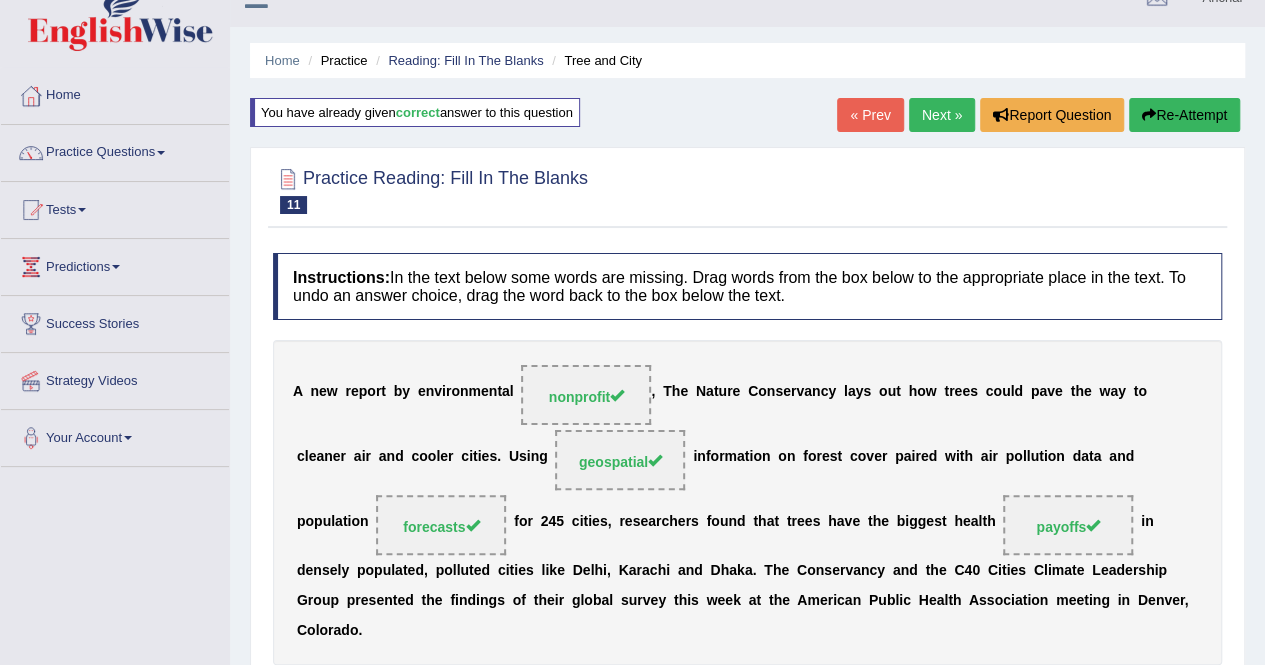 click on "Next »" at bounding box center (942, 115) 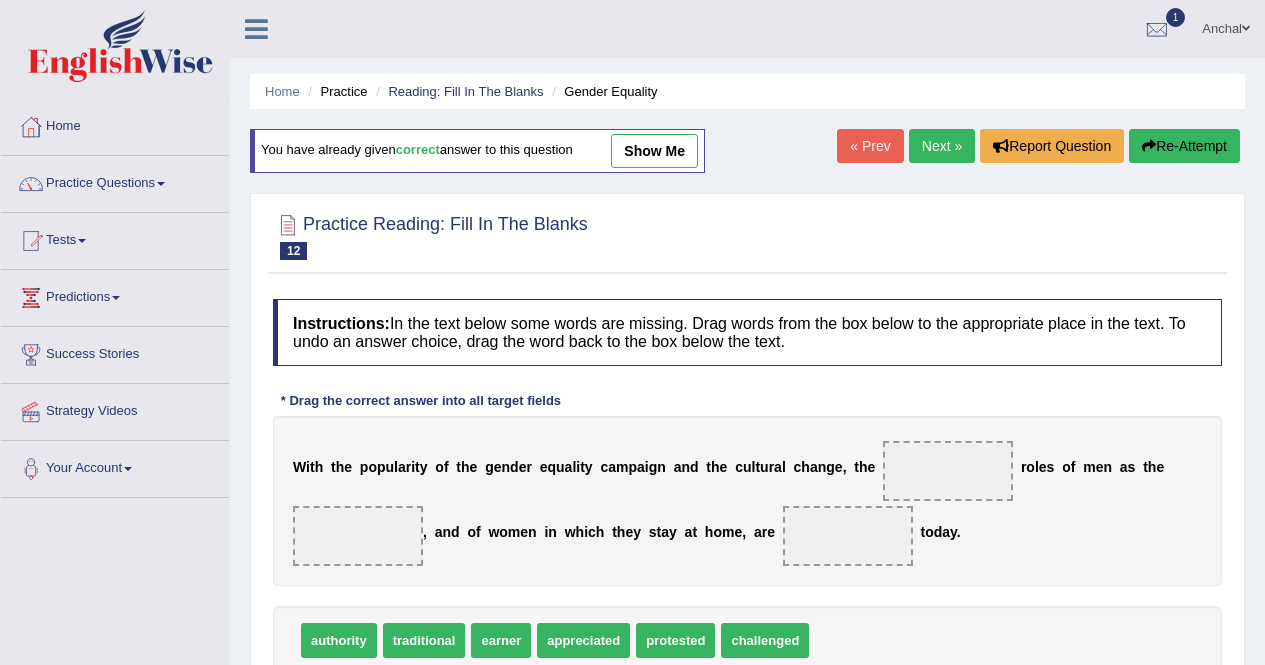 scroll, scrollTop: 155, scrollLeft: 0, axis: vertical 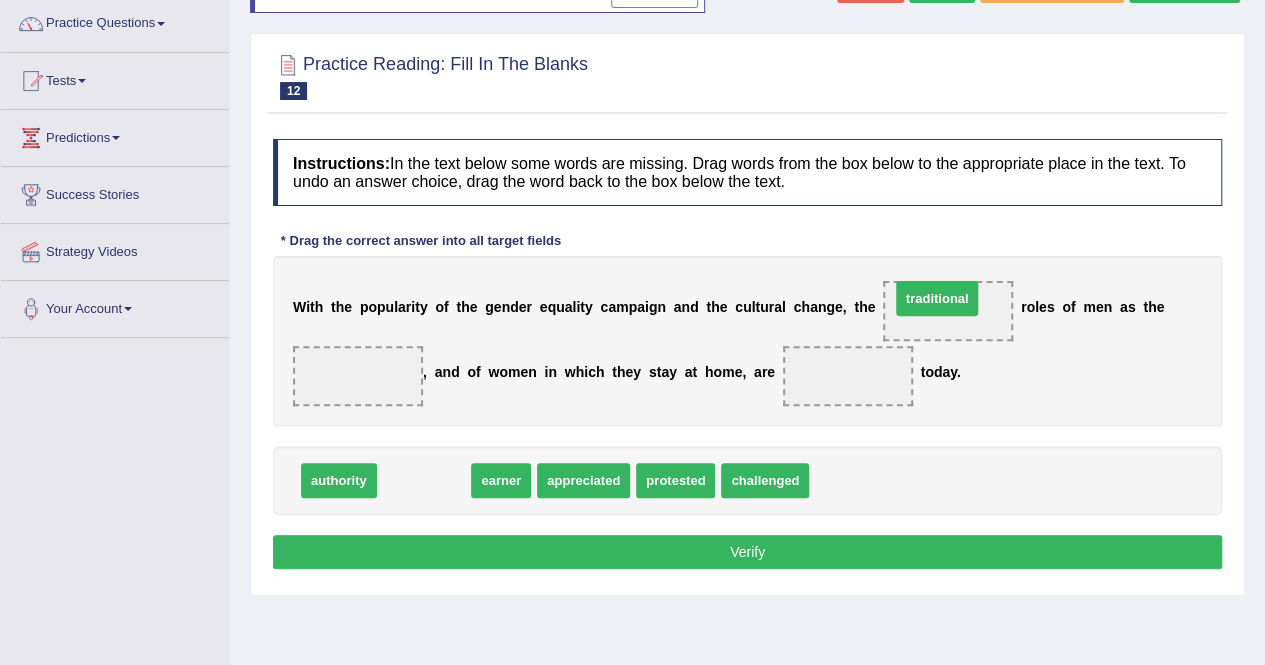 drag, startPoint x: 413, startPoint y: 488, endPoint x: 924, endPoint y: 315, distance: 539.4905 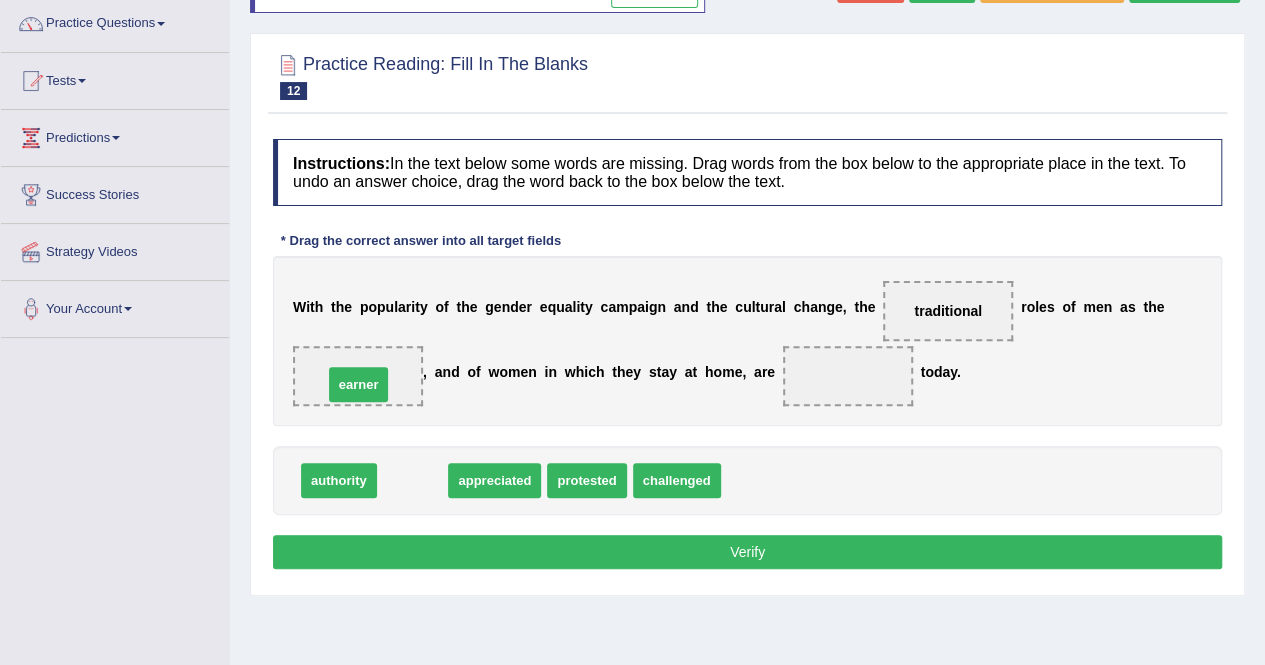 drag, startPoint x: 419, startPoint y: 476, endPoint x: 365, endPoint y: 380, distance: 110.145355 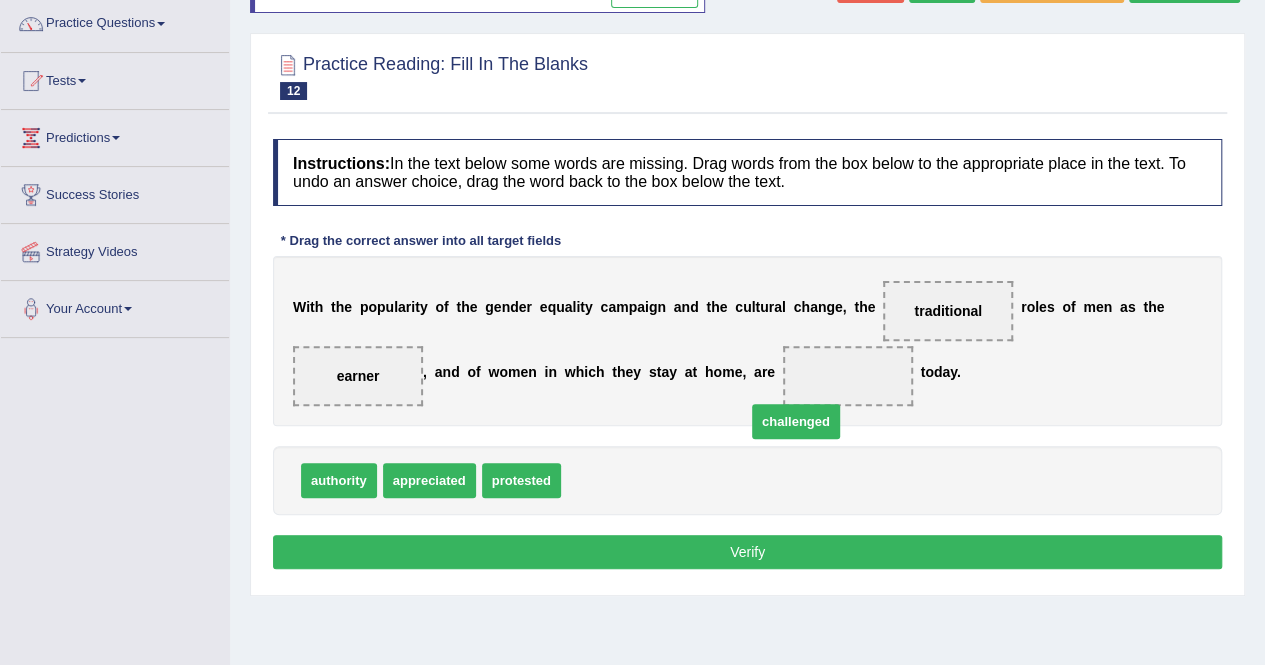drag, startPoint x: 589, startPoint y: 482, endPoint x: 816, endPoint y: 401, distance: 241.01868 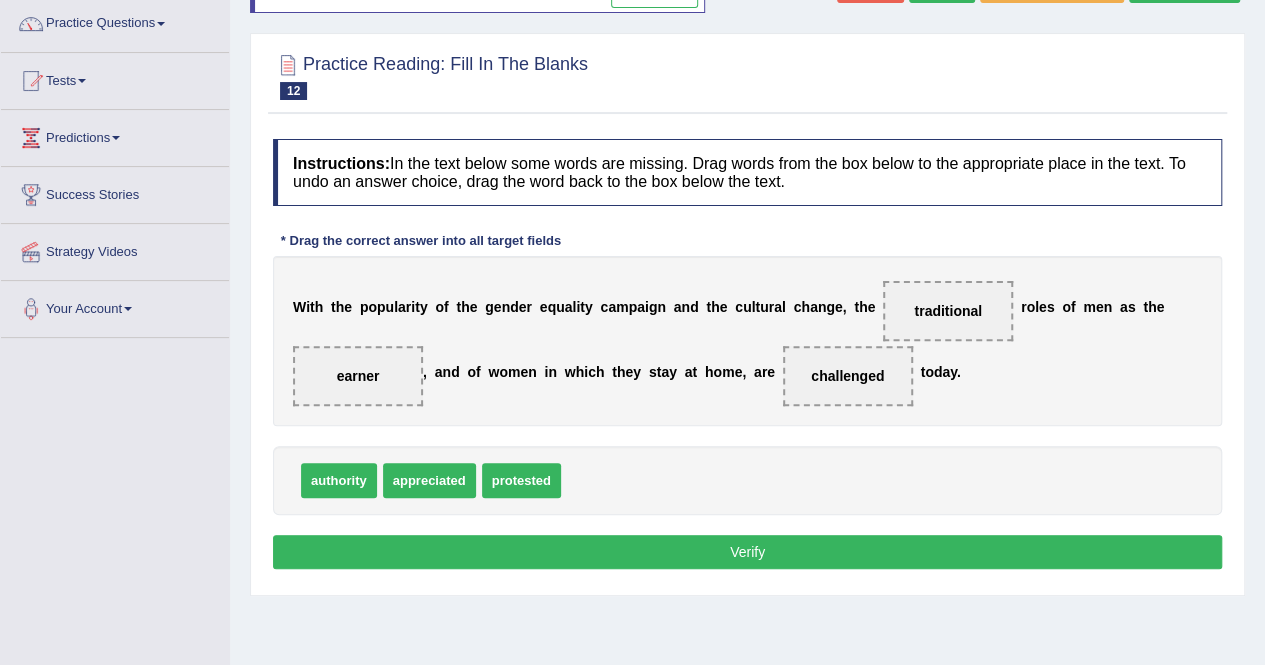 click on "Verify" at bounding box center (747, 552) 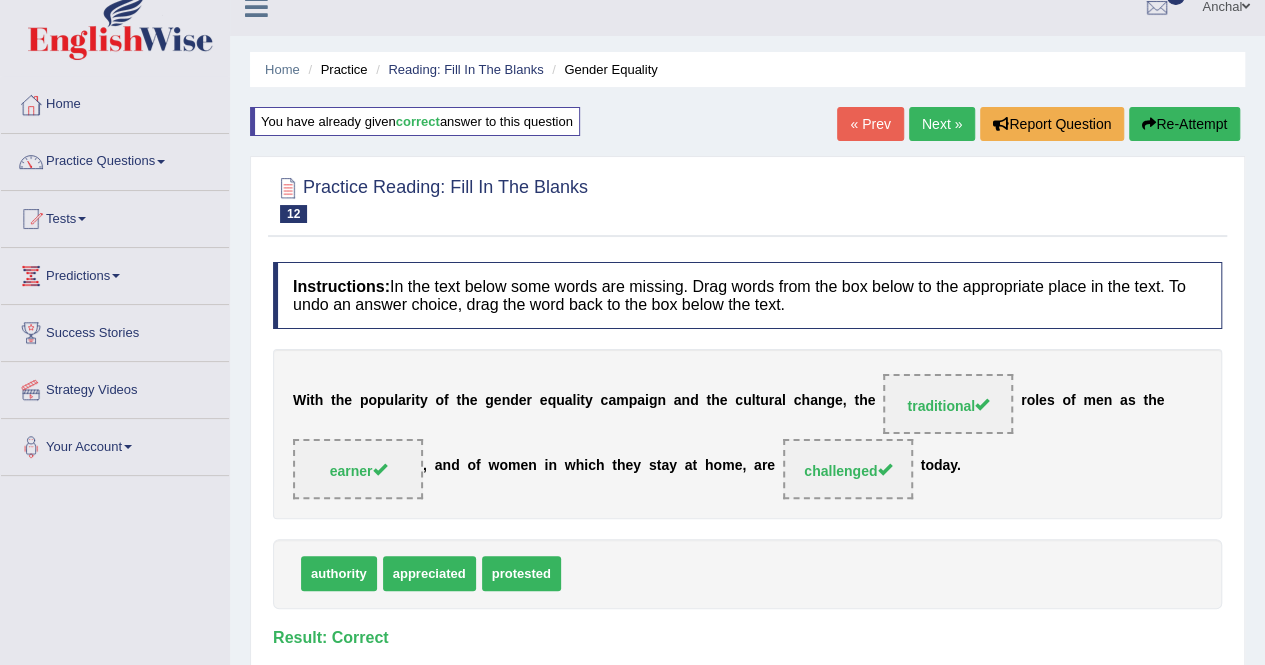 scroll, scrollTop: 9, scrollLeft: 0, axis: vertical 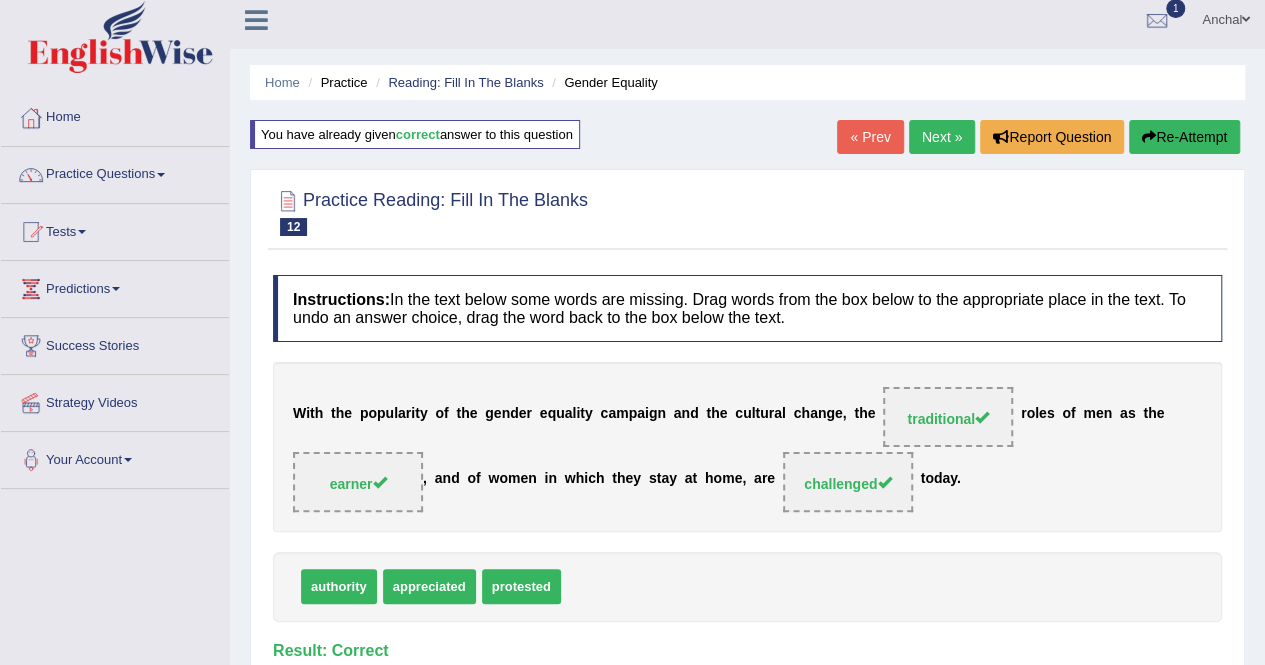 click on "Next »" at bounding box center [942, 137] 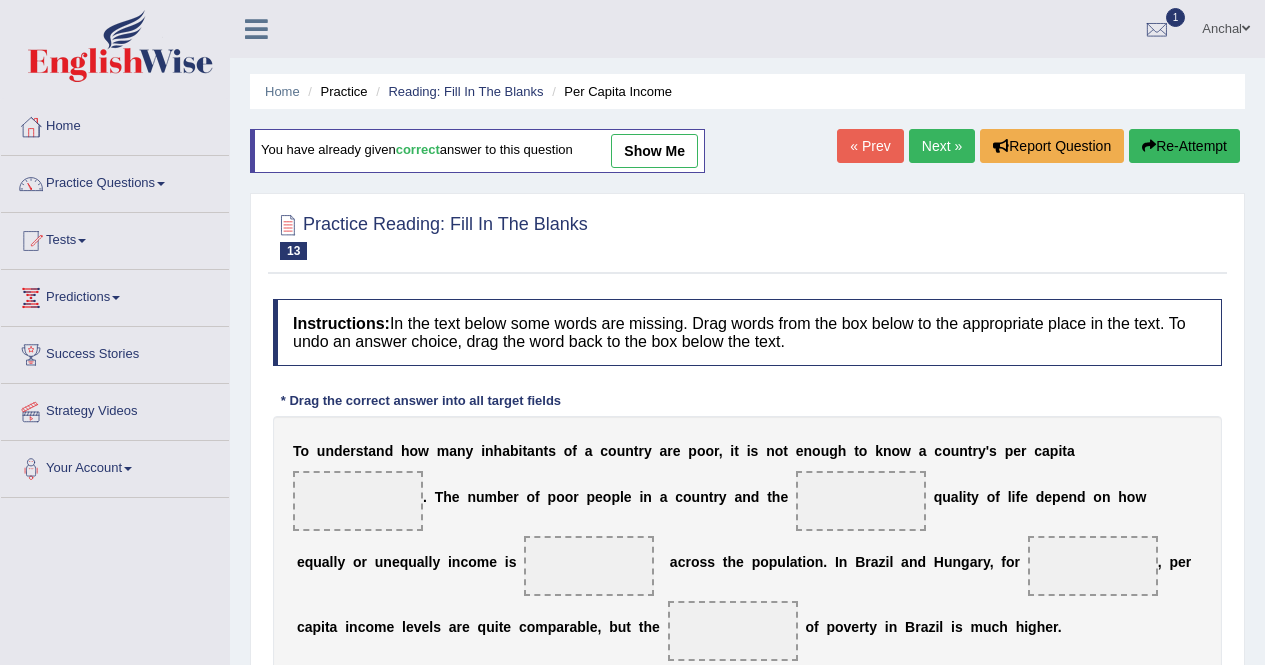 scroll, scrollTop: 275, scrollLeft: 0, axis: vertical 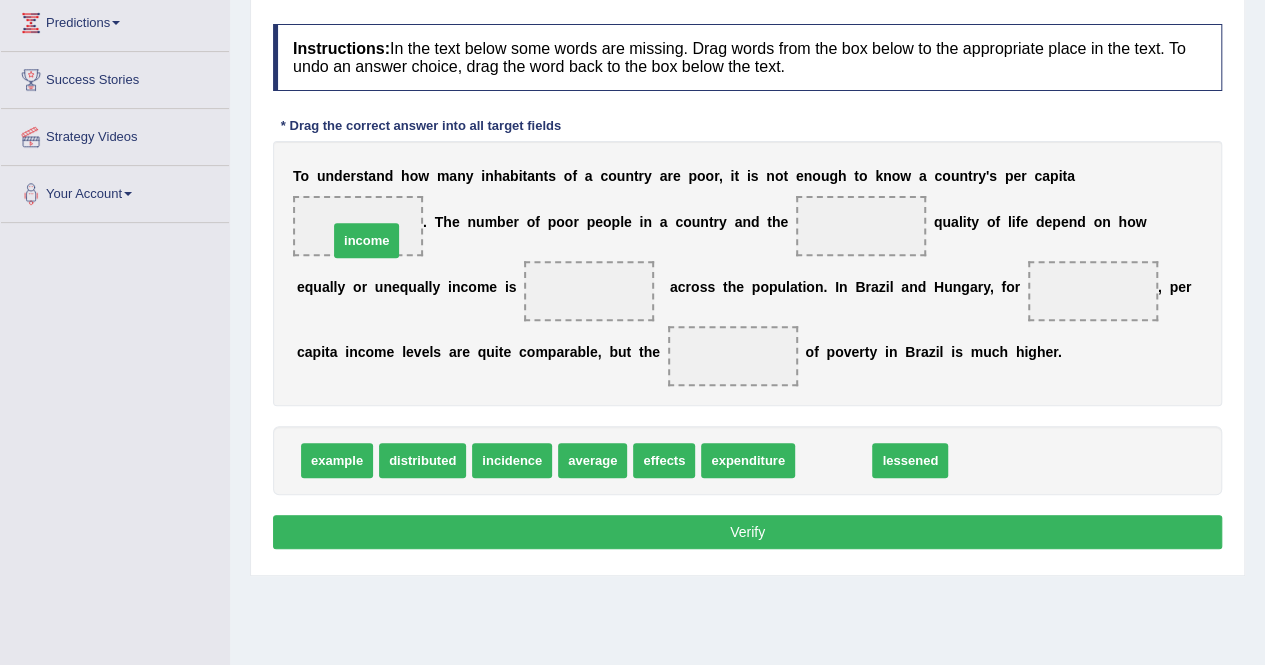 drag, startPoint x: 837, startPoint y: 457, endPoint x: 371, endPoint y: 235, distance: 516.1783 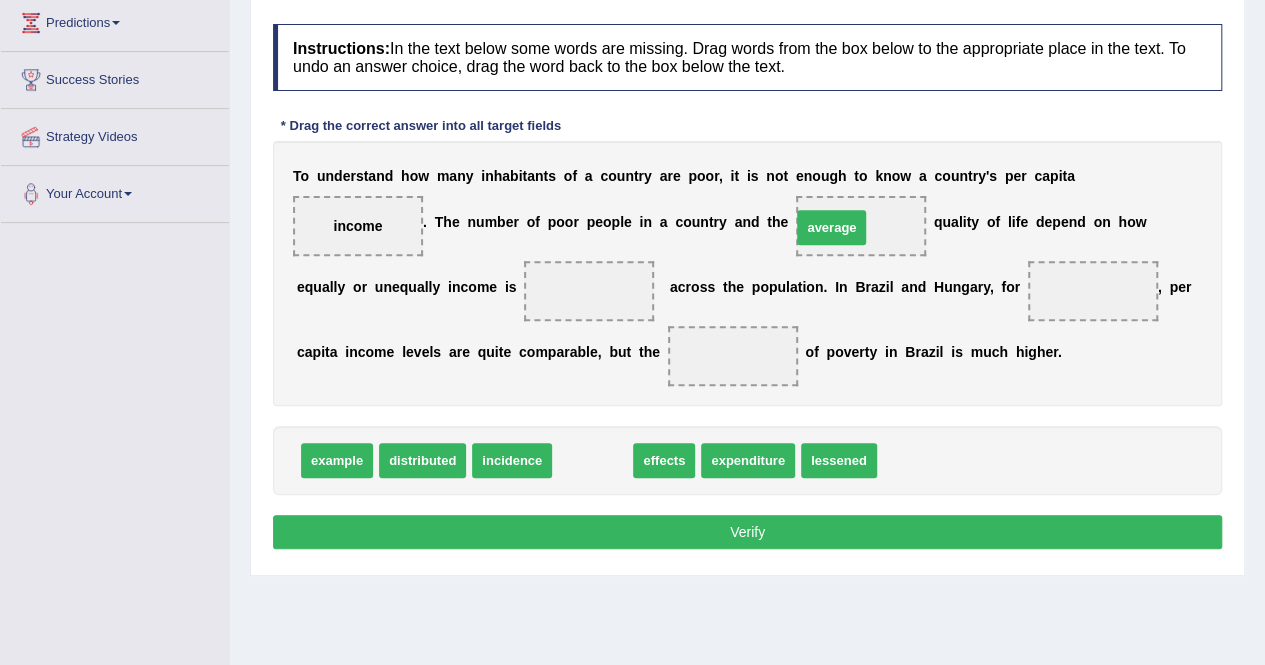 drag, startPoint x: 585, startPoint y: 458, endPoint x: 824, endPoint y: 225, distance: 333.78137 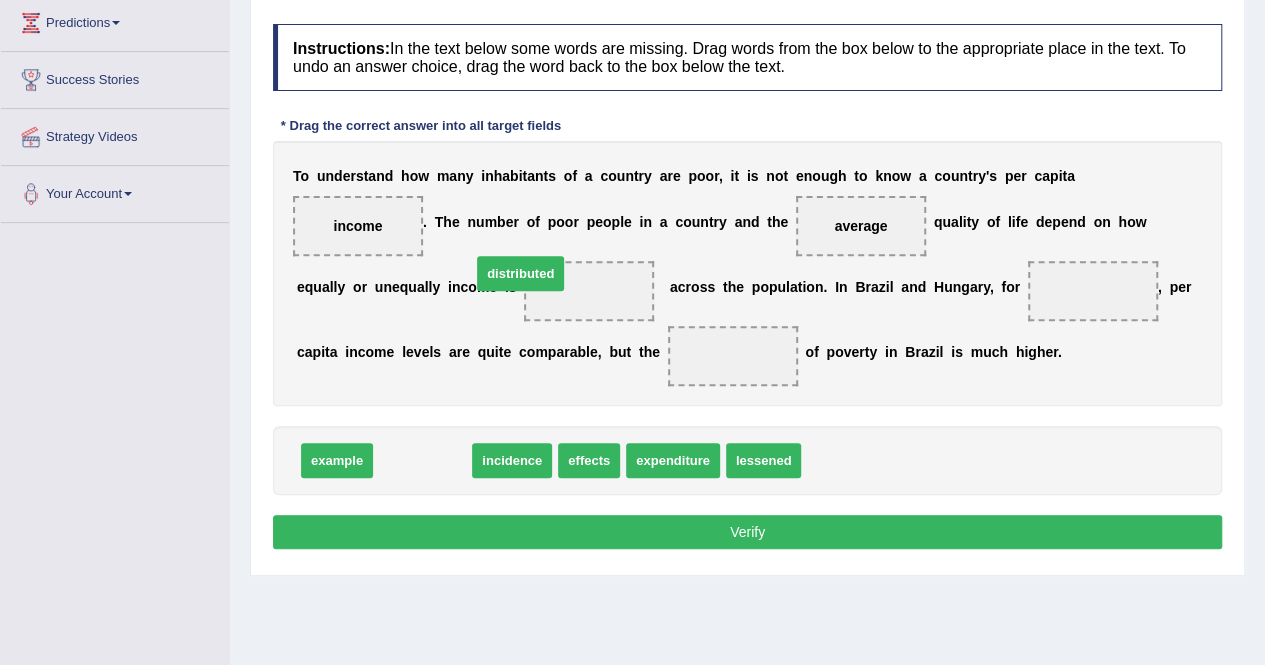drag, startPoint x: 432, startPoint y: 457, endPoint x: 538, endPoint y: 277, distance: 208.89232 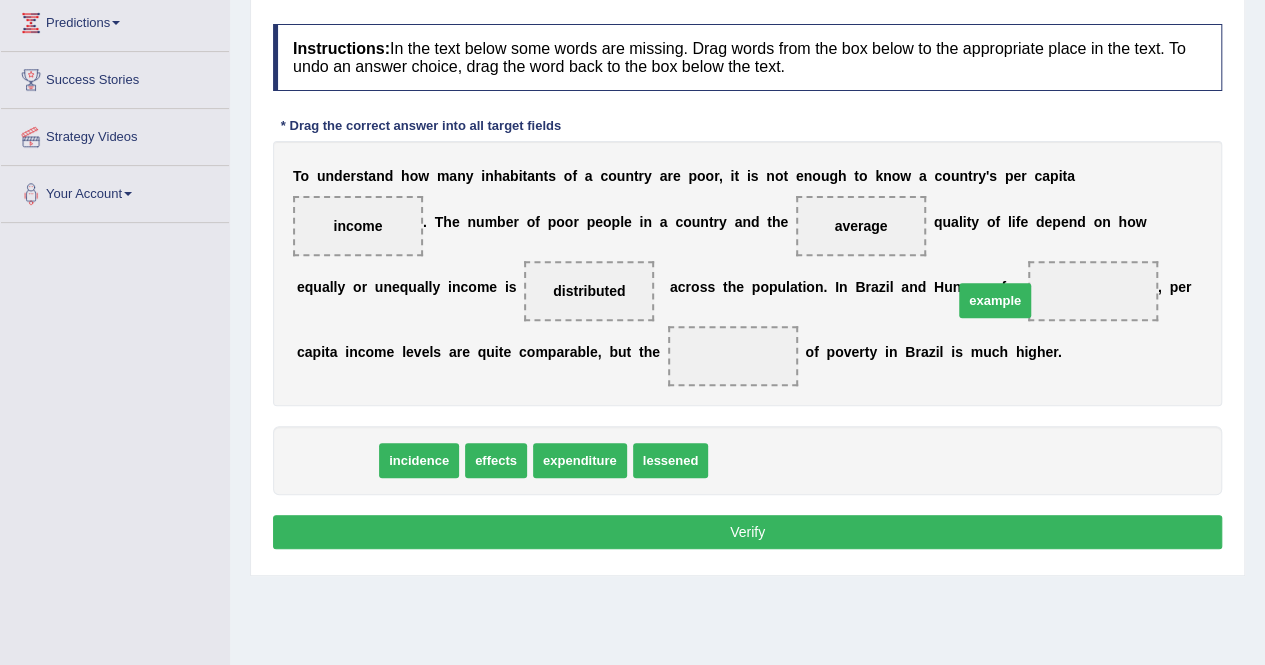 drag, startPoint x: 340, startPoint y: 452, endPoint x: 1038, endPoint y: 285, distance: 717.69977 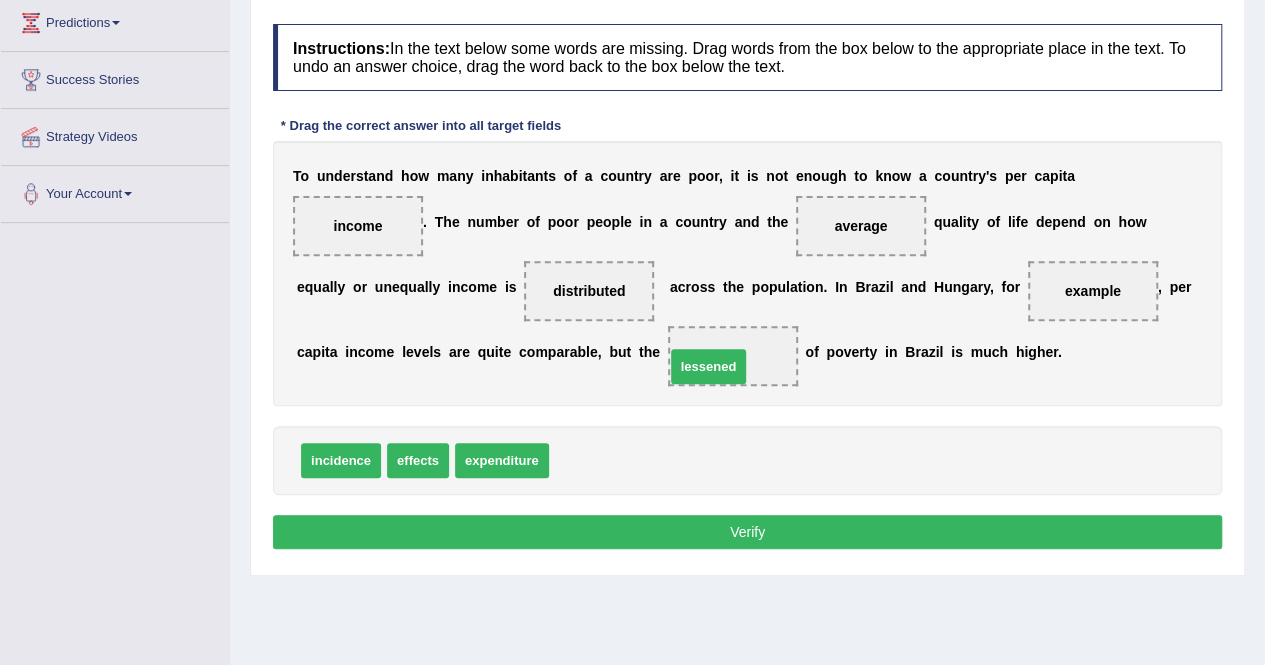 drag, startPoint x: 574, startPoint y: 455, endPoint x: 691, endPoint y: 361, distance: 150.08331 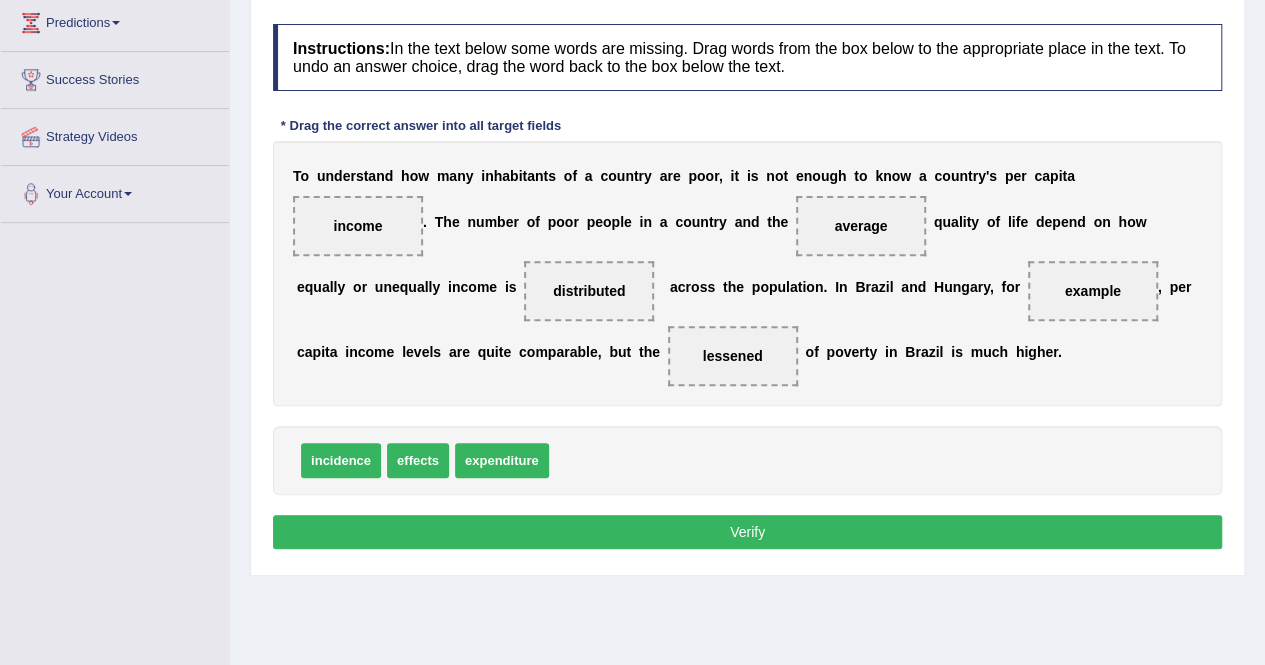 click on "Verify" at bounding box center [747, 532] 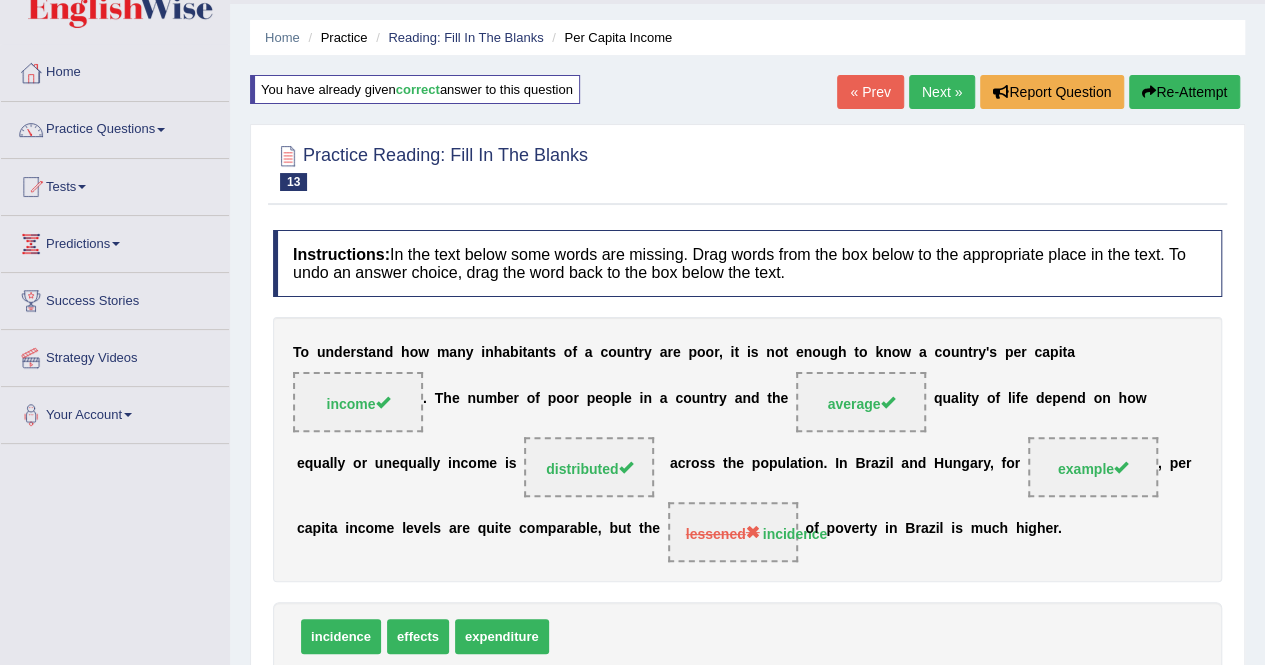 scroll, scrollTop: 55, scrollLeft: 0, axis: vertical 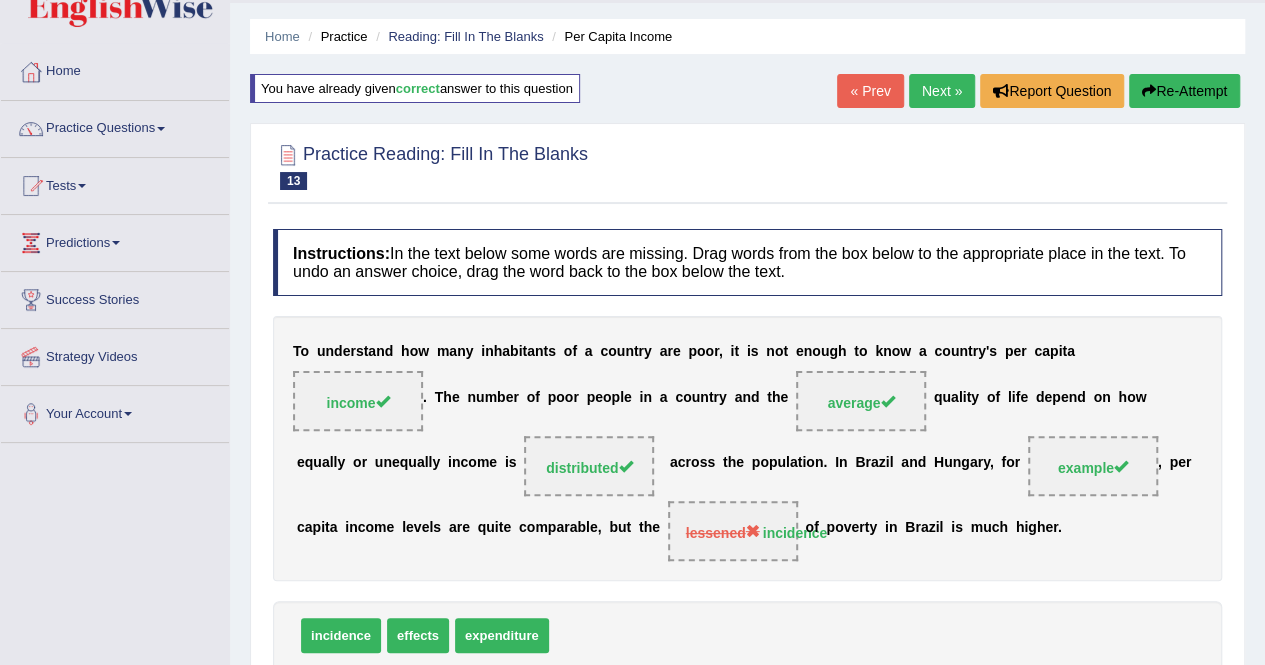 click on "Re-Attempt" at bounding box center (1184, 91) 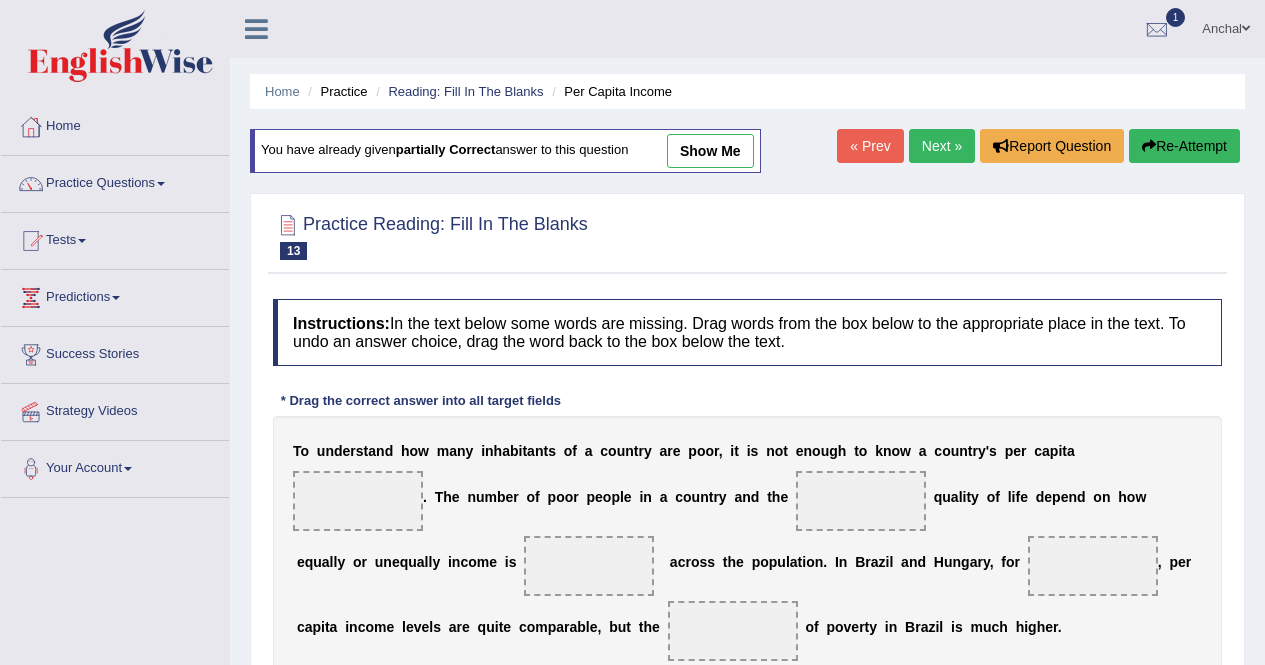 scroll, scrollTop: 350, scrollLeft: 0, axis: vertical 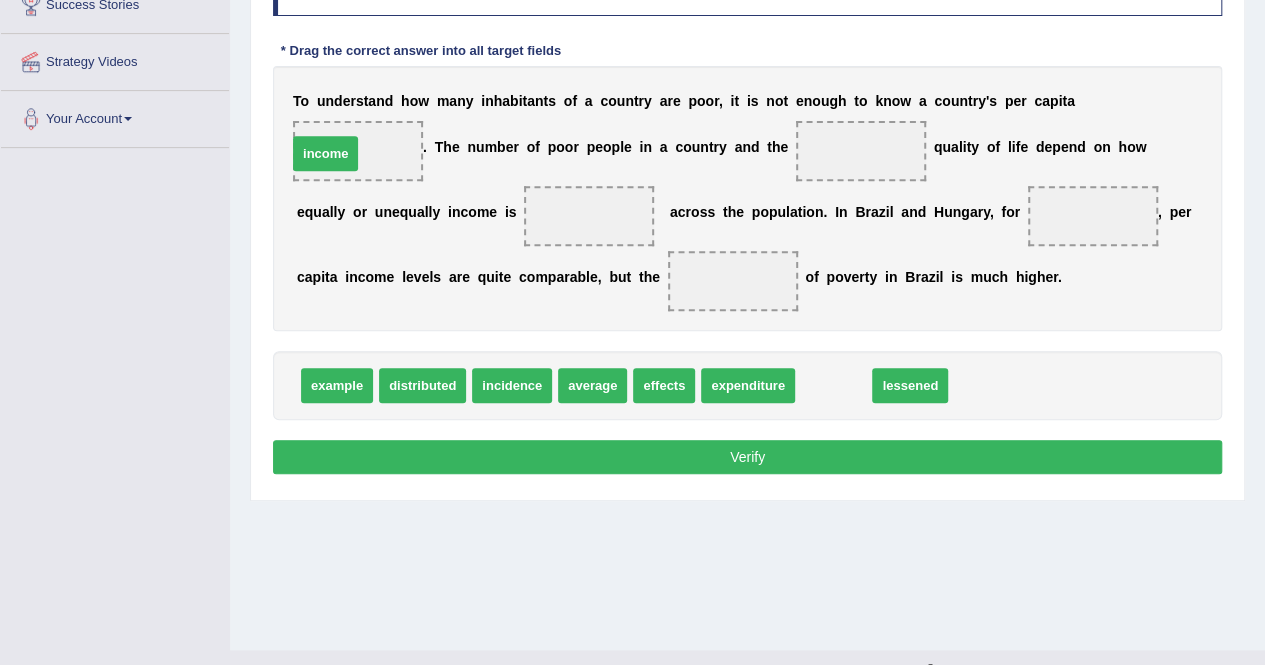 drag, startPoint x: 826, startPoint y: 391, endPoint x: 332, endPoint y: 159, distance: 545.7655 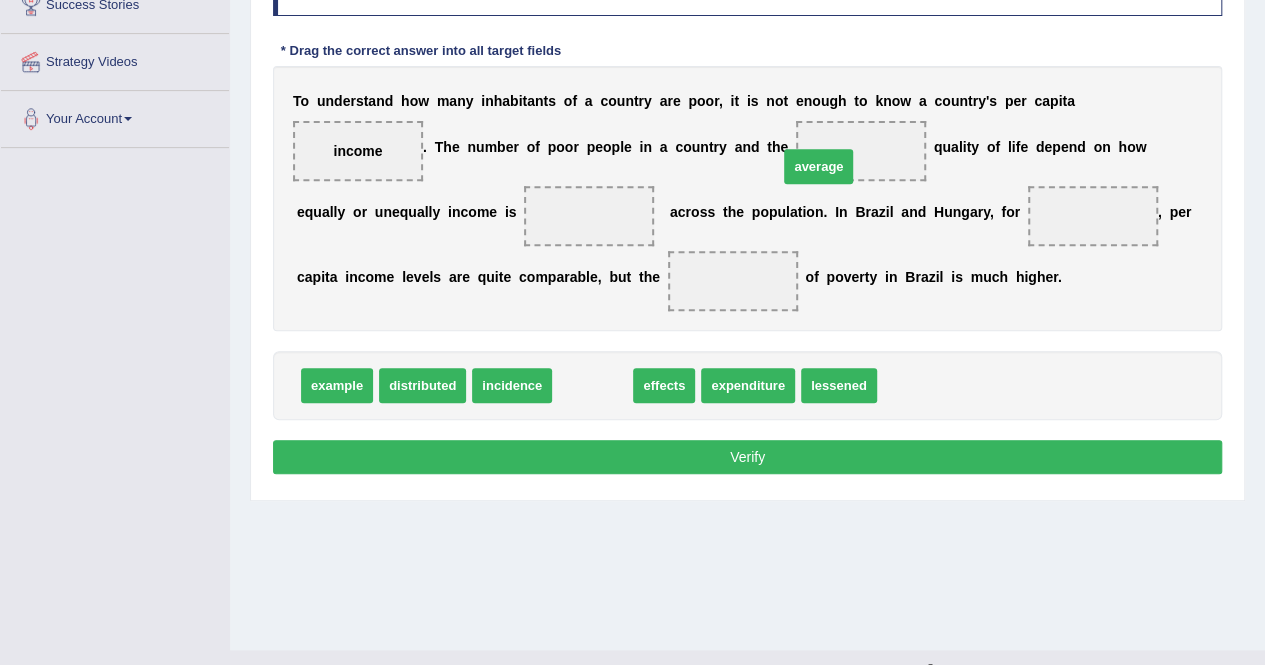 drag, startPoint x: 586, startPoint y: 367, endPoint x: 837, endPoint y: 132, distance: 343.8401 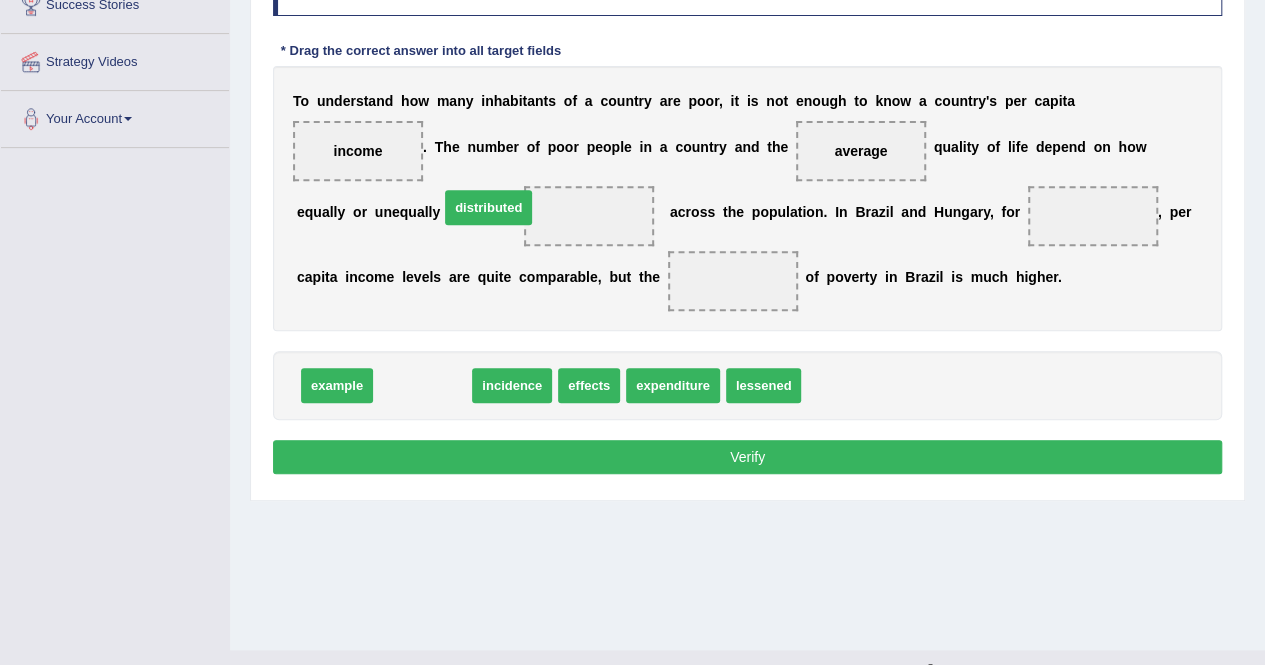 drag, startPoint x: 436, startPoint y: 385, endPoint x: 529, endPoint y: 212, distance: 196.41283 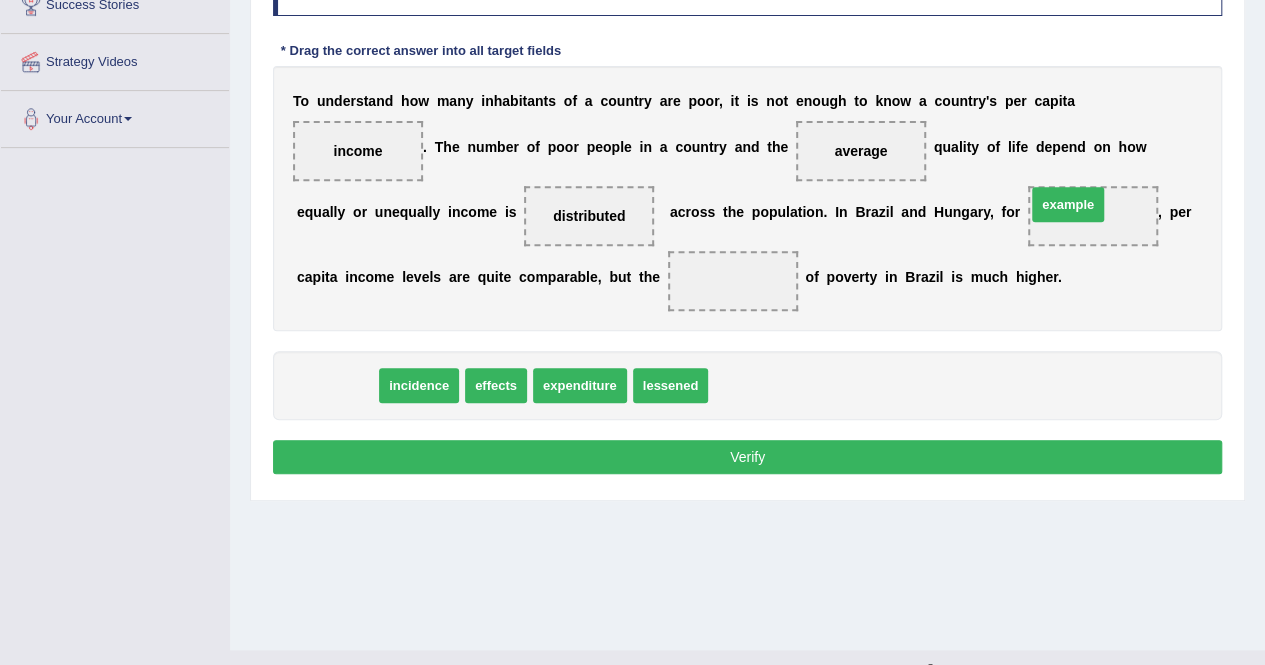 drag, startPoint x: 336, startPoint y: 376, endPoint x: 1060, endPoint y: 202, distance: 744.61536 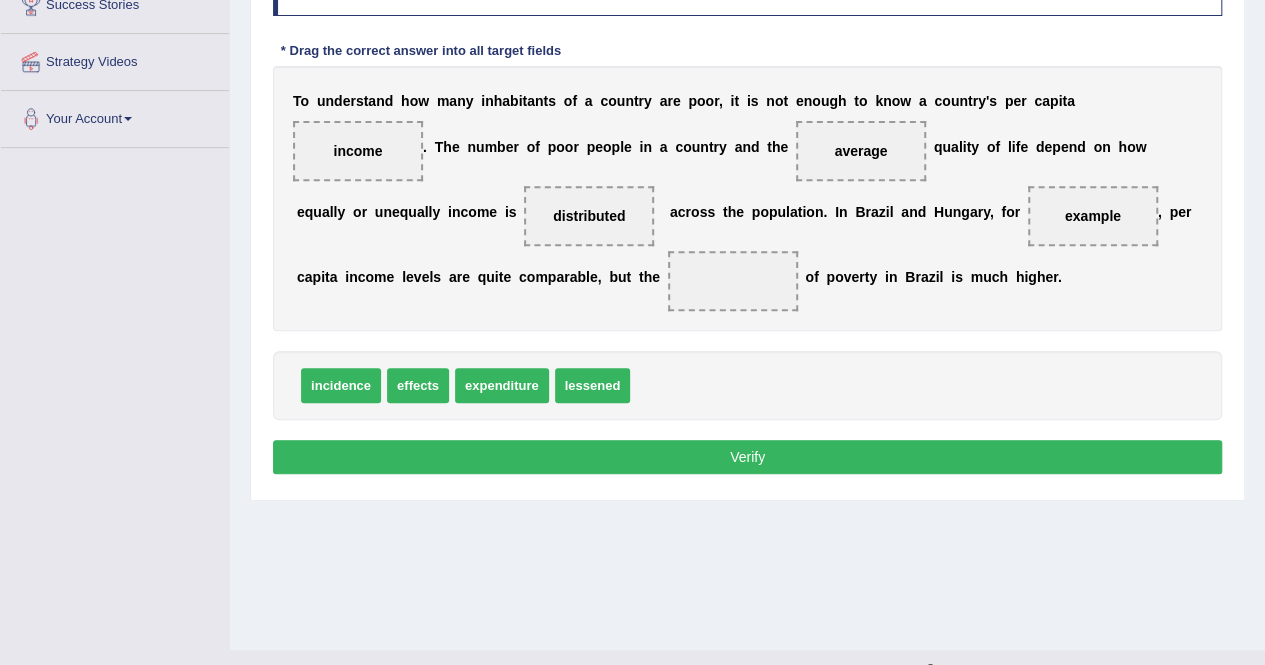 click on "incidence" at bounding box center (341, 385) 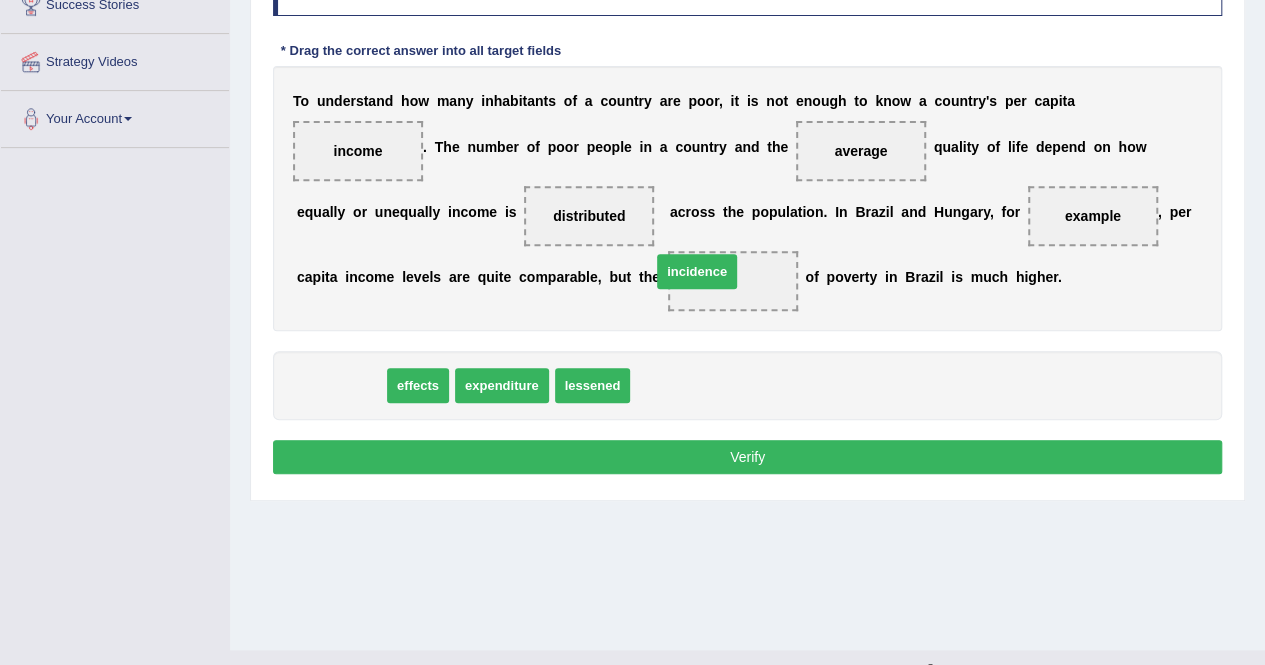 drag, startPoint x: 350, startPoint y: 380, endPoint x: 712, endPoint y: 271, distance: 378.05423 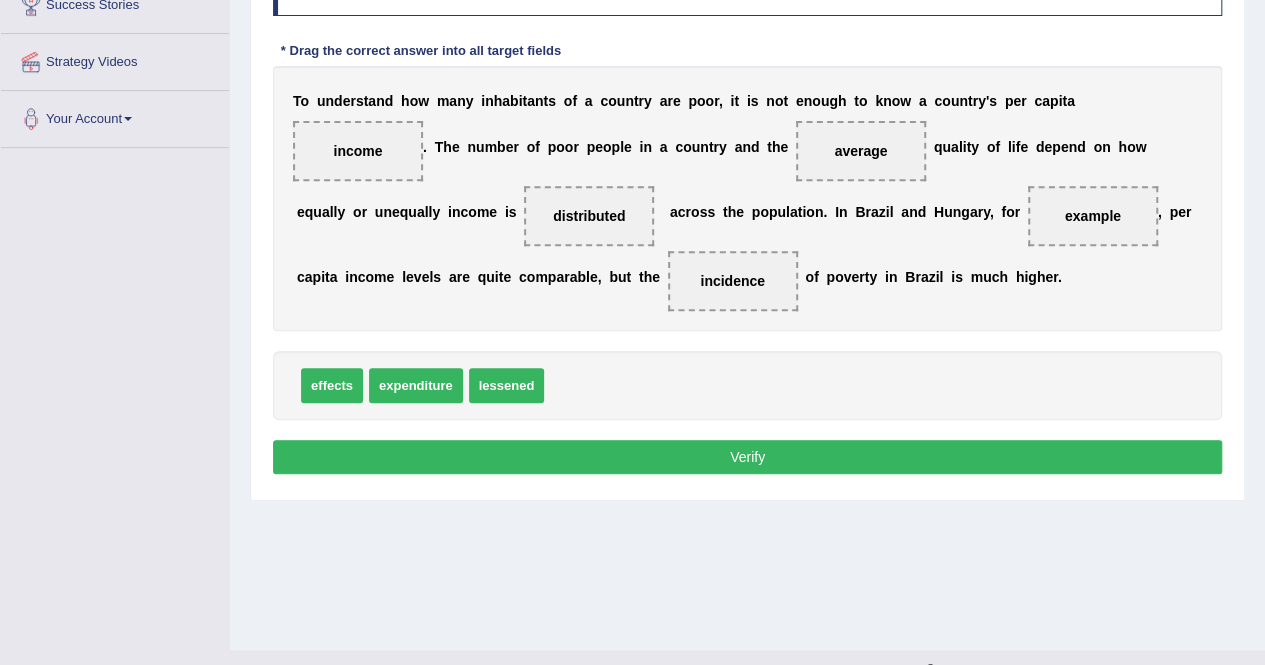 click on "Verify" at bounding box center [747, 457] 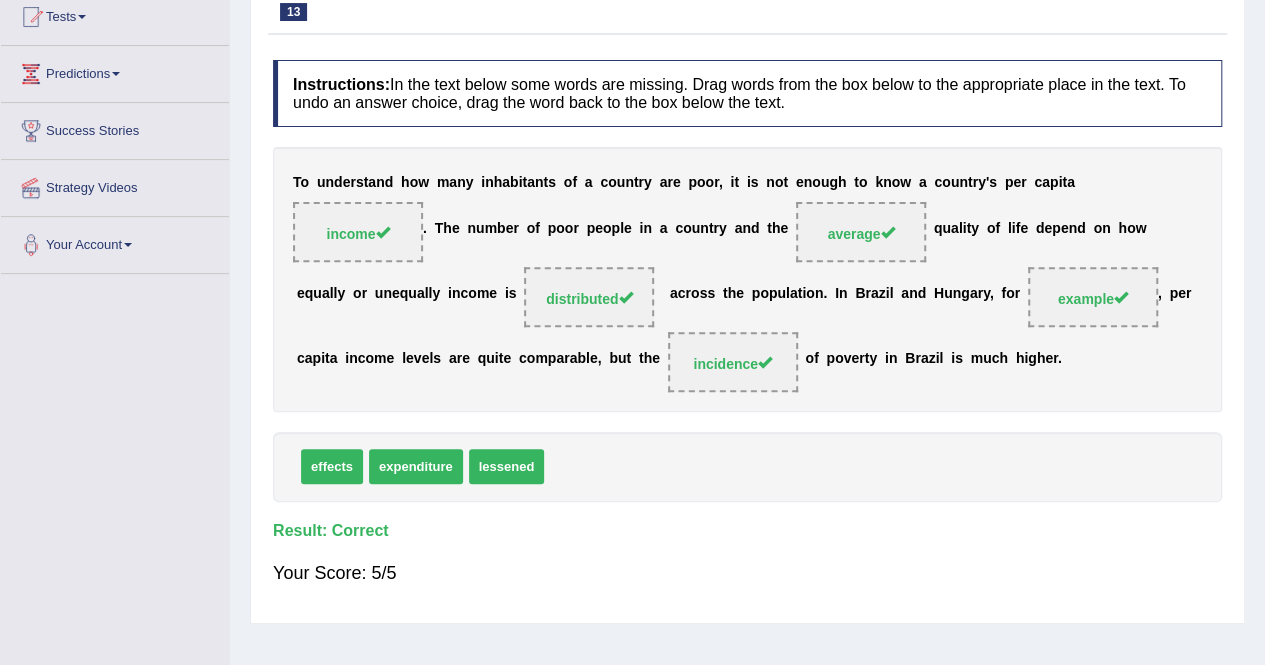 scroll, scrollTop: 0, scrollLeft: 0, axis: both 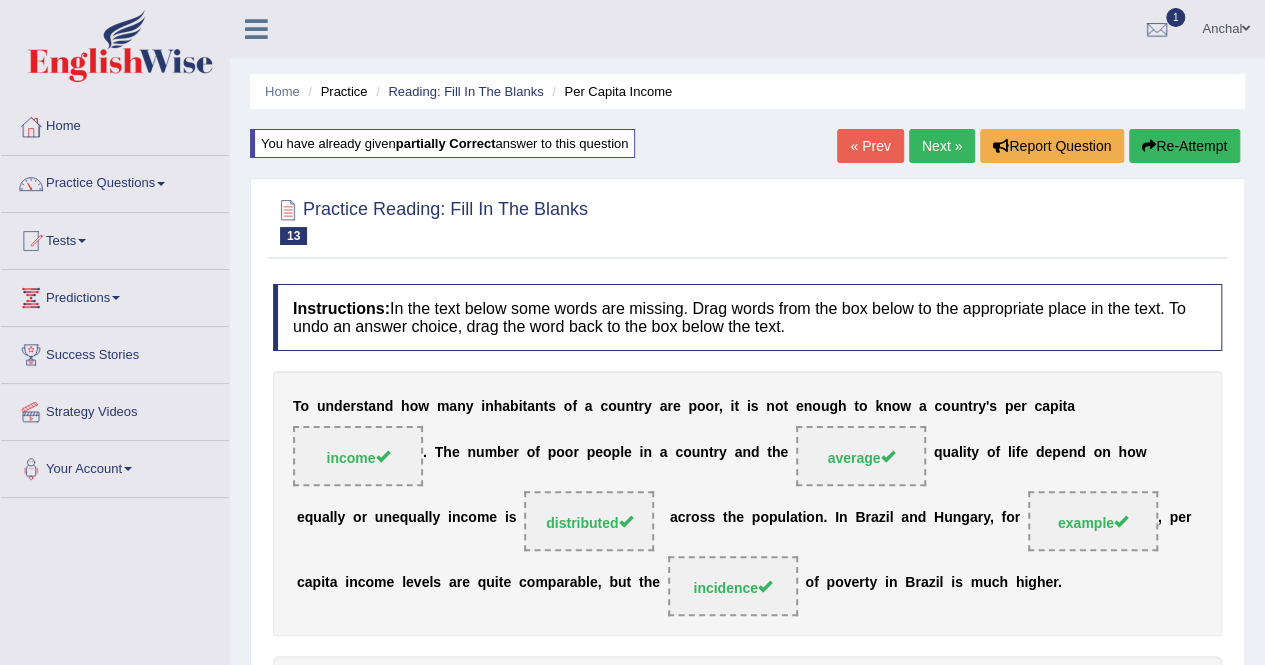 click on "Next »" at bounding box center (942, 146) 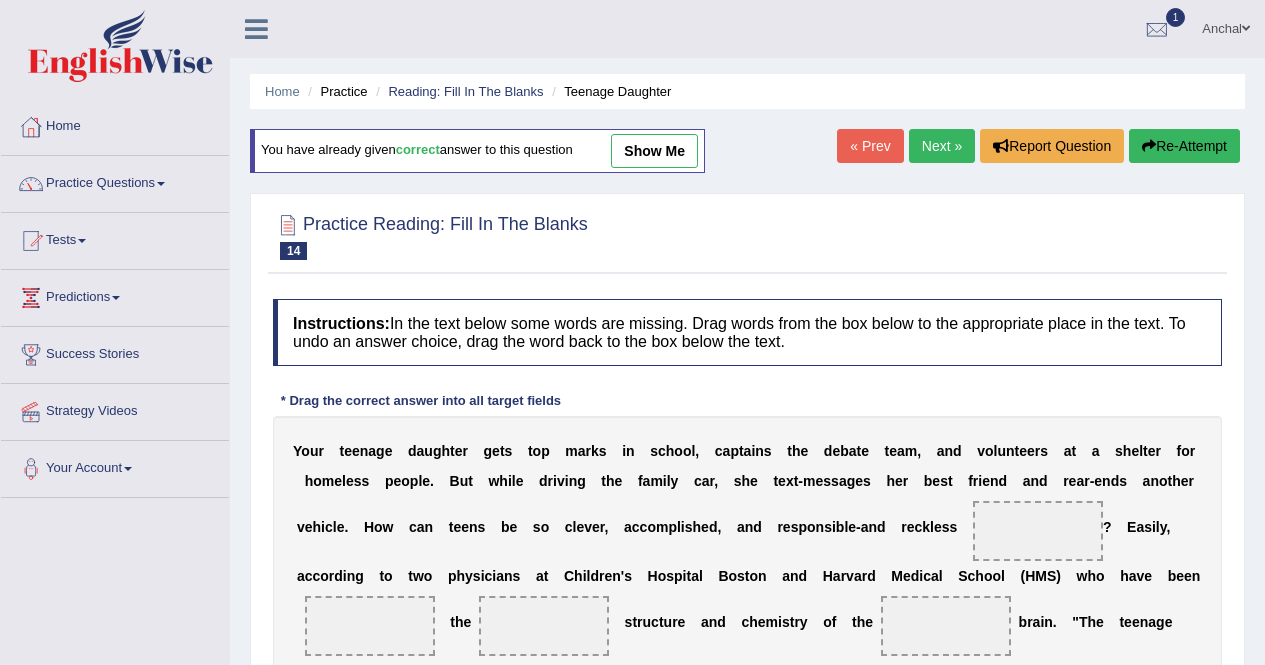 scroll, scrollTop: 296, scrollLeft: 0, axis: vertical 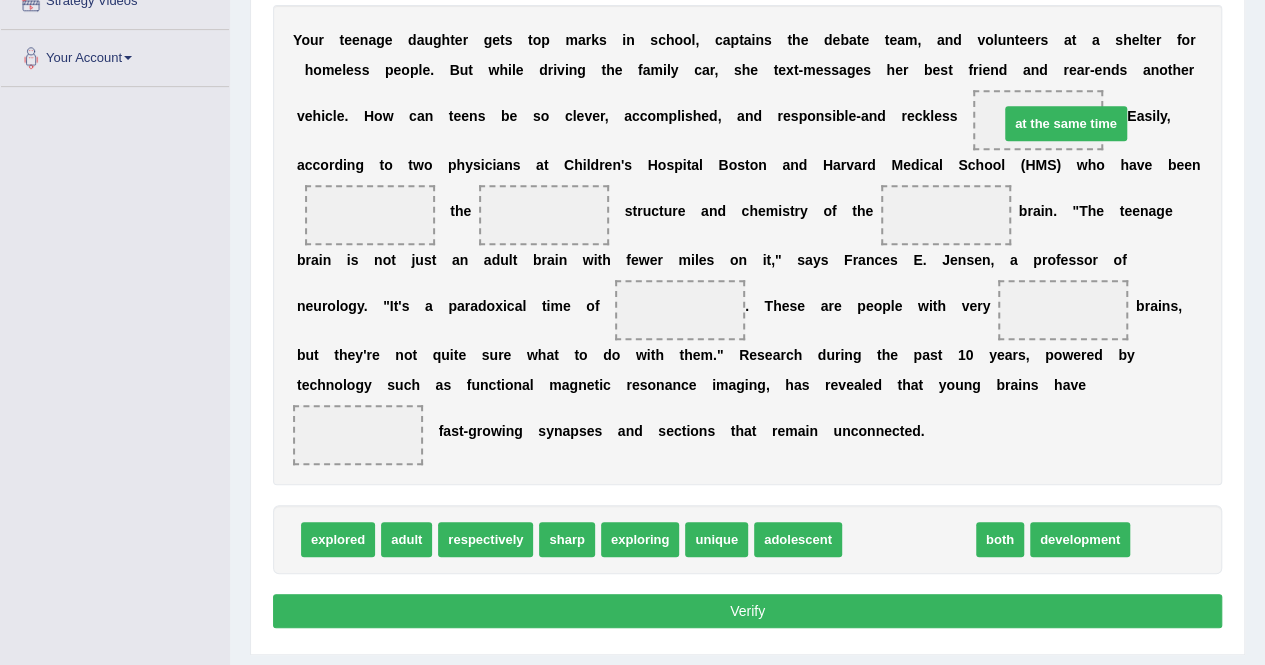 drag, startPoint x: 877, startPoint y: 541, endPoint x: 1015, endPoint y: 129, distance: 434.4974 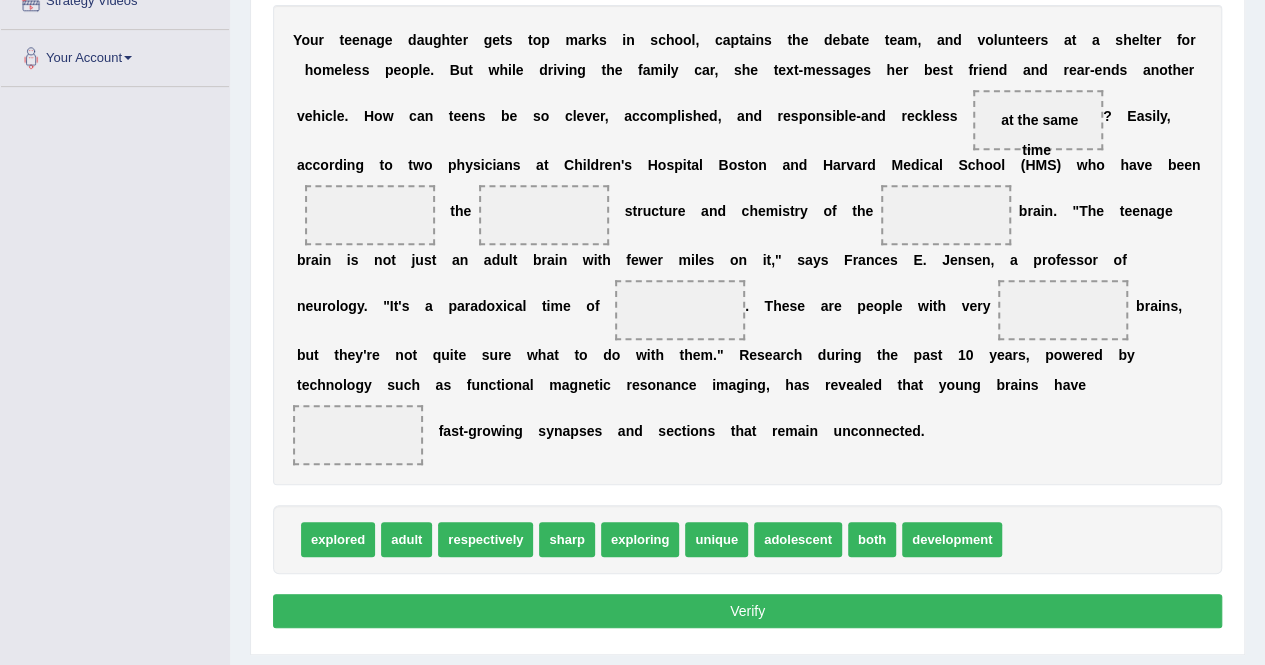 click on "development" at bounding box center (952, 539) 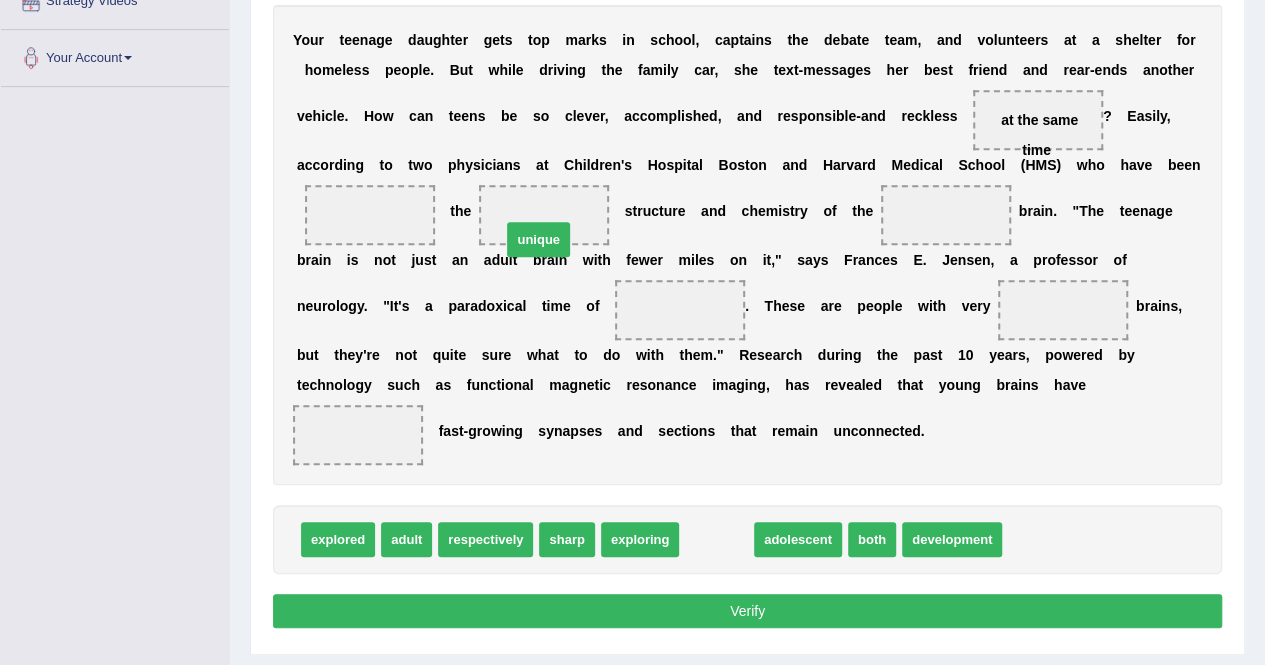 drag, startPoint x: 716, startPoint y: 521, endPoint x: 539, endPoint y: 219, distance: 350.04715 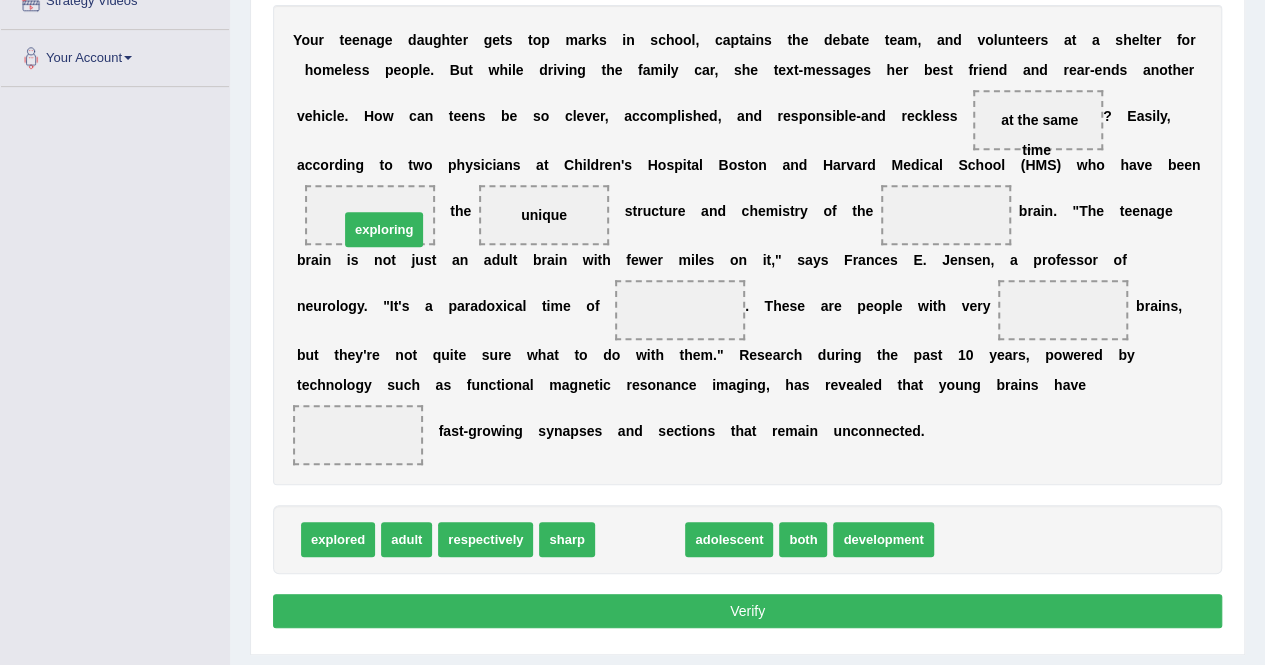 drag, startPoint x: 637, startPoint y: 539, endPoint x: 381, endPoint y: 230, distance: 401.26923 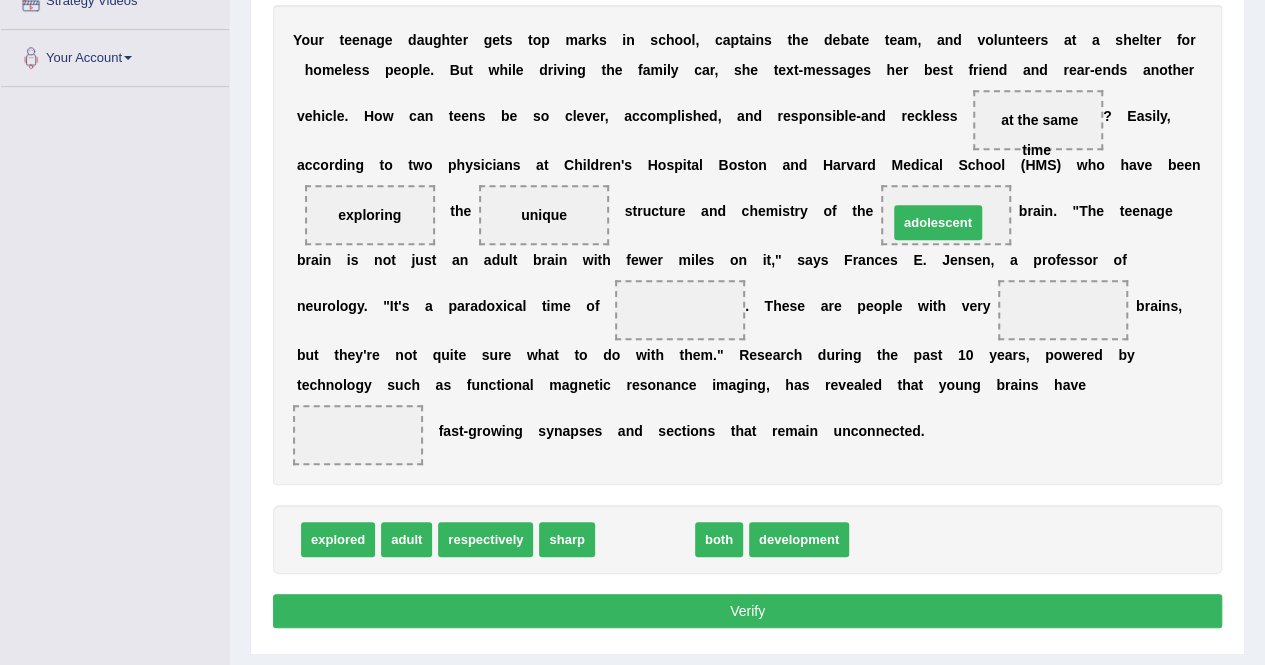 drag, startPoint x: 630, startPoint y: 533, endPoint x: 927, endPoint y: 214, distance: 435.85547 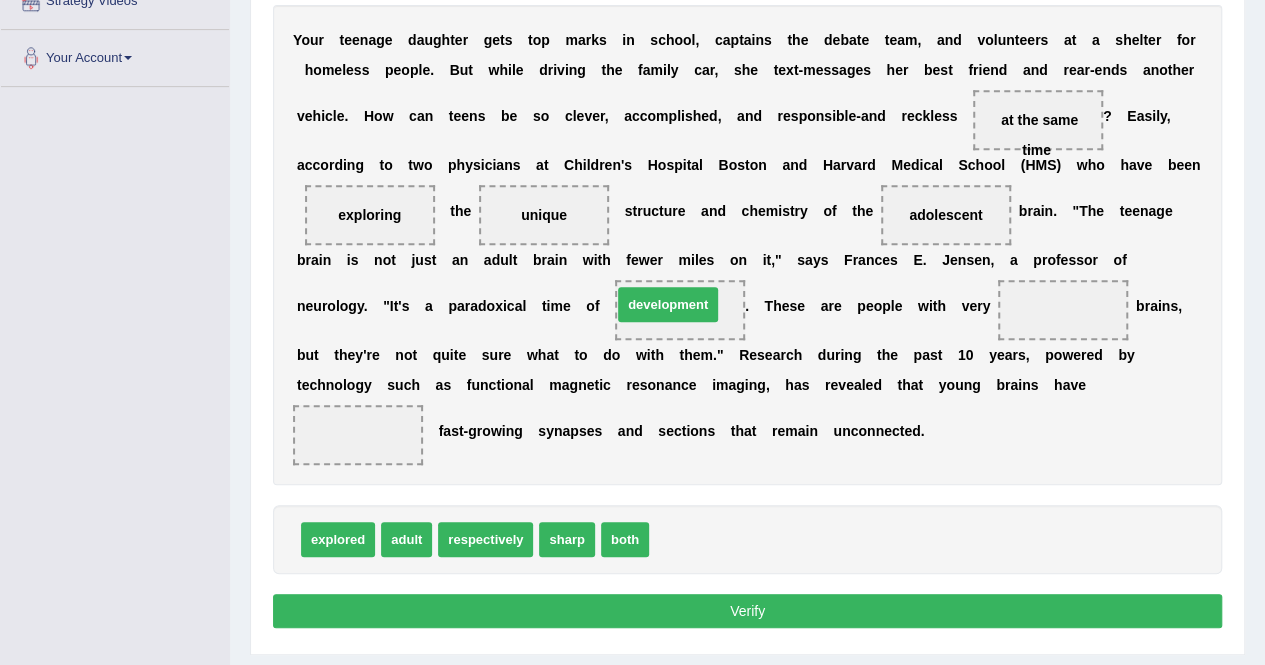 drag, startPoint x: 670, startPoint y: 535, endPoint x: 620, endPoint y: 298, distance: 242.21684 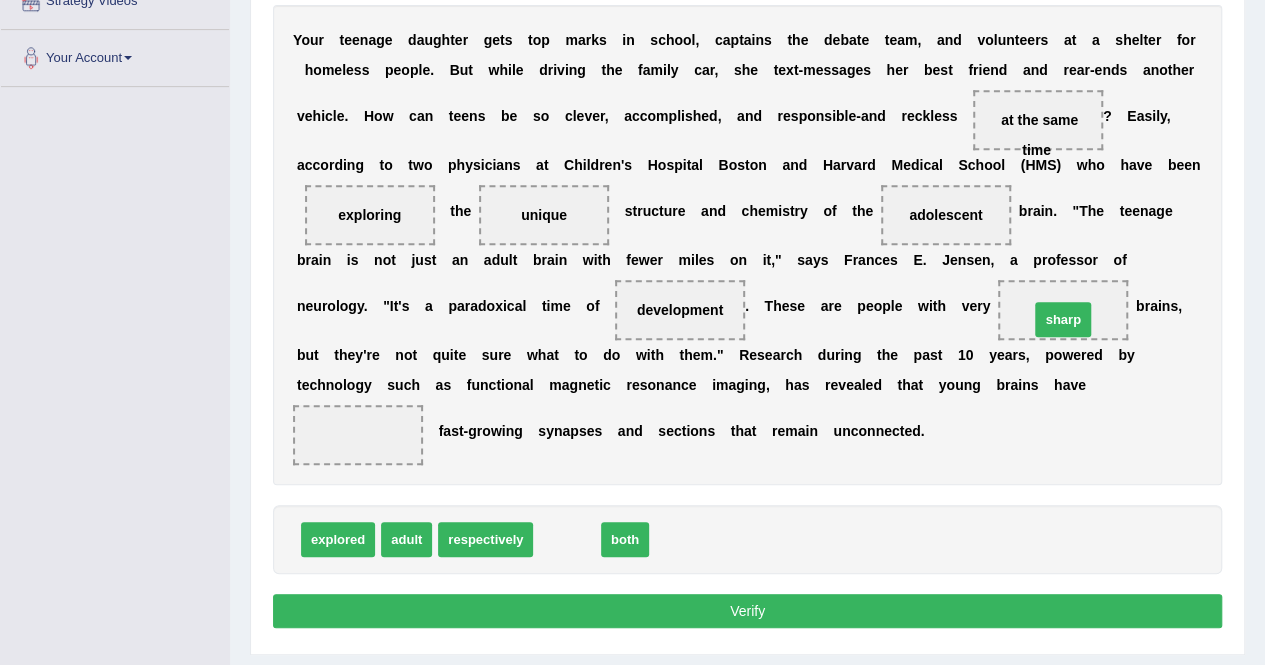 drag, startPoint x: 568, startPoint y: 533, endPoint x: 1069, endPoint y: 313, distance: 547.1755 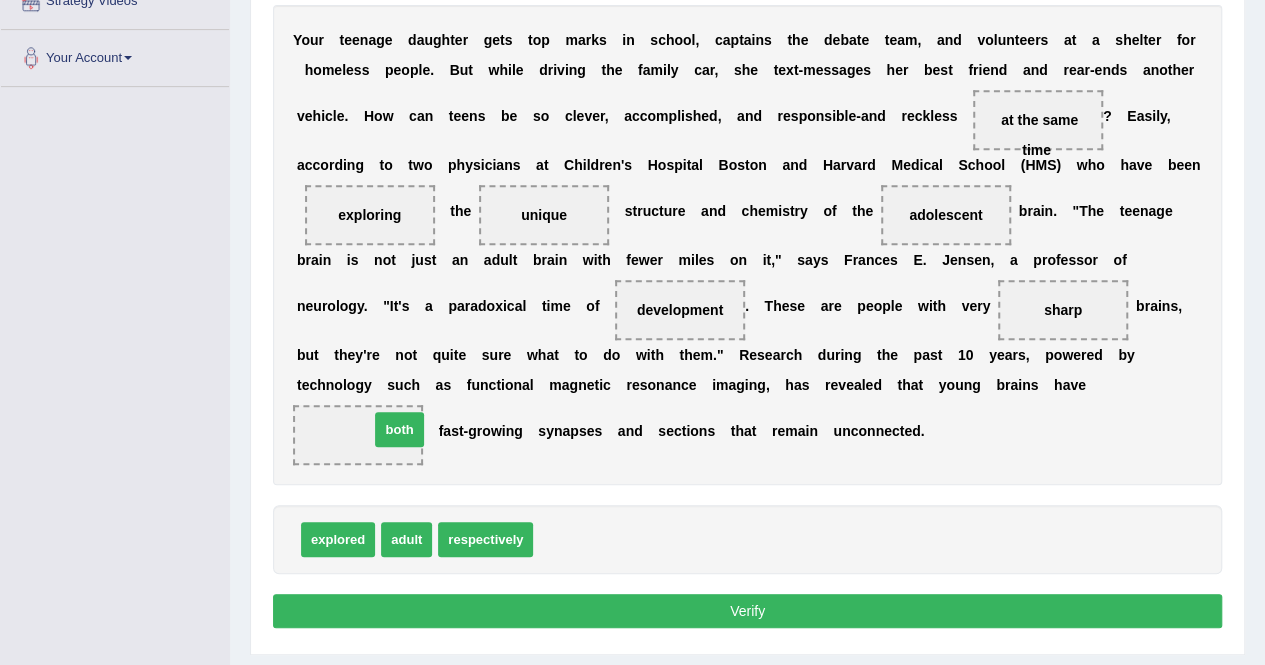 drag, startPoint x: 582, startPoint y: 542, endPoint x: 418, endPoint y: 433, distance: 196.91876 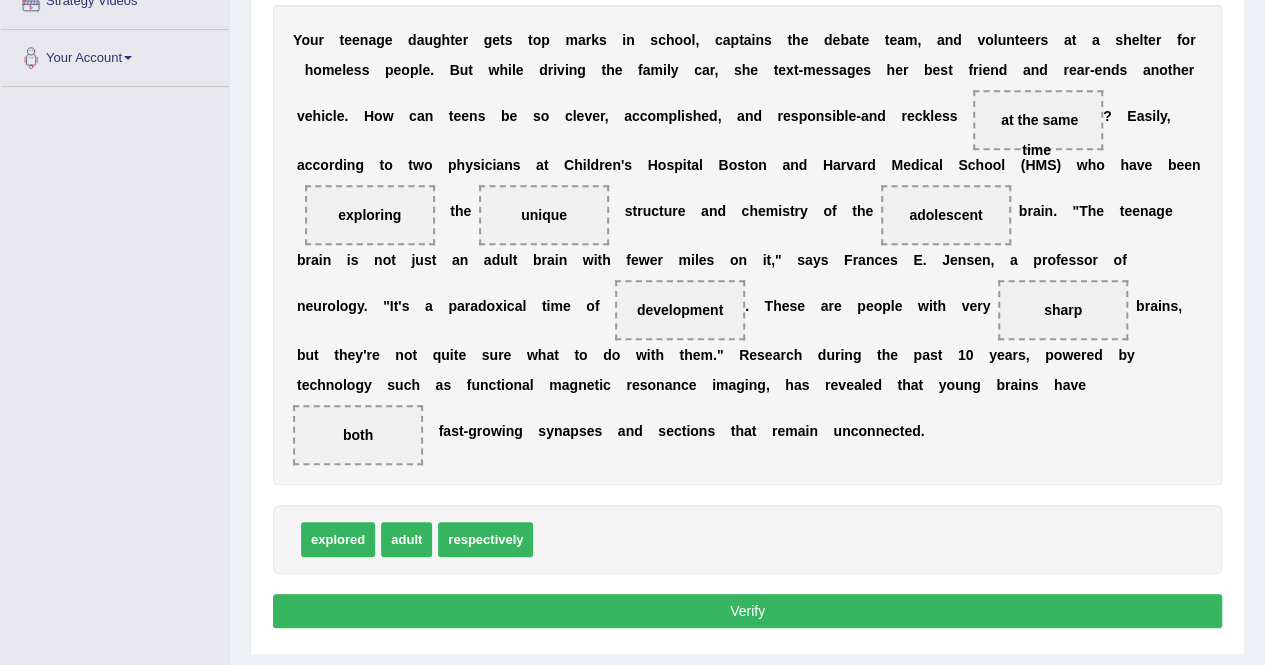 click on "Verify" at bounding box center [747, 611] 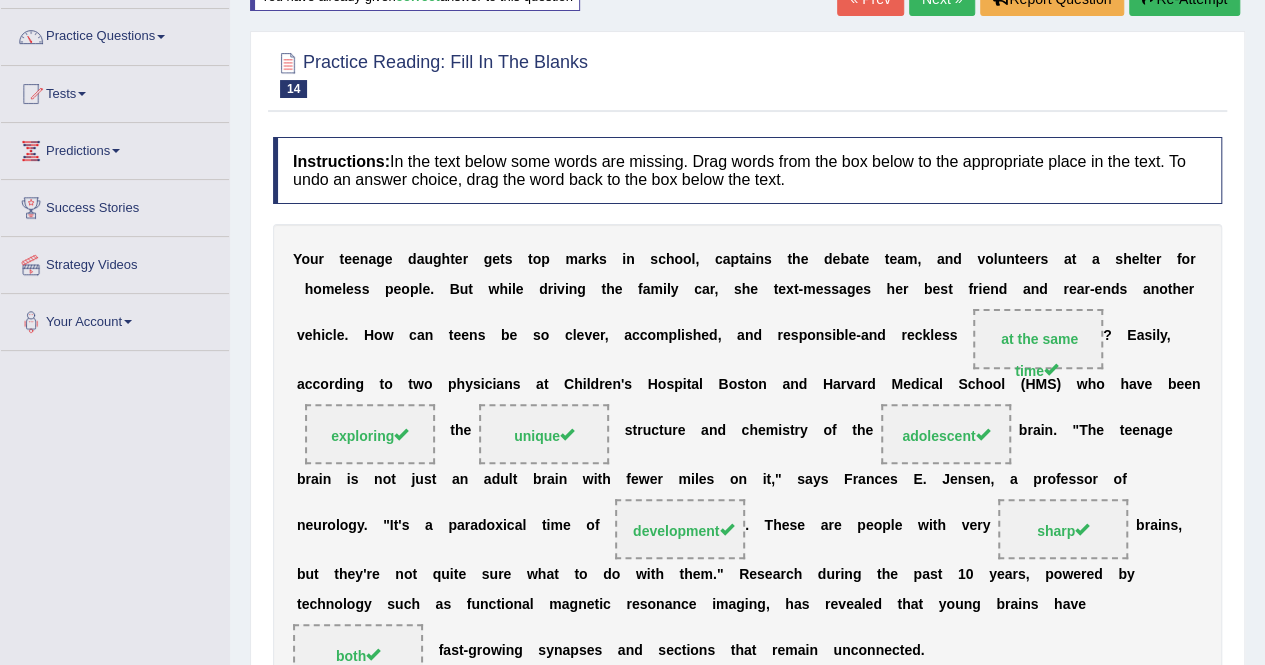 scroll, scrollTop: 112, scrollLeft: 0, axis: vertical 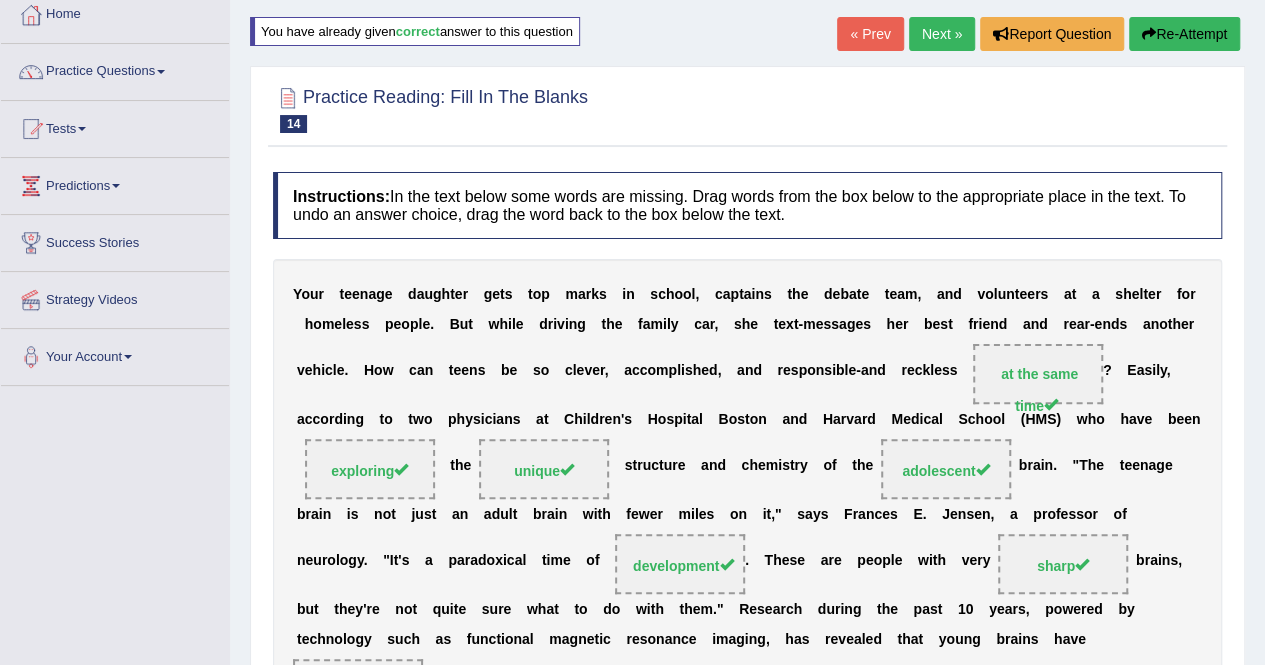 click on "Next »" at bounding box center [942, 34] 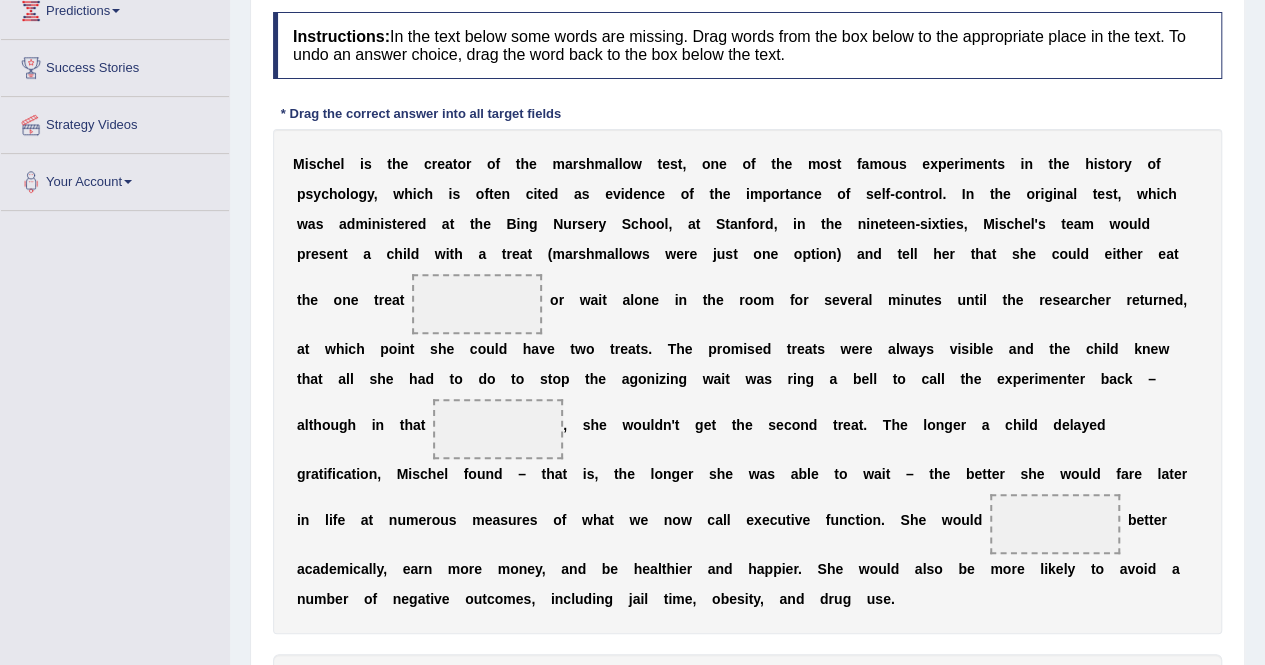 scroll, scrollTop: 0, scrollLeft: 0, axis: both 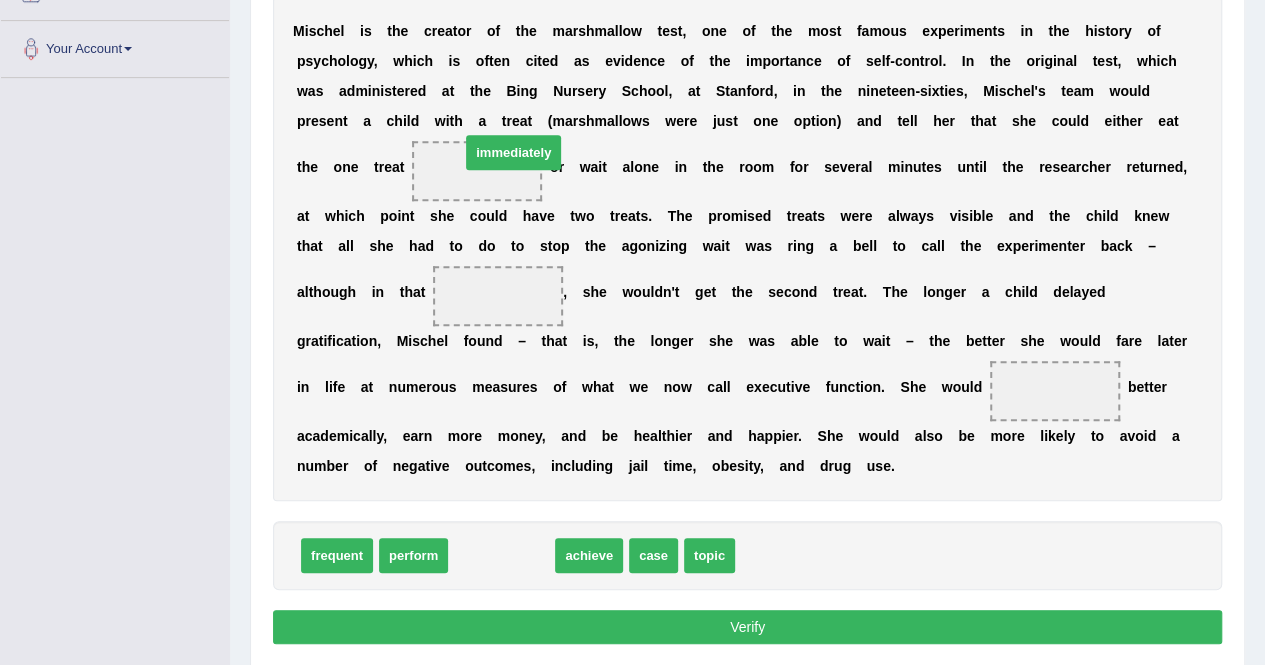 drag, startPoint x: 494, startPoint y: 558, endPoint x: 496, endPoint y: 161, distance: 397.00504 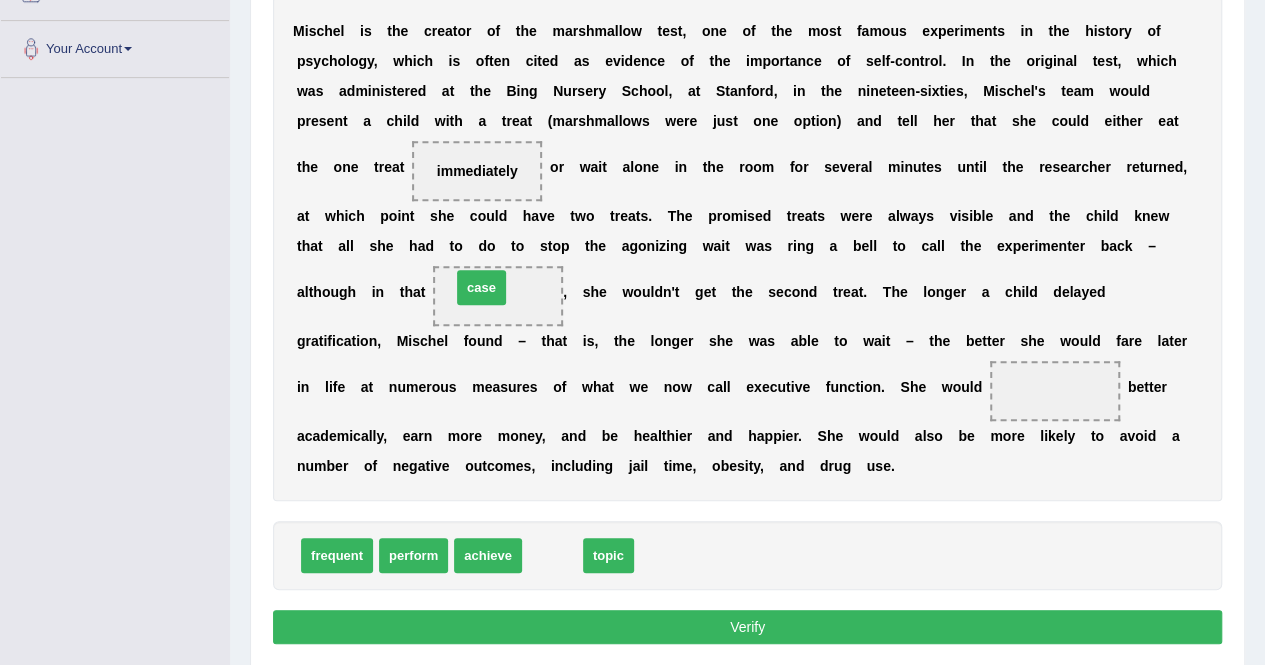 drag, startPoint x: 546, startPoint y: 557, endPoint x: 475, endPoint y: 287, distance: 279.17917 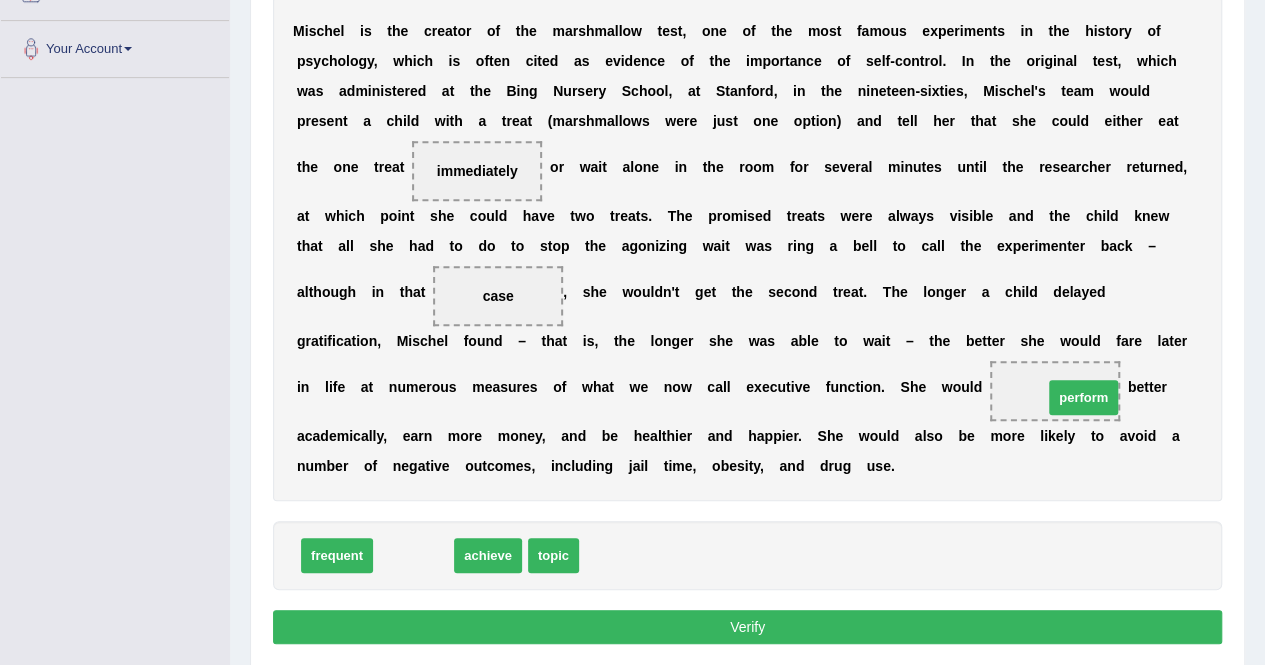 drag, startPoint x: 410, startPoint y: 559, endPoint x: 1084, endPoint y: 403, distance: 691.8179 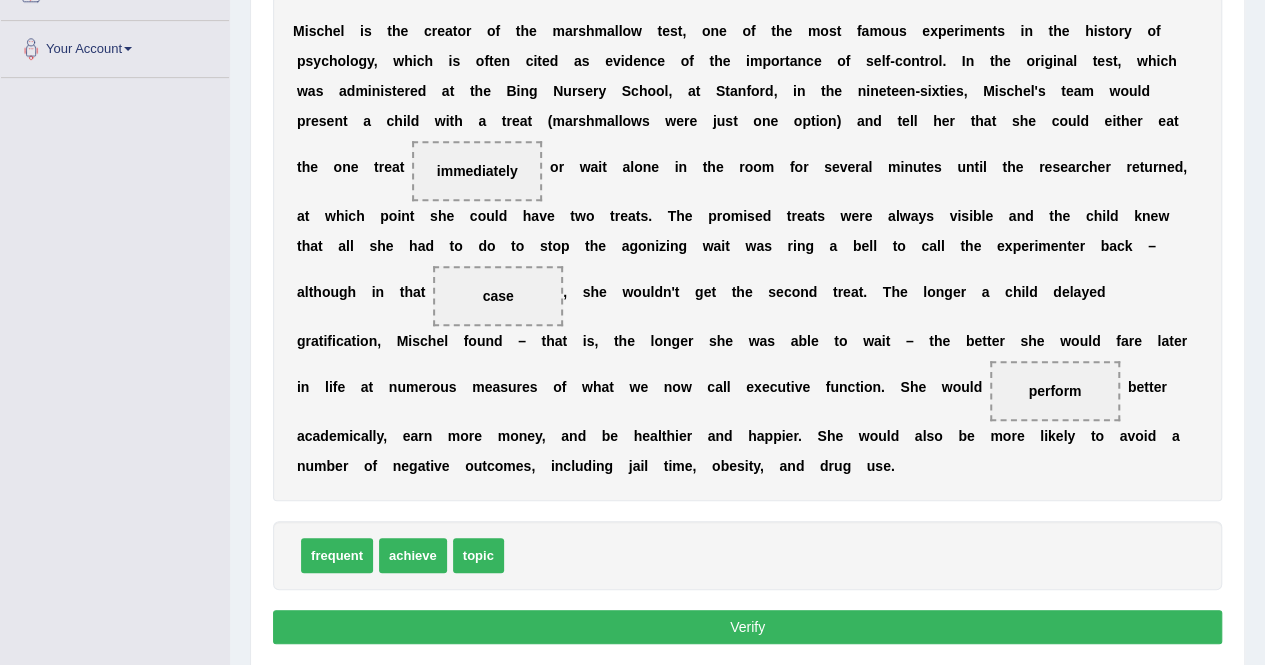 click on "Verify" at bounding box center (747, 627) 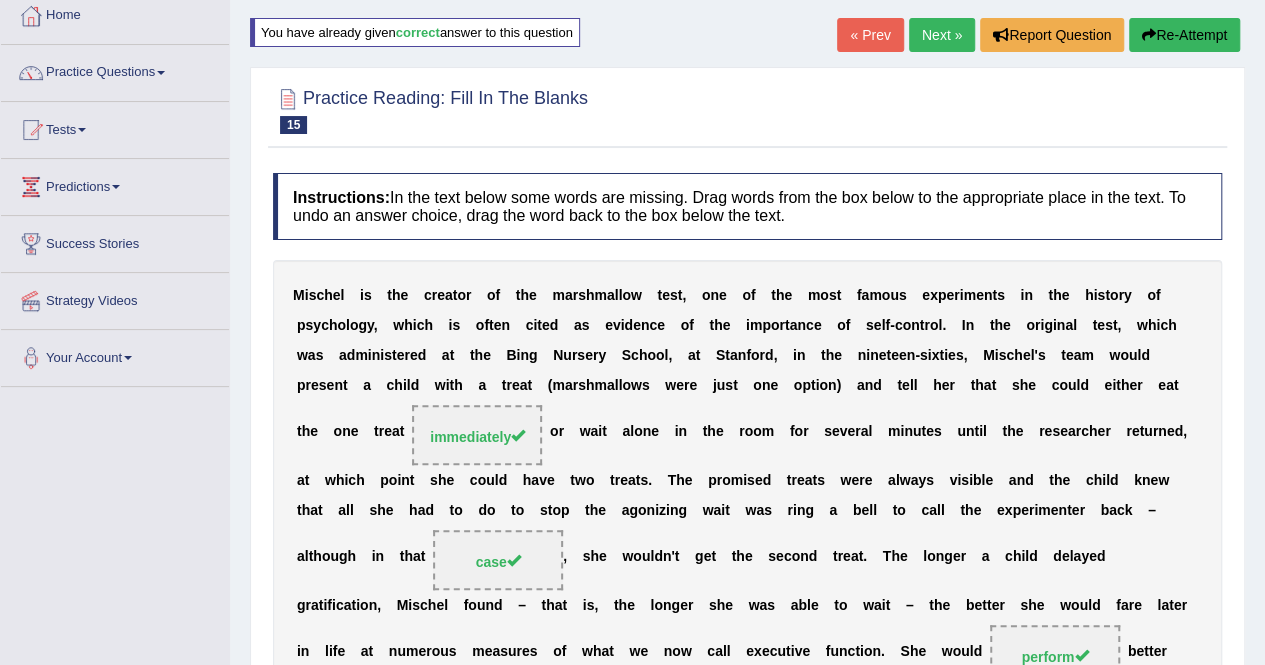 scroll, scrollTop: 0, scrollLeft: 0, axis: both 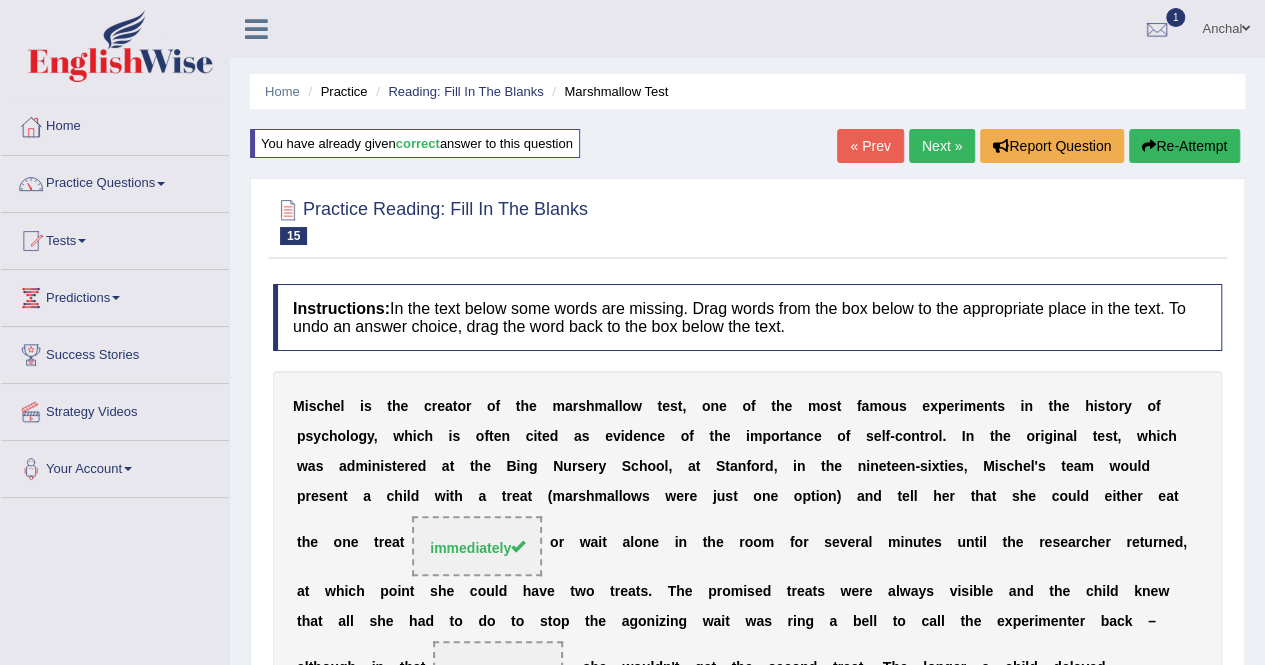 click on "Next »" at bounding box center (942, 146) 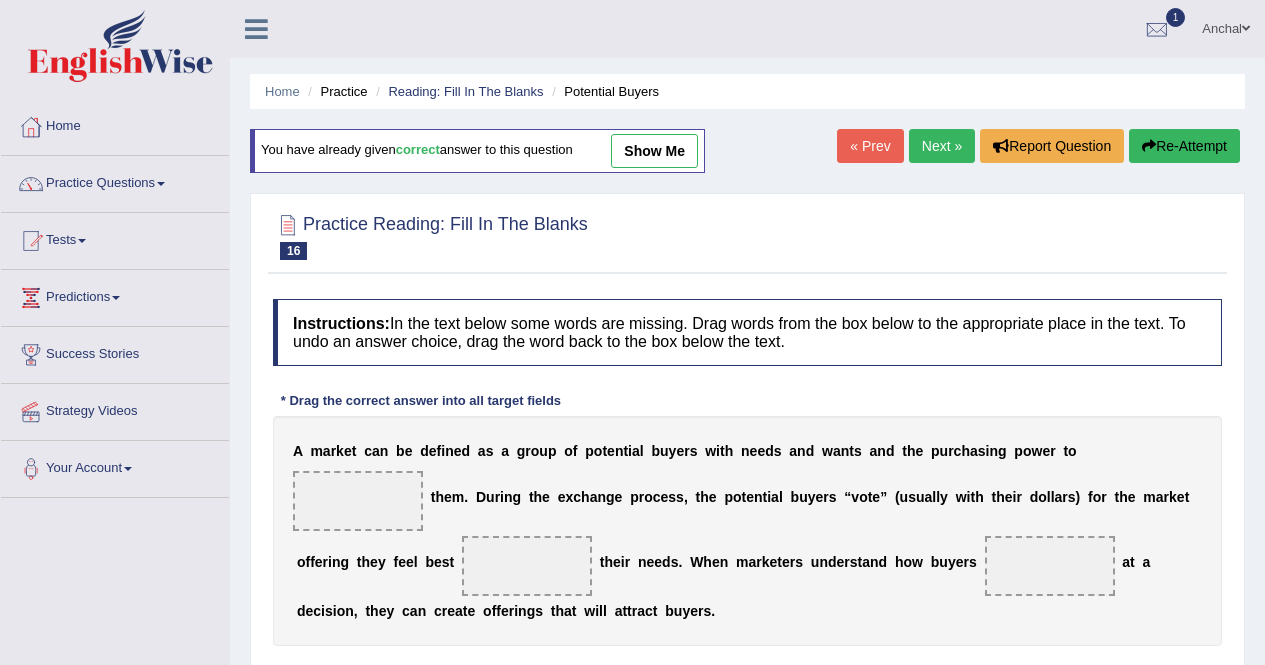 scroll, scrollTop: 277, scrollLeft: 0, axis: vertical 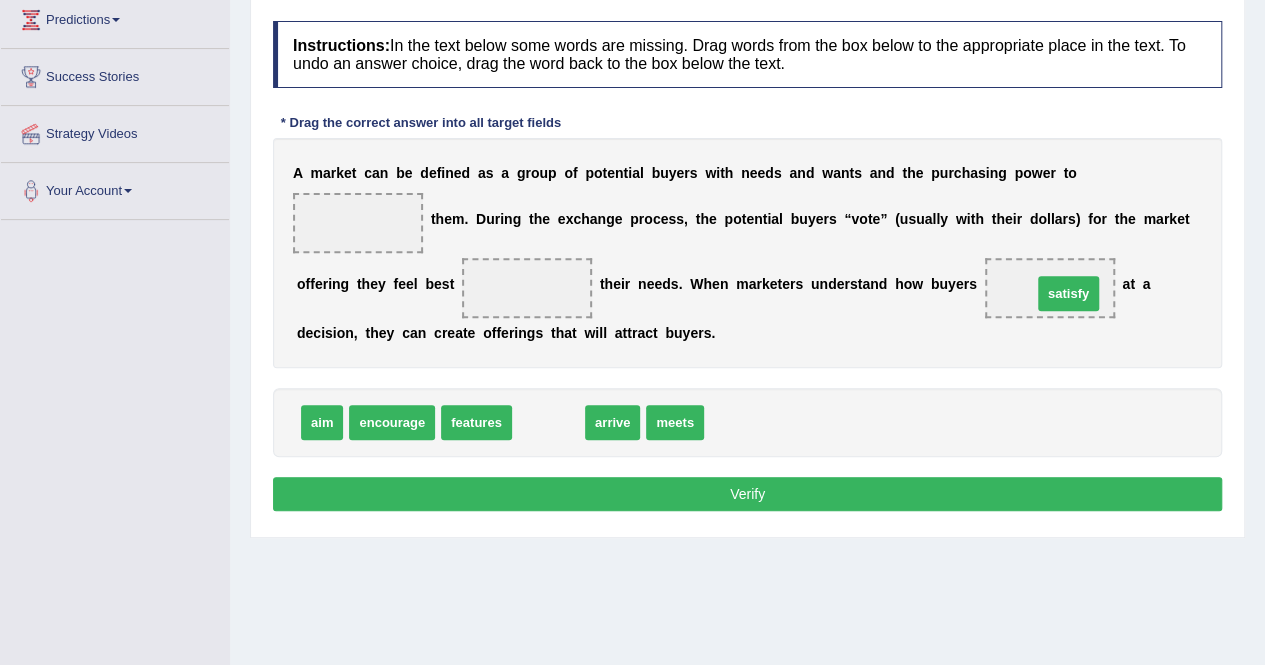 drag, startPoint x: 546, startPoint y: 425, endPoint x: 1065, endPoint y: 294, distance: 535.2775 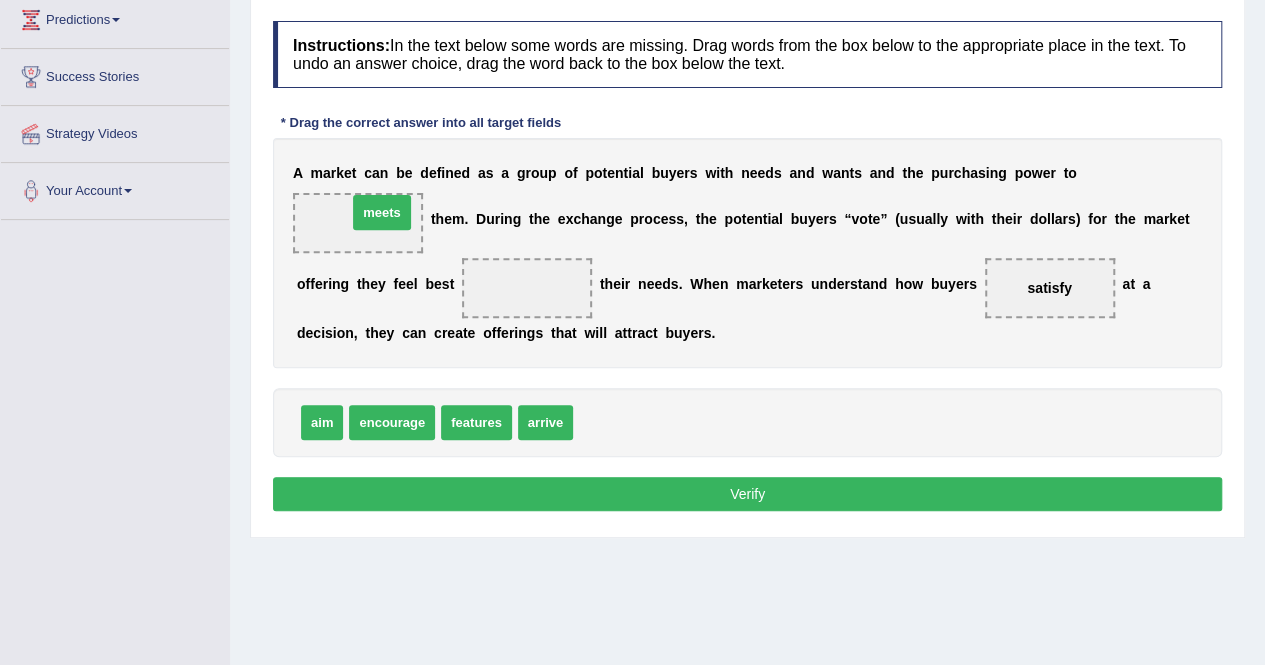 drag, startPoint x: 594, startPoint y: 427, endPoint x: 368, endPoint y: 215, distance: 309.87094 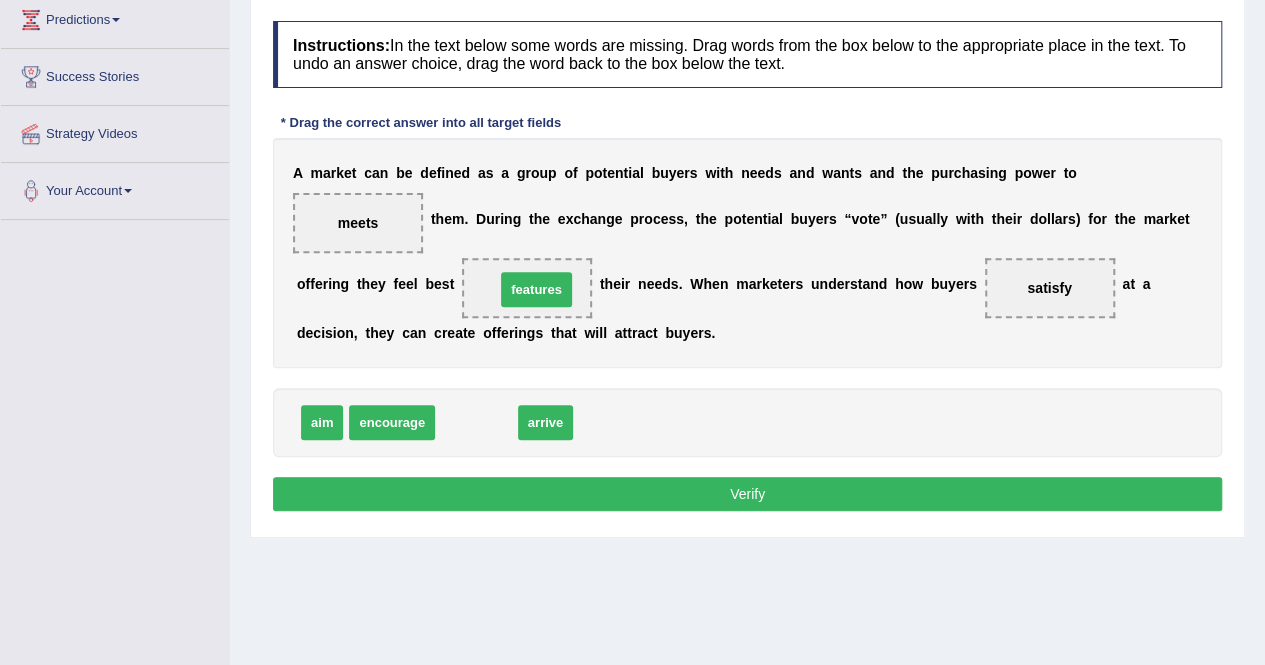 drag, startPoint x: 481, startPoint y: 401, endPoint x: 541, endPoint y: 268, distance: 145.9075 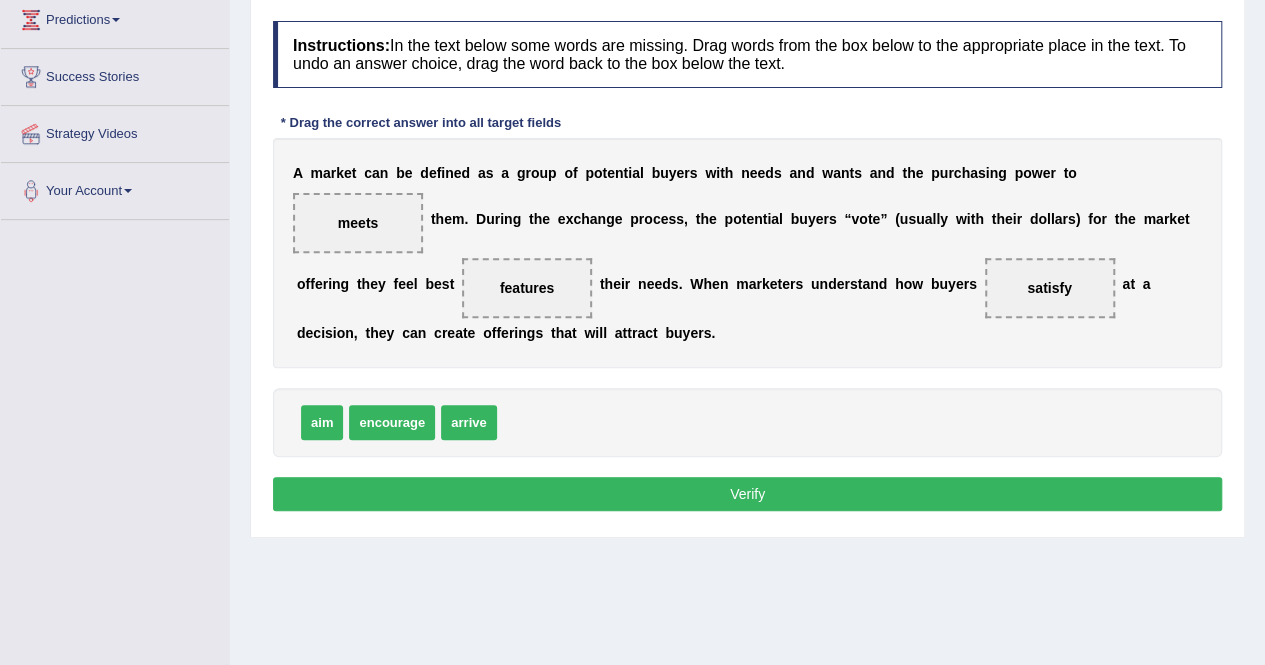click on "Verify" at bounding box center (747, 494) 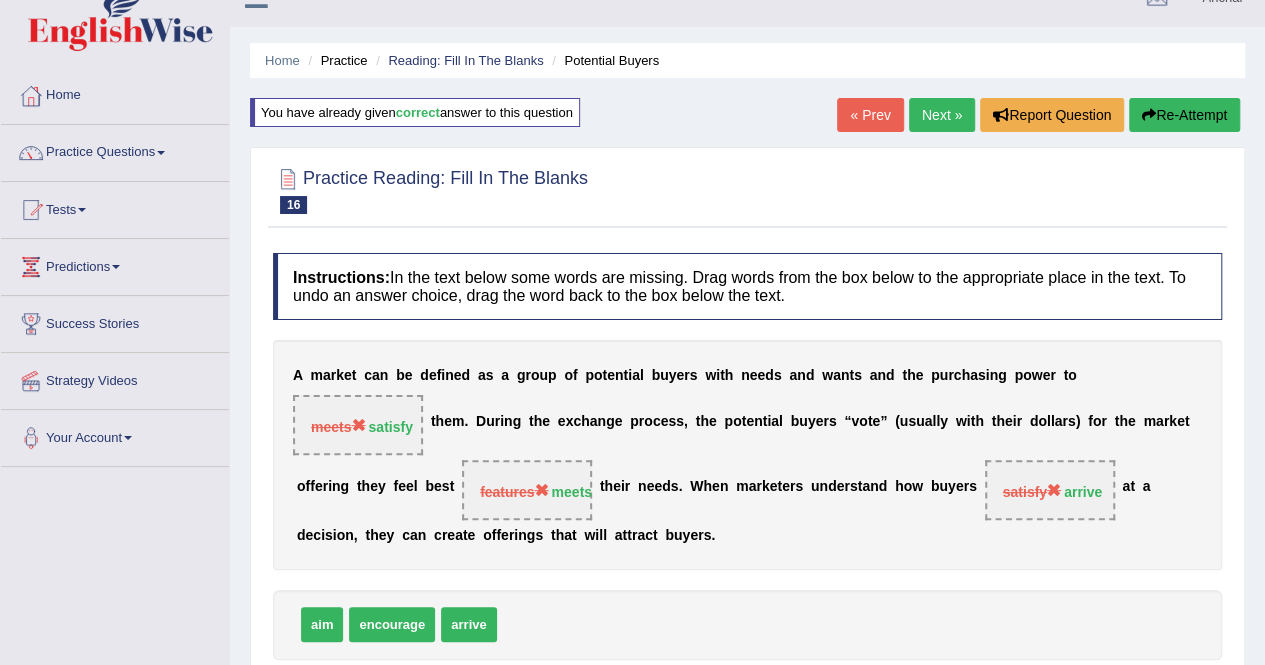 scroll, scrollTop: 30, scrollLeft: 0, axis: vertical 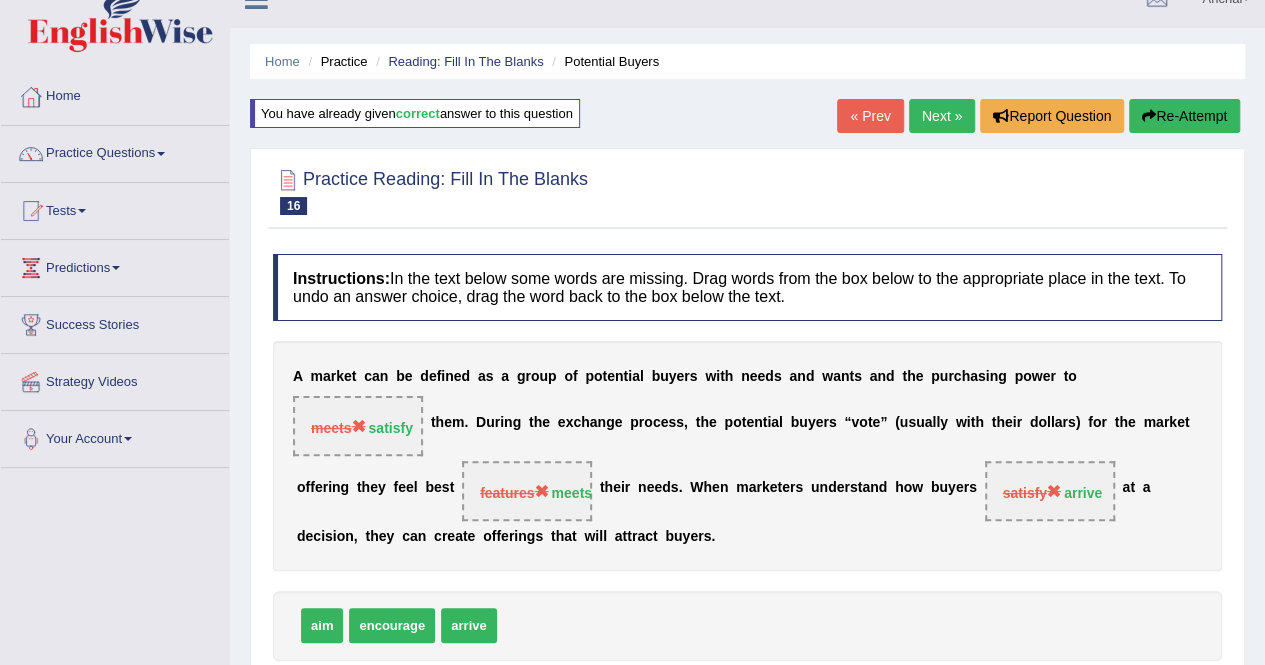 click on "Re-Attempt" at bounding box center (1184, 116) 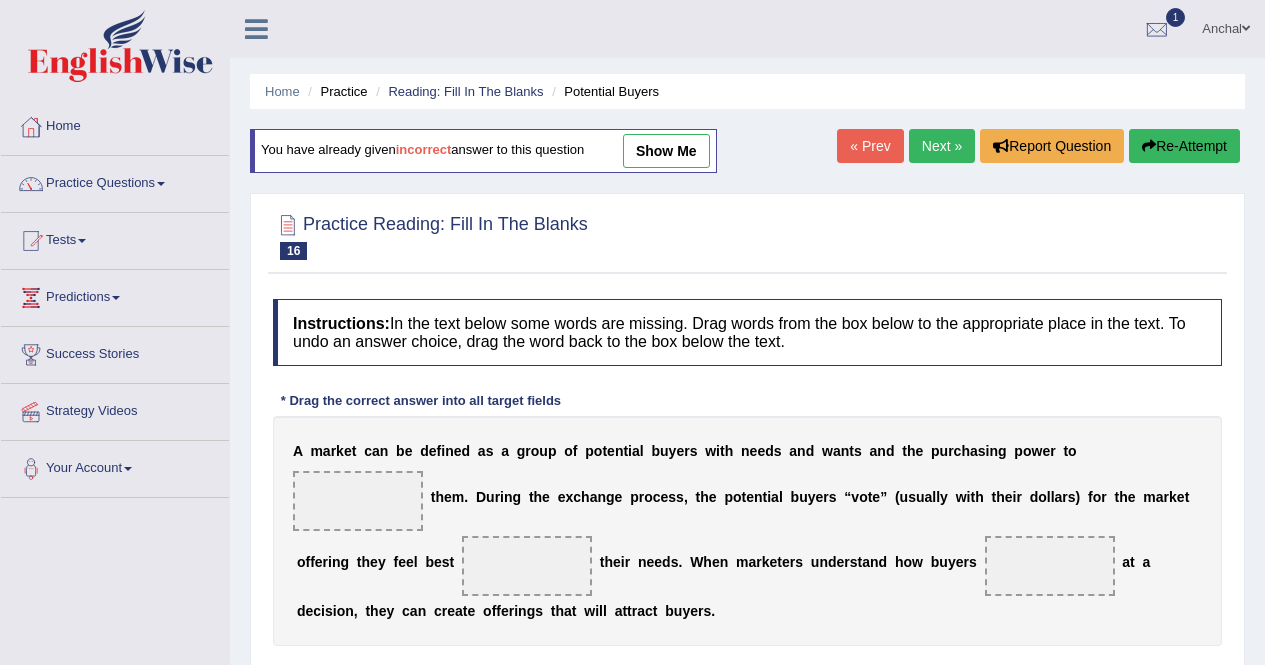 scroll, scrollTop: 273, scrollLeft: 0, axis: vertical 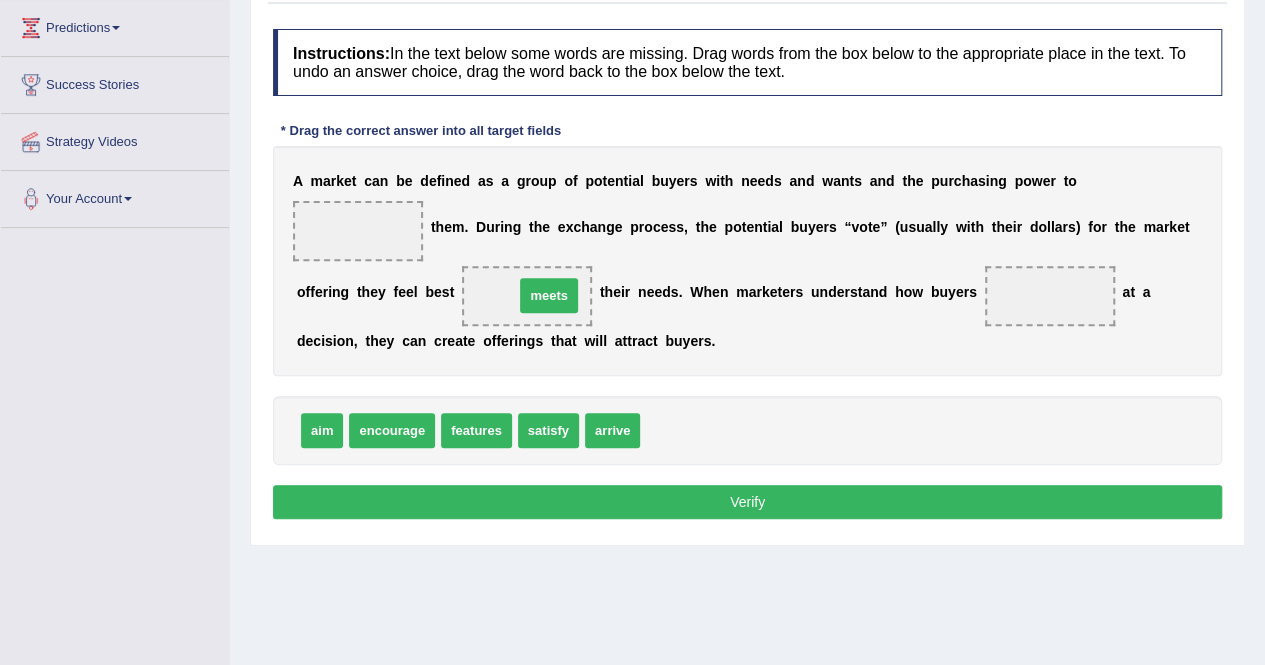 drag, startPoint x: 678, startPoint y: 436, endPoint x: 552, endPoint y: 301, distance: 184.66457 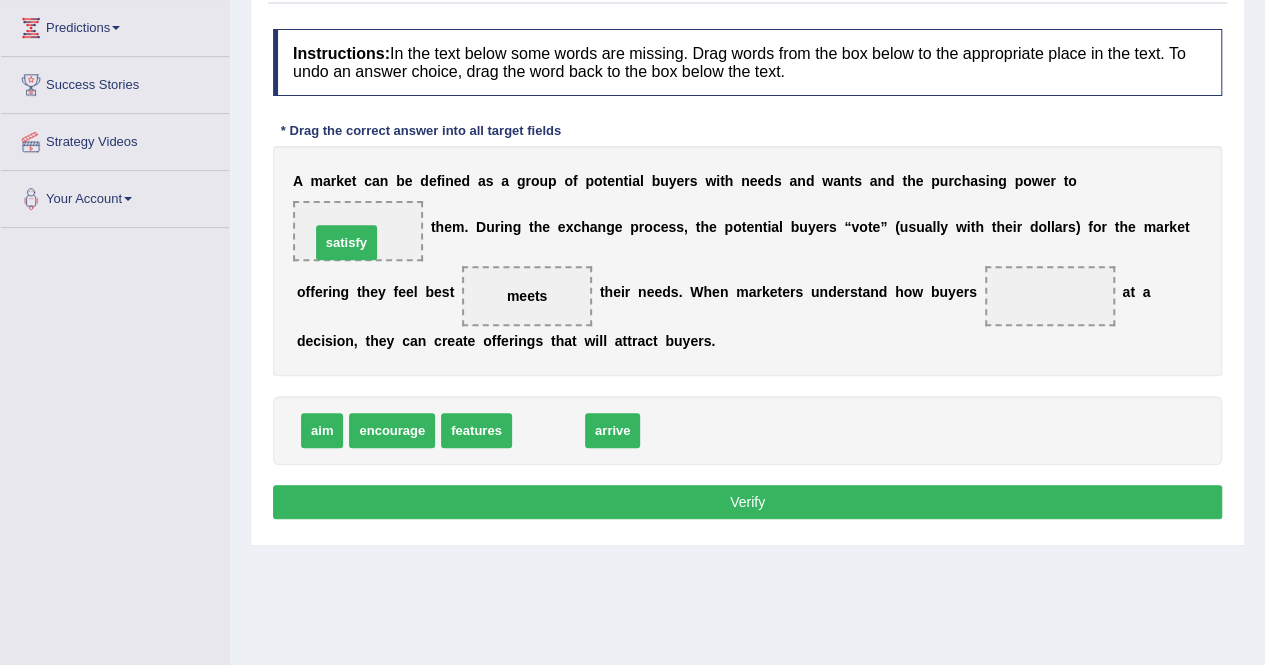 drag, startPoint x: 544, startPoint y: 432, endPoint x: 339, endPoint y: 225, distance: 291.33142 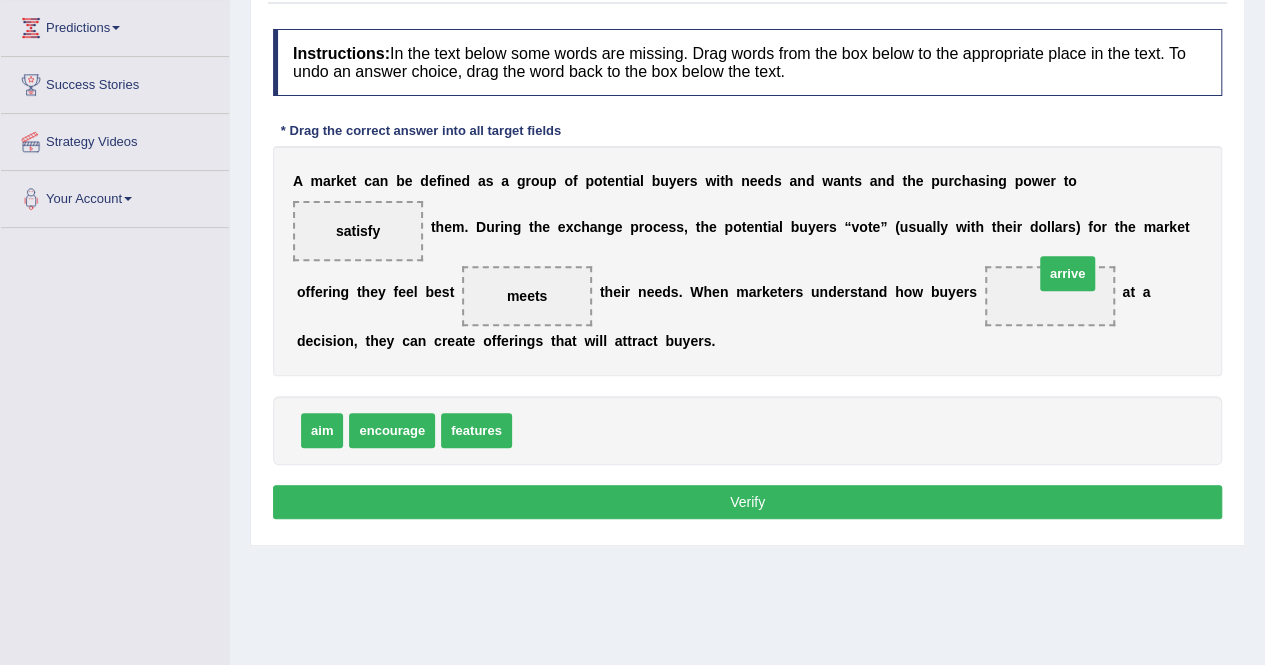 drag, startPoint x: 540, startPoint y: 433, endPoint x: 1049, endPoint y: 291, distance: 528.4364 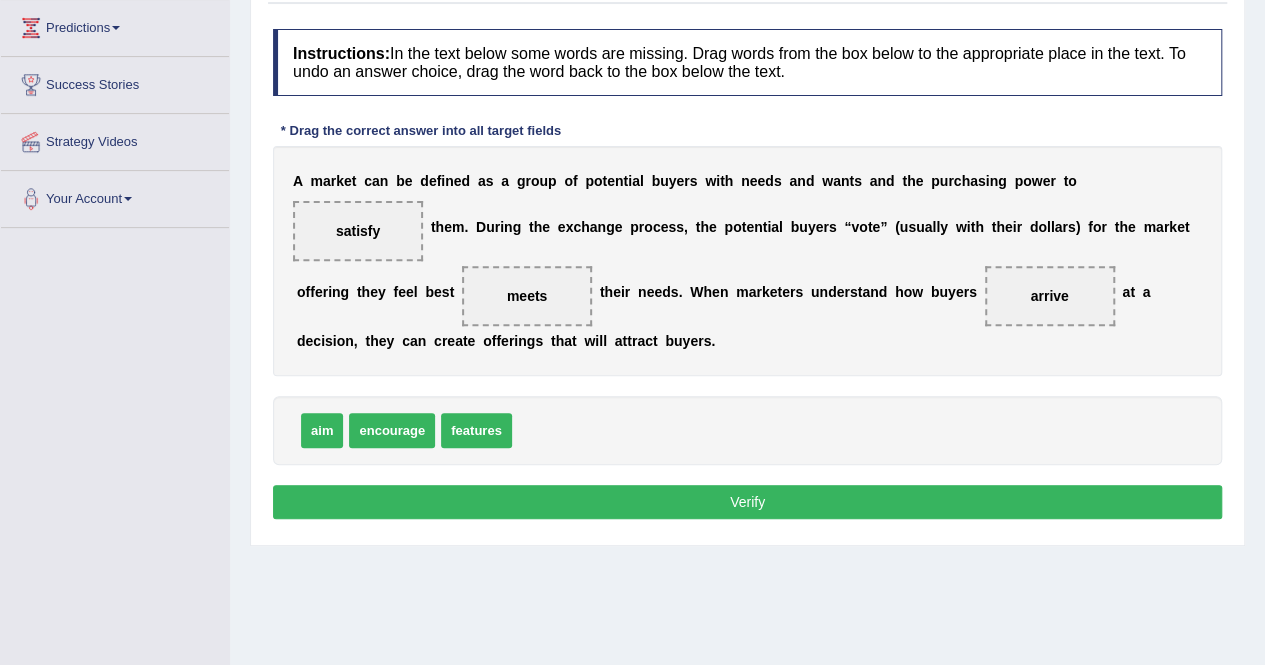 click on "Verify" at bounding box center [747, 502] 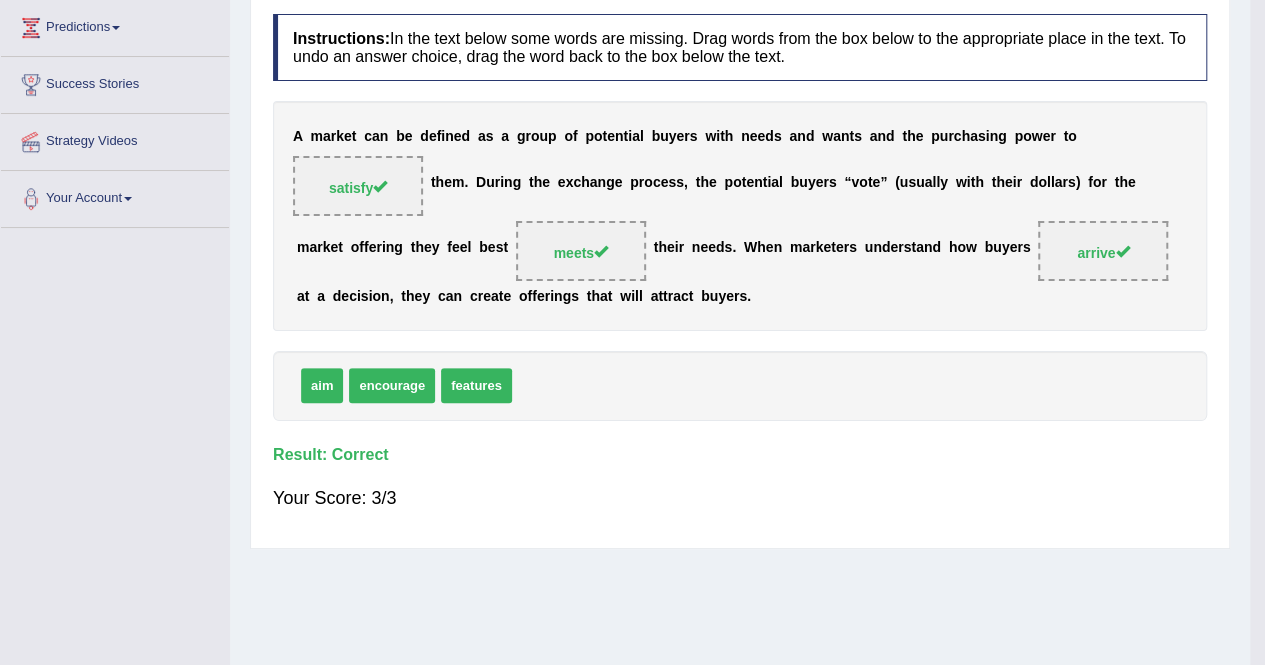 scroll, scrollTop: 0, scrollLeft: 0, axis: both 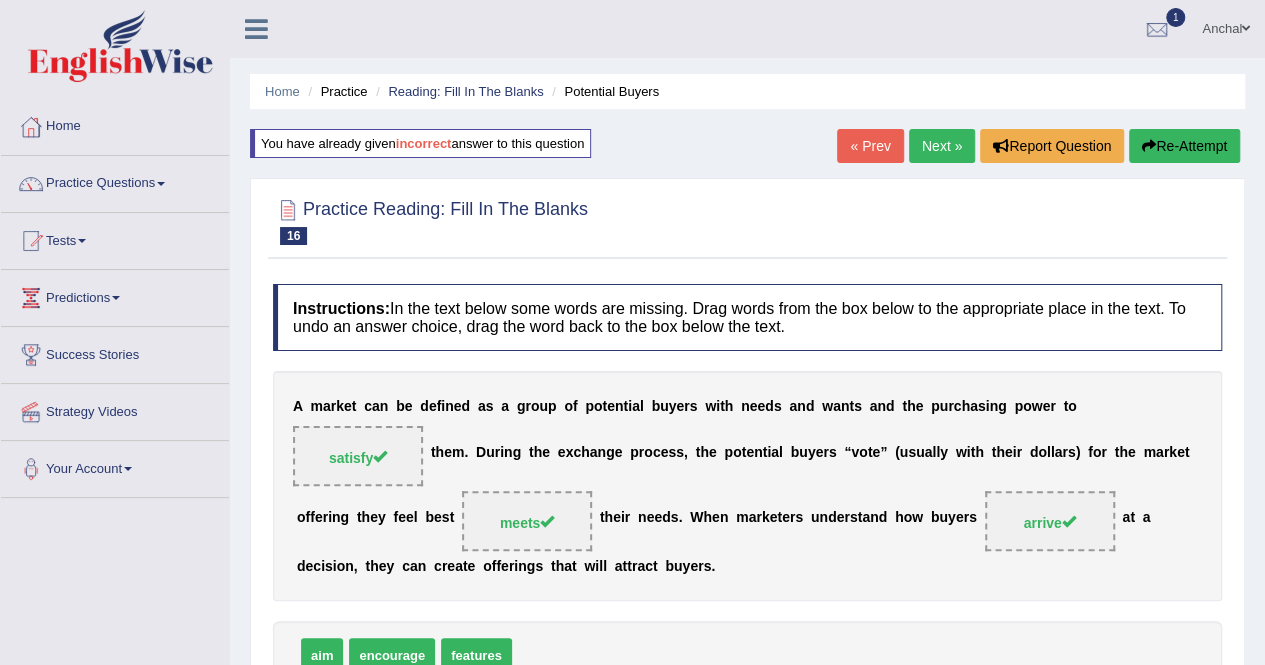 click on "Re-Attempt" at bounding box center [1184, 146] 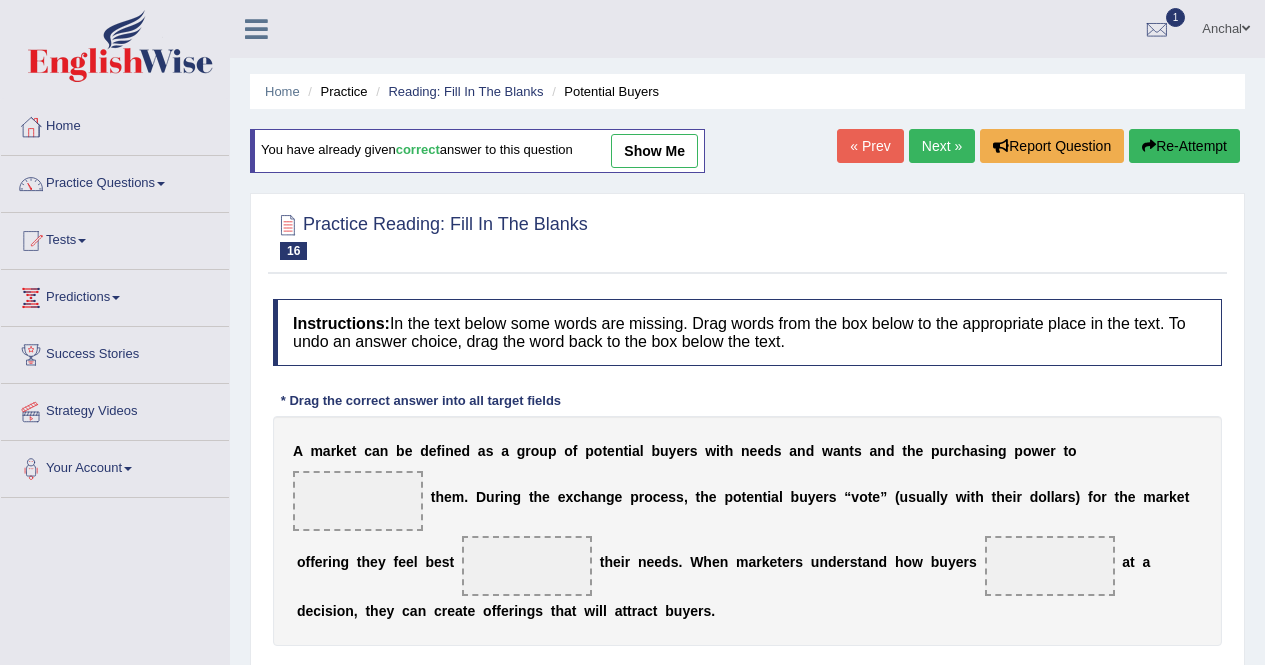 scroll, scrollTop: 159, scrollLeft: 0, axis: vertical 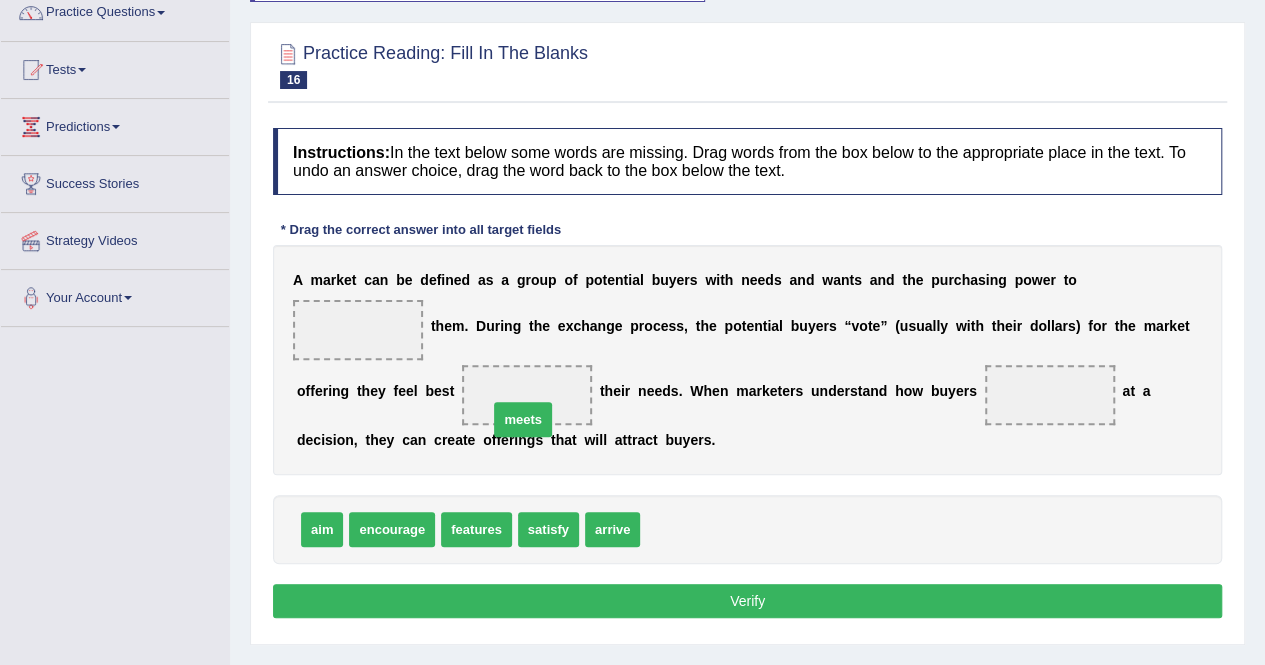 drag, startPoint x: 682, startPoint y: 521, endPoint x: 530, endPoint y: 403, distance: 192.4266 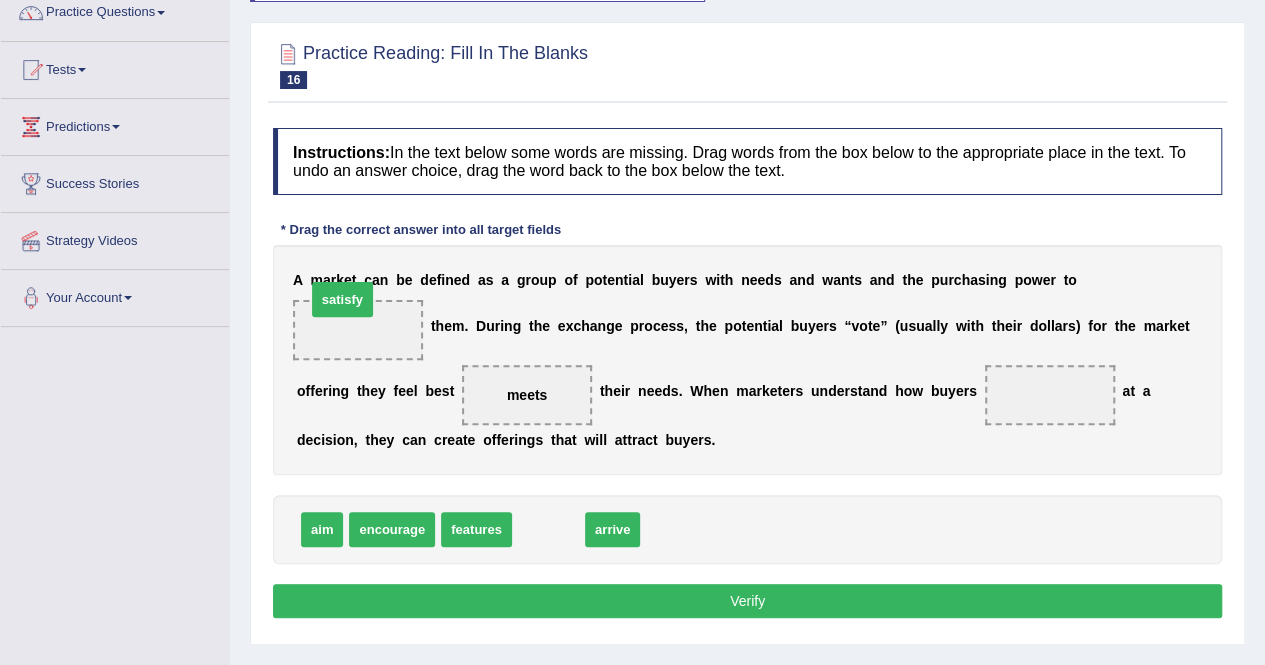 drag, startPoint x: 550, startPoint y: 531, endPoint x: 354, endPoint y: 319, distance: 288.7213 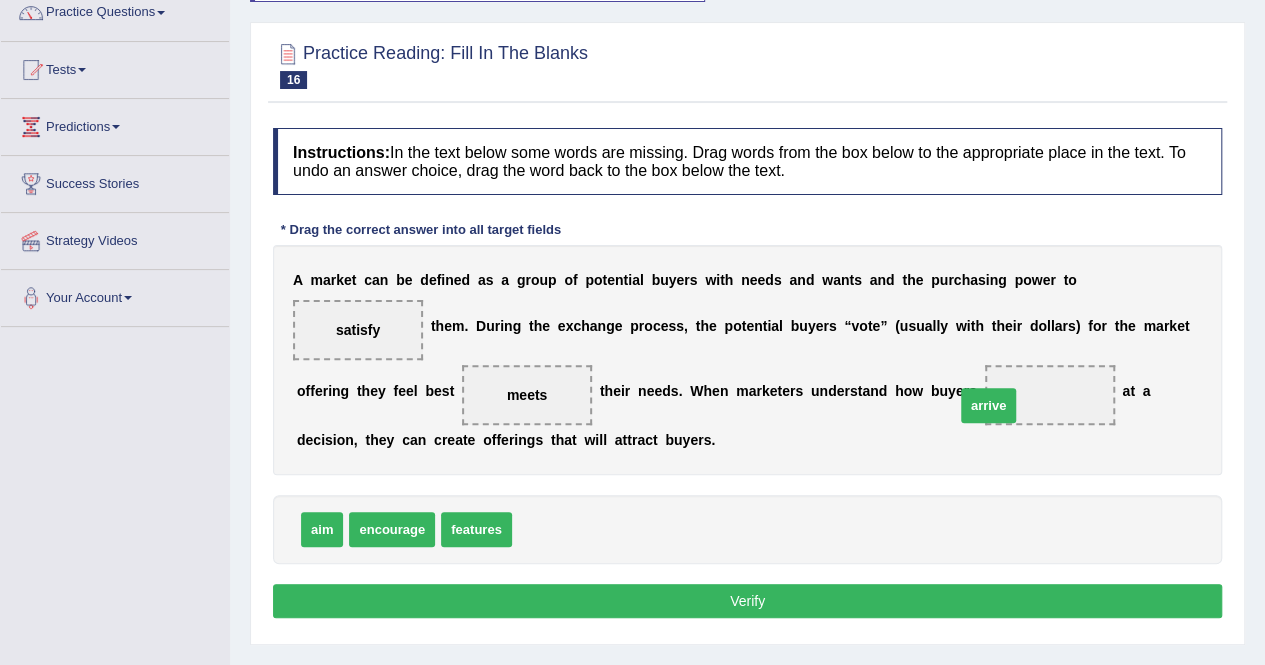 drag, startPoint x: 534, startPoint y: 523, endPoint x: 1019, endPoint y: 373, distance: 507.66623 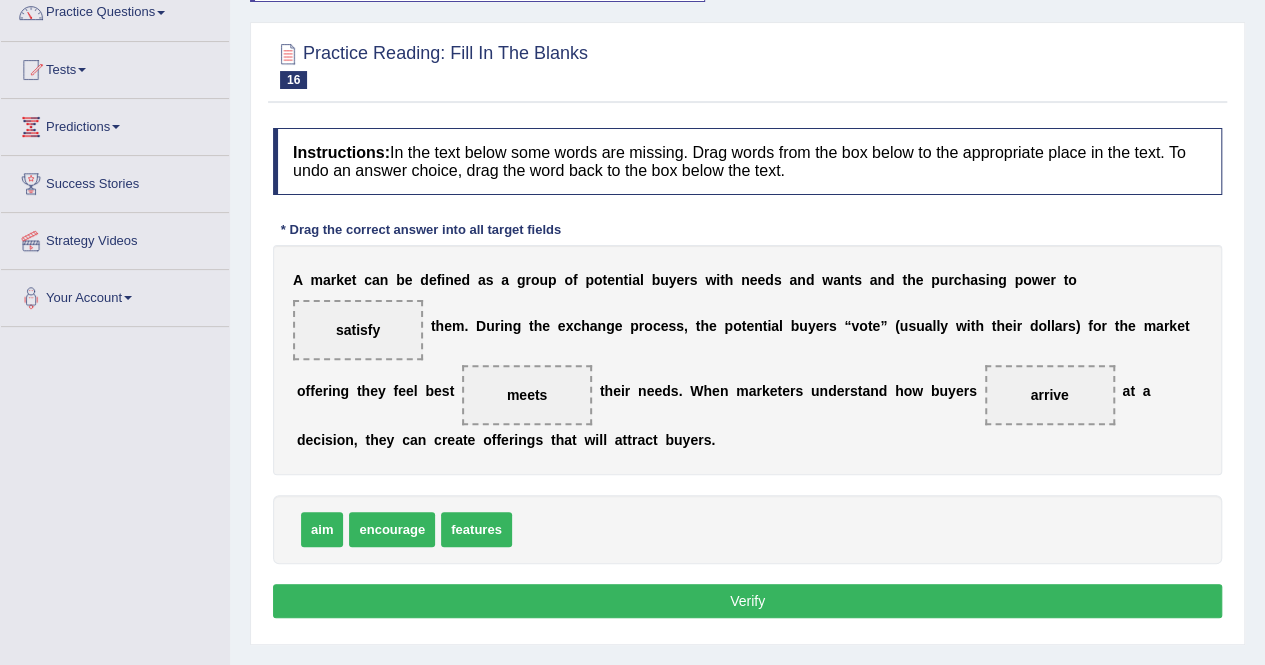 click on "Verify" at bounding box center [747, 601] 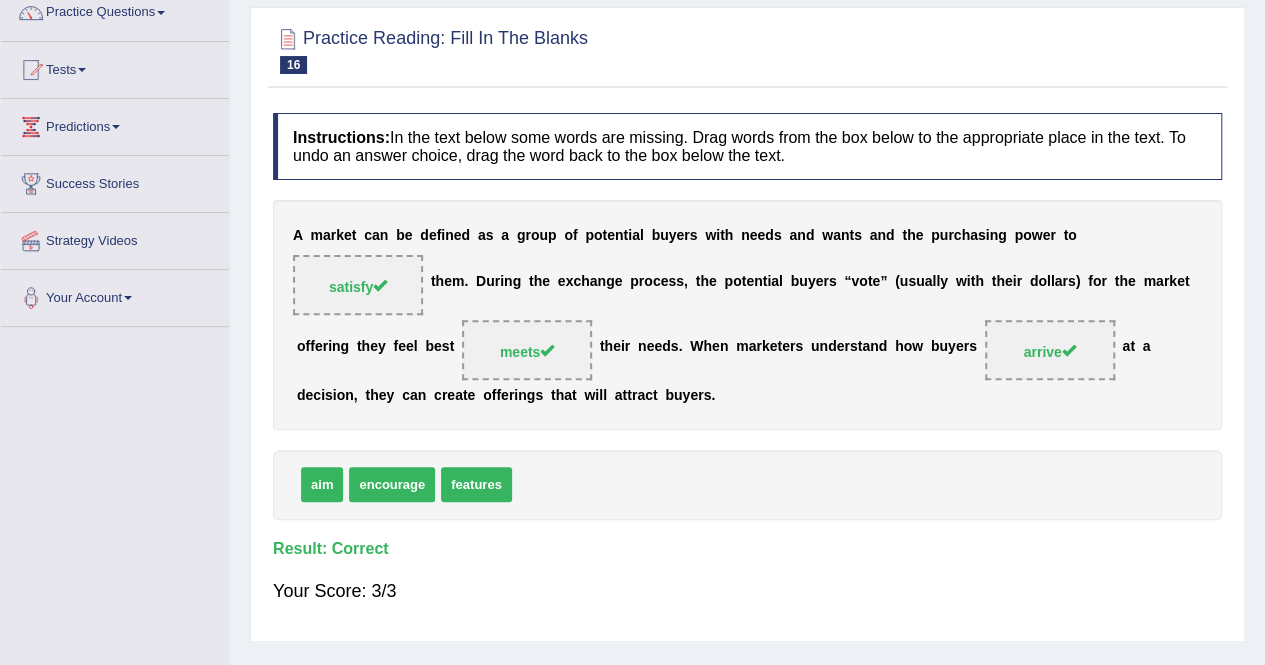 scroll, scrollTop: 0, scrollLeft: 0, axis: both 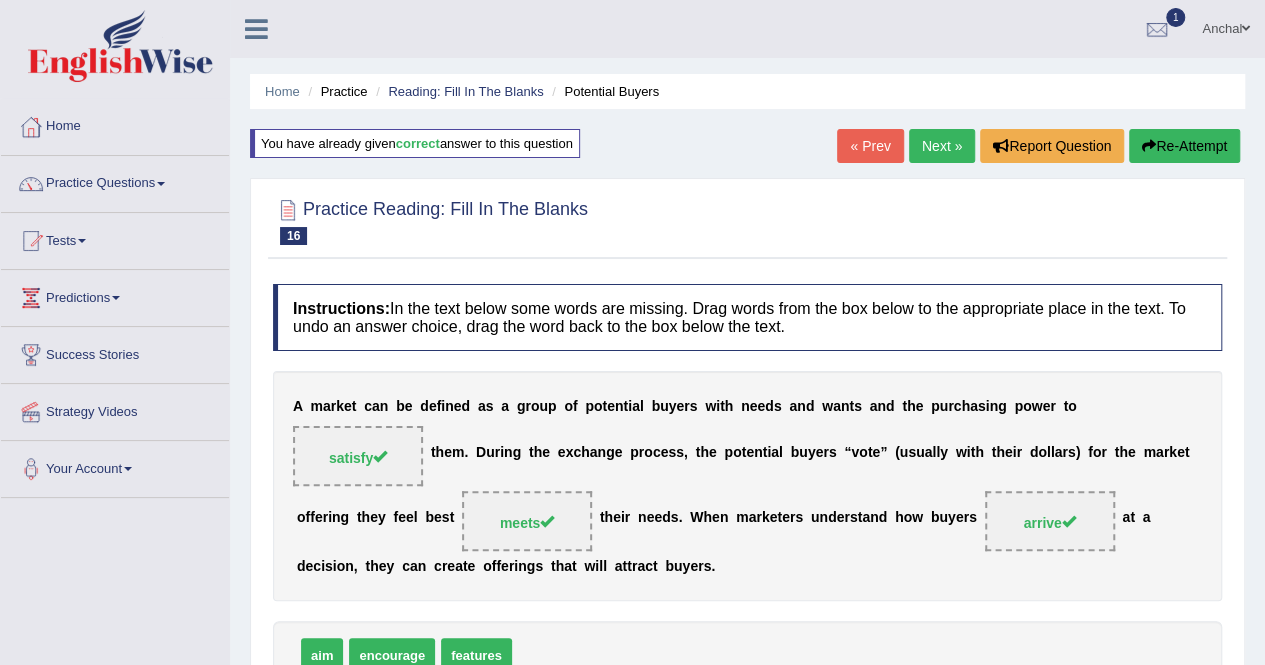 click on "Next »" at bounding box center (942, 146) 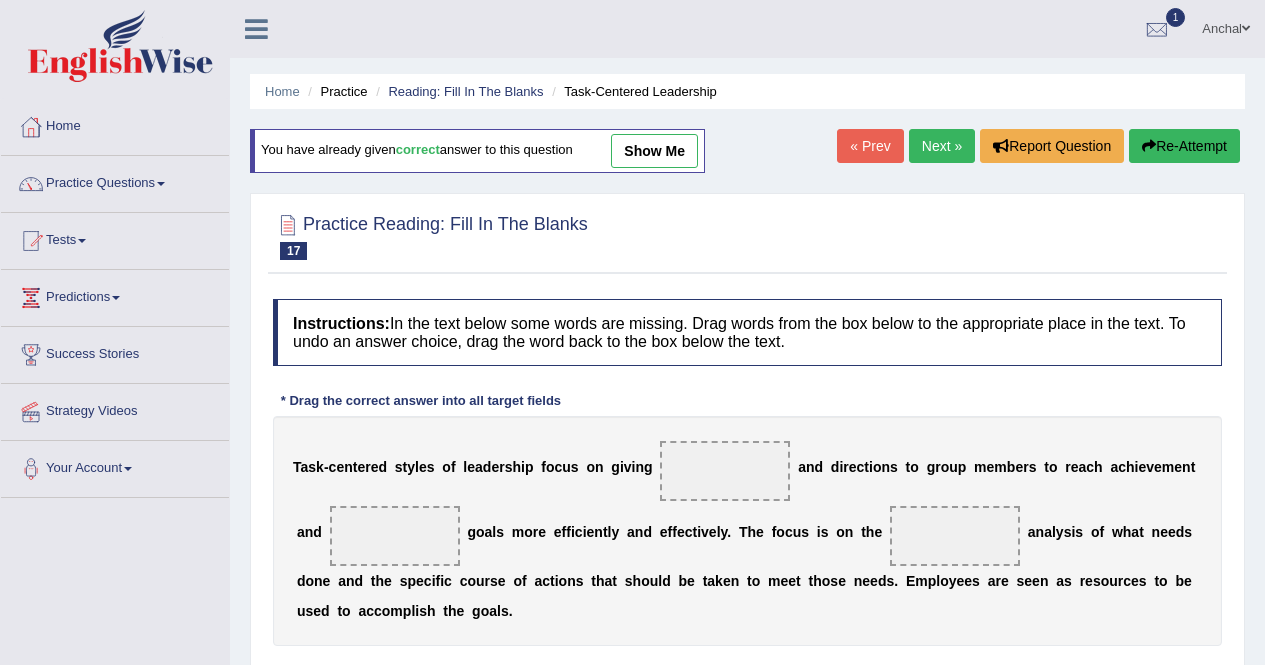 scroll, scrollTop: 0, scrollLeft: 0, axis: both 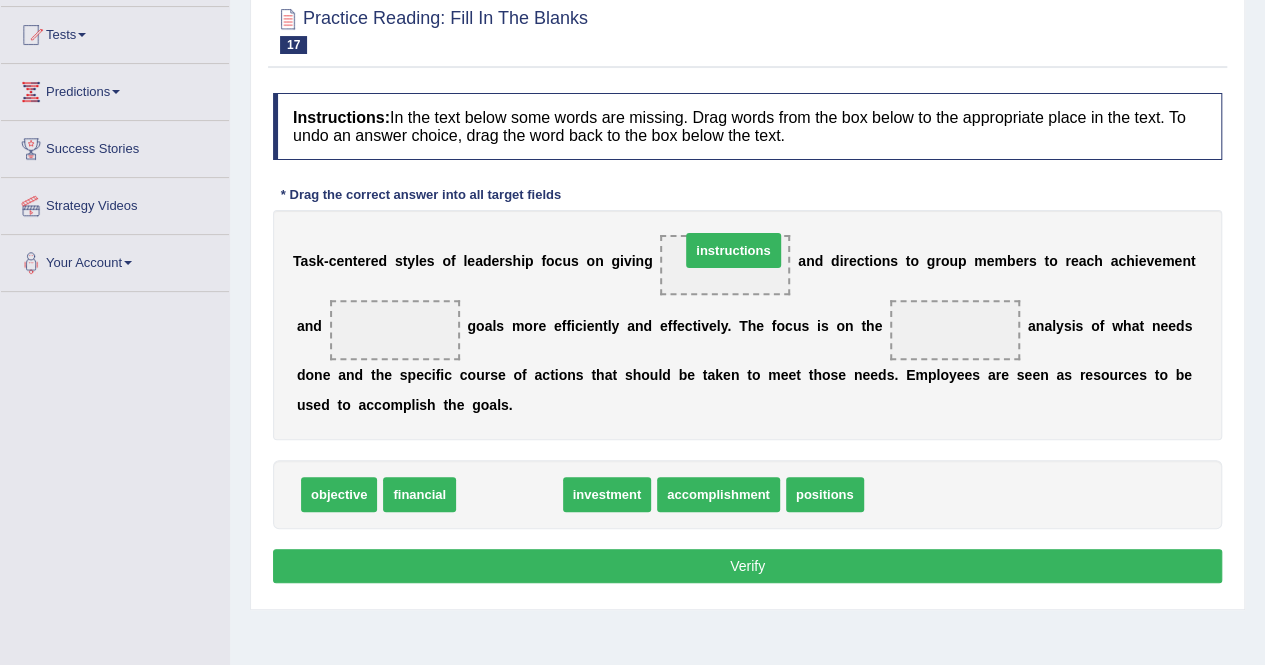 drag, startPoint x: 514, startPoint y: 490, endPoint x: 738, endPoint y: 246, distance: 331.22803 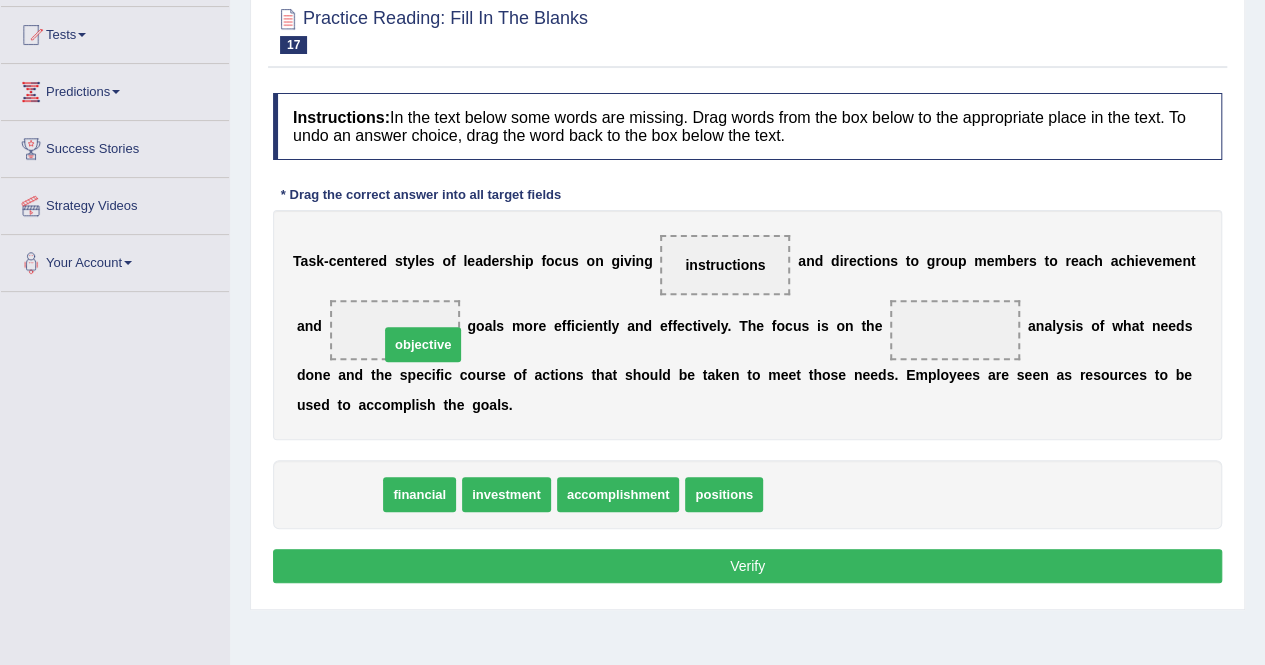 drag, startPoint x: 354, startPoint y: 494, endPoint x: 434, endPoint y: 343, distance: 170.883 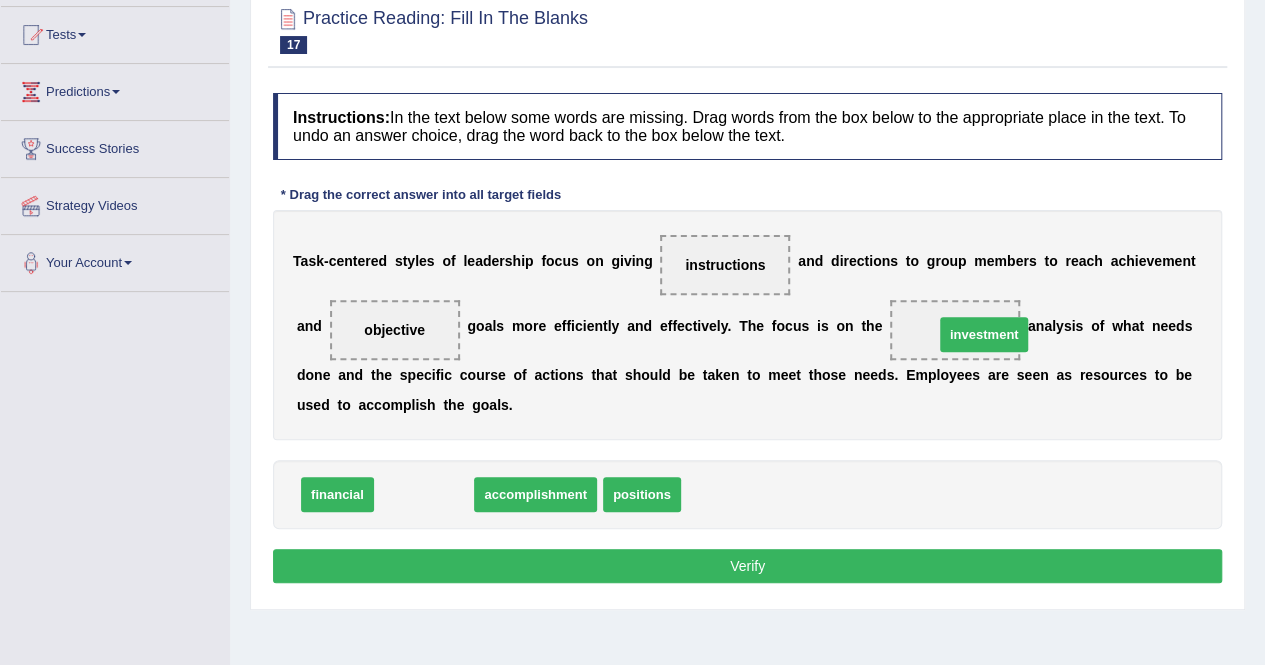 drag, startPoint x: 446, startPoint y: 489, endPoint x: 984, endPoint y: 327, distance: 561.8612 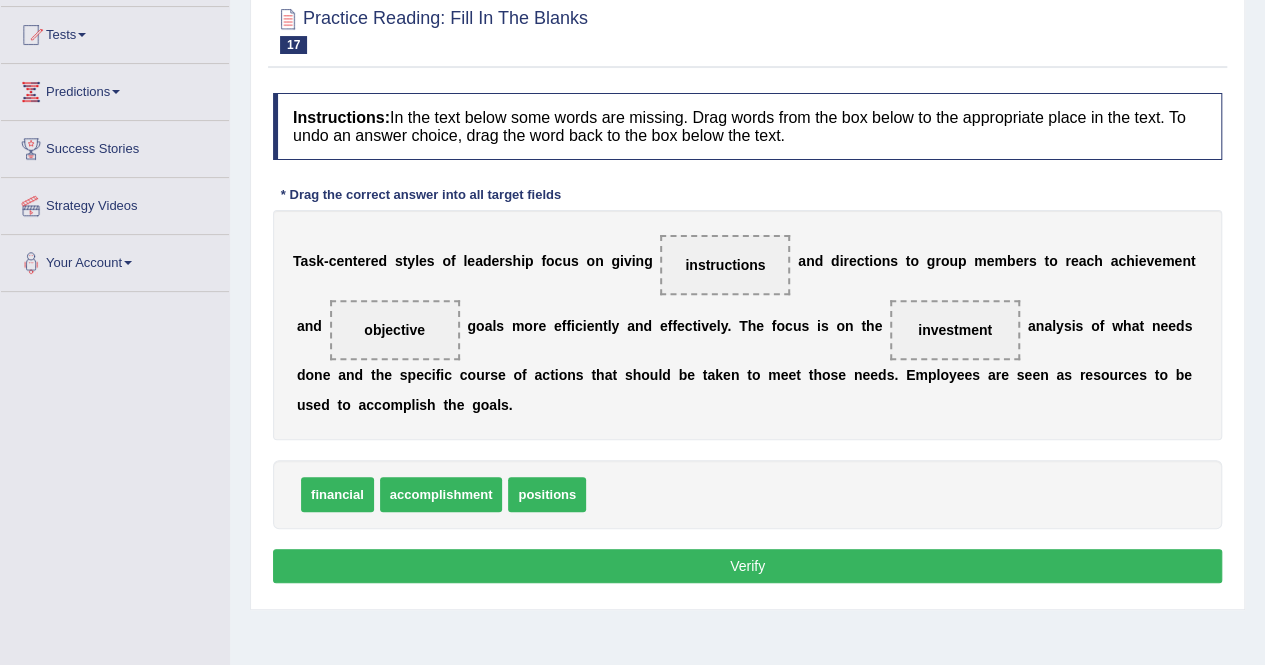 click on "Verify" at bounding box center (747, 566) 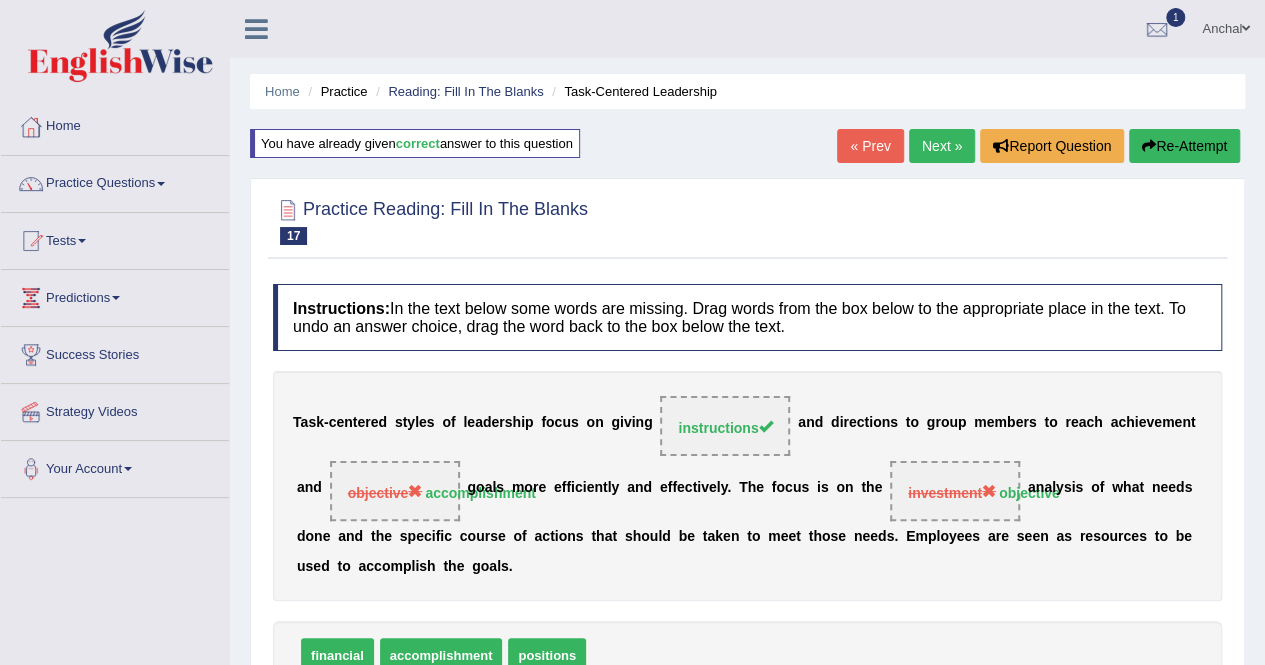 scroll, scrollTop: 2, scrollLeft: 0, axis: vertical 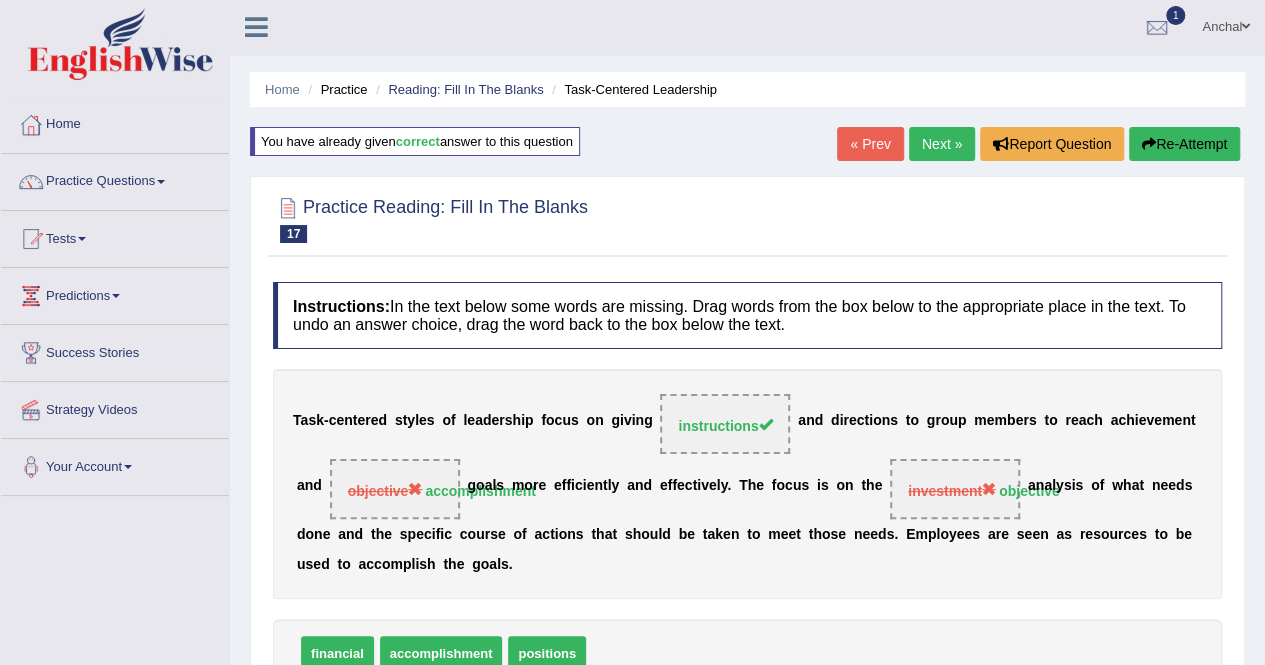 click at bounding box center (1149, 144) 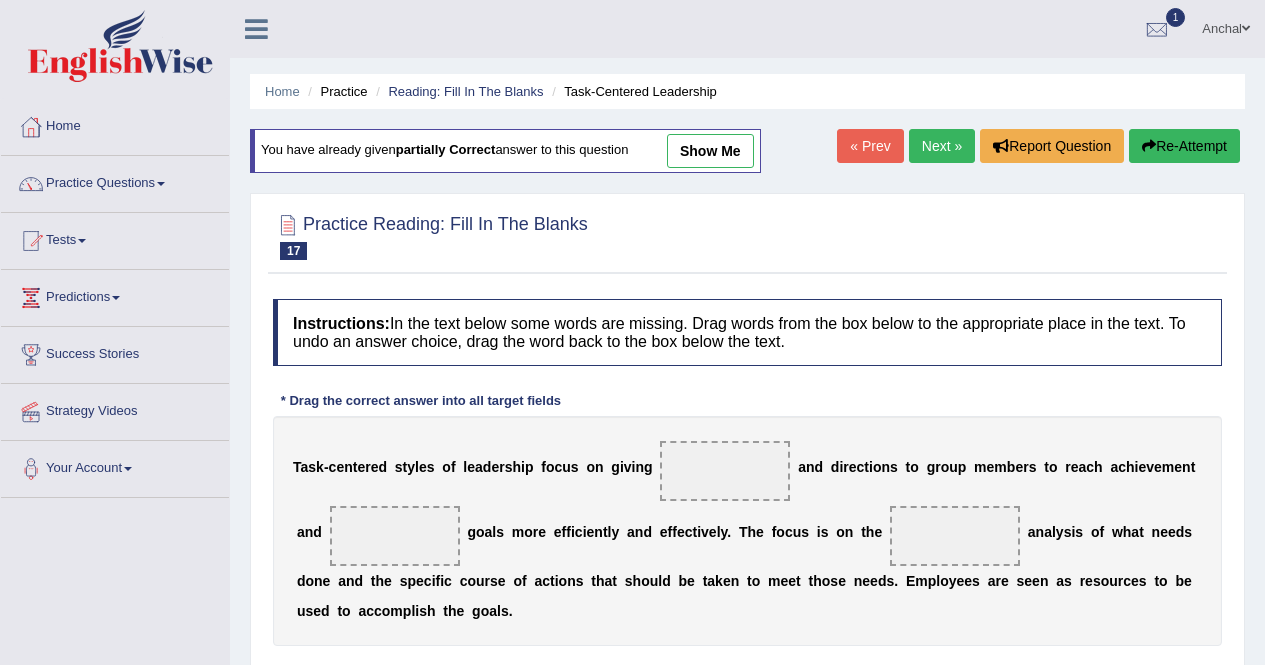 scroll, scrollTop: 236, scrollLeft: 0, axis: vertical 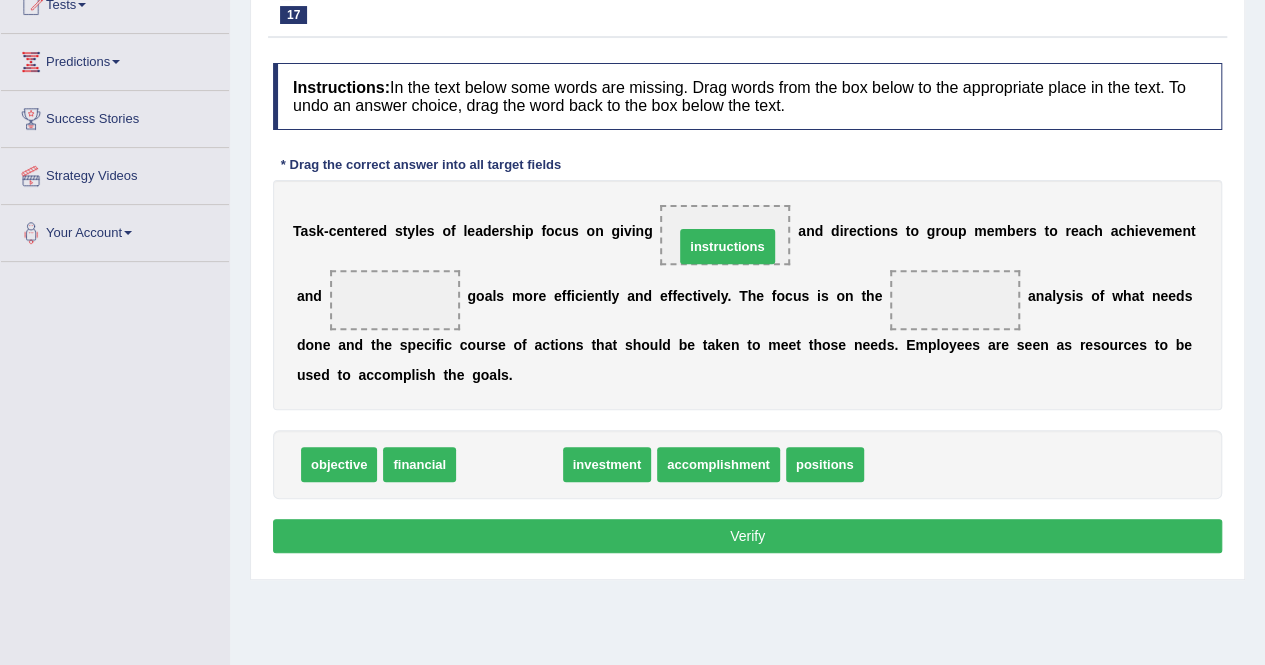 drag, startPoint x: 510, startPoint y: 457, endPoint x: 724, endPoint y: 239, distance: 305.48322 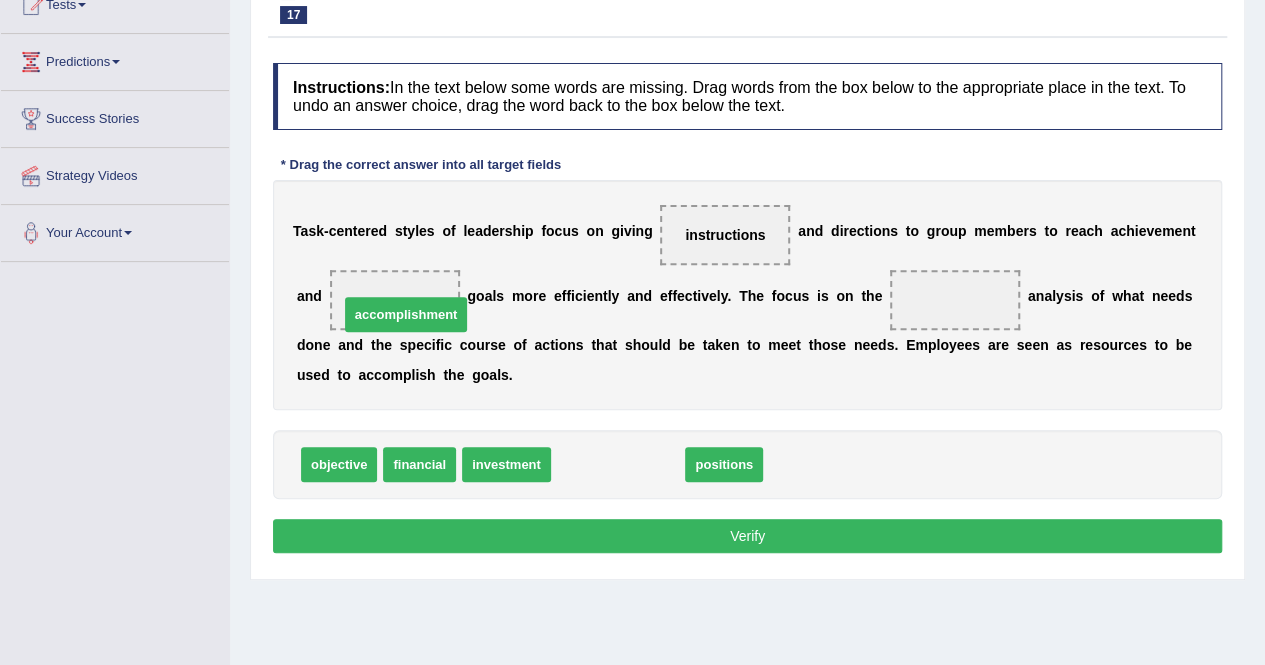 drag, startPoint x: 606, startPoint y: 459, endPoint x: 394, endPoint y: 306, distance: 261.44406 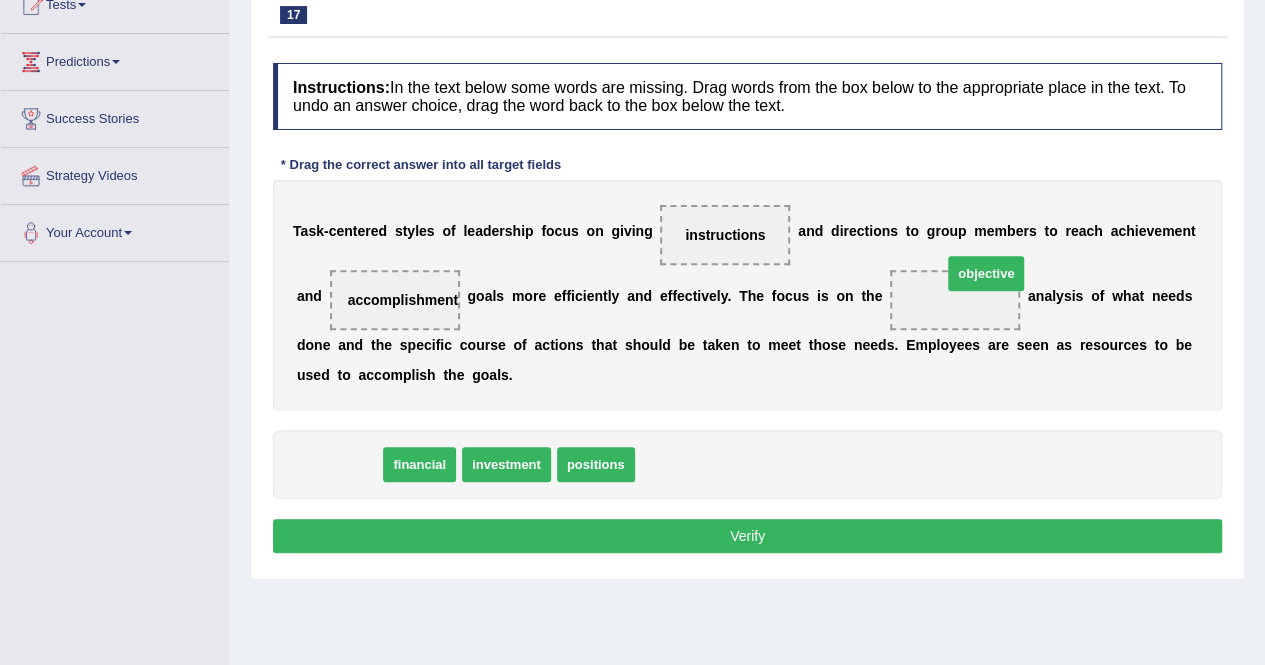 drag, startPoint x: 352, startPoint y: 459, endPoint x: 999, endPoint y: 268, distance: 674.6036 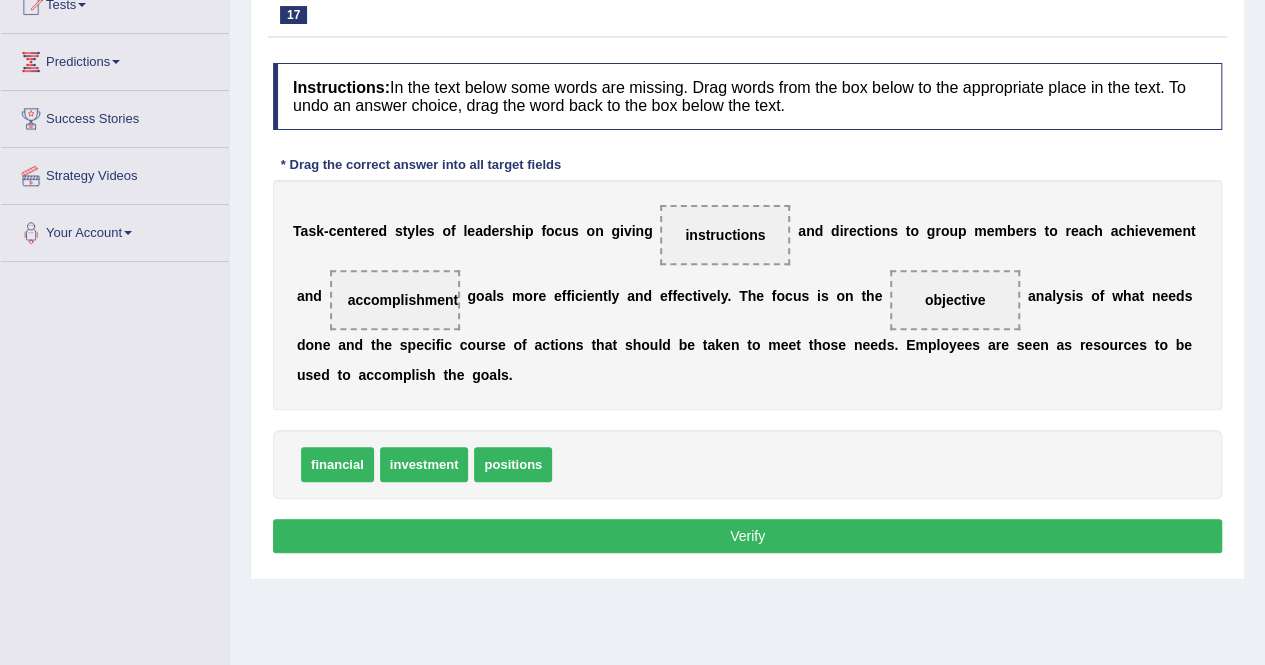 click on "Verify" at bounding box center [747, 536] 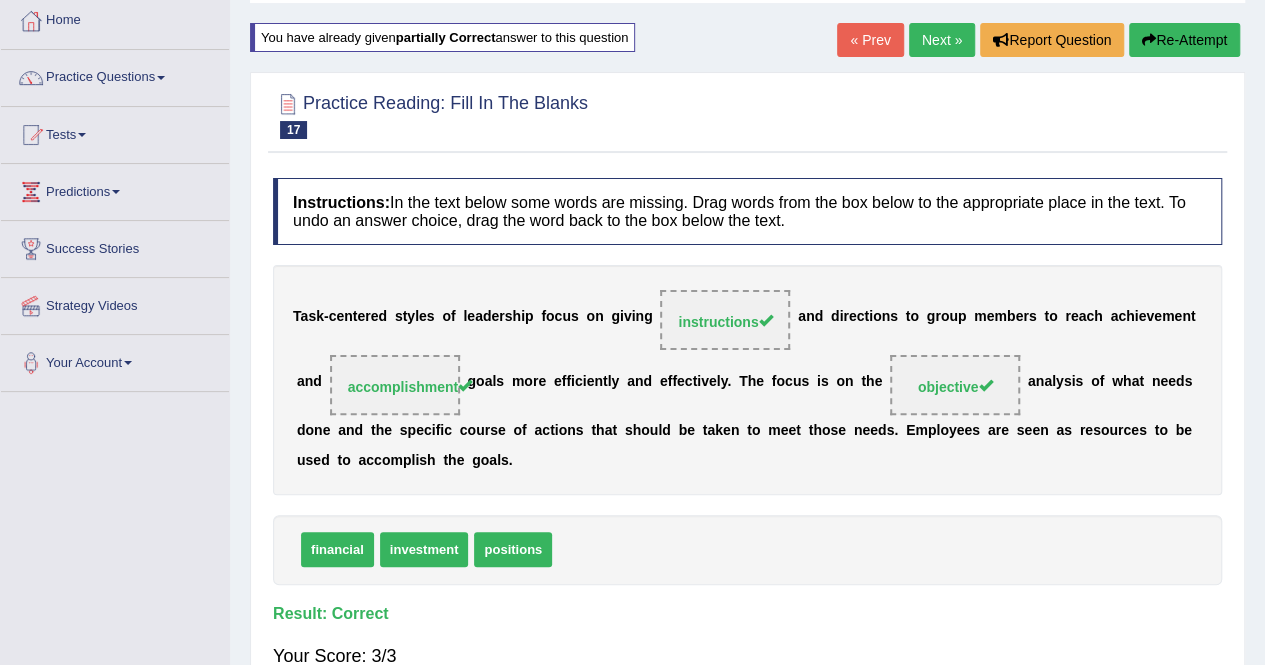scroll, scrollTop: 0, scrollLeft: 0, axis: both 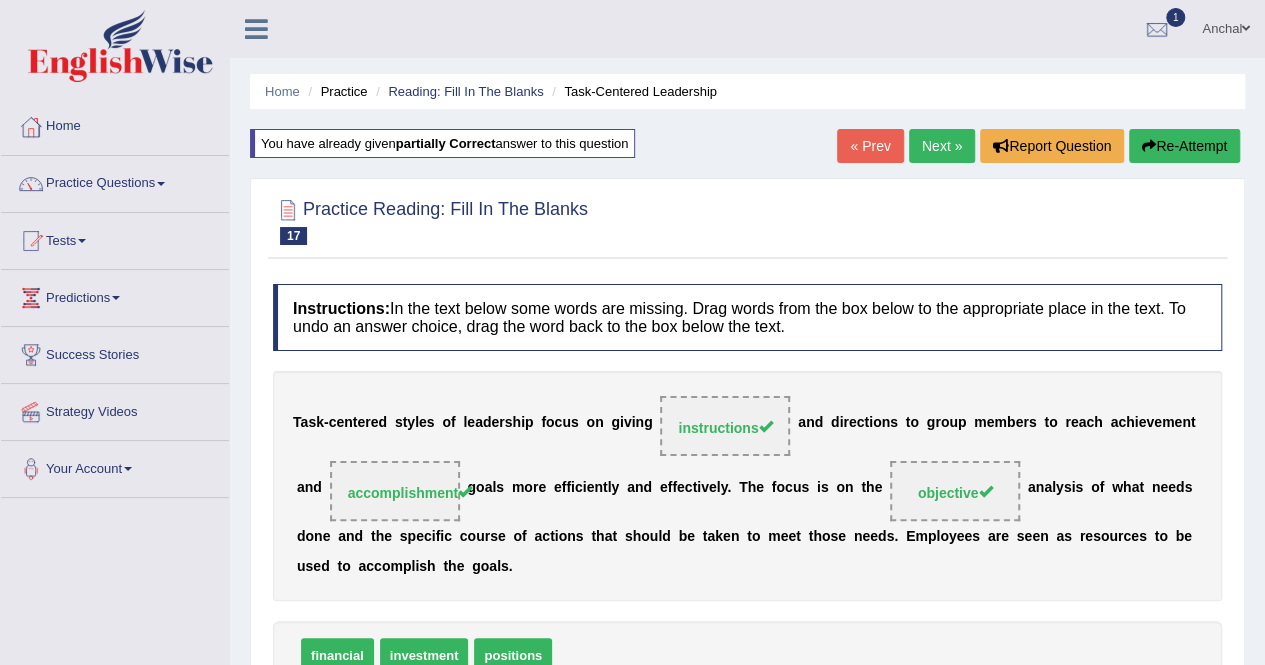 click on "Re-Attempt" at bounding box center [1184, 146] 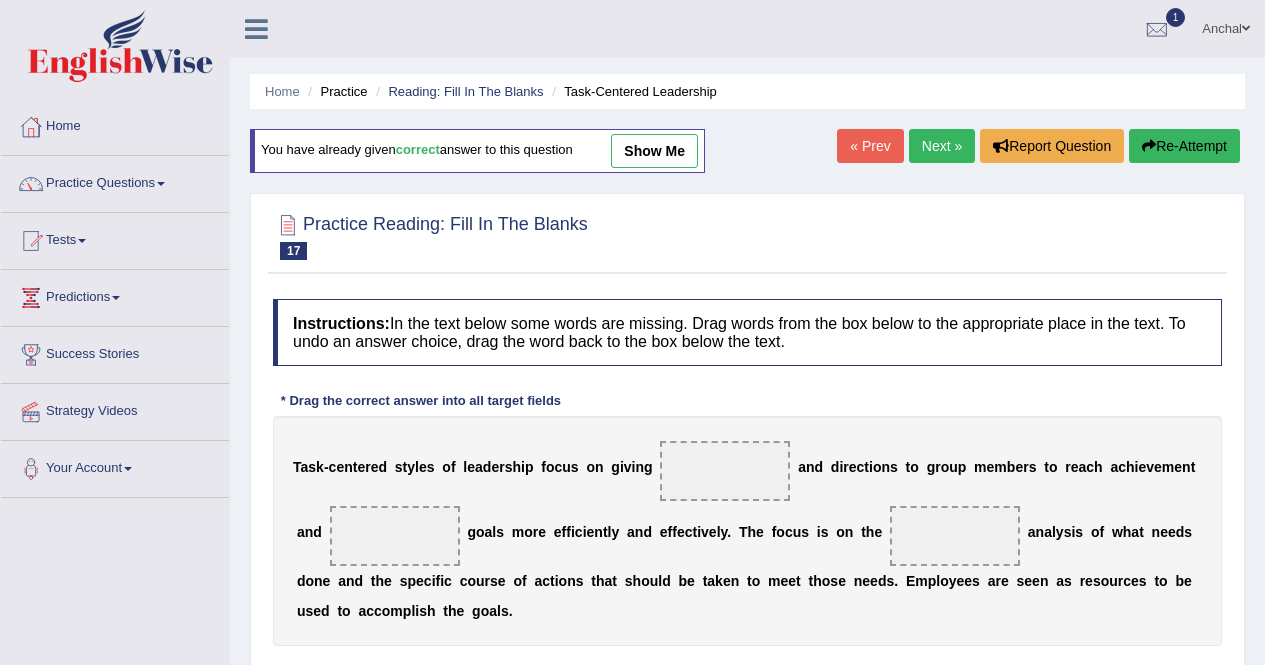 scroll, scrollTop: 0, scrollLeft: 0, axis: both 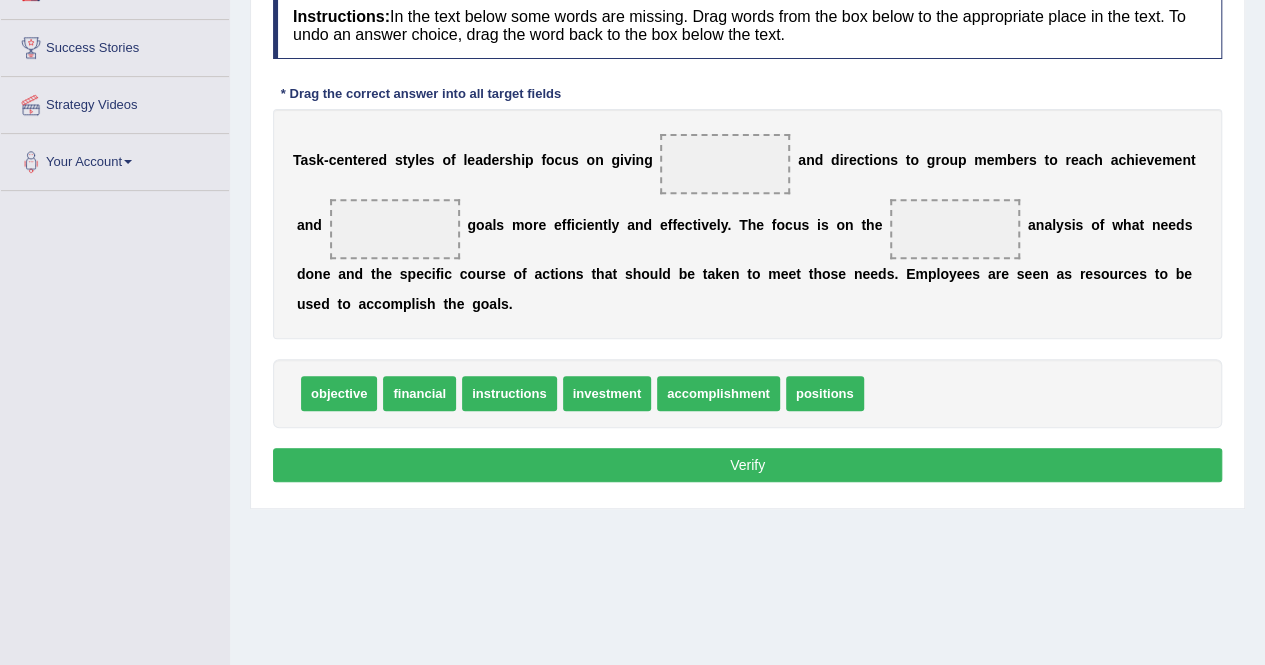 click on "instructions" at bounding box center (509, 393) 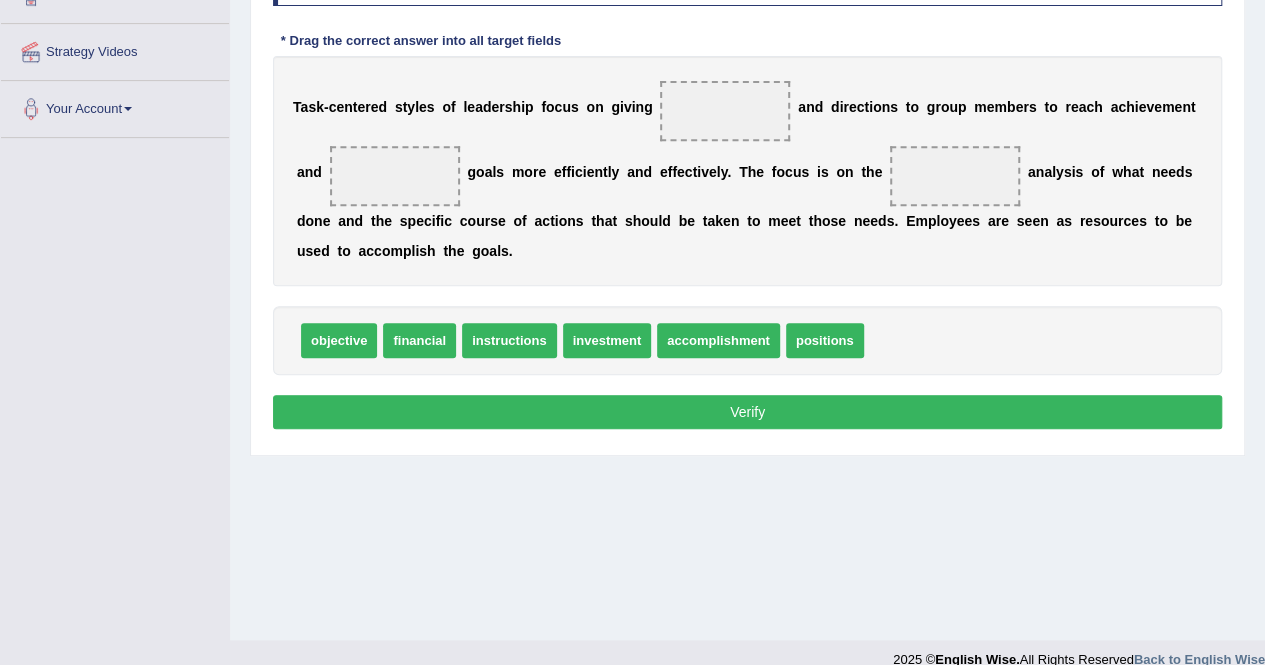 scroll, scrollTop: 362, scrollLeft: 0, axis: vertical 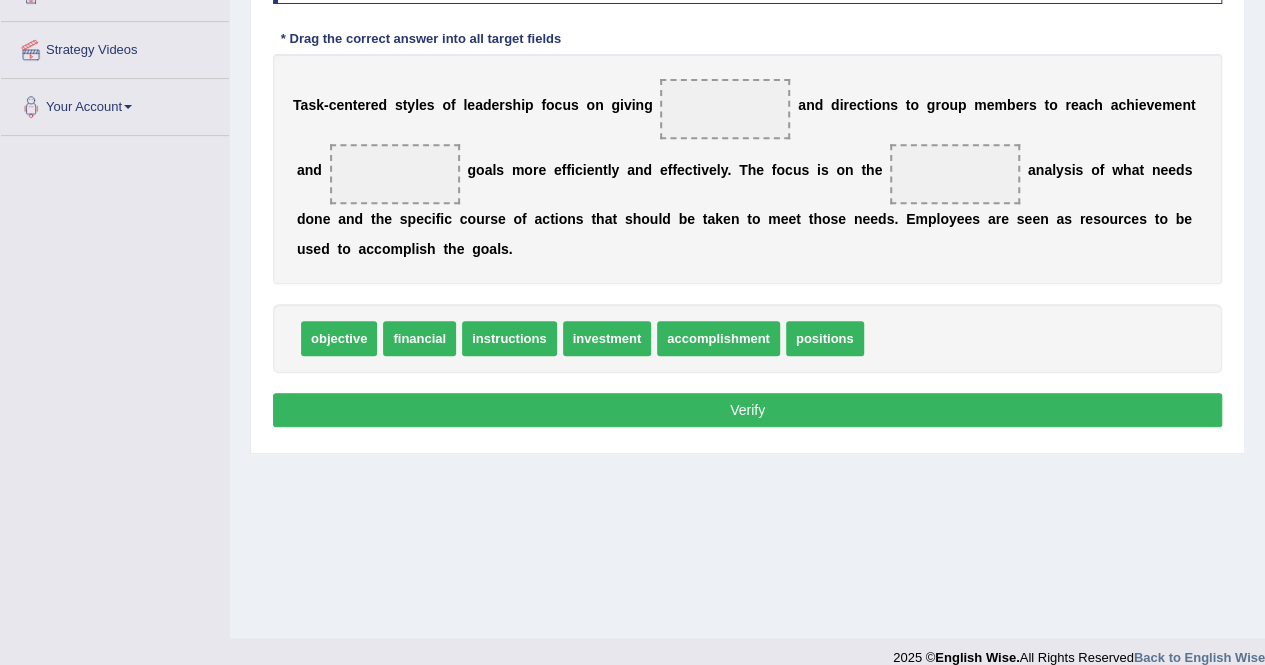 click on "instructions" at bounding box center [509, 338] 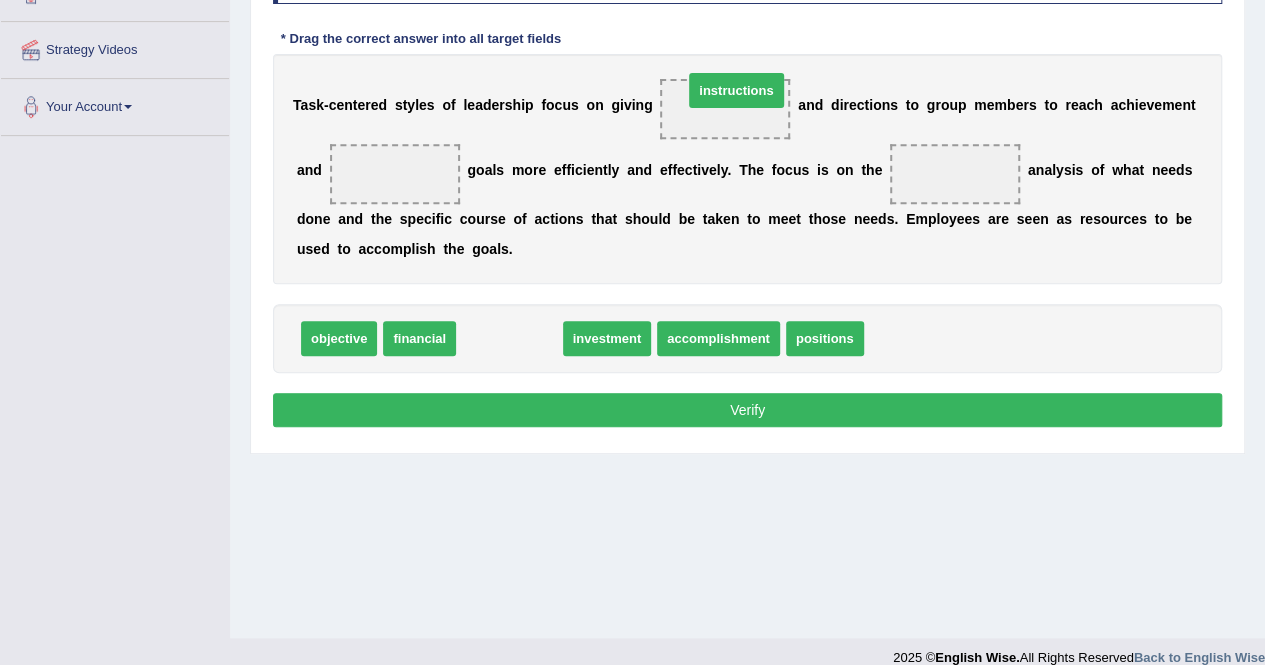 drag, startPoint x: 509, startPoint y: 337, endPoint x: 736, endPoint y: 89, distance: 336.2038 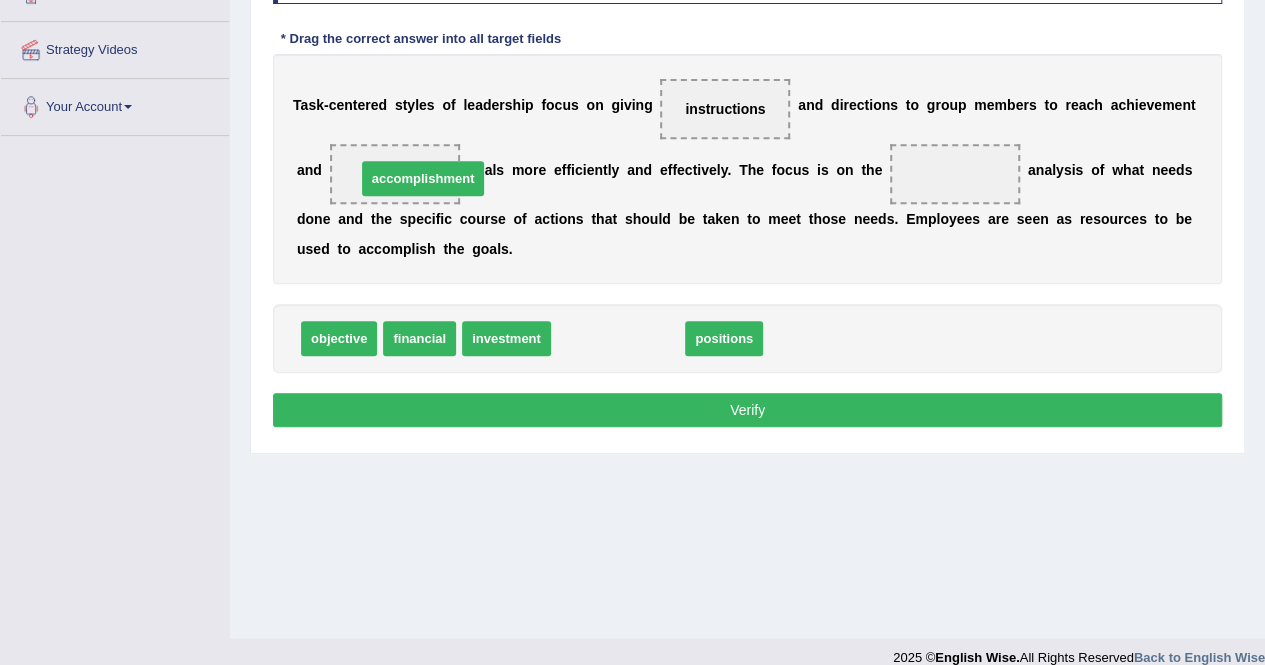 drag, startPoint x: 615, startPoint y: 329, endPoint x: 422, endPoint y: 169, distance: 250.69702 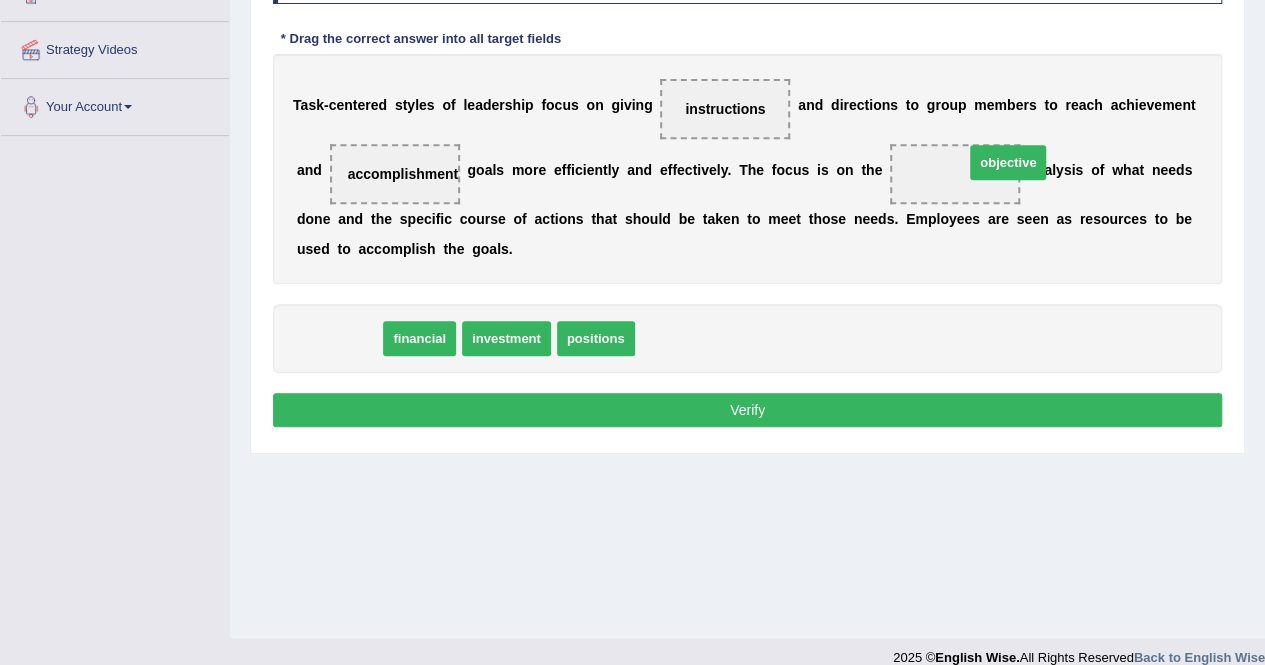 drag, startPoint x: 352, startPoint y: 331, endPoint x: 1038, endPoint y: 153, distance: 708.71716 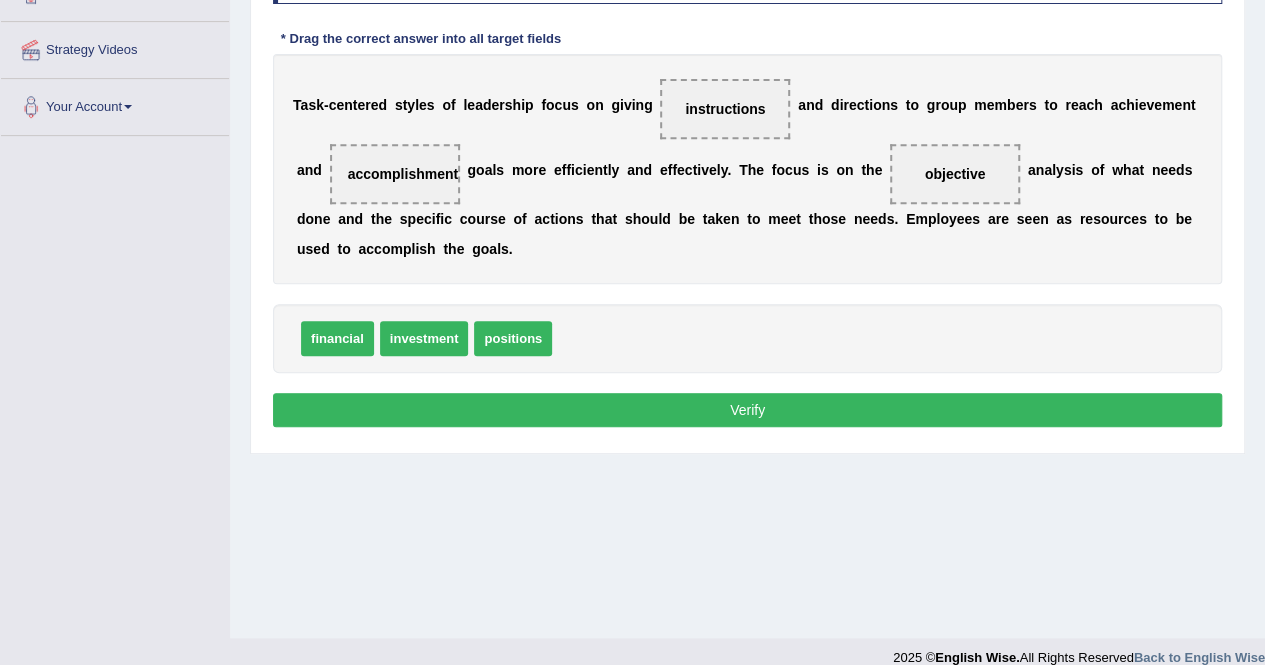 click on "Verify" at bounding box center (747, 410) 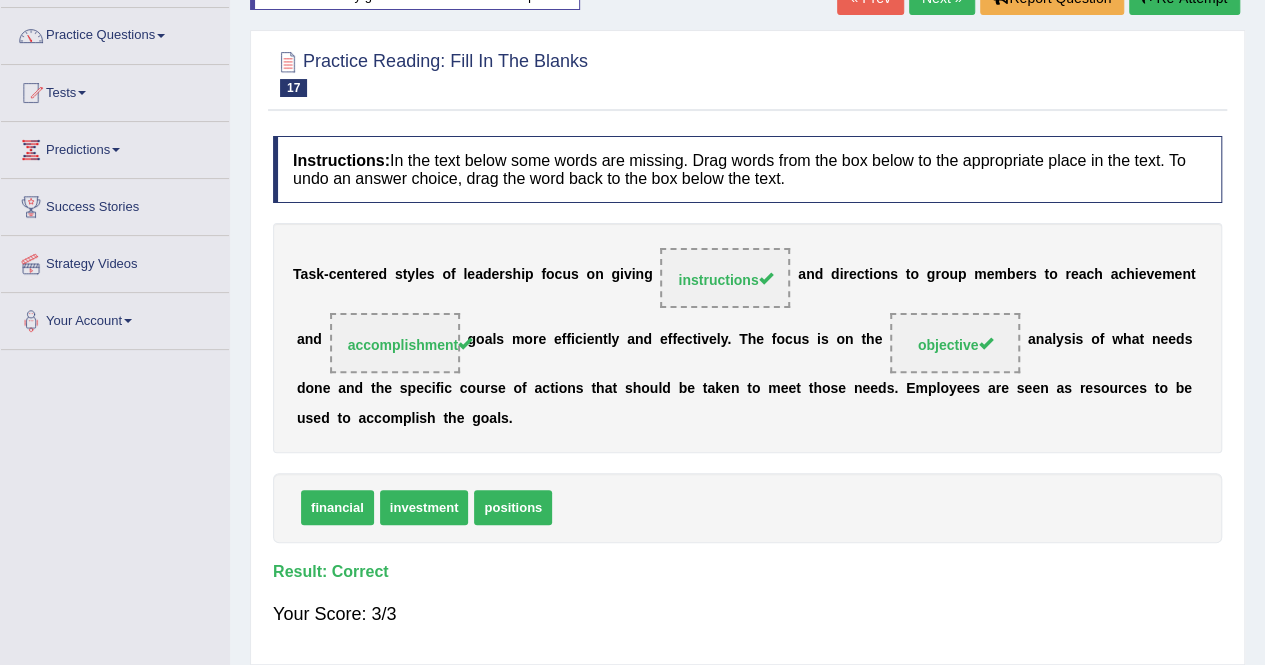 scroll, scrollTop: 0, scrollLeft: 0, axis: both 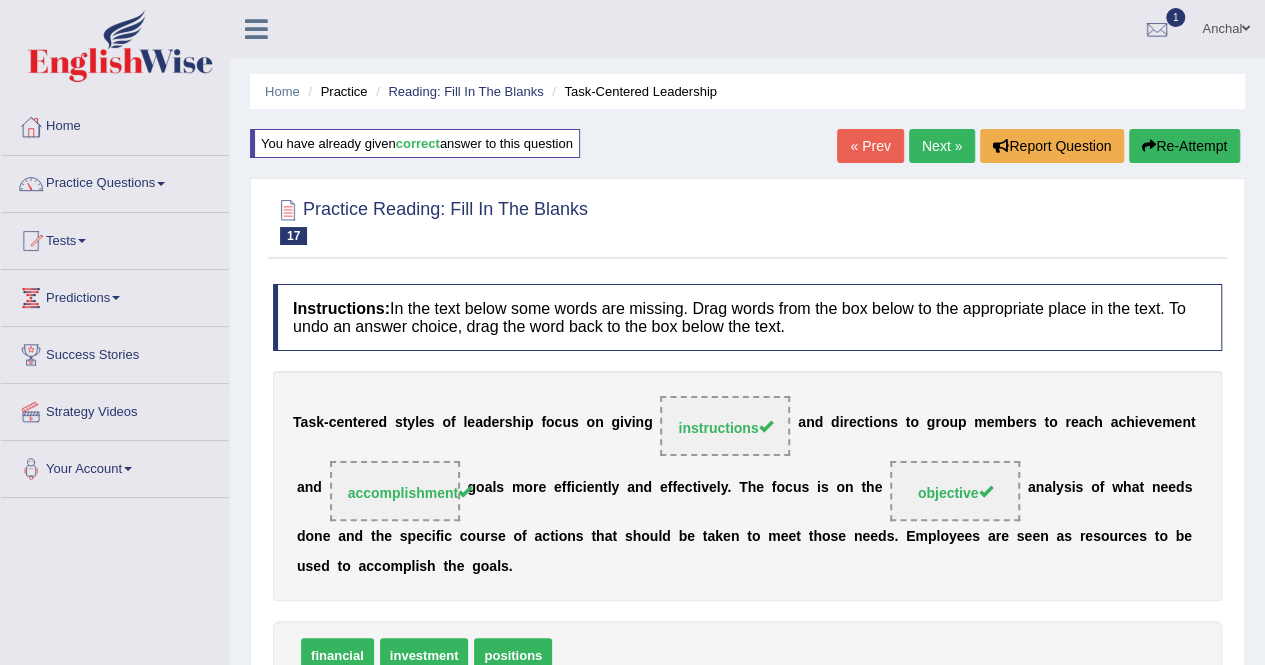 click on "Next »" at bounding box center [942, 146] 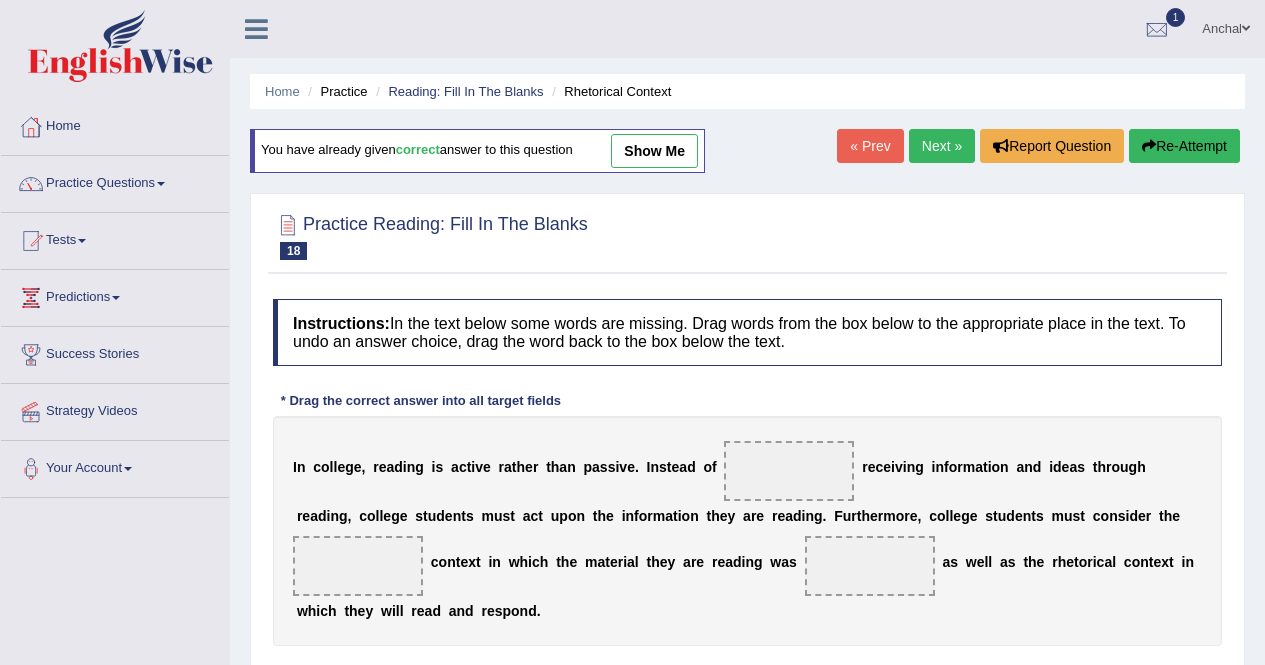 scroll, scrollTop: 200, scrollLeft: 0, axis: vertical 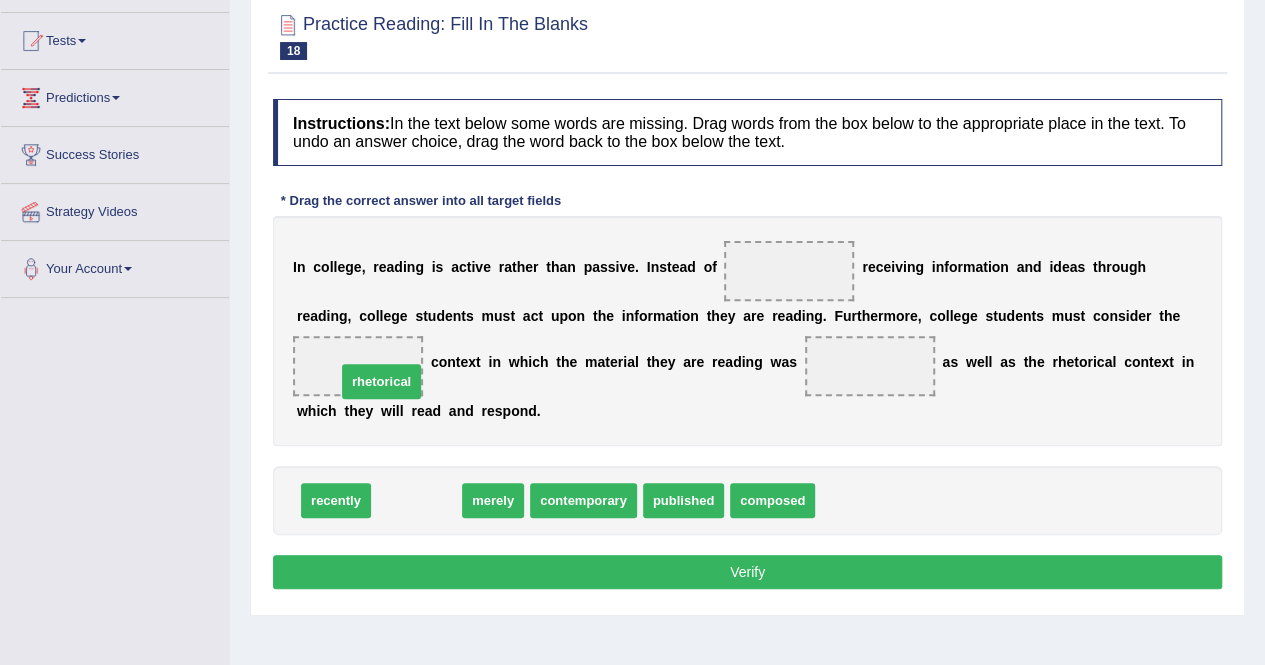 drag, startPoint x: 437, startPoint y: 490, endPoint x: 403, endPoint y: 367, distance: 127.61269 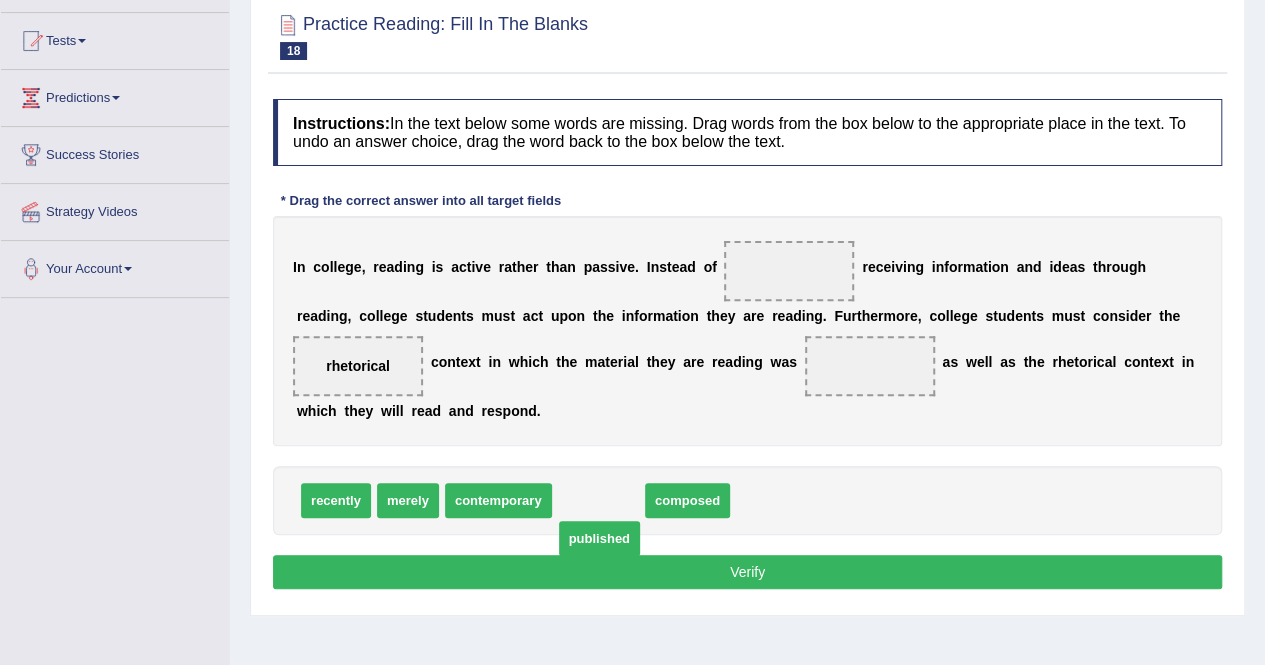 drag, startPoint x: 594, startPoint y: 494, endPoint x: 590, endPoint y: 532, distance: 38.209946 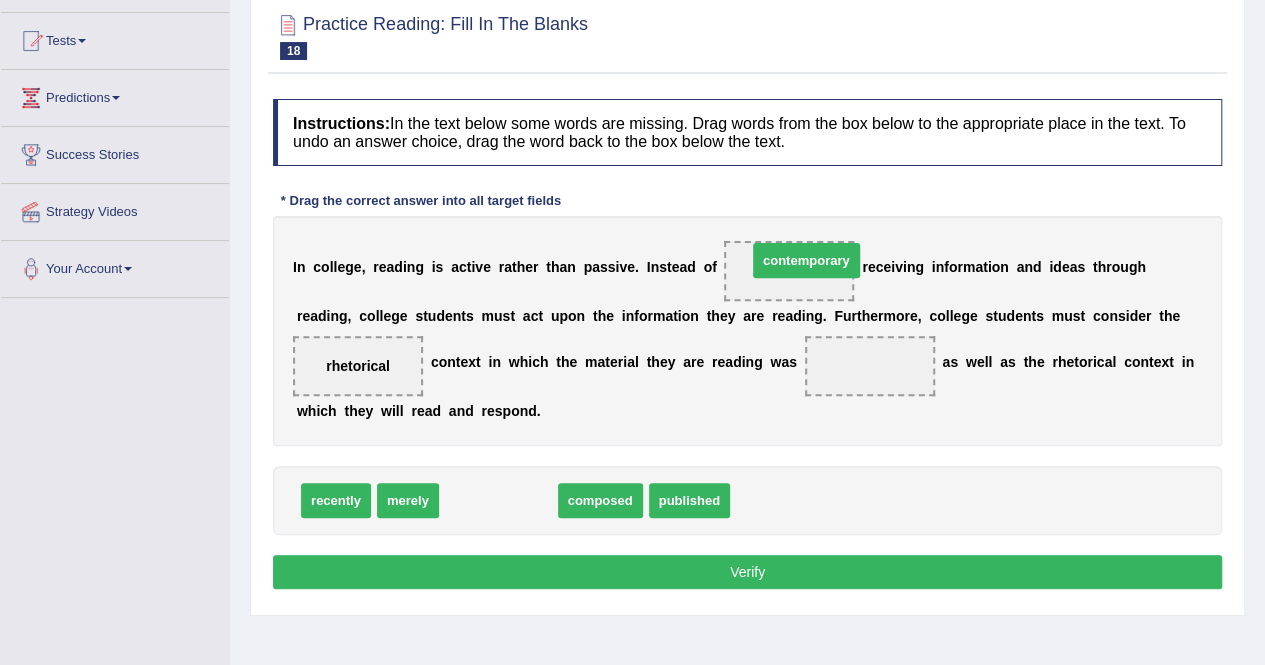 drag, startPoint x: 506, startPoint y: 510, endPoint x: 814, endPoint y: 270, distance: 390.4664 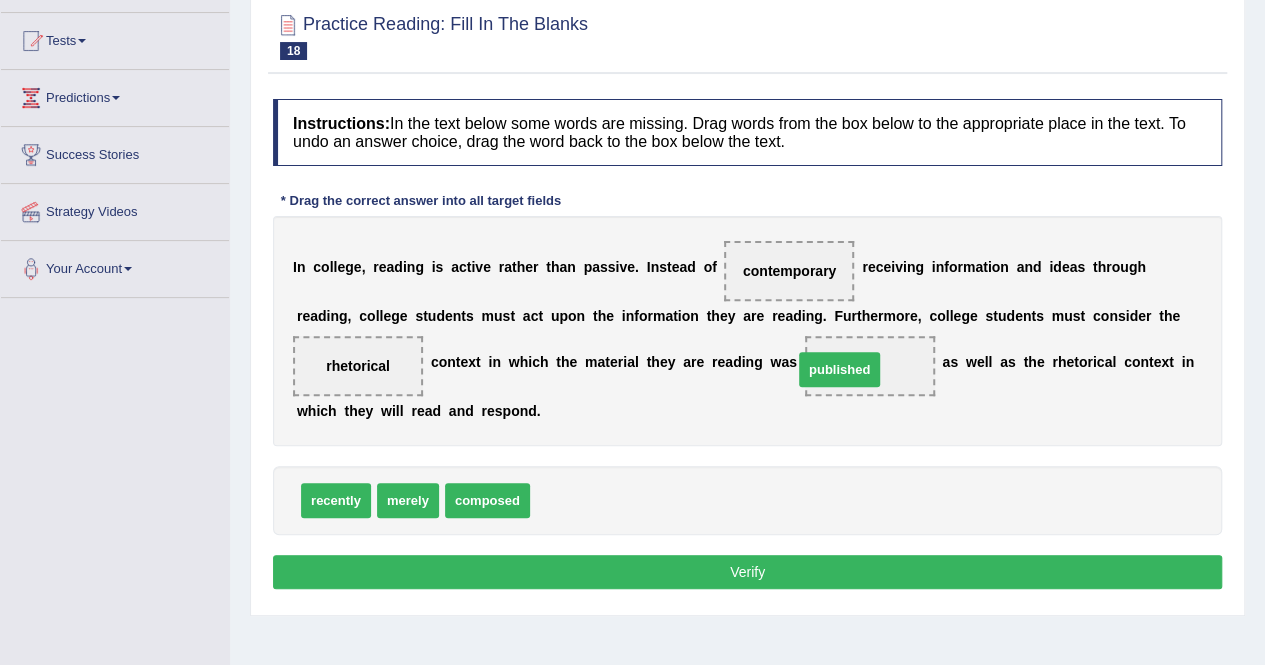 drag, startPoint x: 603, startPoint y: 497, endPoint x: 870, endPoint y: 365, distance: 297.8473 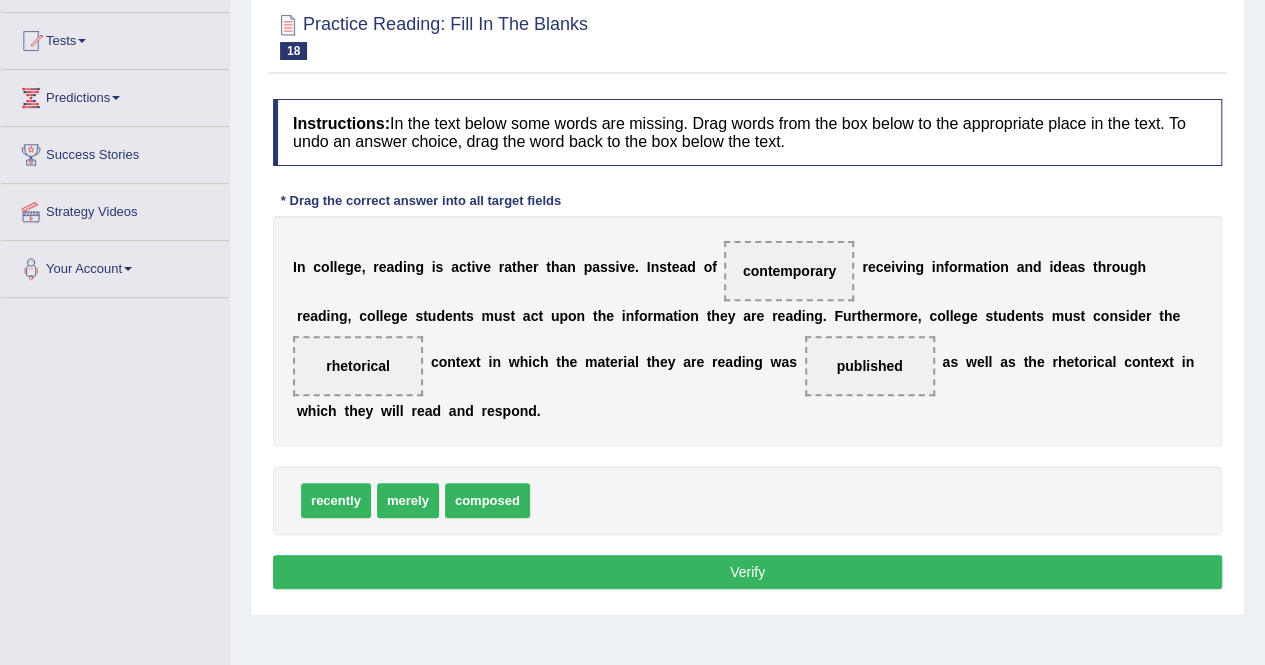 click on "Verify" at bounding box center (747, 572) 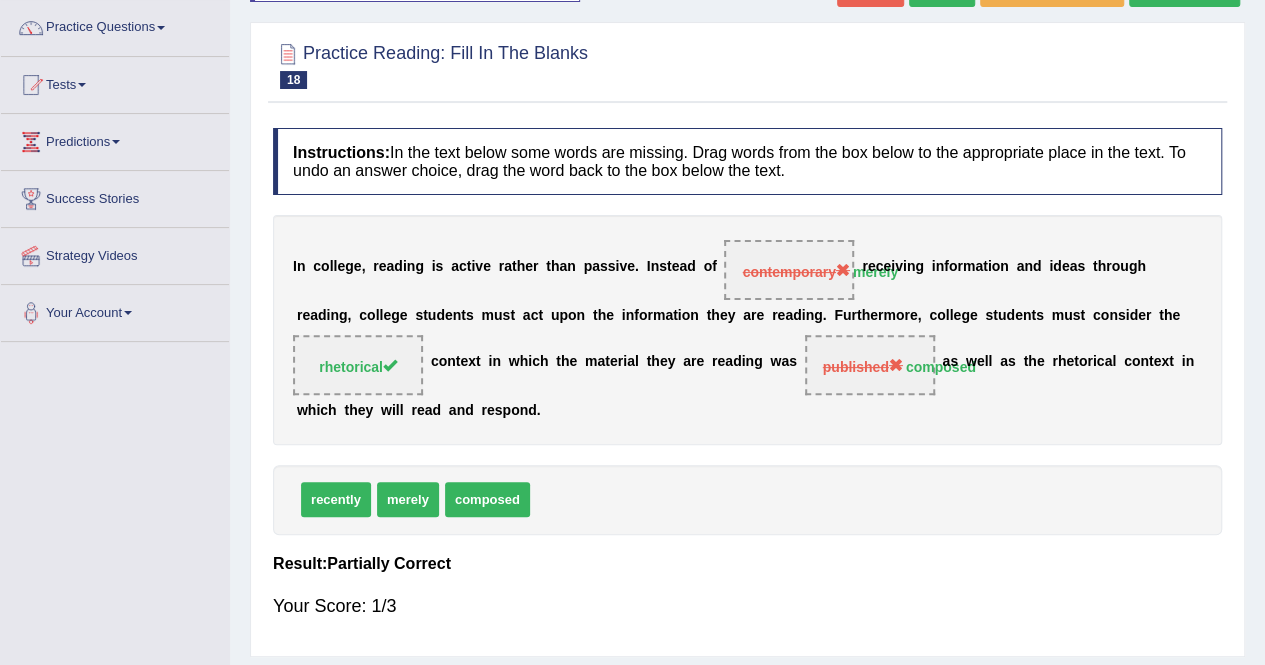 scroll, scrollTop: 144, scrollLeft: 0, axis: vertical 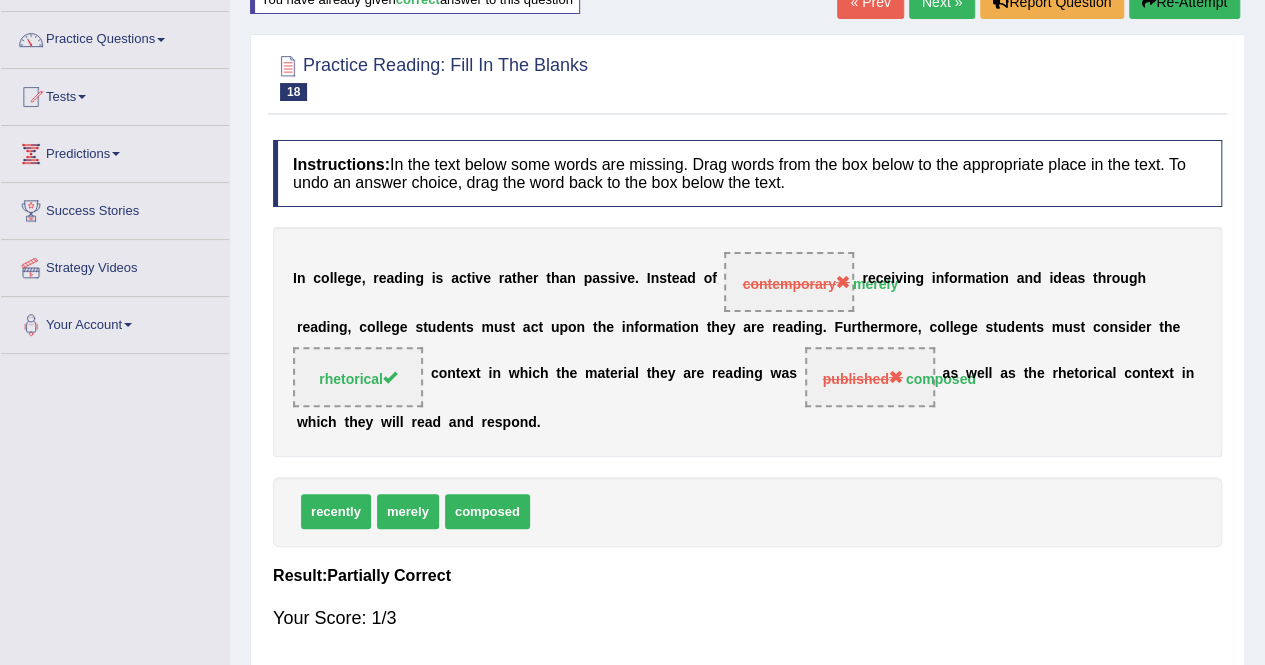 click on "Re-Attempt" at bounding box center [1184, 2] 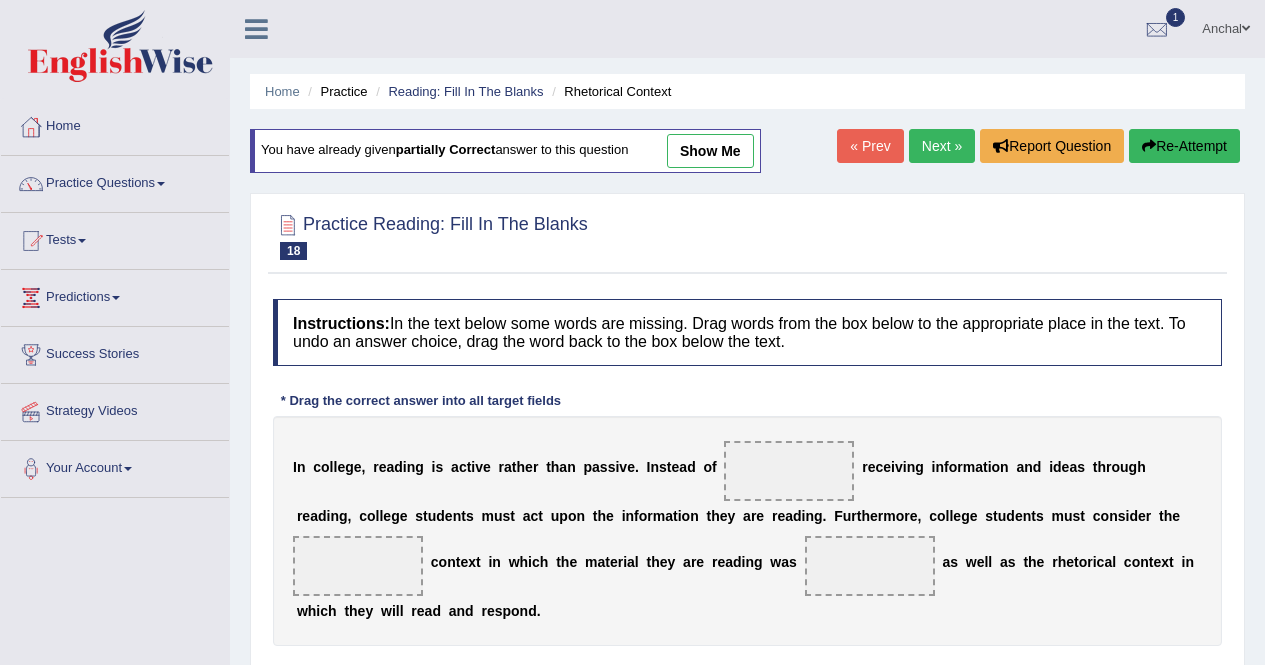 scroll, scrollTop: 144, scrollLeft: 0, axis: vertical 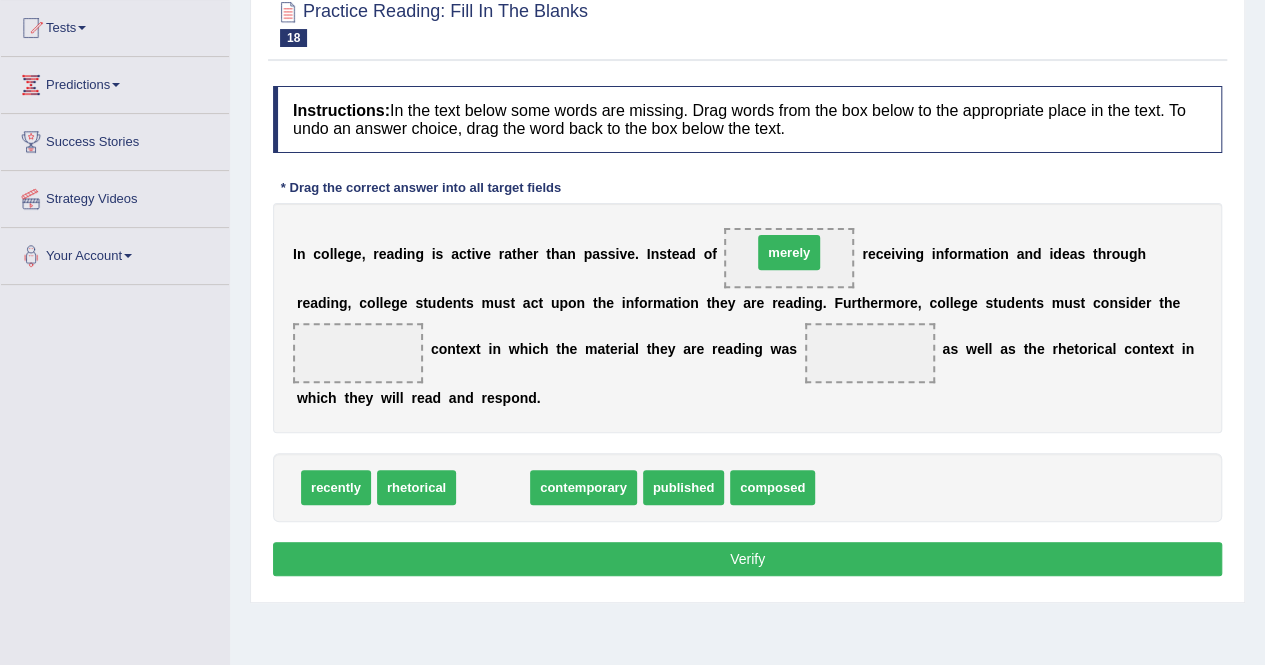 drag, startPoint x: 500, startPoint y: 481, endPoint x: 819, endPoint y: 245, distance: 396.80853 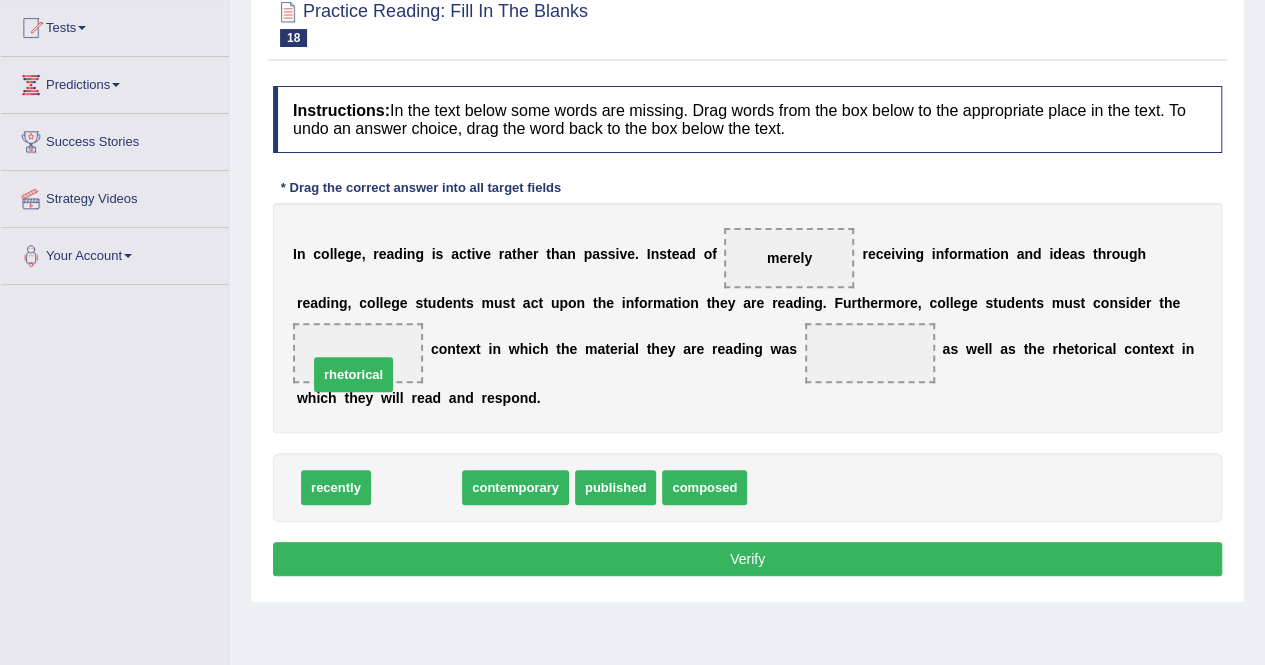 drag, startPoint x: 421, startPoint y: 491, endPoint x: 369, endPoint y: 362, distance: 139.0863 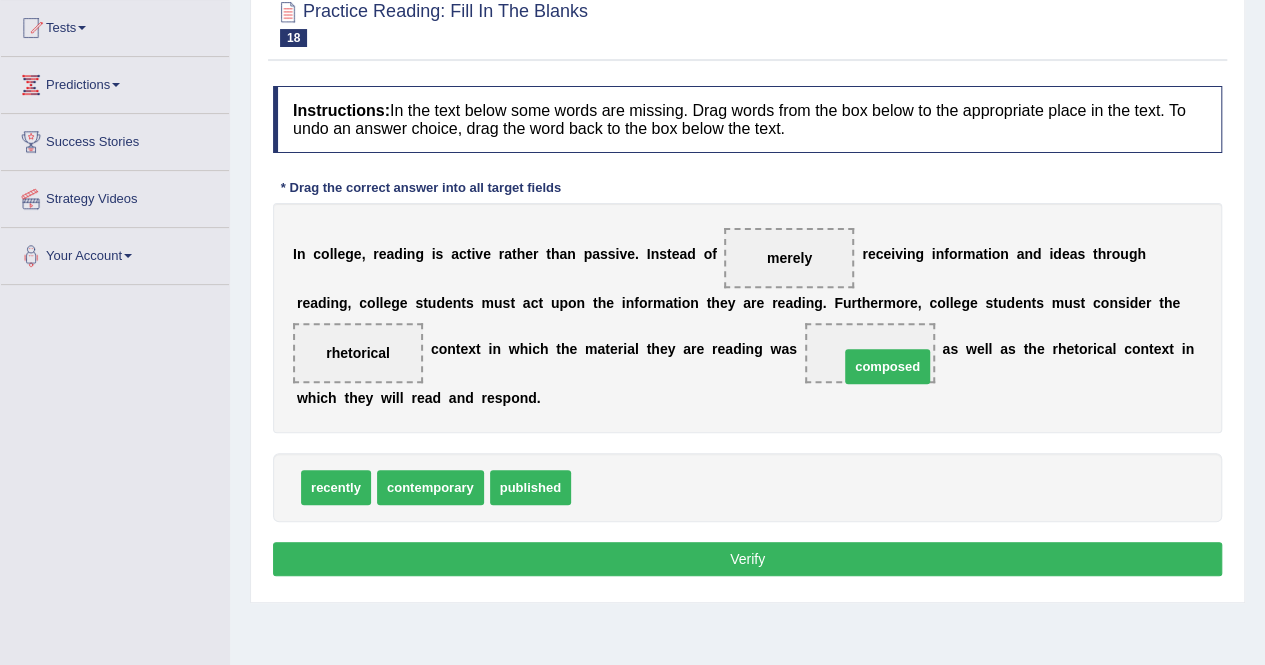drag, startPoint x: 610, startPoint y: 481, endPoint x: 878, endPoint y: 357, distance: 295.29645 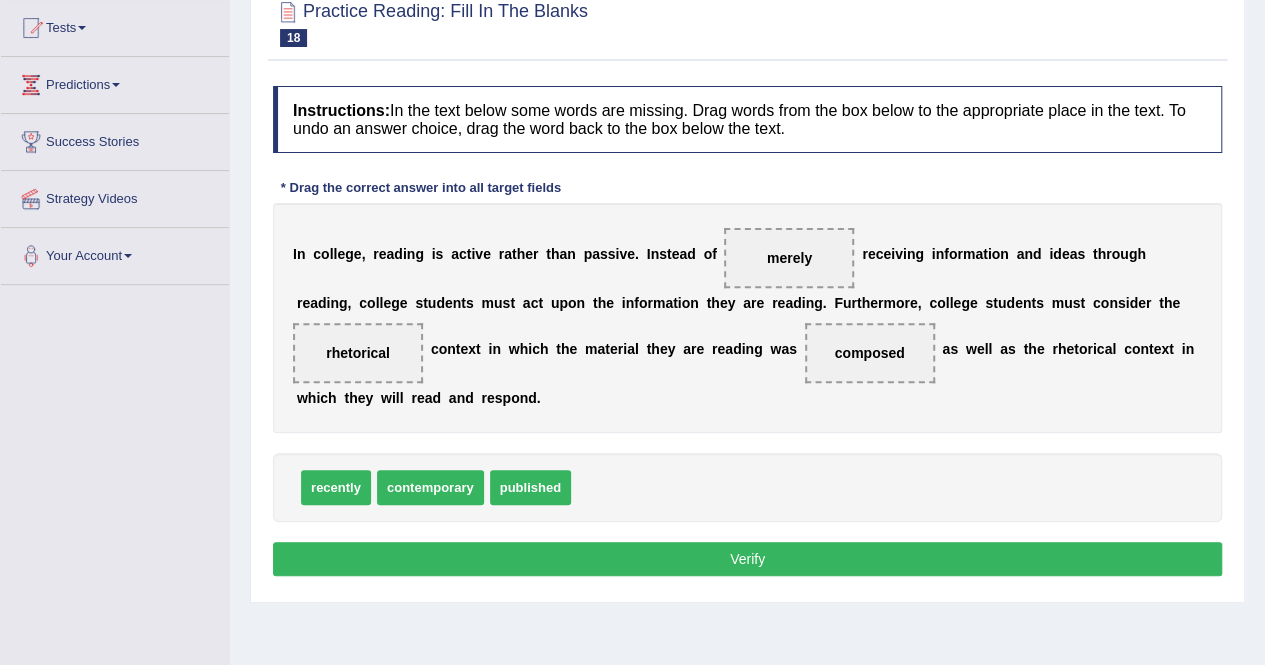 click on "Verify" at bounding box center (747, 559) 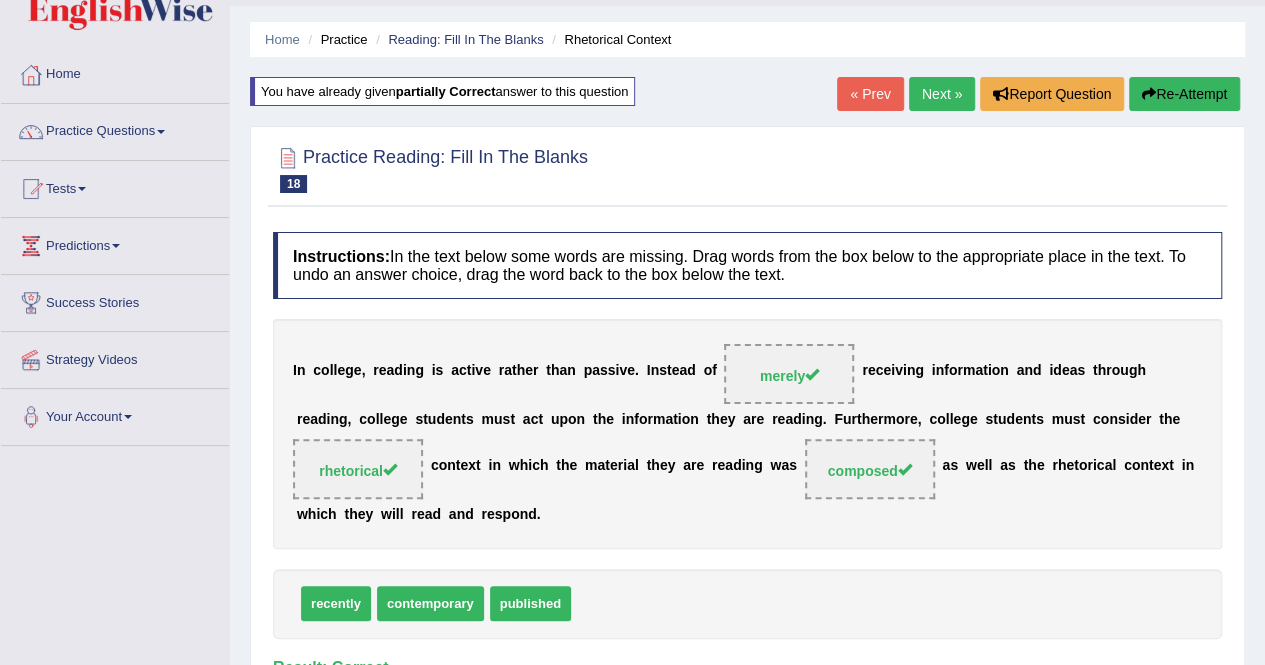 scroll, scrollTop: 44, scrollLeft: 0, axis: vertical 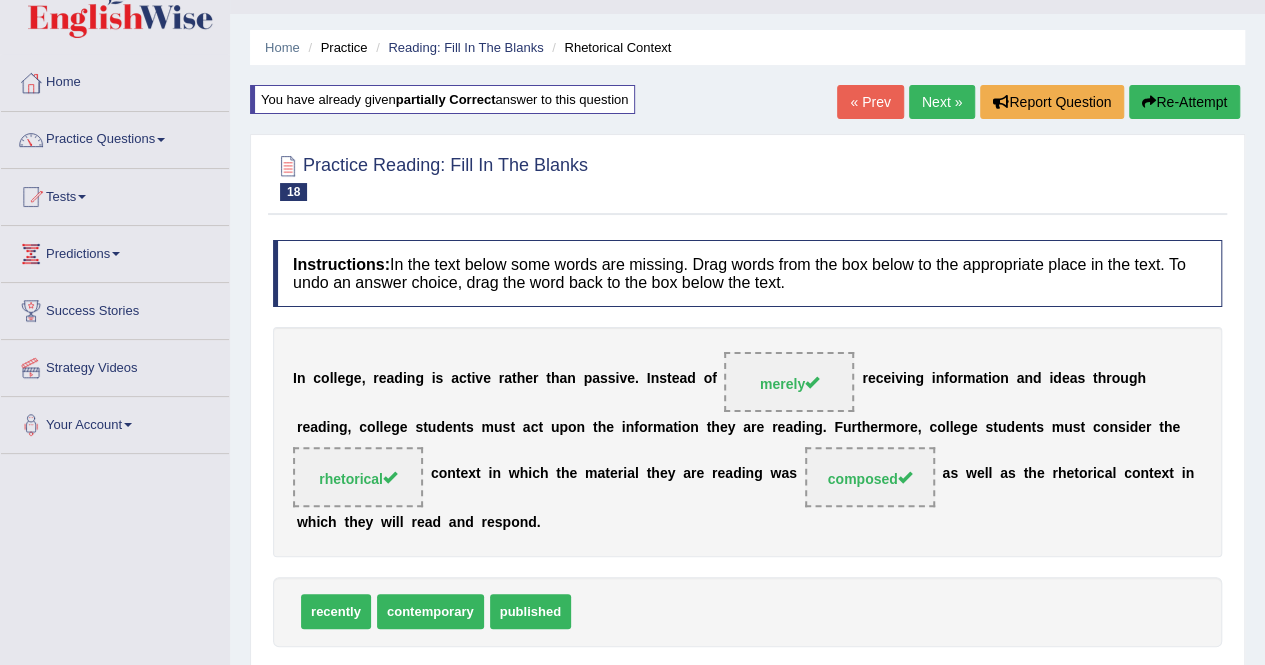 click on "Re-Attempt" at bounding box center (1184, 102) 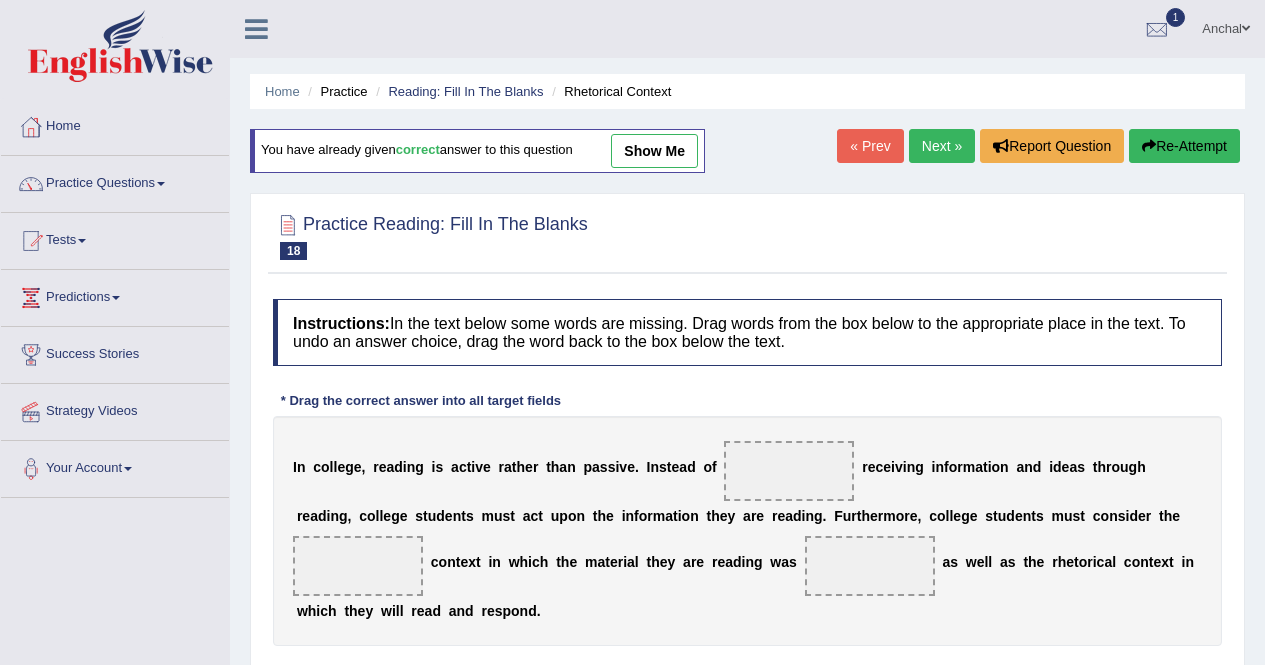 scroll, scrollTop: 44, scrollLeft: 0, axis: vertical 